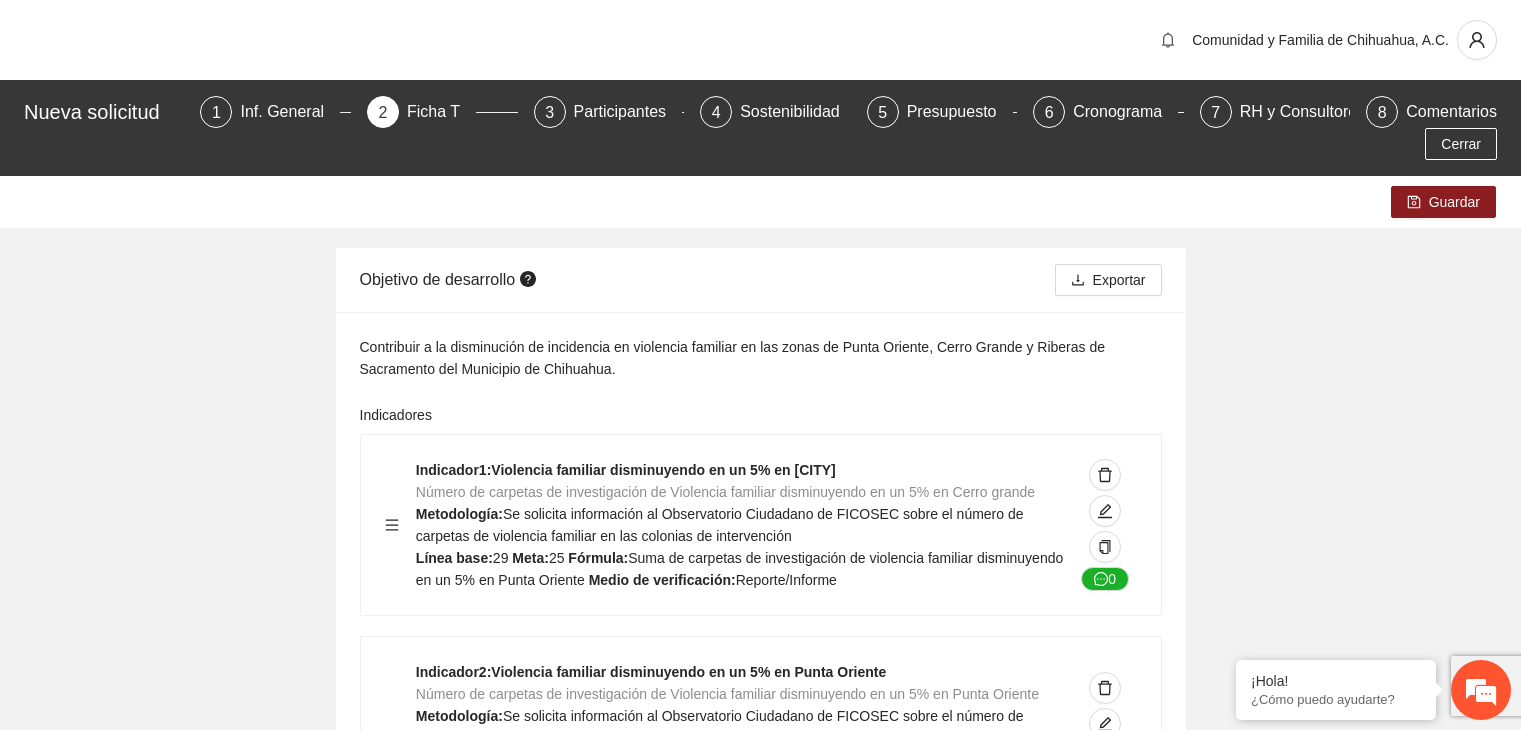 scroll, scrollTop: 0, scrollLeft: 0, axis: both 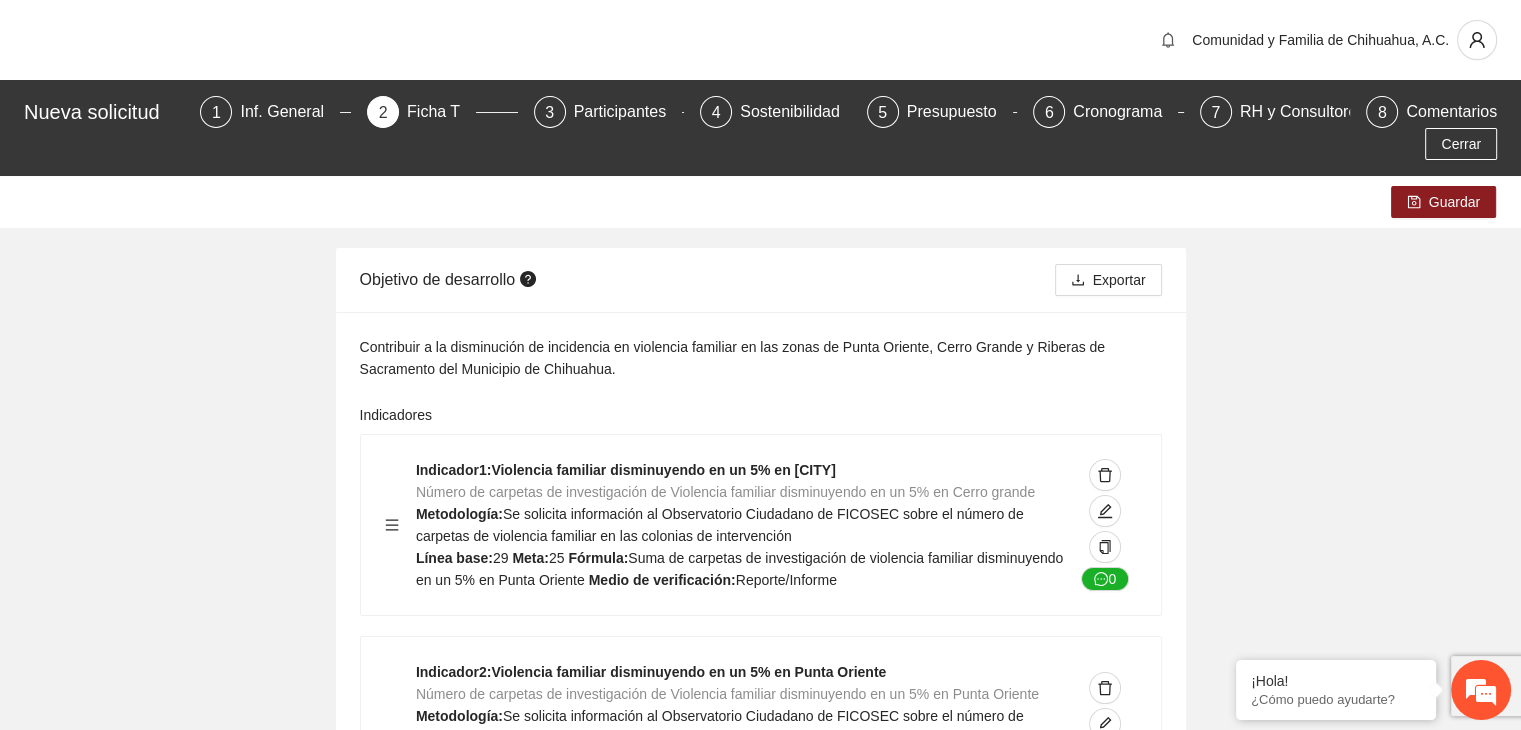 click on "Guardar Objetivo de desarrollo  Exportar Contribuir a la disminución de incidencia en violencia familiar en las zonas de [CITY], [CITY] y [CITY] del Municipio  de Chihuahua. Indicadores Indicador  1 :  Violencia familiar disminuyendo en un 5% en [CITY] Número de carpetas de investigación de Violencia familiar  disminuyendo en un 5% en [CITY] Metodología:  Se solicita información al Observatorio Ciudadano de FICOSEC sobre el número de carpetas de violencia familiar en las colonias de intervención Línea base:  29   Meta:  25   Fórmula:  Suma de carpetas de investigación de violencia familiar disminuyendo  en un 5% en [CITY]   Medio de verificación:  Reporte/Informe 0 Indicador  2 :  Violencia familiar disminuyendo en un 5% en [CITY] Número de carpetas de investigación de Violencia familiar  disminuyendo en un 5% en [CITY] Metodología:  Línea base:  63   Meta:  56   Fórmula:    Medio de verificación:  Reporte/Informe 0 3 :" at bounding box center (760, 4317) 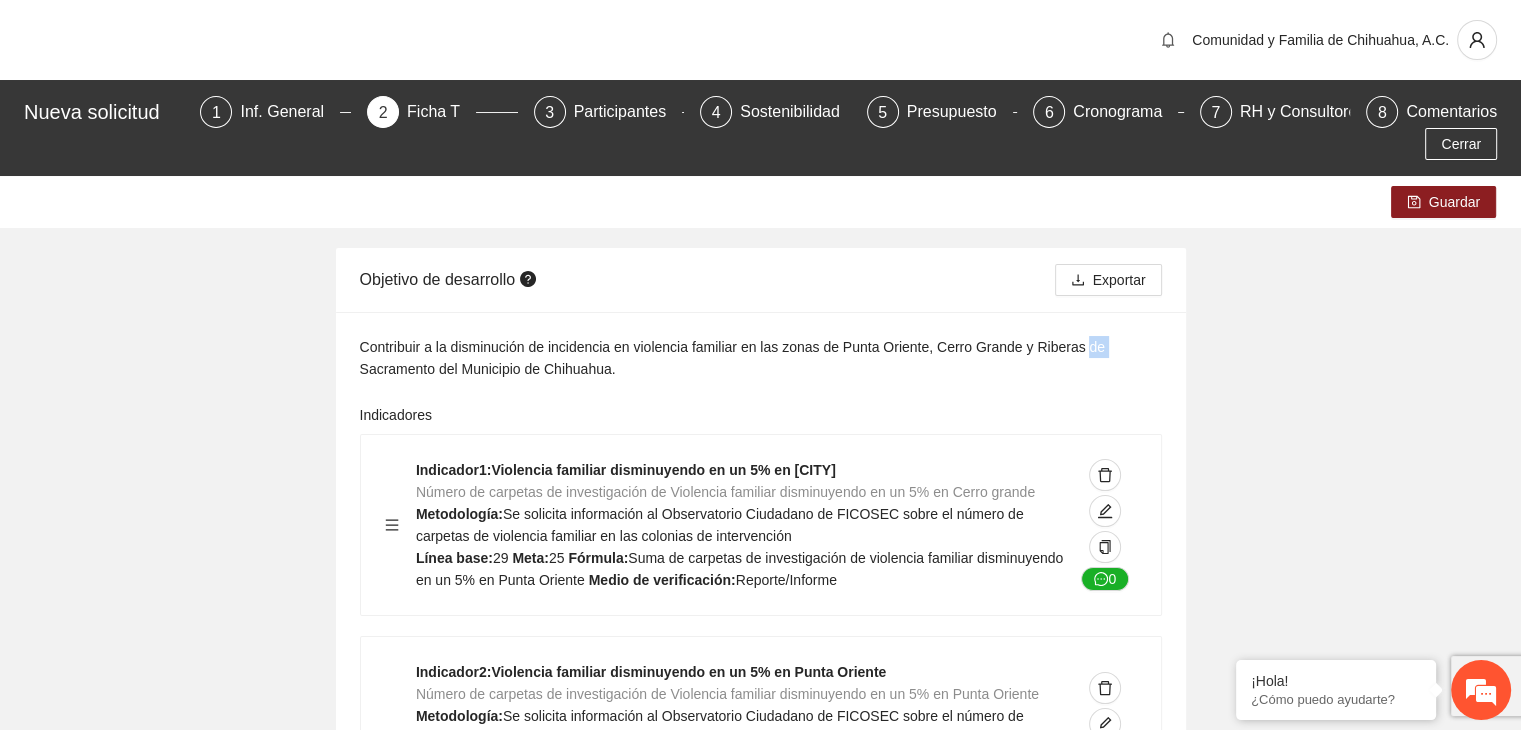 click on "Guardar Objetivo de desarrollo  Exportar Contribuir a la disminución de incidencia en violencia familiar en las zonas de [CITY], [CITY] y [CITY] del Municipio  de Chihuahua. Indicadores Indicador  1 :  Violencia familiar disminuyendo en un 5% en [CITY] Número de carpetas de investigación de Violencia familiar  disminuyendo en un 5% en [CITY] Metodología:  Se solicita información al Observatorio Ciudadano de FICOSEC sobre el número de carpetas de violencia familiar en las colonias de intervención Línea base:  29   Meta:  25   Fórmula:  Suma de carpetas de investigación de violencia familiar disminuyendo  en un 5% en [CITY]   Medio de verificación:  Reporte/Informe 0 Indicador  2 :  Violencia familiar disminuyendo en un 5% en [CITY] Número de carpetas de investigación de Violencia familiar  disminuyendo en un 5% en [CITY] Metodología:  Línea base:  63   Meta:  56   Fórmula:    Medio de verificación:  Reporte/Informe 0 3 :" at bounding box center (760, 4317) 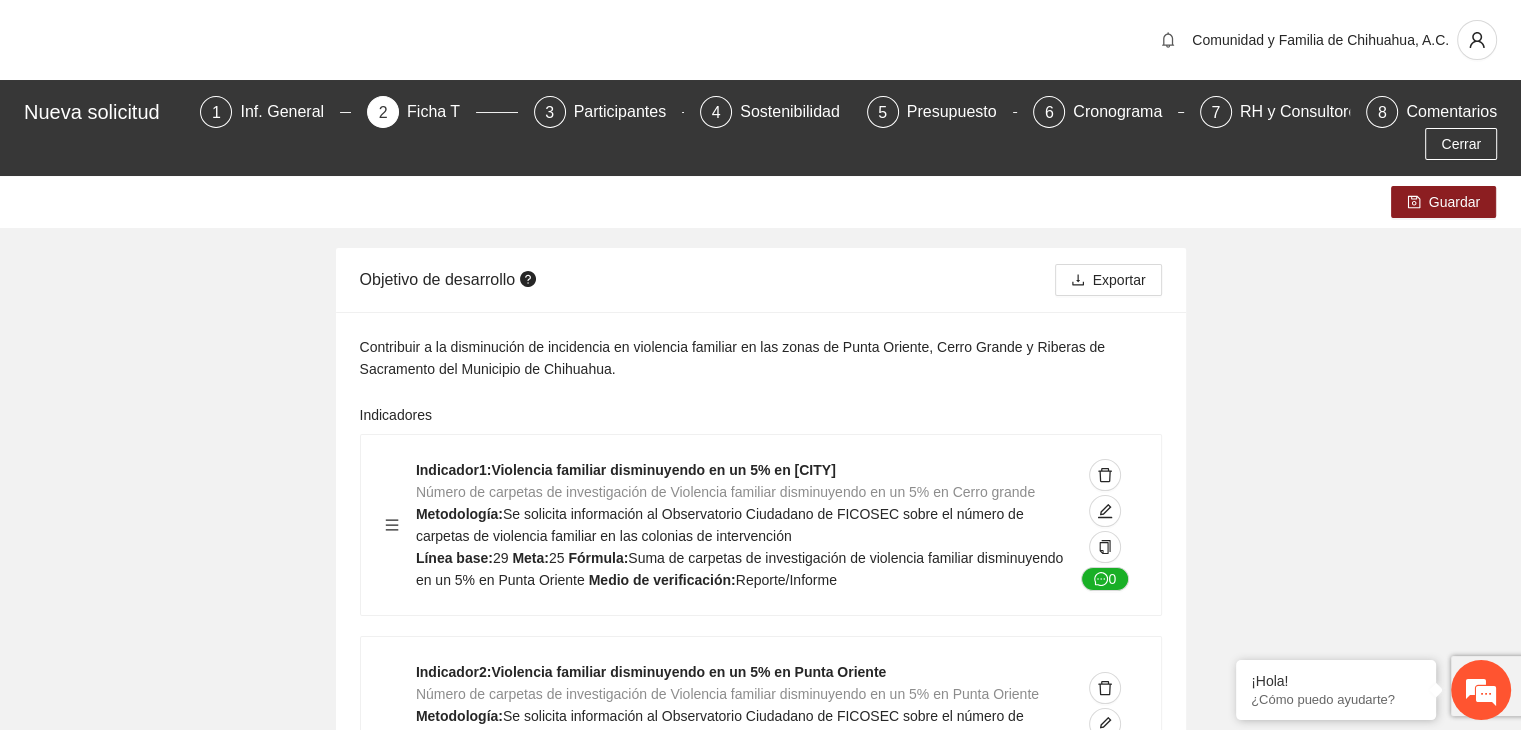 click on "Guardar Objetivo de desarrollo  Exportar Contribuir a la disminución de incidencia en violencia familiar en las zonas de [CITY], [CITY] y [CITY] del Municipio  de Chihuahua. Indicadores Indicador  1 :  Violencia familiar disminuyendo en un 5% en [CITY] Número de carpetas de investigación de Violencia familiar  disminuyendo en un 5% en [CITY] Metodología:  Se solicita información al Observatorio Ciudadano de FICOSEC sobre el número de carpetas de violencia familiar en las colonias de intervención Línea base:  29   Meta:  25   Fórmula:  Suma de carpetas de investigación de violencia familiar disminuyendo  en un 5% en [CITY]   Medio de verificación:  Reporte/Informe 0 Indicador  2 :  Violencia familiar disminuyendo en un 5% en [CITY] Número de carpetas de investigación de Violencia familiar  disminuyendo en un 5% en [CITY] Metodología:  Línea base:  63   Meta:  56   Fórmula:    Medio de verificación:  Reporte/Informe 0 3 :" at bounding box center (760, 4317) 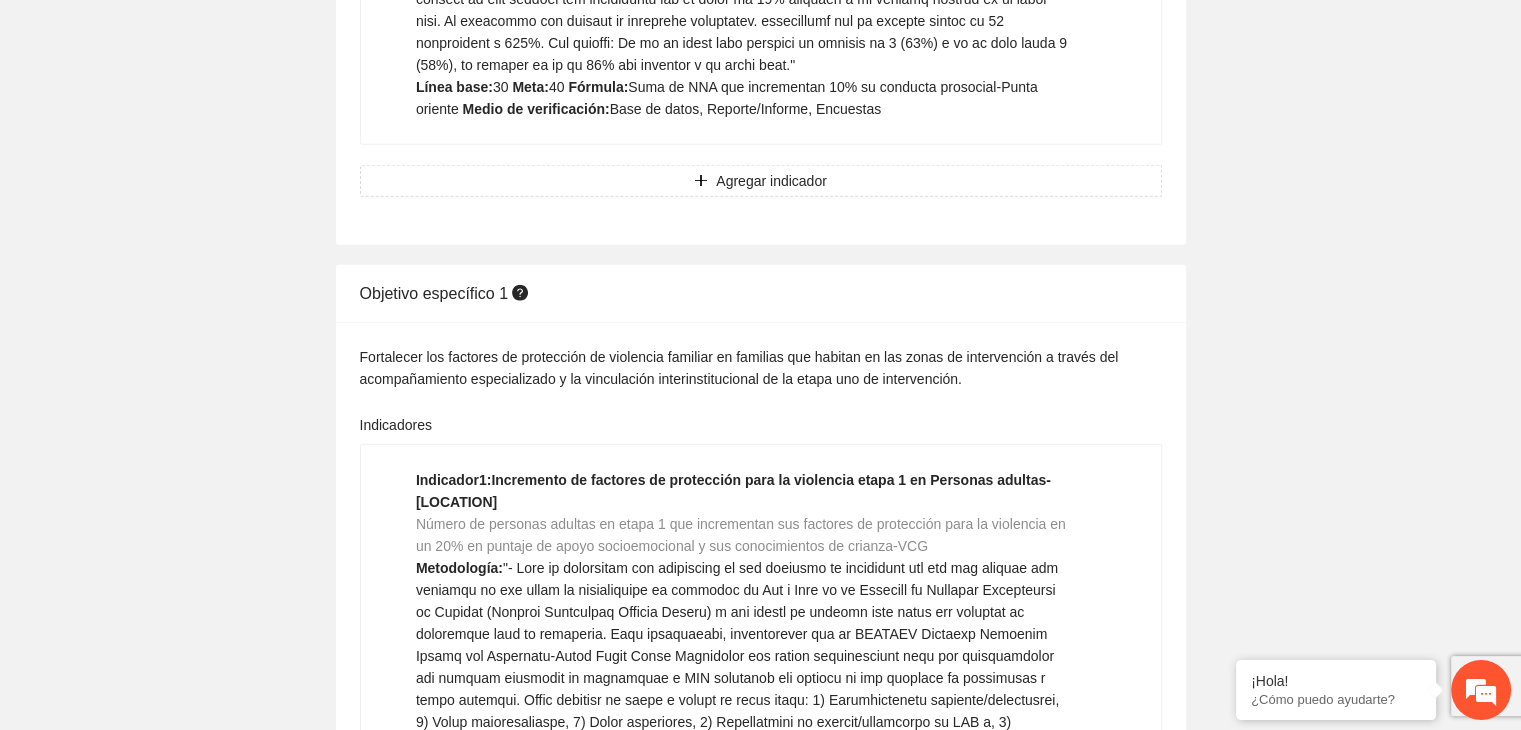 scroll, scrollTop: 4730, scrollLeft: 0, axis: vertical 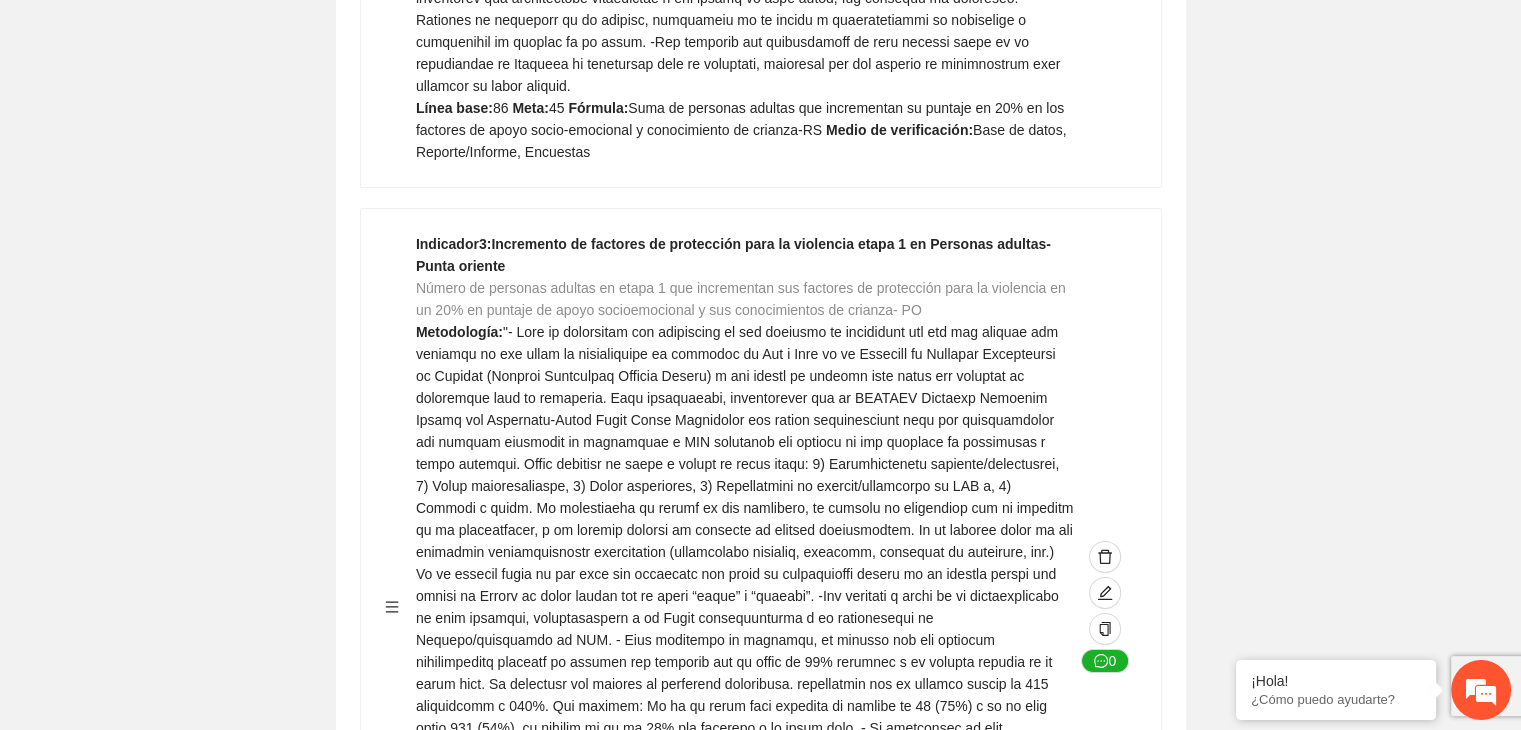 click on "Guardar Objetivo de desarrollo  Exportar Contribuir a la disminución de incidencia en violencia familiar en las zonas de [CITY], [CITY] y [CITY] del Municipio  de Chihuahua. Indicadores Indicador  1 :  Violencia familiar disminuyendo en un 5% en [CITY] Número de carpetas de investigación de Violencia familiar  disminuyendo en un 5% en [CITY] Metodología:  Se solicita información al Observatorio Ciudadano de FICOSEC sobre el número de carpetas de violencia familiar en las colonias de intervención Línea base:  29   Meta:  25   Fórmula:  Suma de carpetas de investigación de violencia familiar disminuyendo  en un 5% en [CITY]   Medio de verificación:  Reporte/Informe 0 Indicador  2 :  Violencia familiar disminuyendo en un 5% en [CITY] Número de carpetas de investigación de Violencia familiar  disminuyendo en un 5% en [CITY] Metodología:  Línea base:  63   Meta:  56   Fórmula:    Medio de verificación:  Reporte/Informe 0 3 :" at bounding box center [760, -2231] 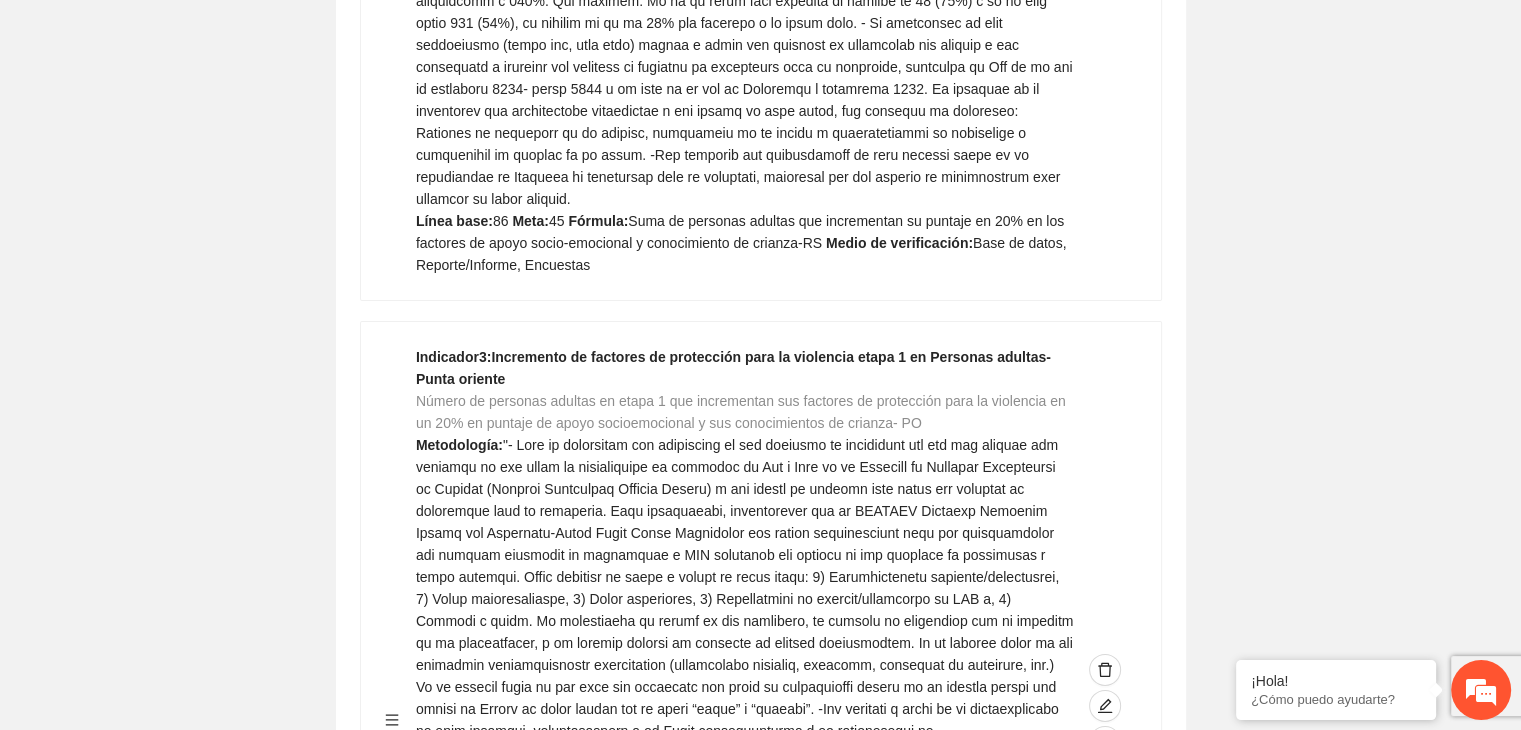scroll, scrollTop: 6228, scrollLeft: 0, axis: vertical 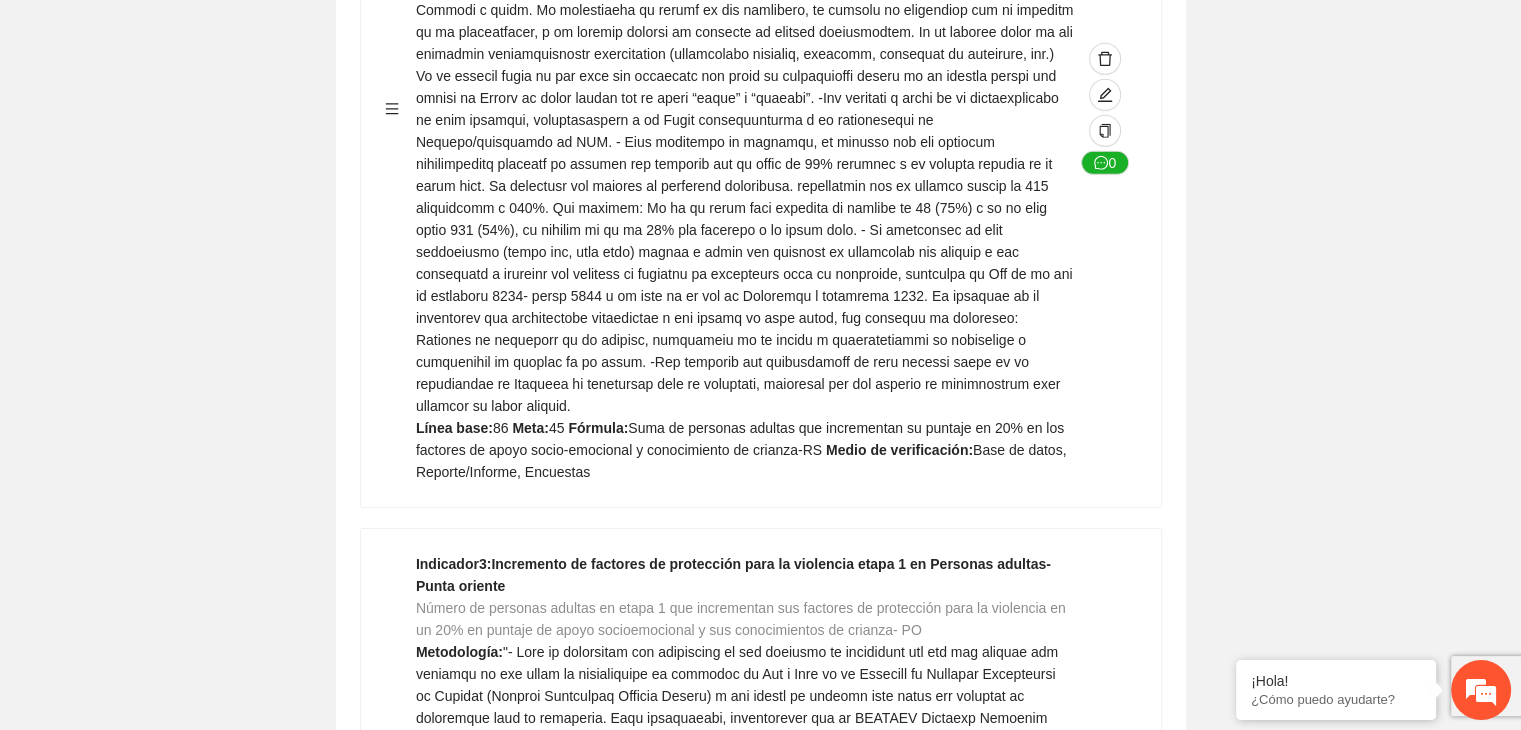 click on "Guardar Objetivo de desarrollo  Exportar Contribuir a la disminución de incidencia en violencia familiar en las zonas de [CITY], [CITY] y [CITY] del Municipio  de Chihuahua. Indicadores Indicador  1 :  Violencia familiar disminuyendo en un 5% en [CITY] Número de carpetas de investigación de Violencia familiar  disminuyendo en un 5% en [CITY] Metodología:  Se solicita información al Observatorio Ciudadano de FICOSEC sobre el número de carpetas de violencia familiar en las colonias de intervención Línea base:  29   Meta:  25   Fórmula:  Suma de carpetas de investigación de violencia familiar disminuyendo  en un 5% en [CITY]   Medio de verificación:  Reporte/Informe 0 Indicador  2 :  Violencia familiar disminuyendo en un 5% en [CITY] Número de carpetas de investigación de Violencia familiar  disminuyendo en un 5% en [CITY] Metodología:  Línea base:  63   Meta:  56   Fórmula:    Medio de verificación:  Reporte/Informe 0 3 :" at bounding box center (760, -1911) 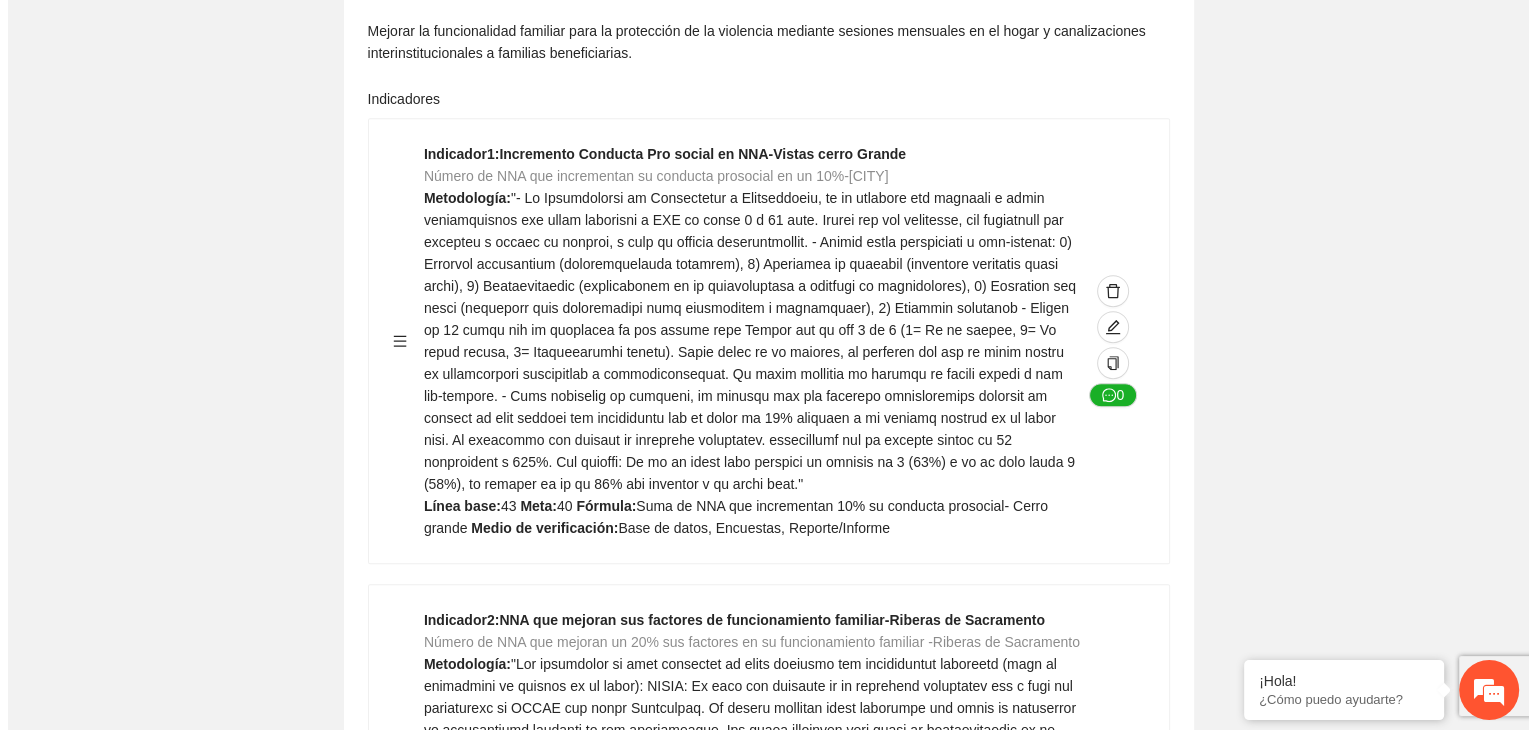 scroll, scrollTop: 1268, scrollLeft: 0, axis: vertical 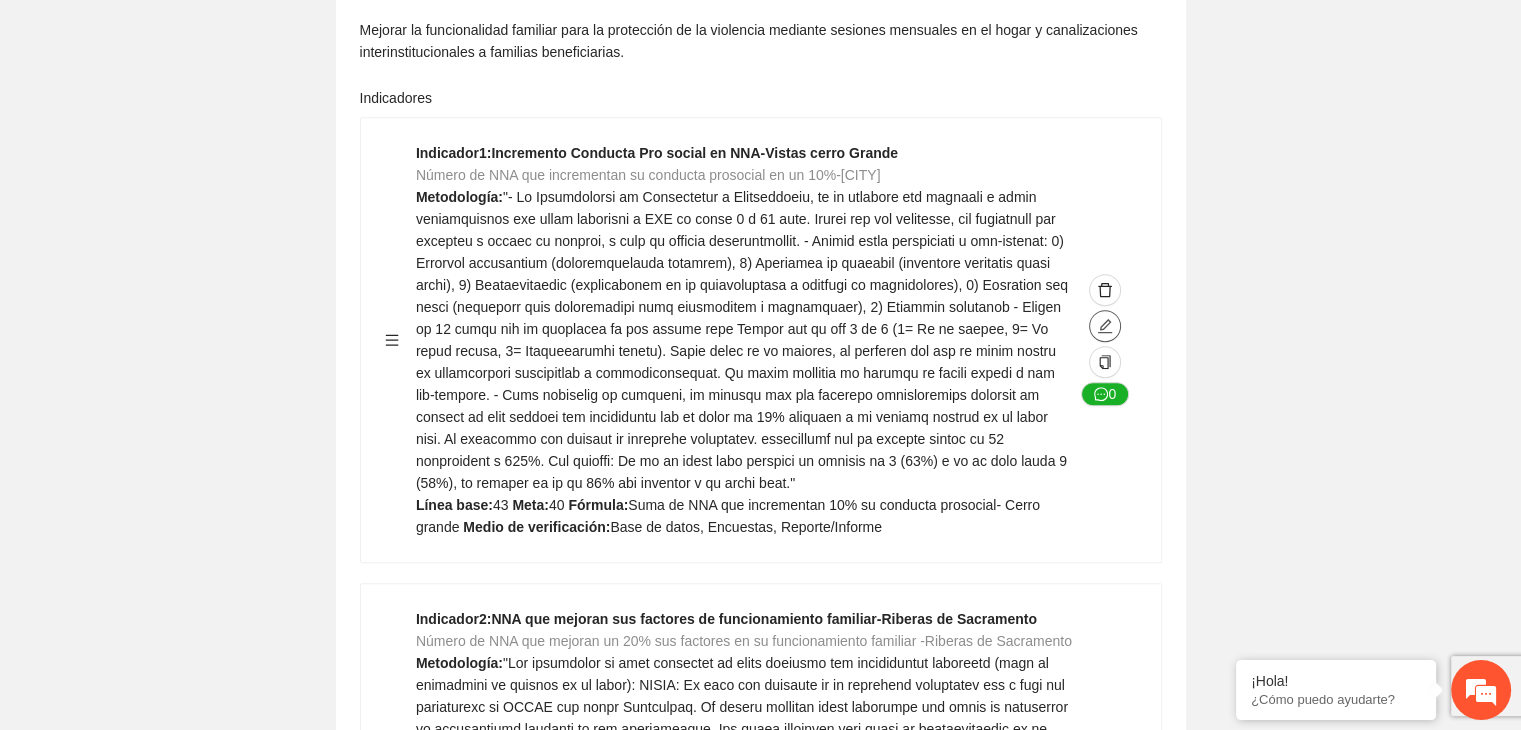 click 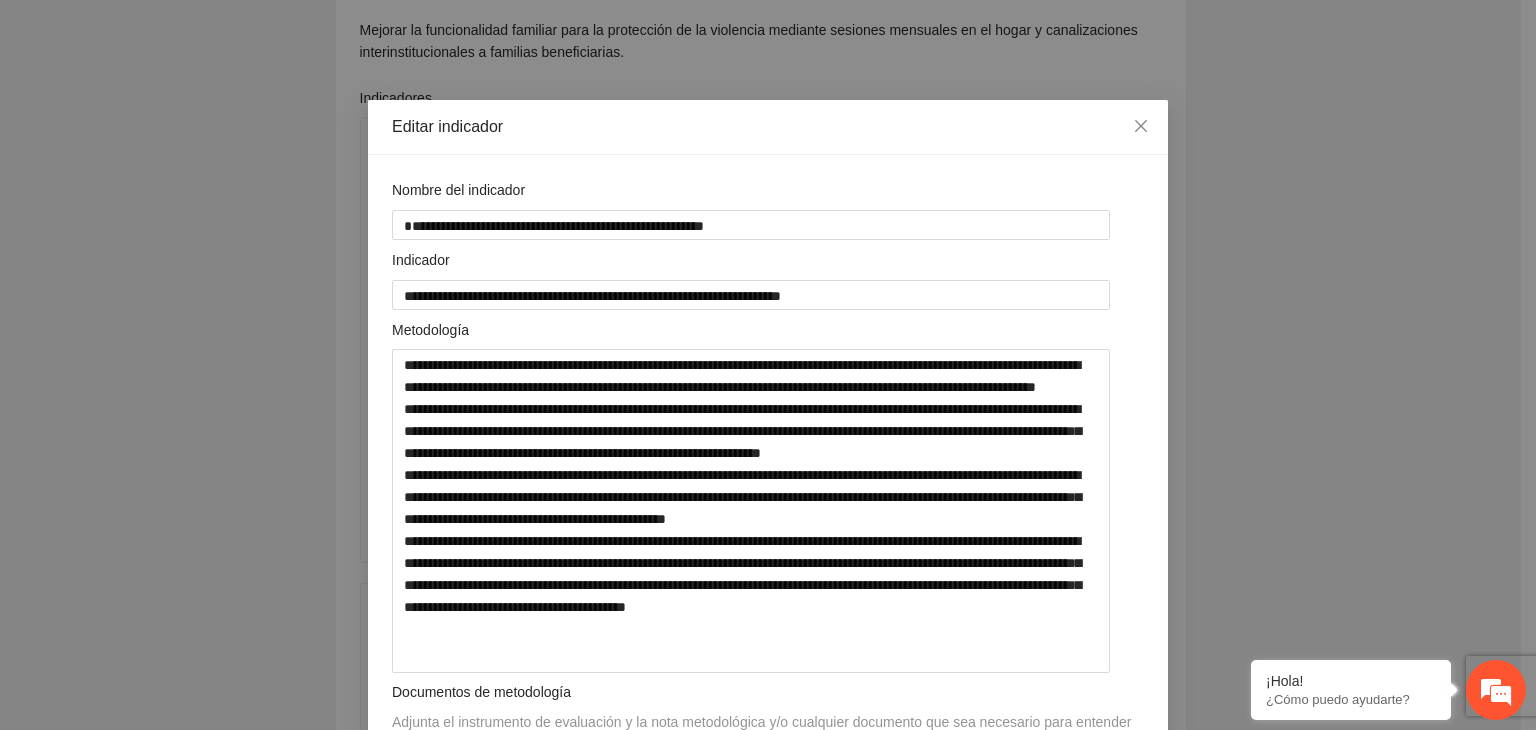 click on "**********" at bounding box center [768, 365] 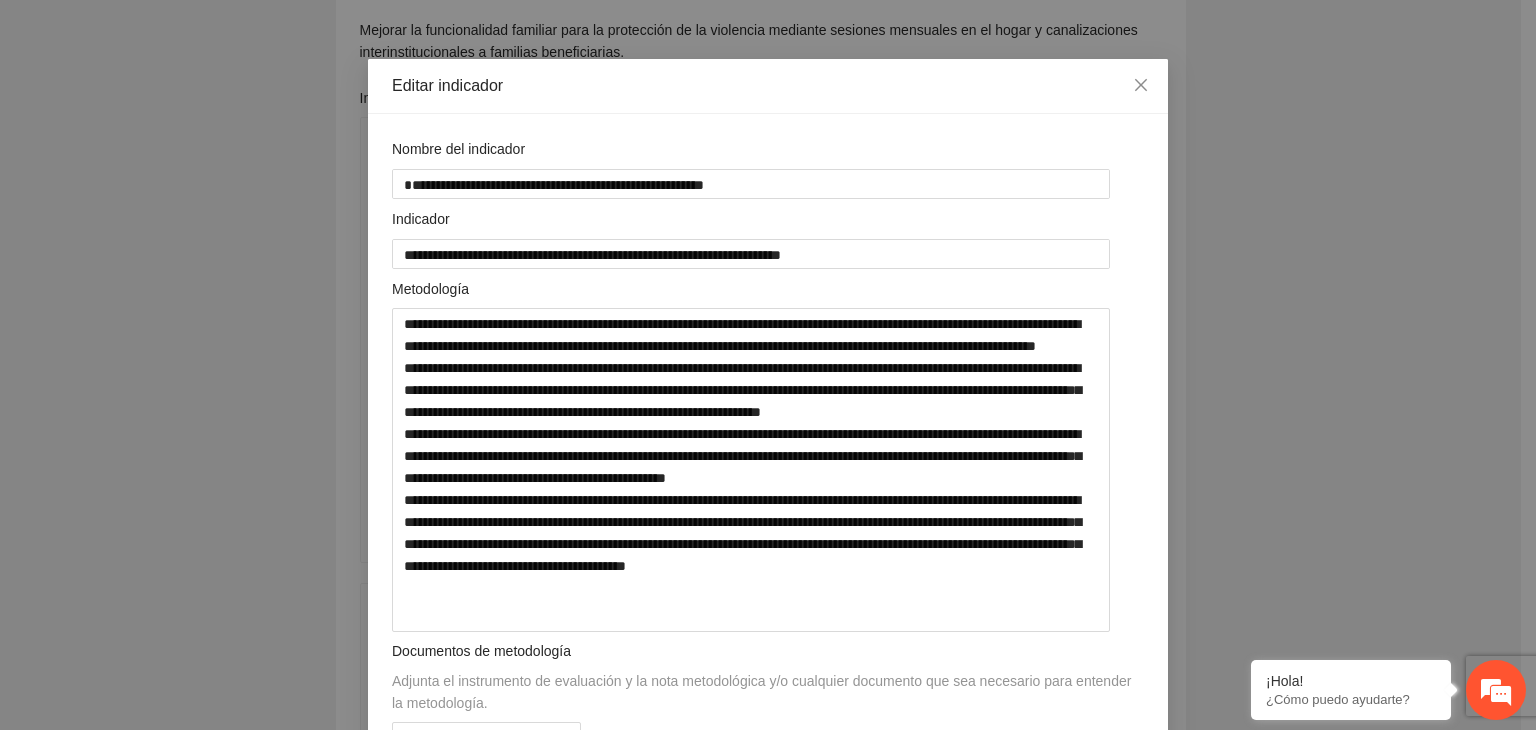 scroll, scrollTop: 40, scrollLeft: 0, axis: vertical 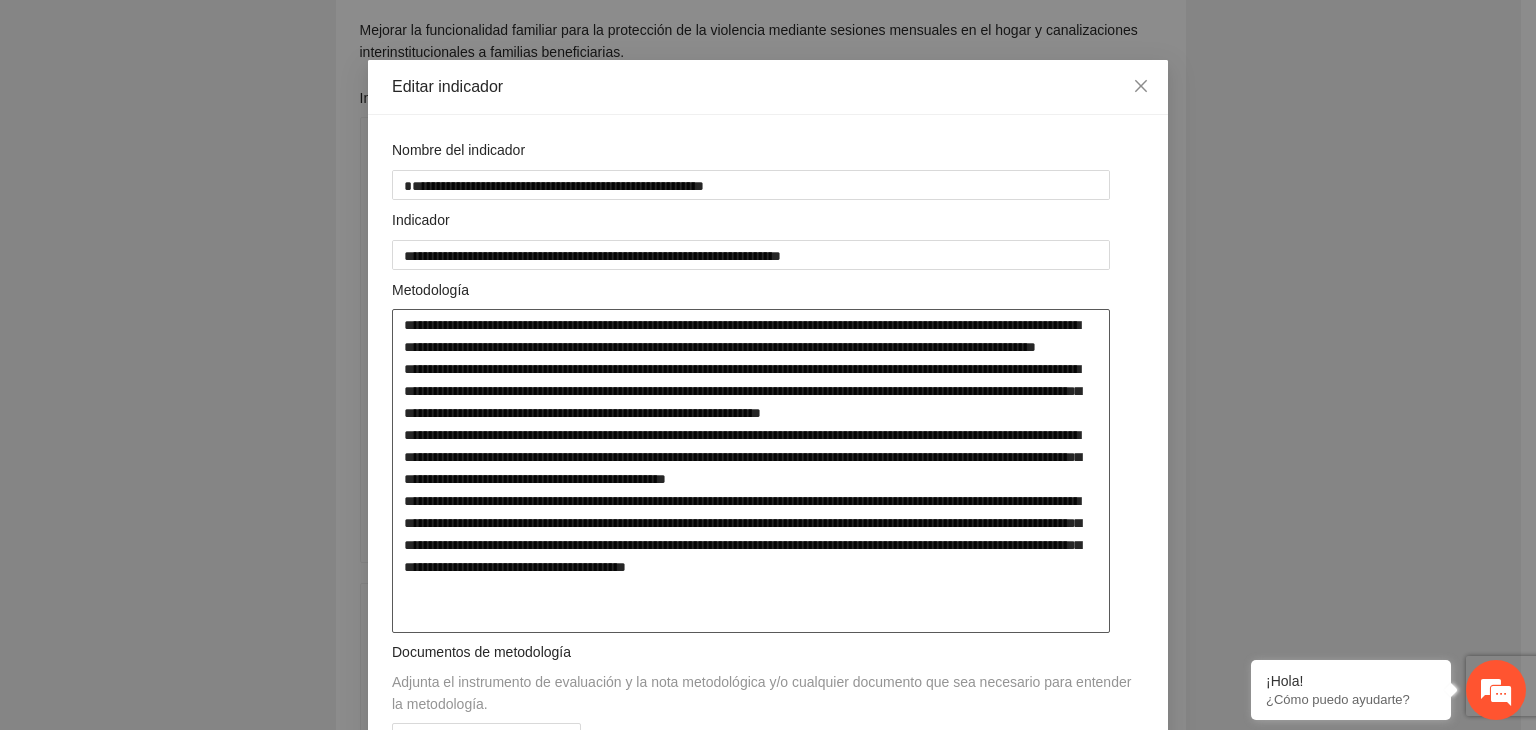 click at bounding box center [751, 471] 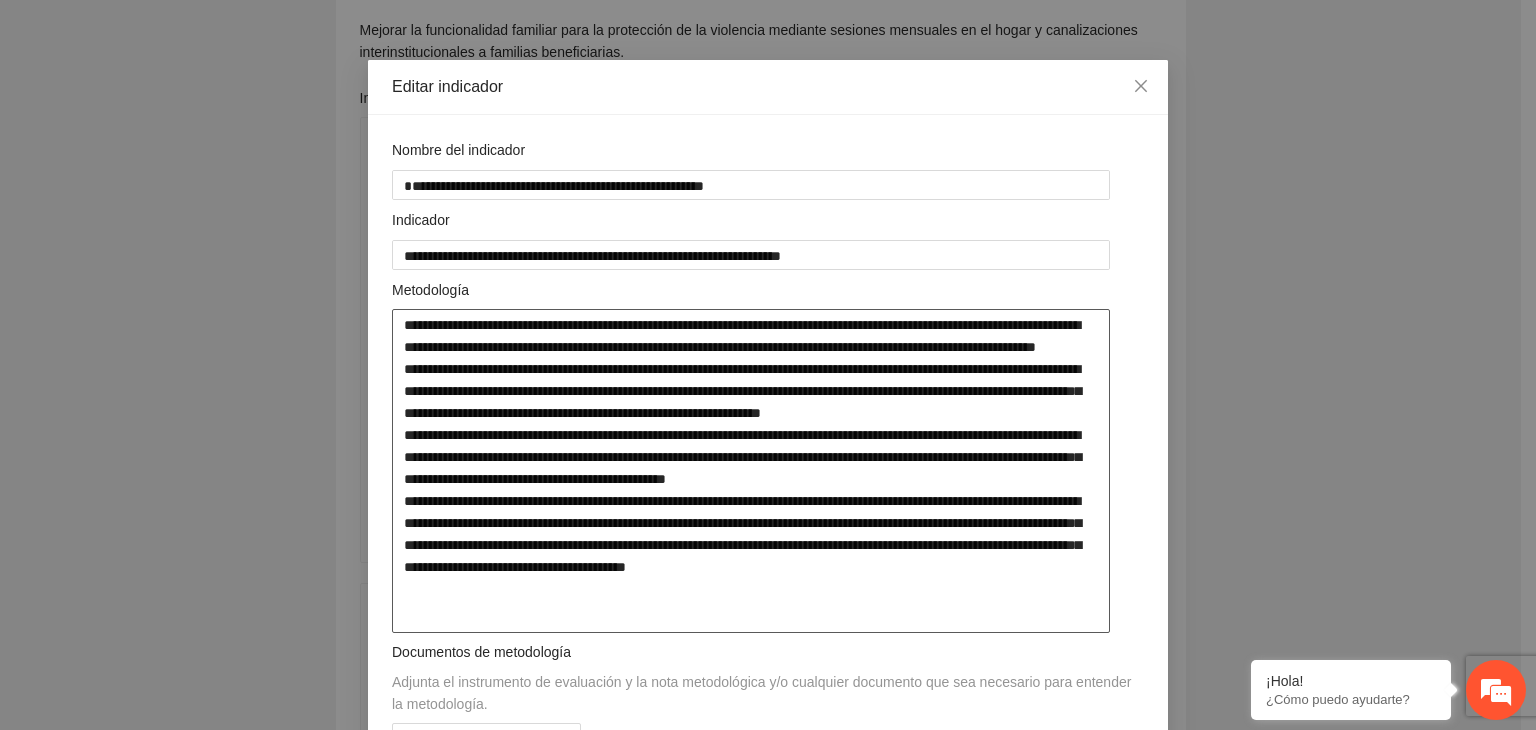 click at bounding box center (751, 471) 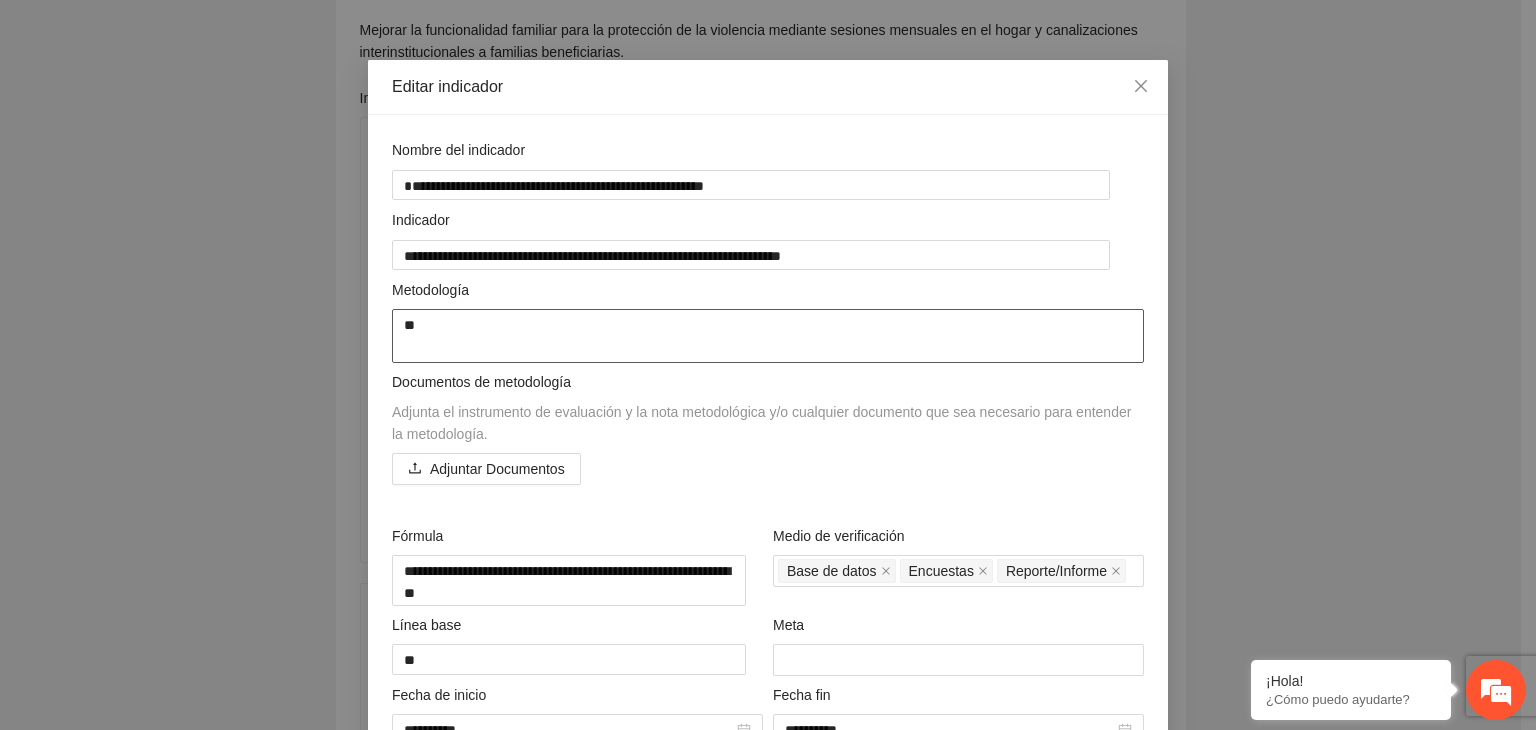 type on "*" 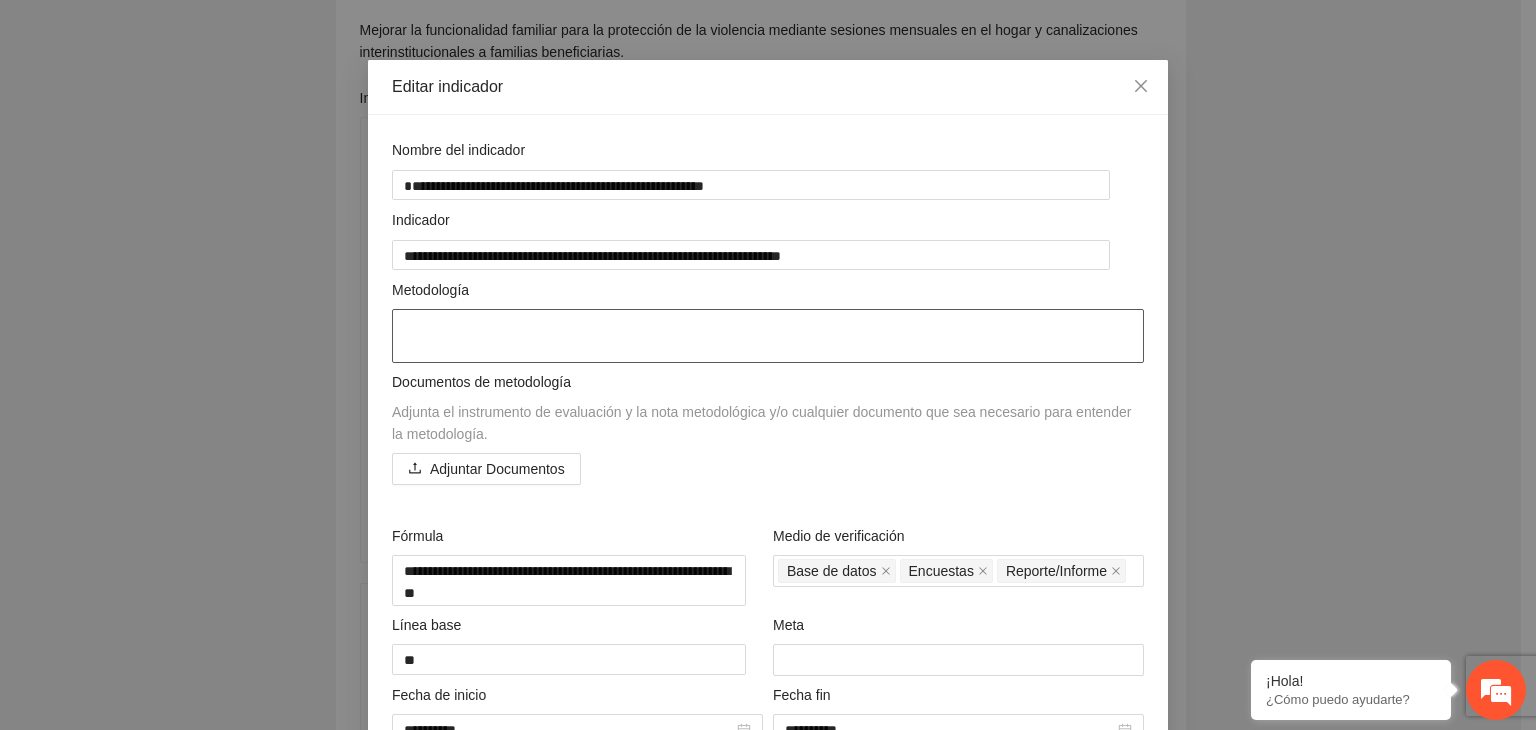 paste on "**********" 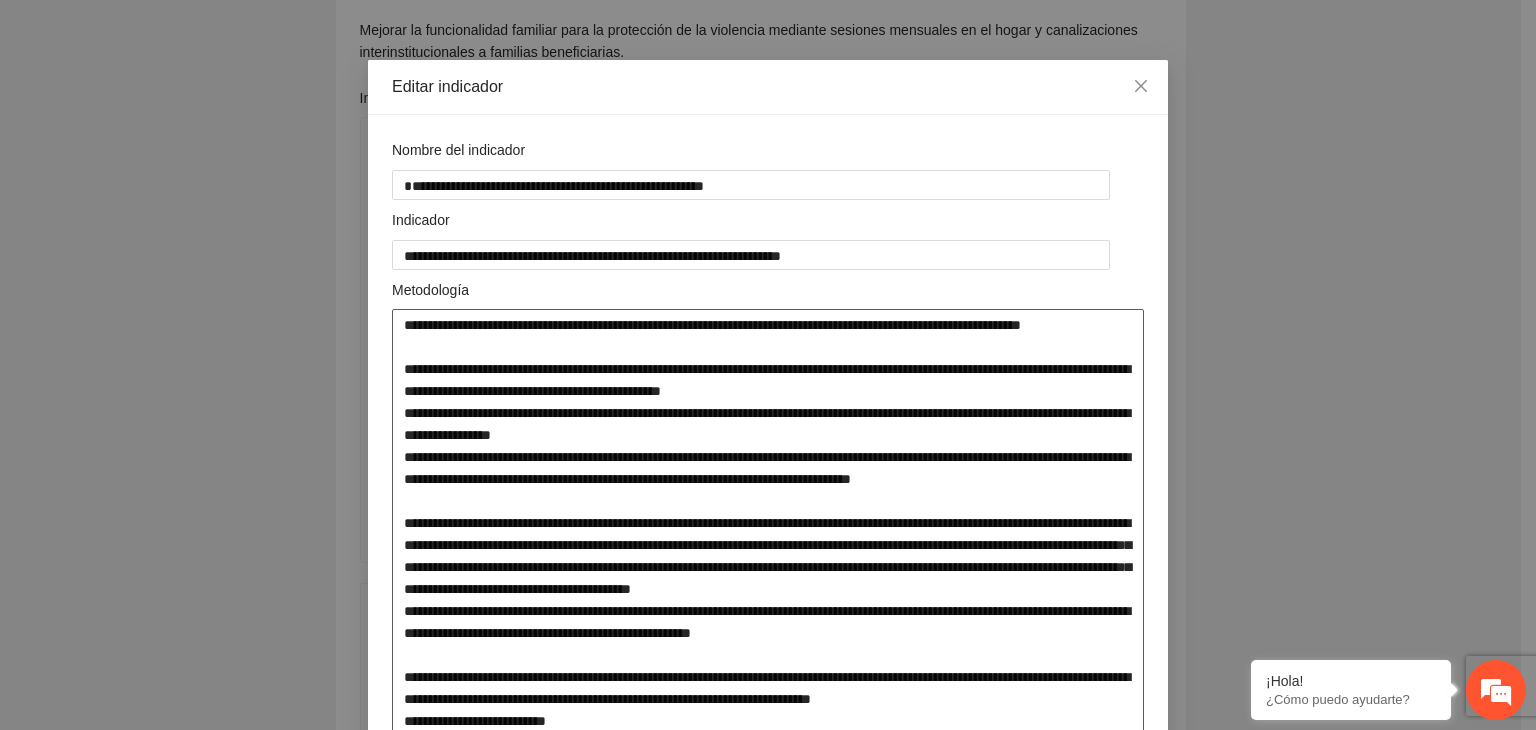 scroll, scrollTop: 106, scrollLeft: 0, axis: vertical 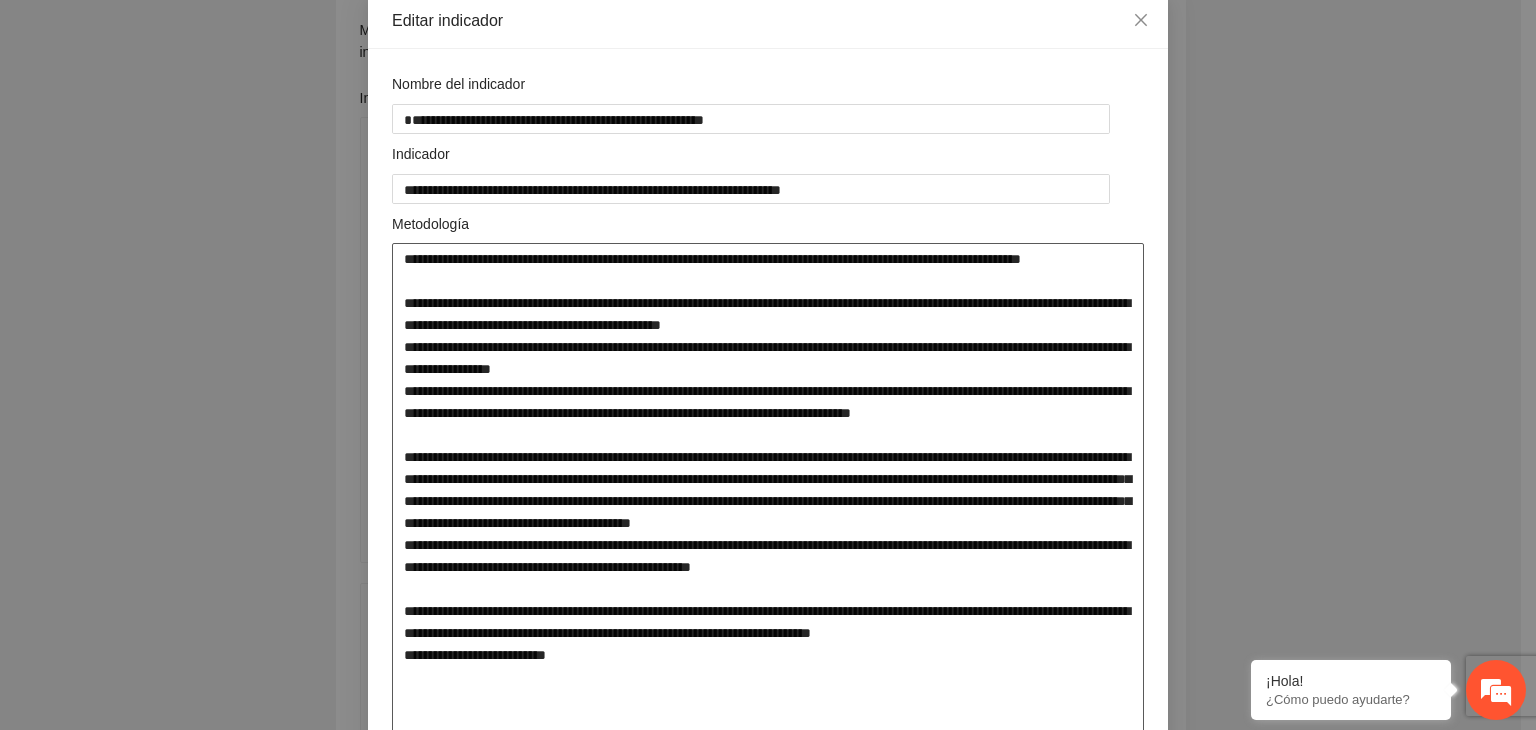 click at bounding box center (768, 501) 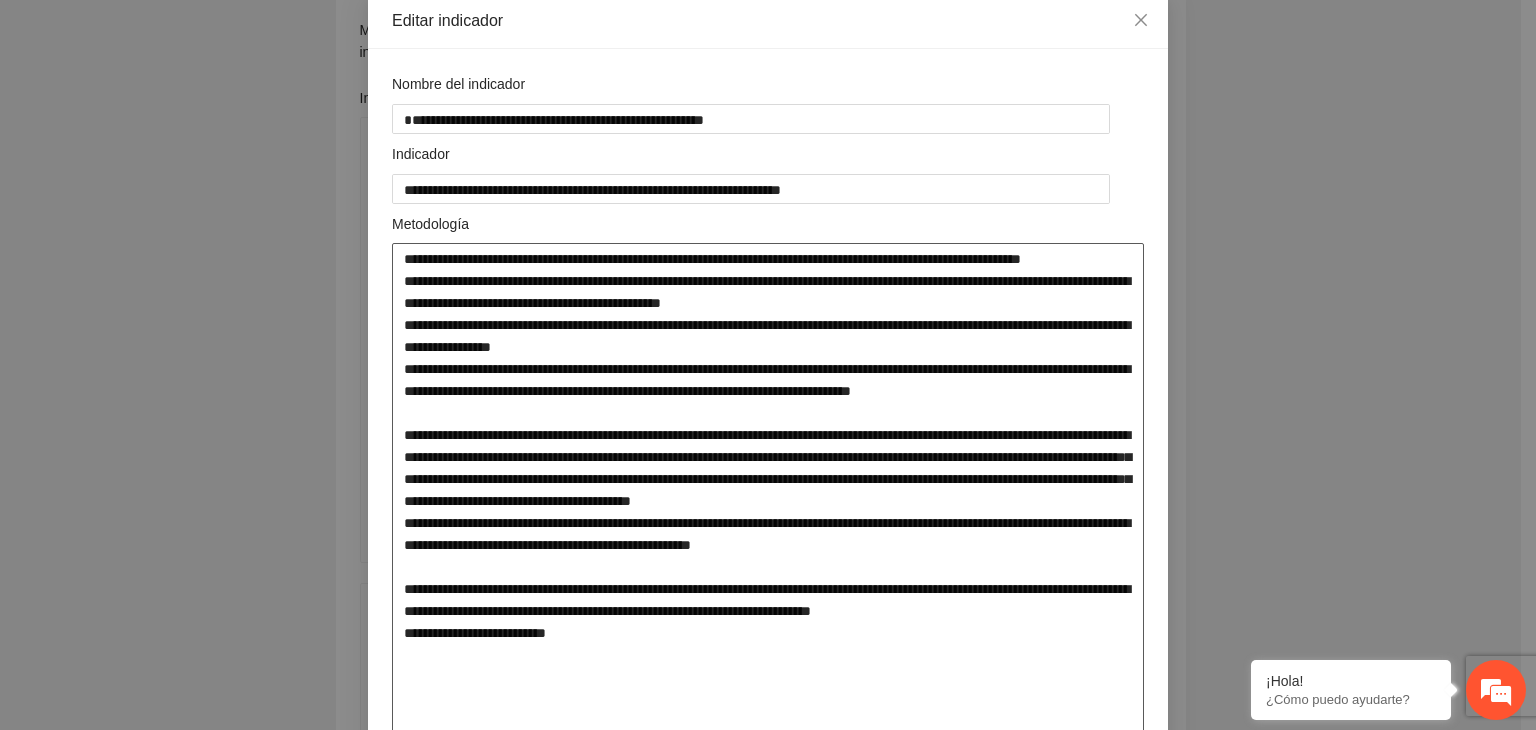 drag, startPoint x: 392, startPoint y: 630, endPoint x: 593, endPoint y: 677, distance: 206.4219 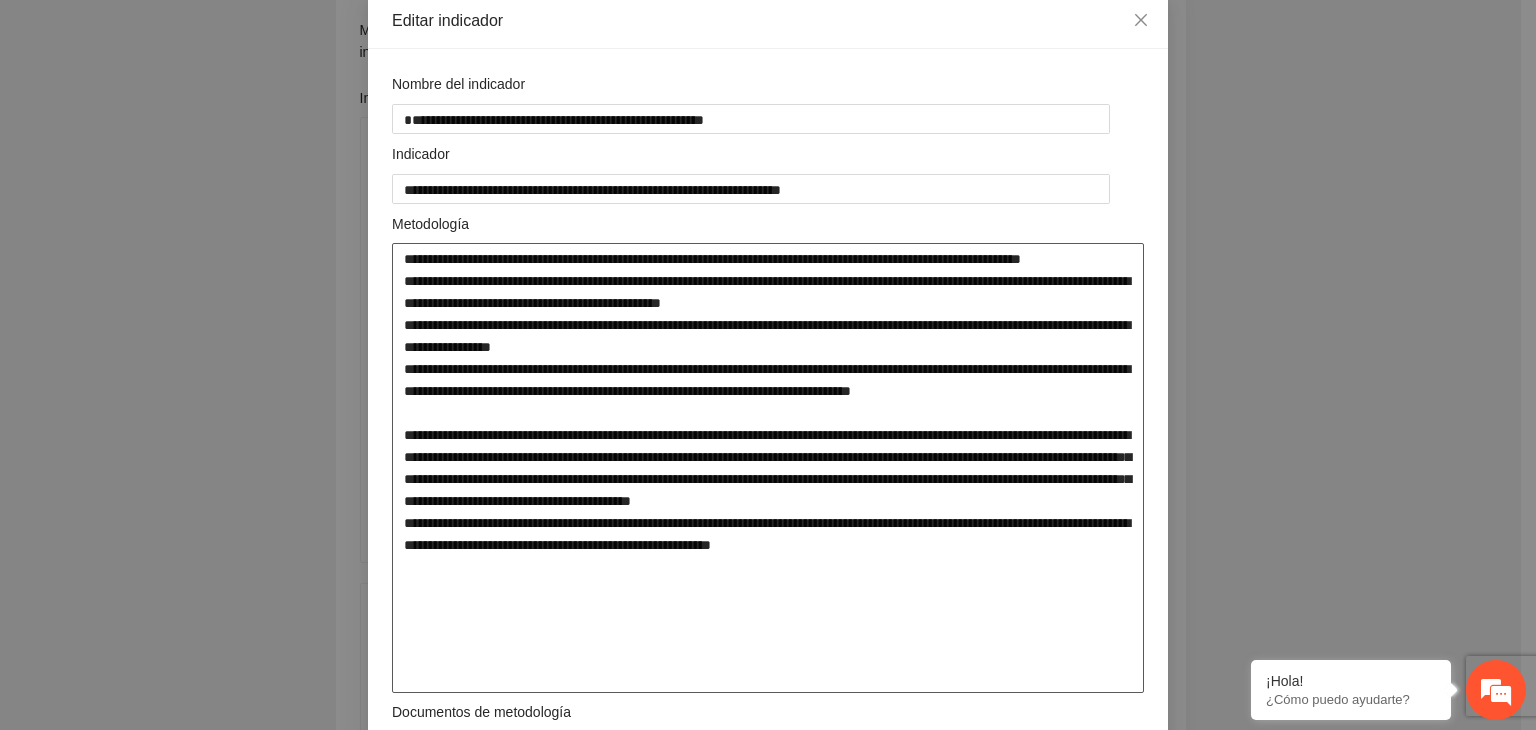 type on "**********" 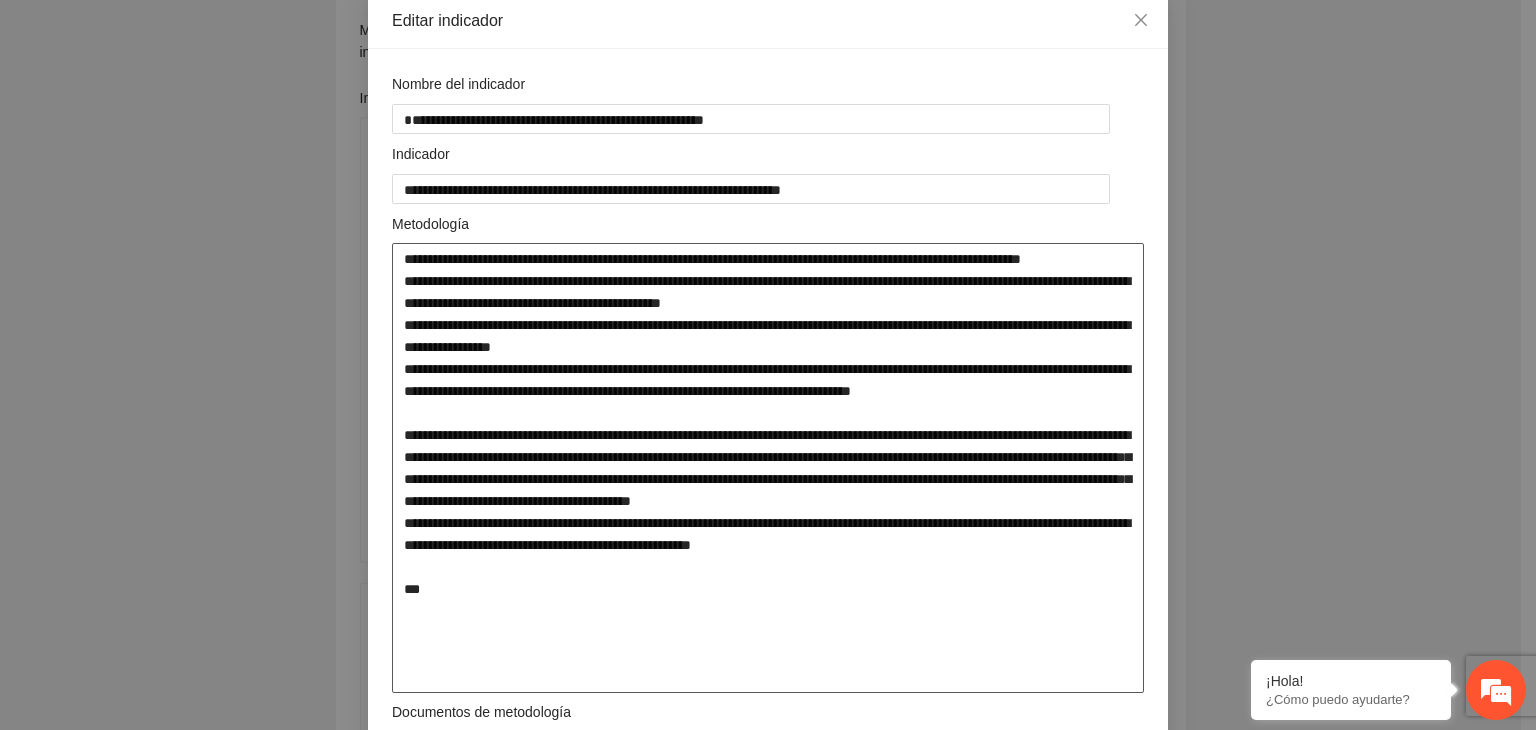 type on "**********" 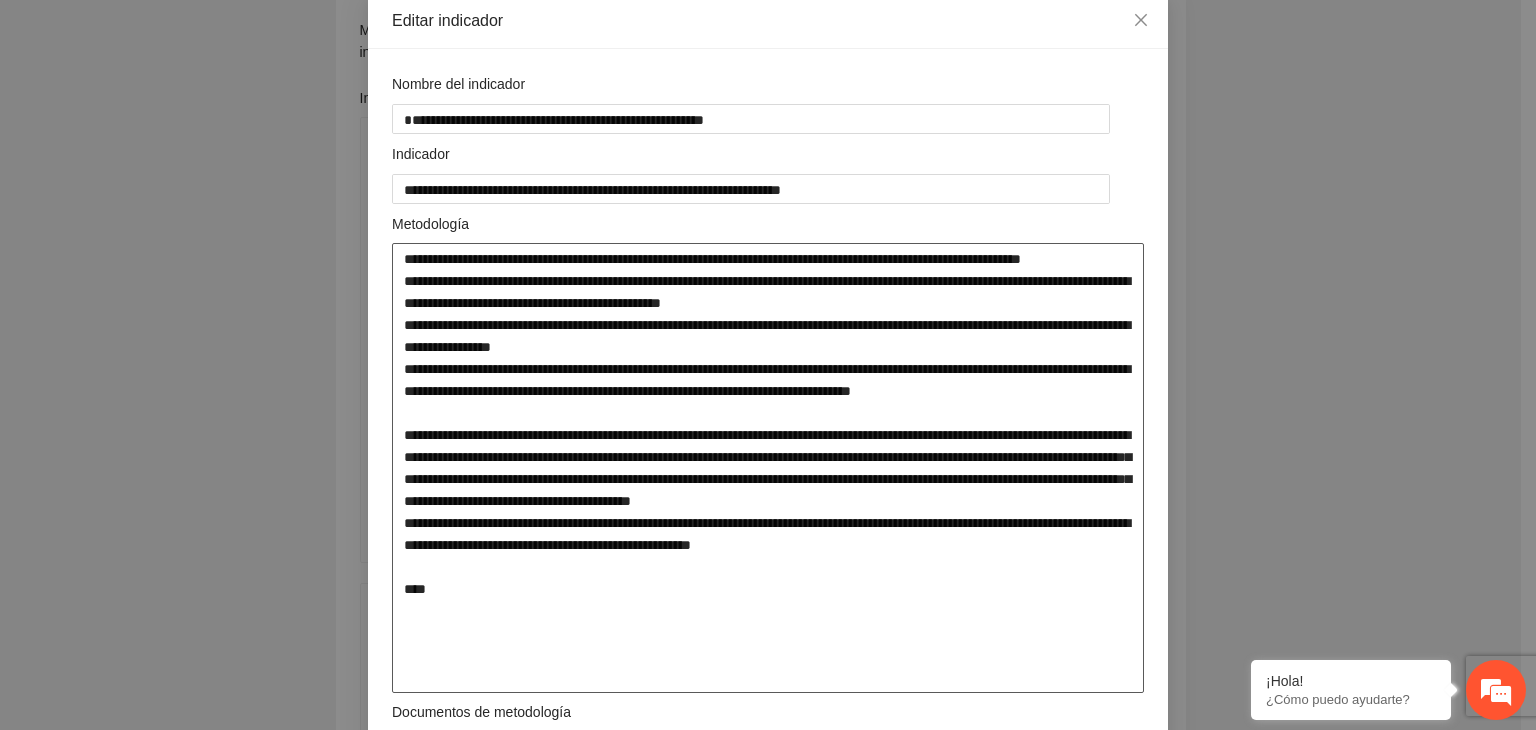 type on "**********" 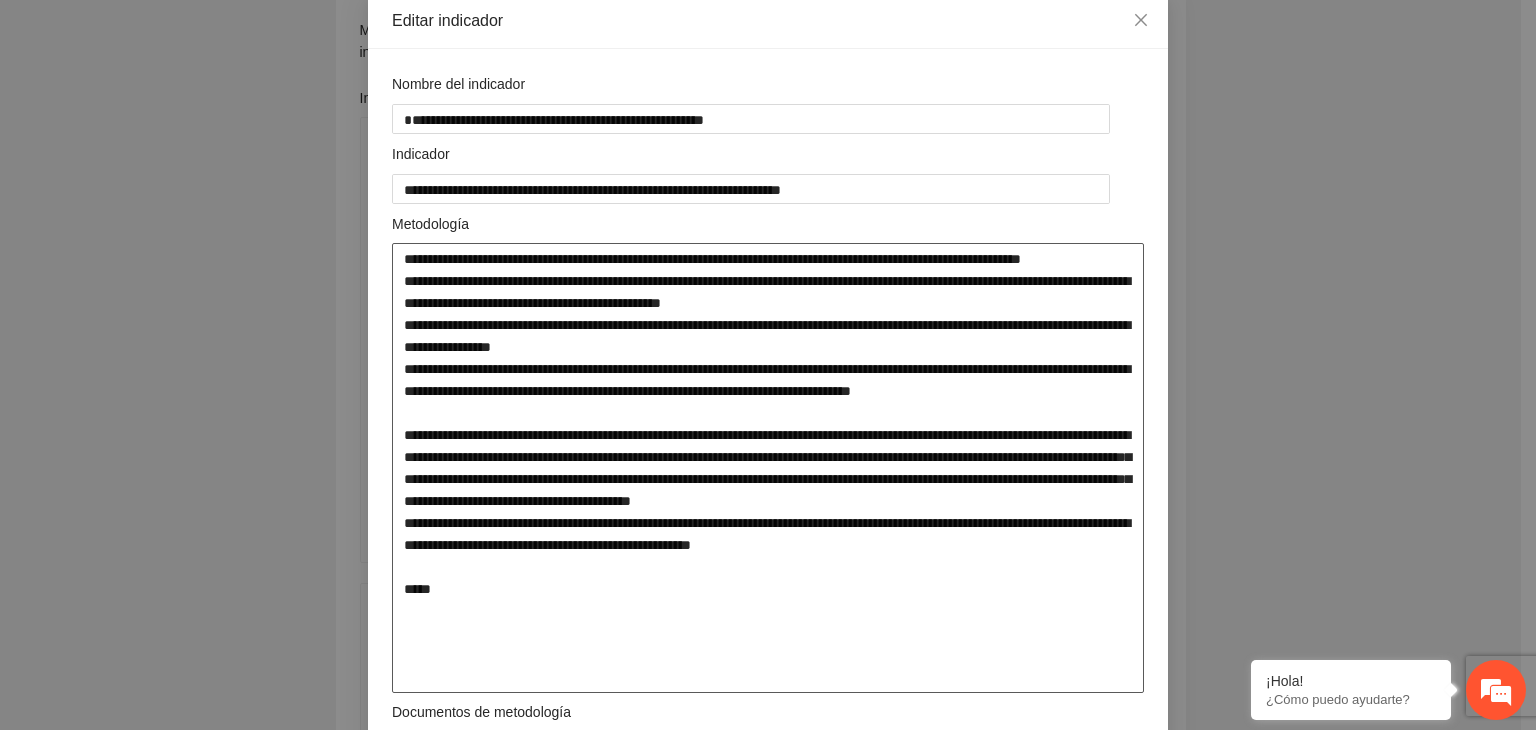 type on "**********" 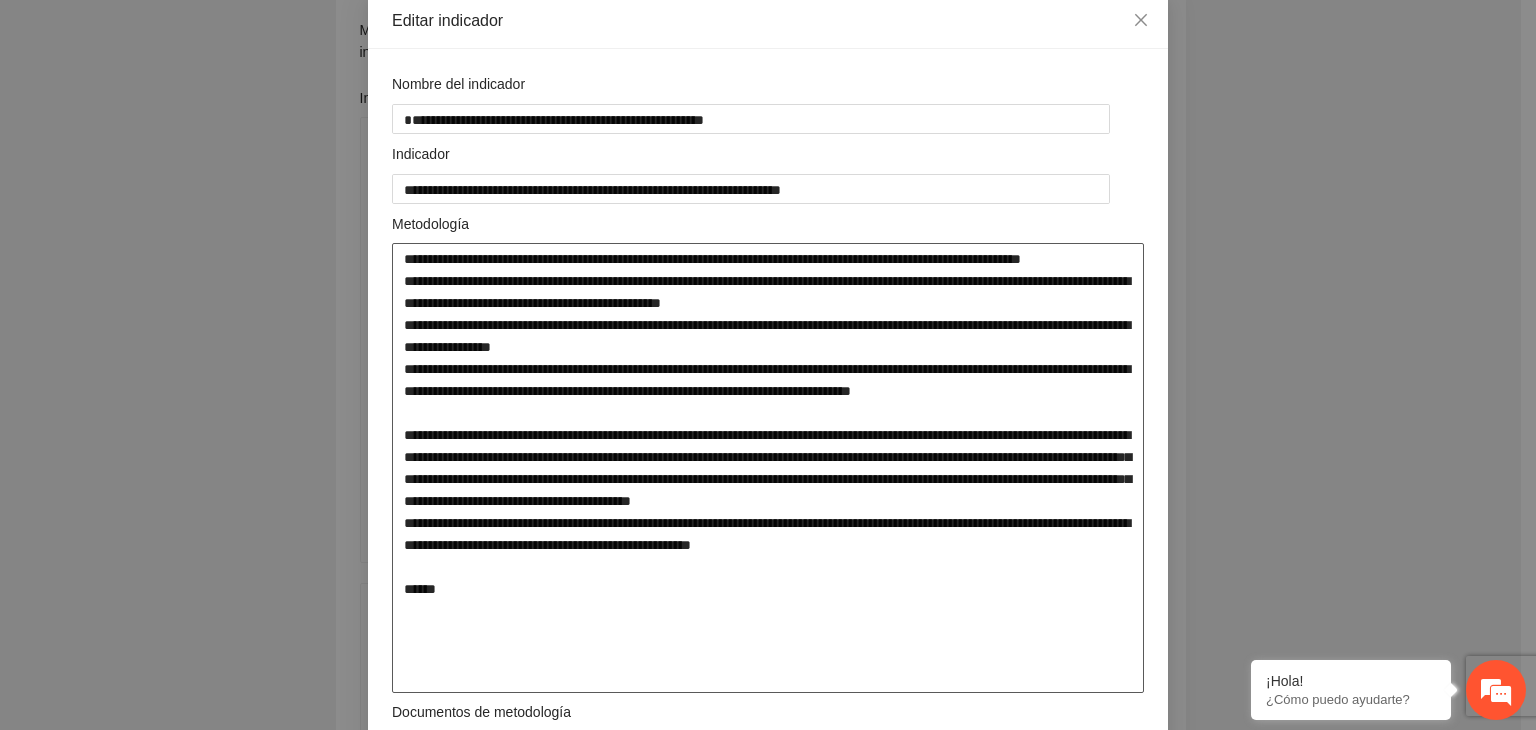 type on "**********" 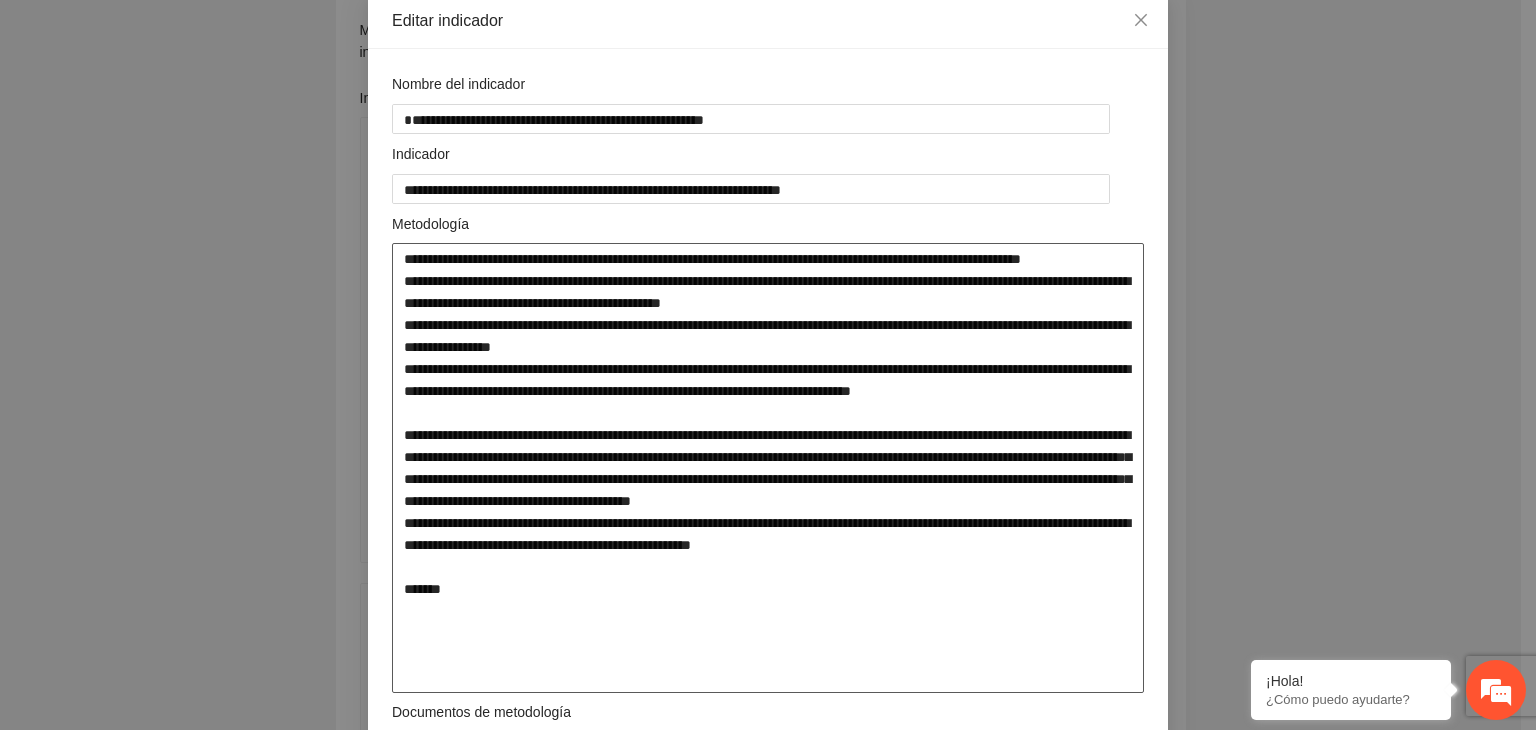 type on "**********" 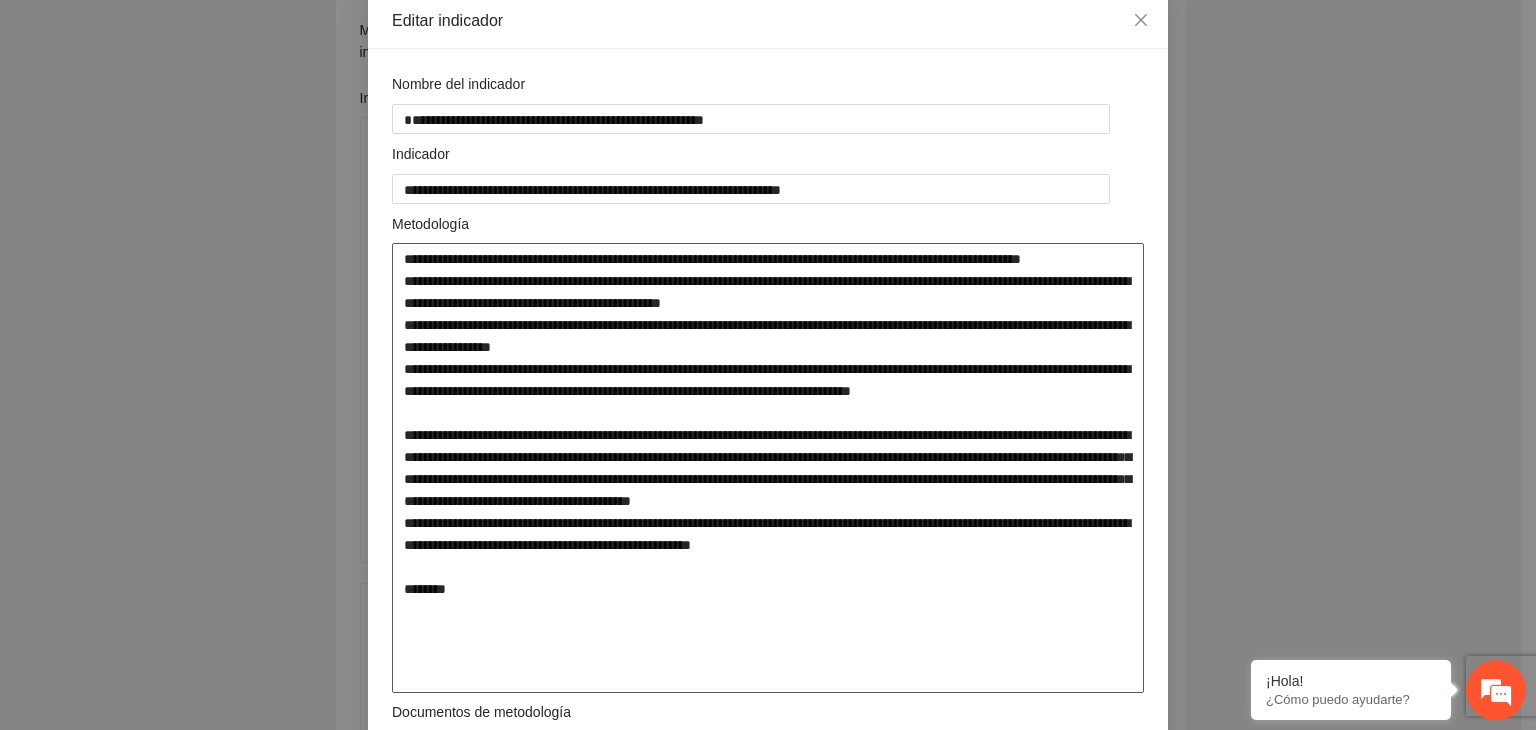 type on "**********" 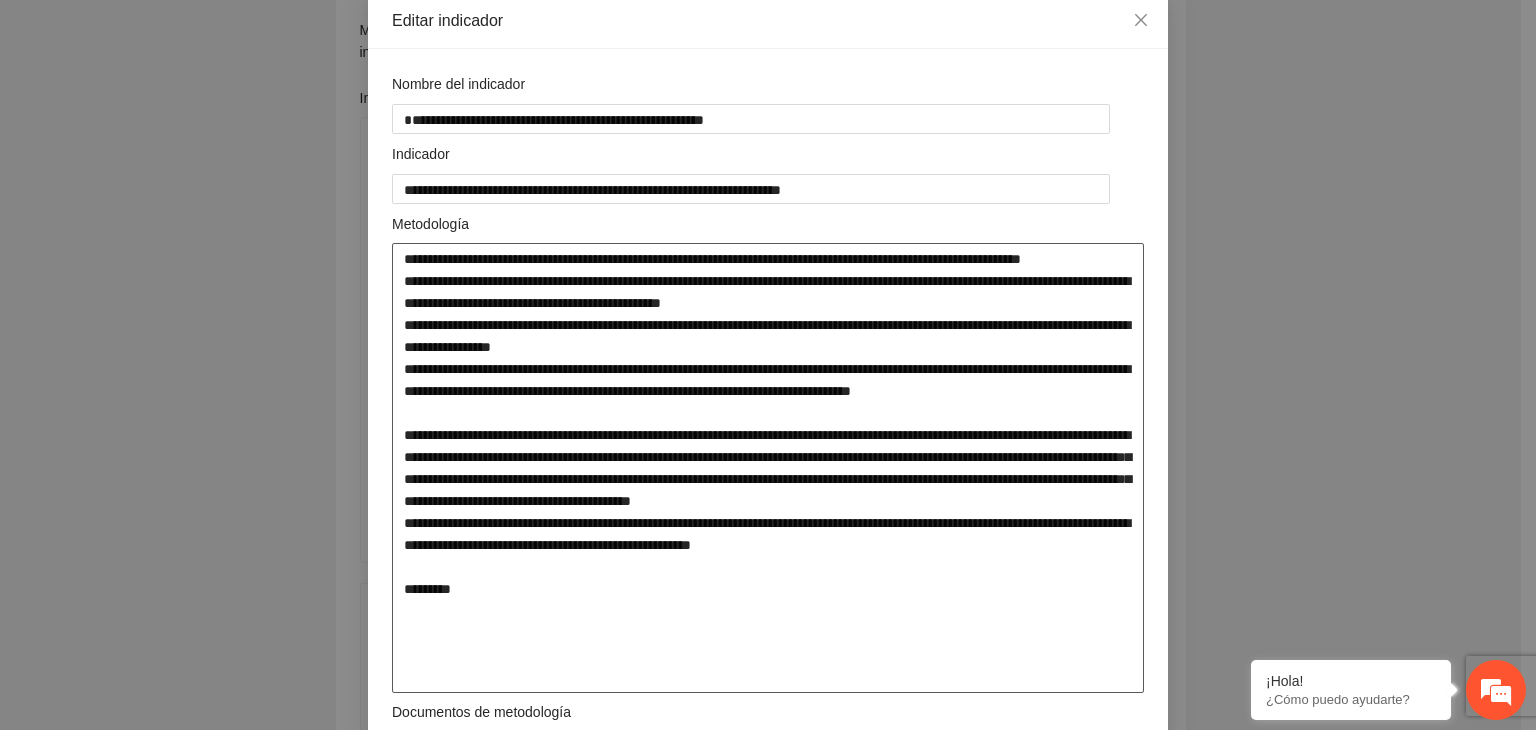 type on "**********" 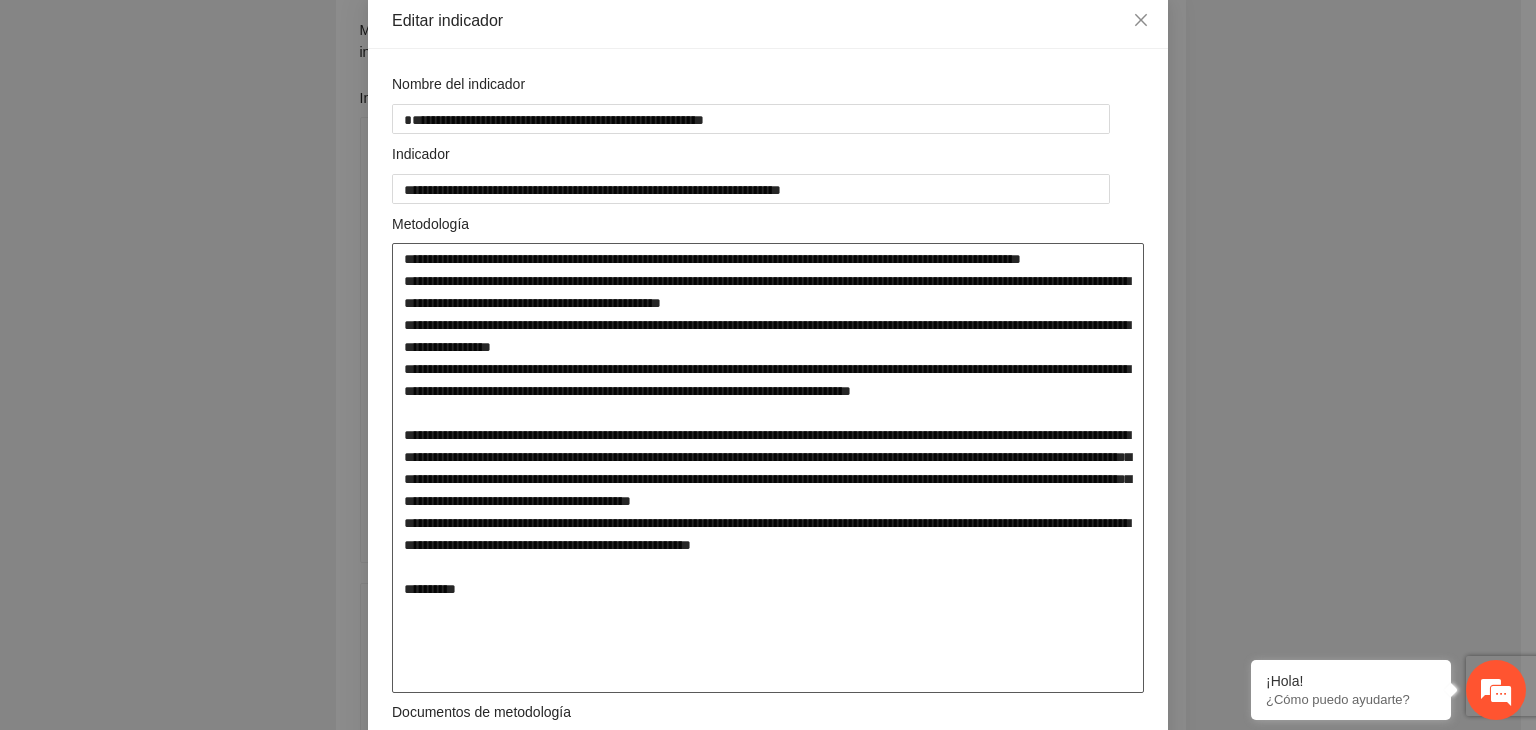 type on "**********" 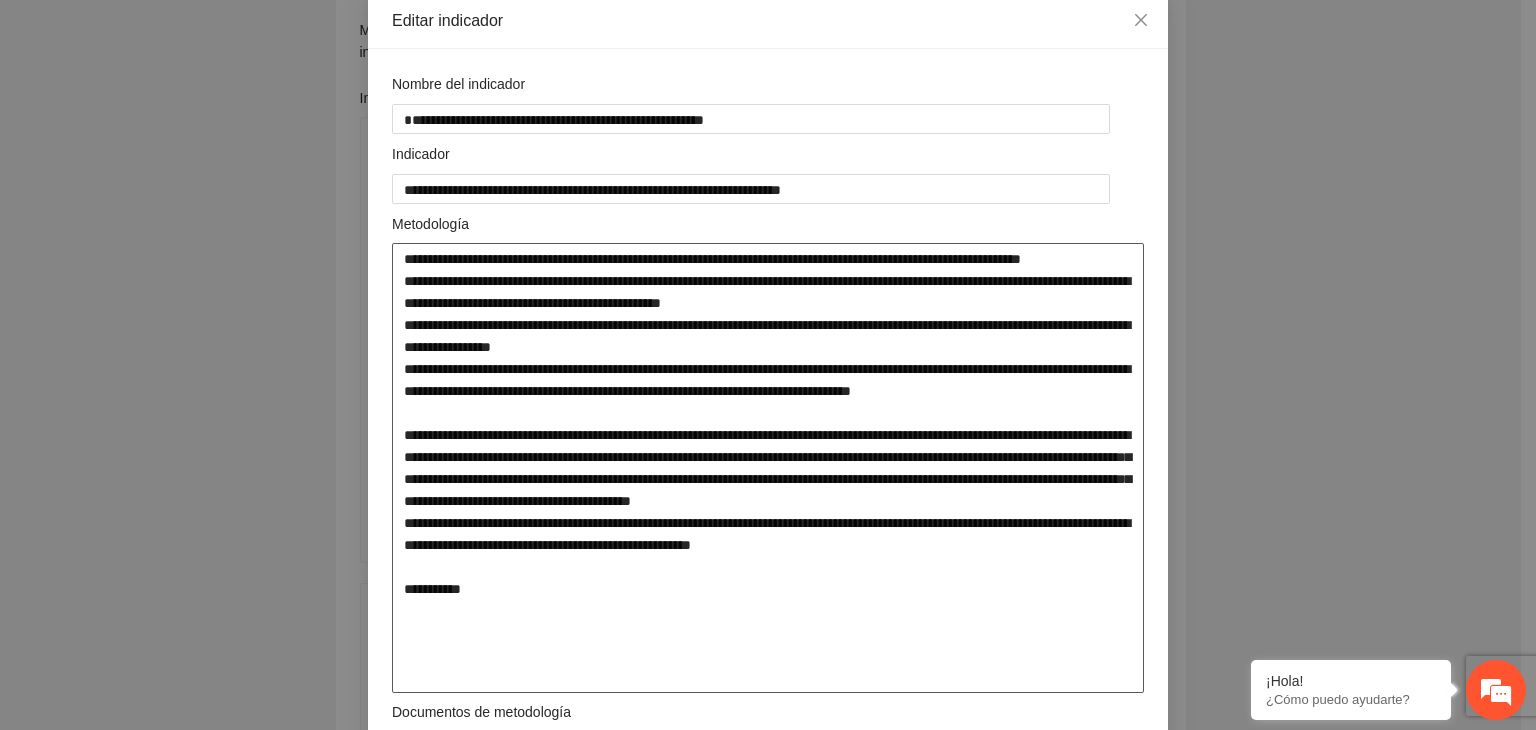 type on "**********" 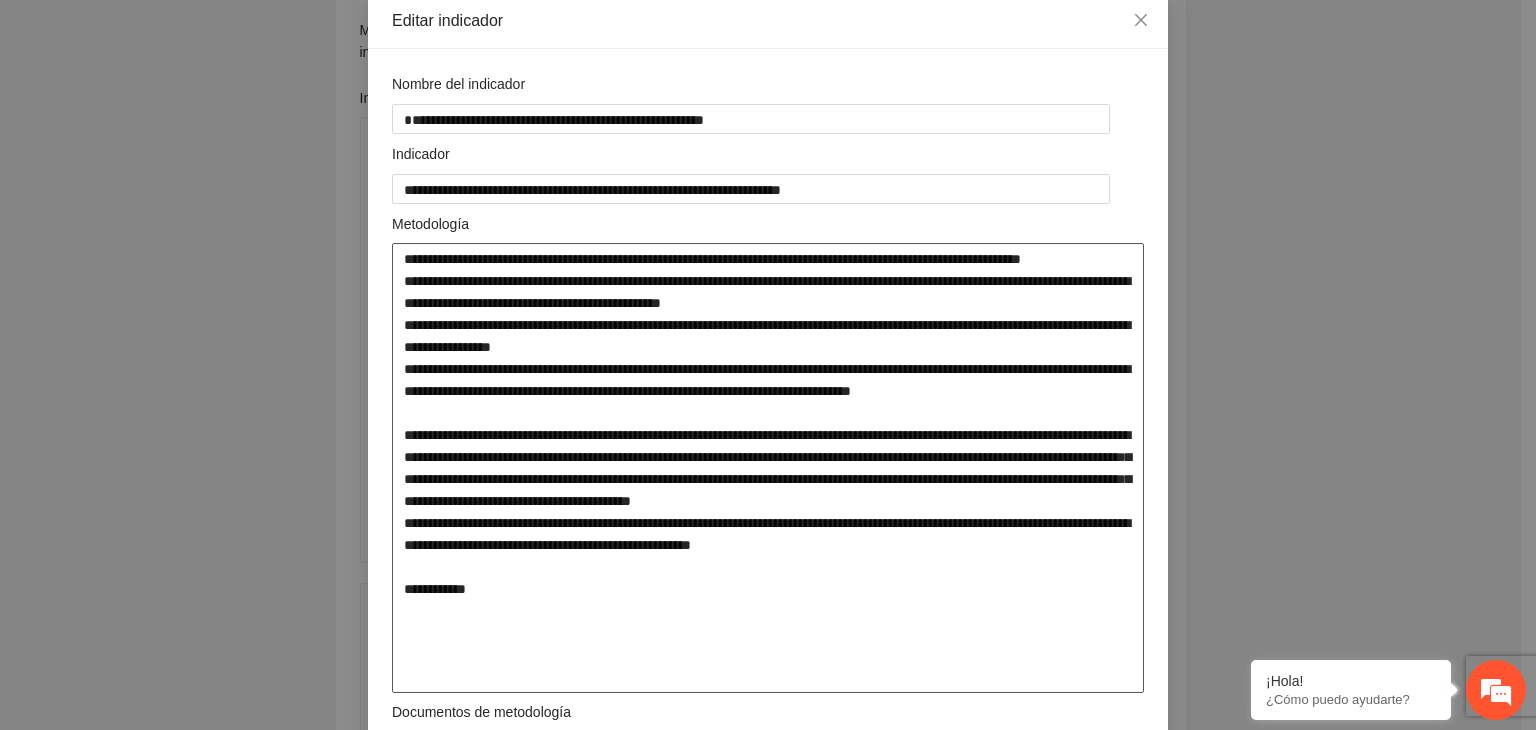 type on "**********" 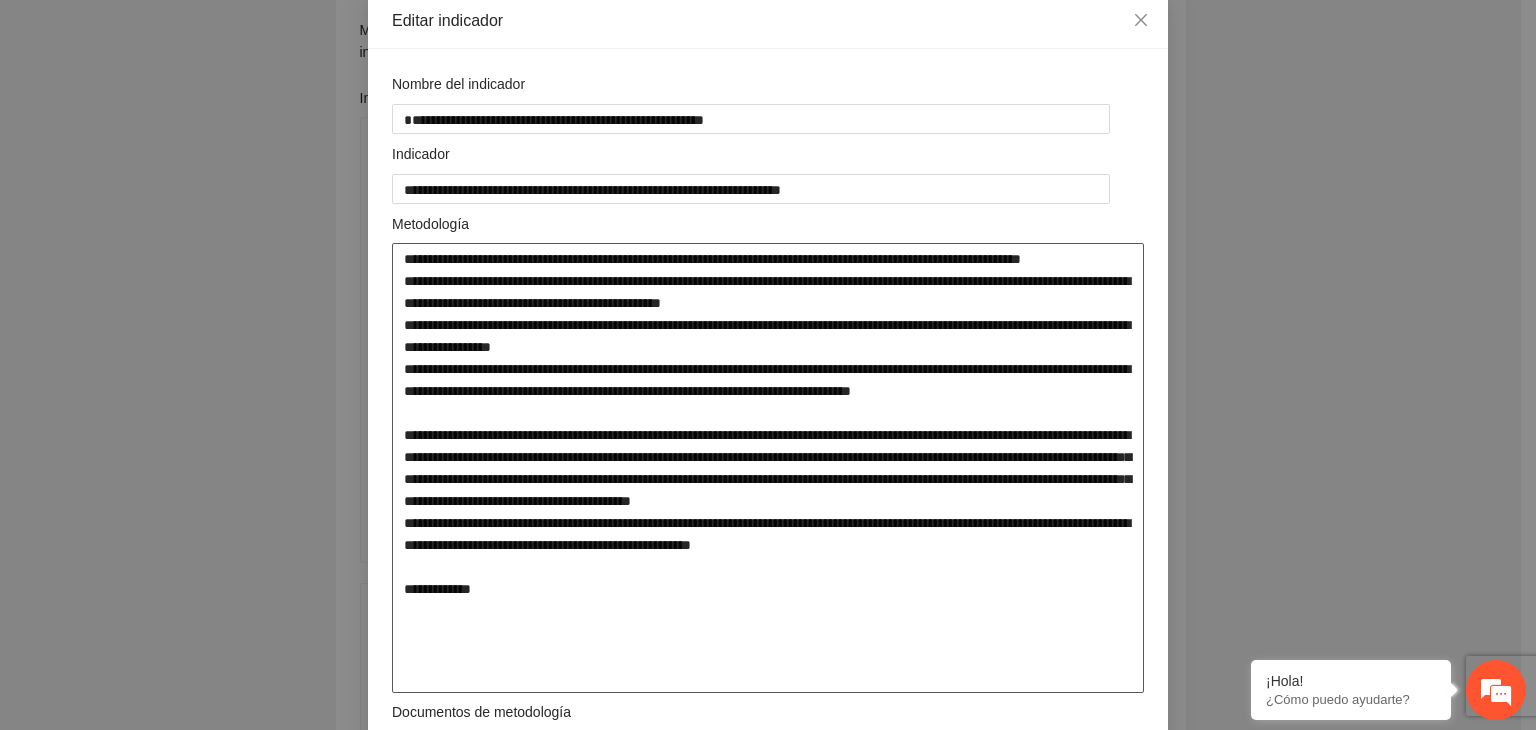 type on "**********" 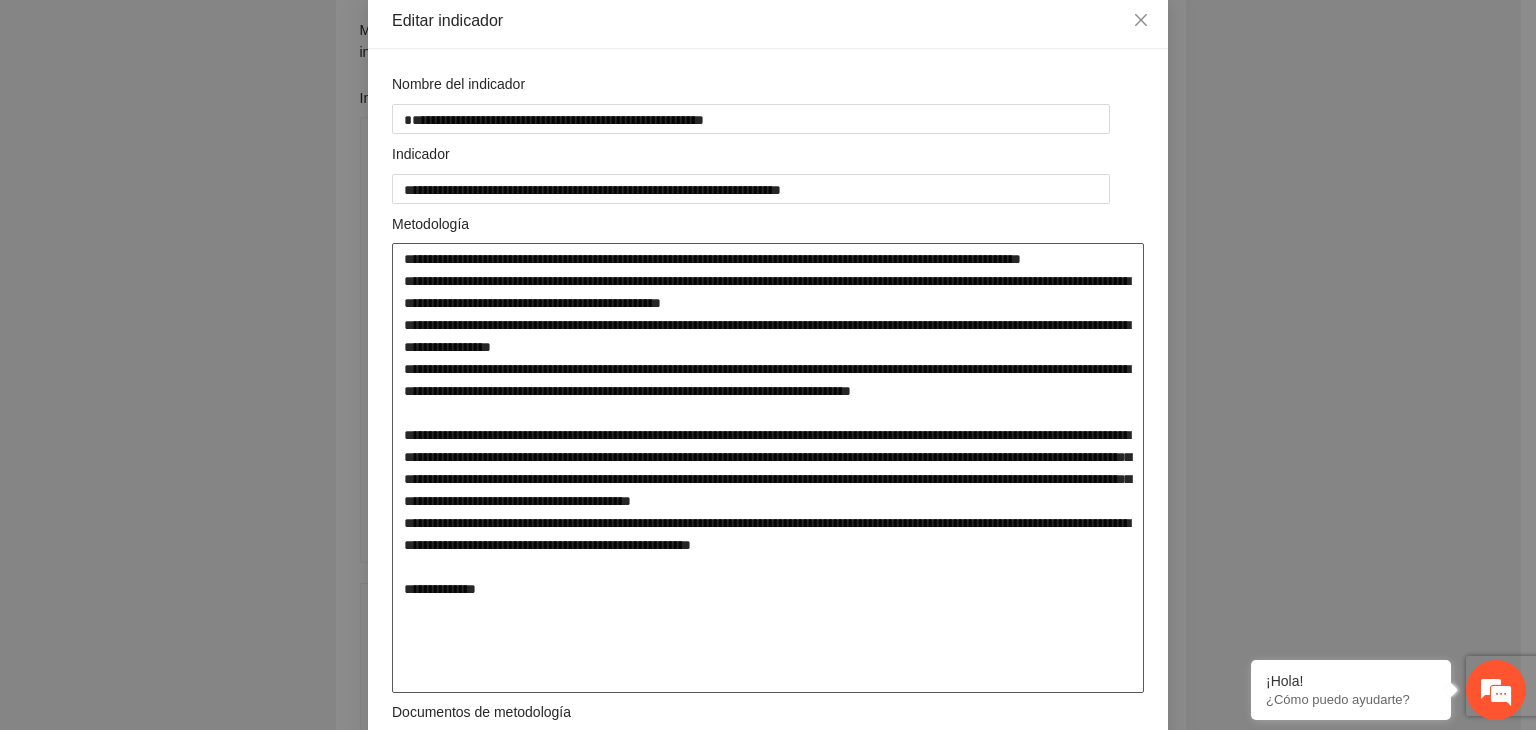 type on "**********" 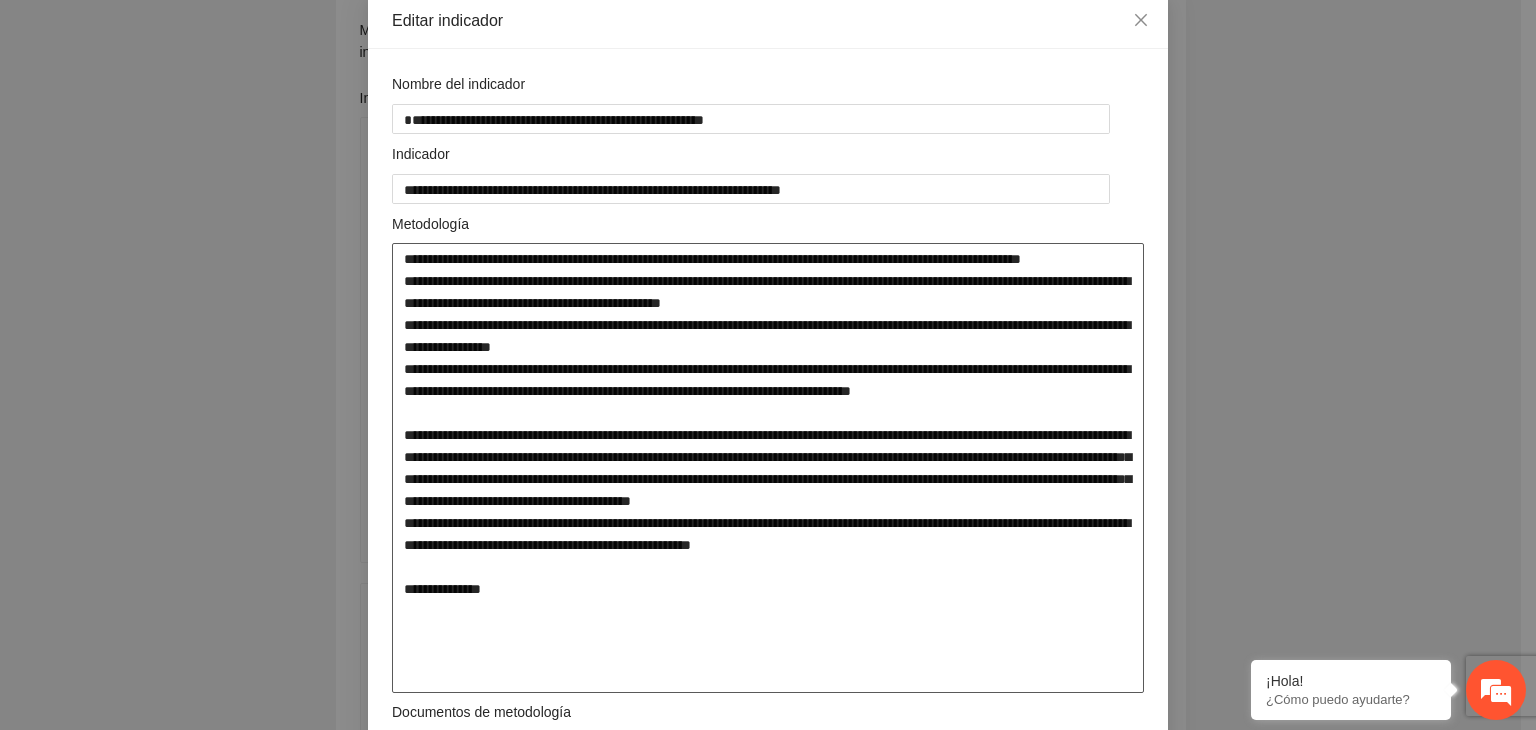 type on "**********" 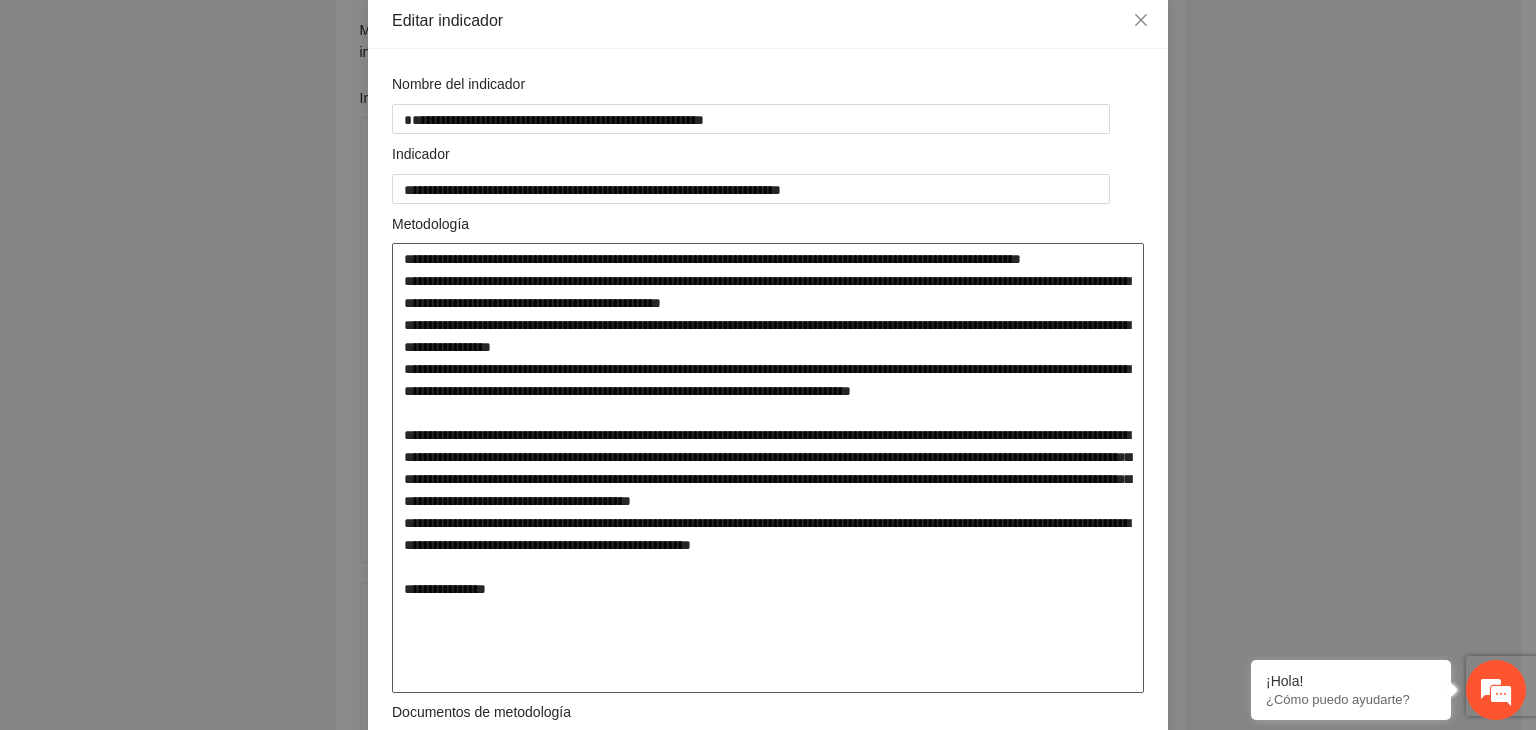 type on "**********" 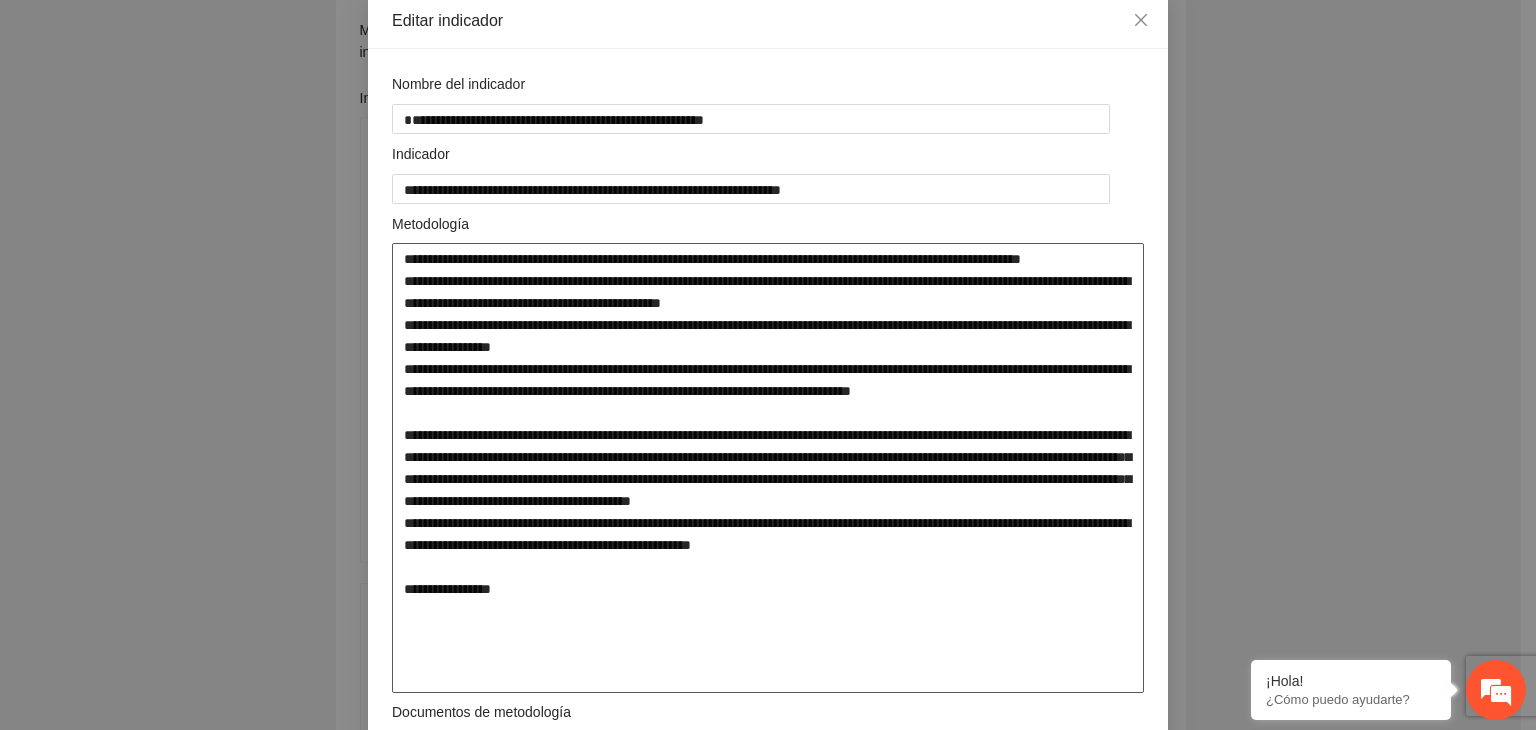type on "**********" 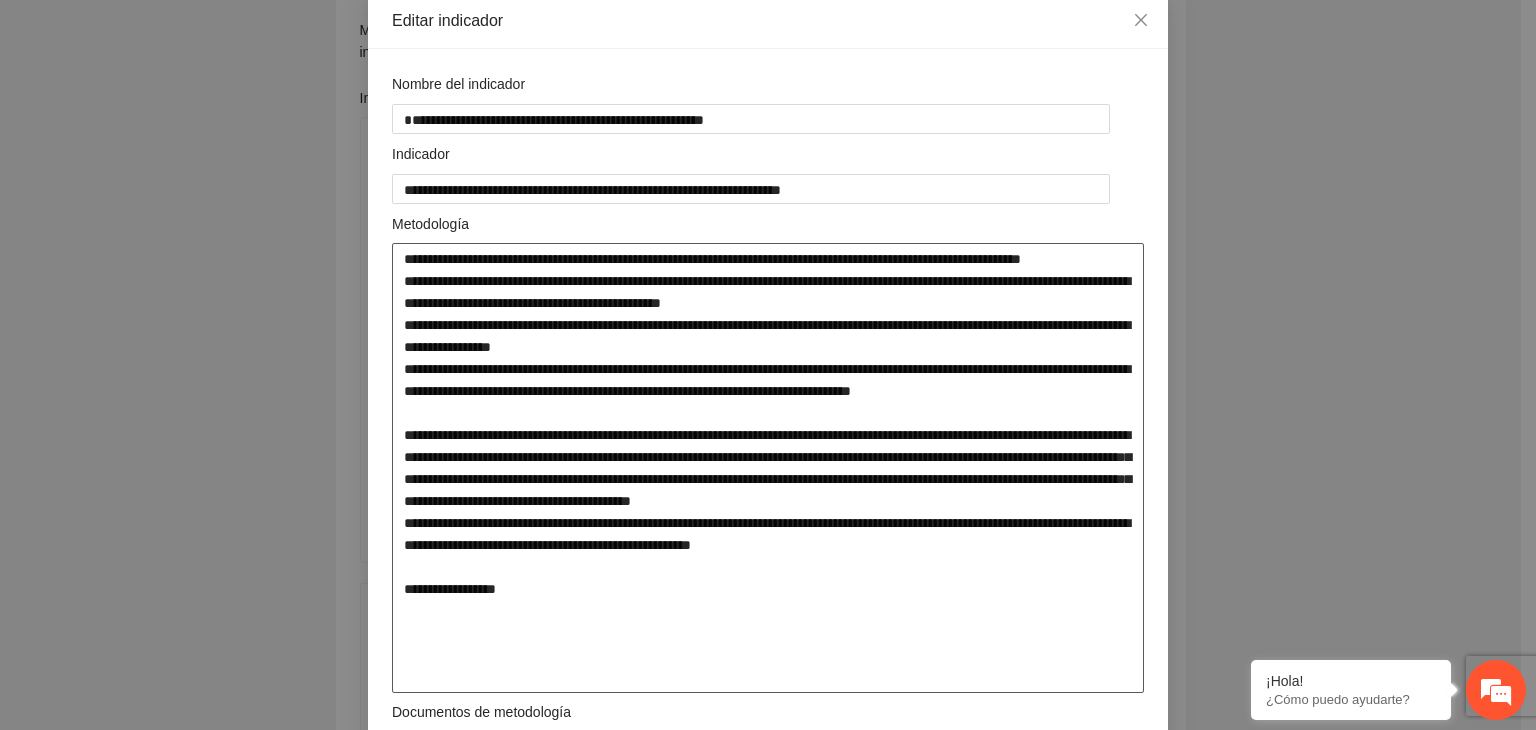 type on "**********" 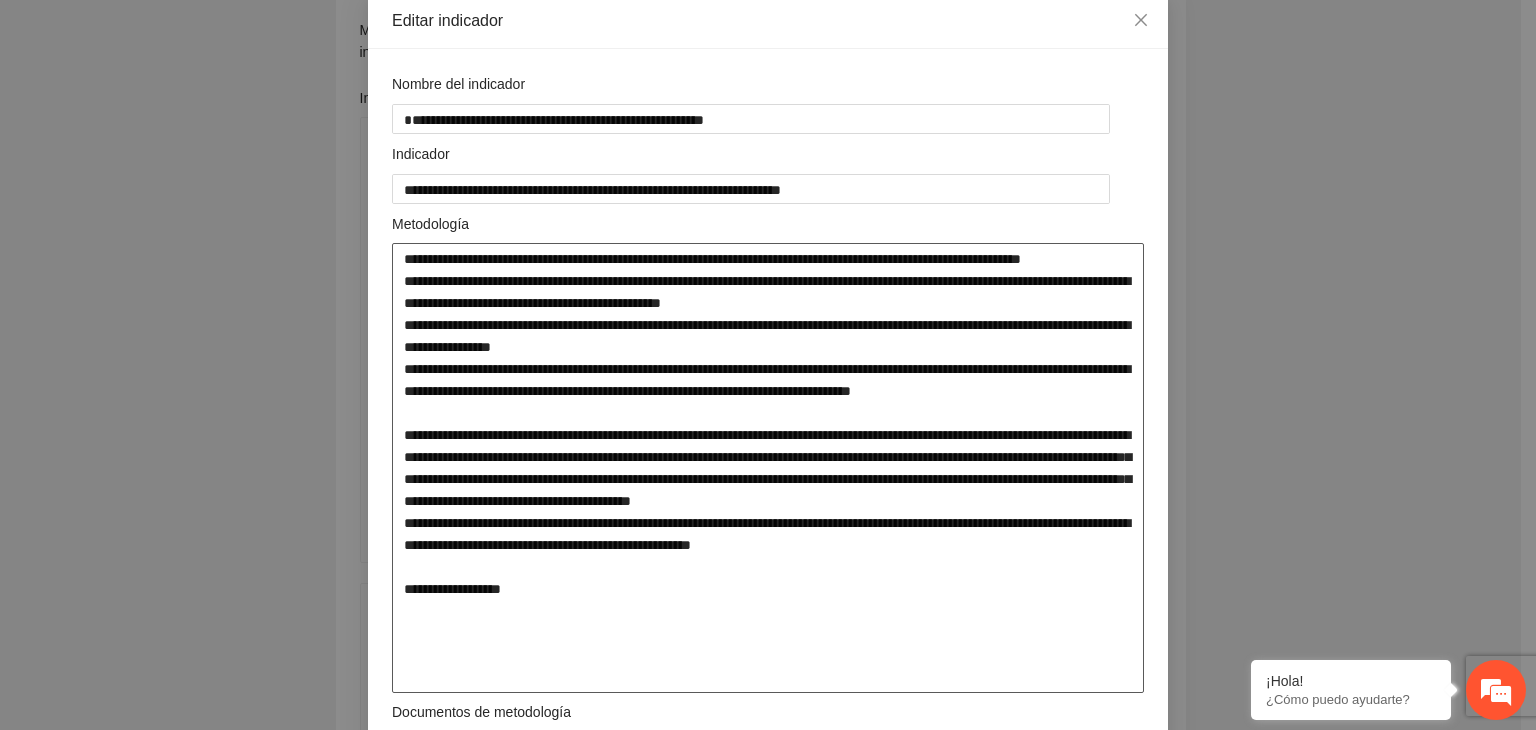 type on "**********" 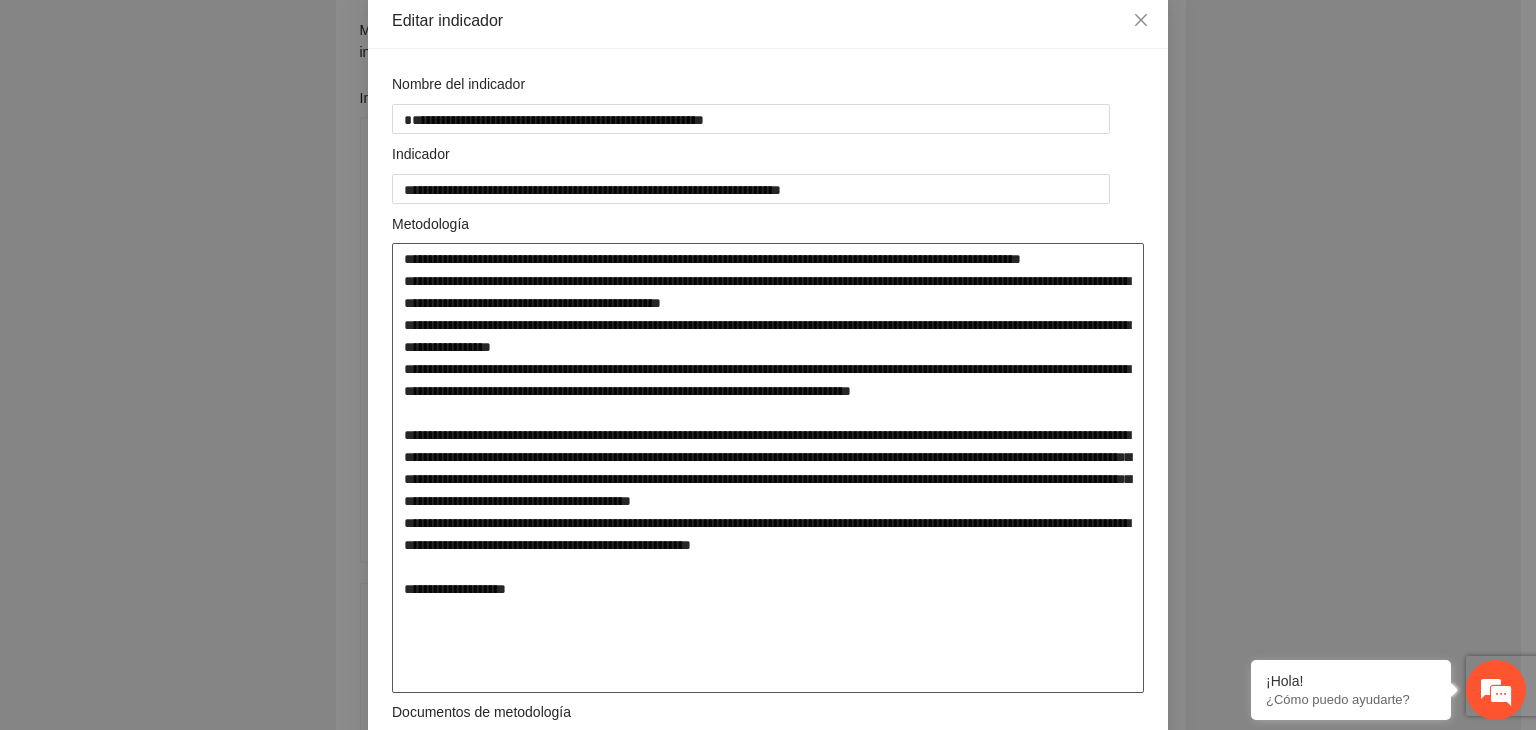 type on "**********" 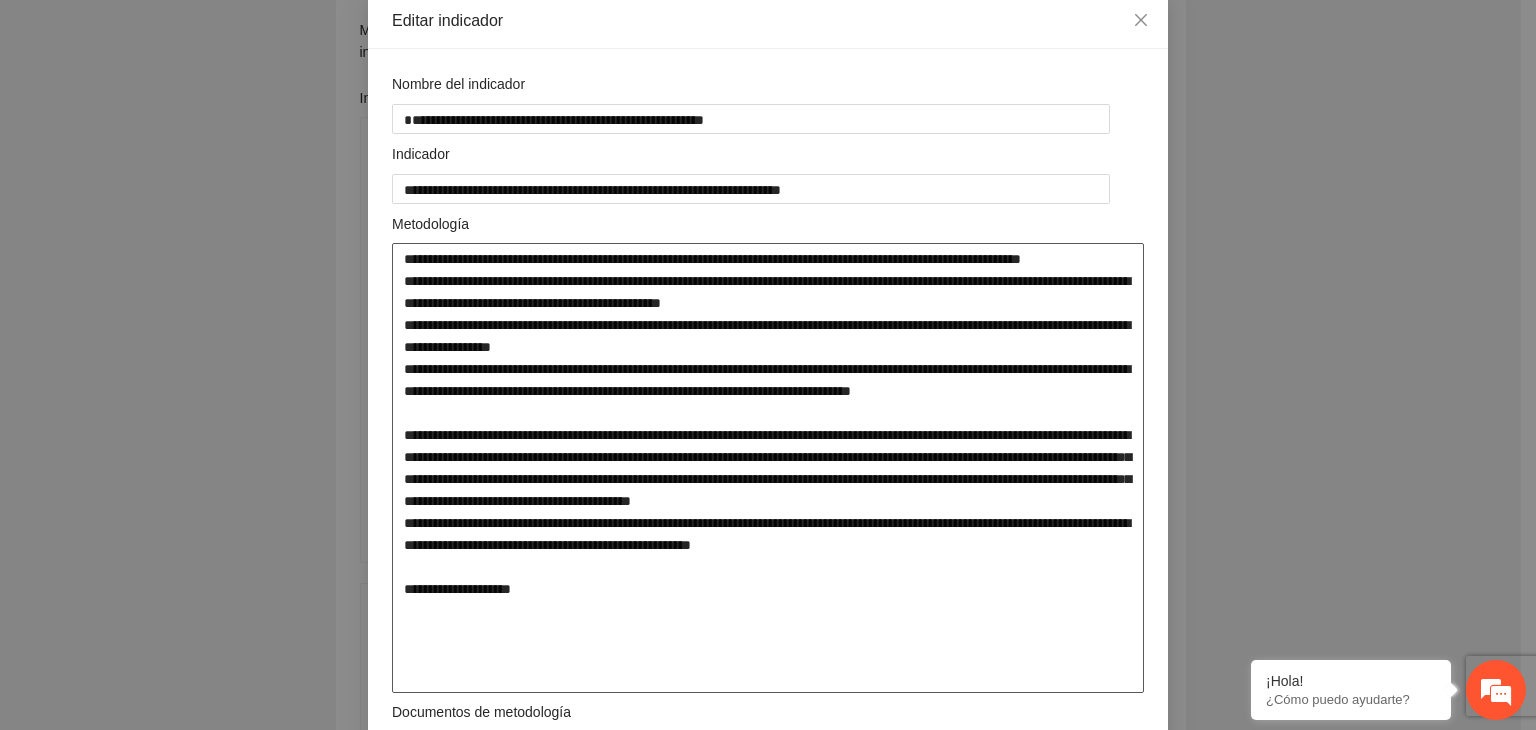 type on "**********" 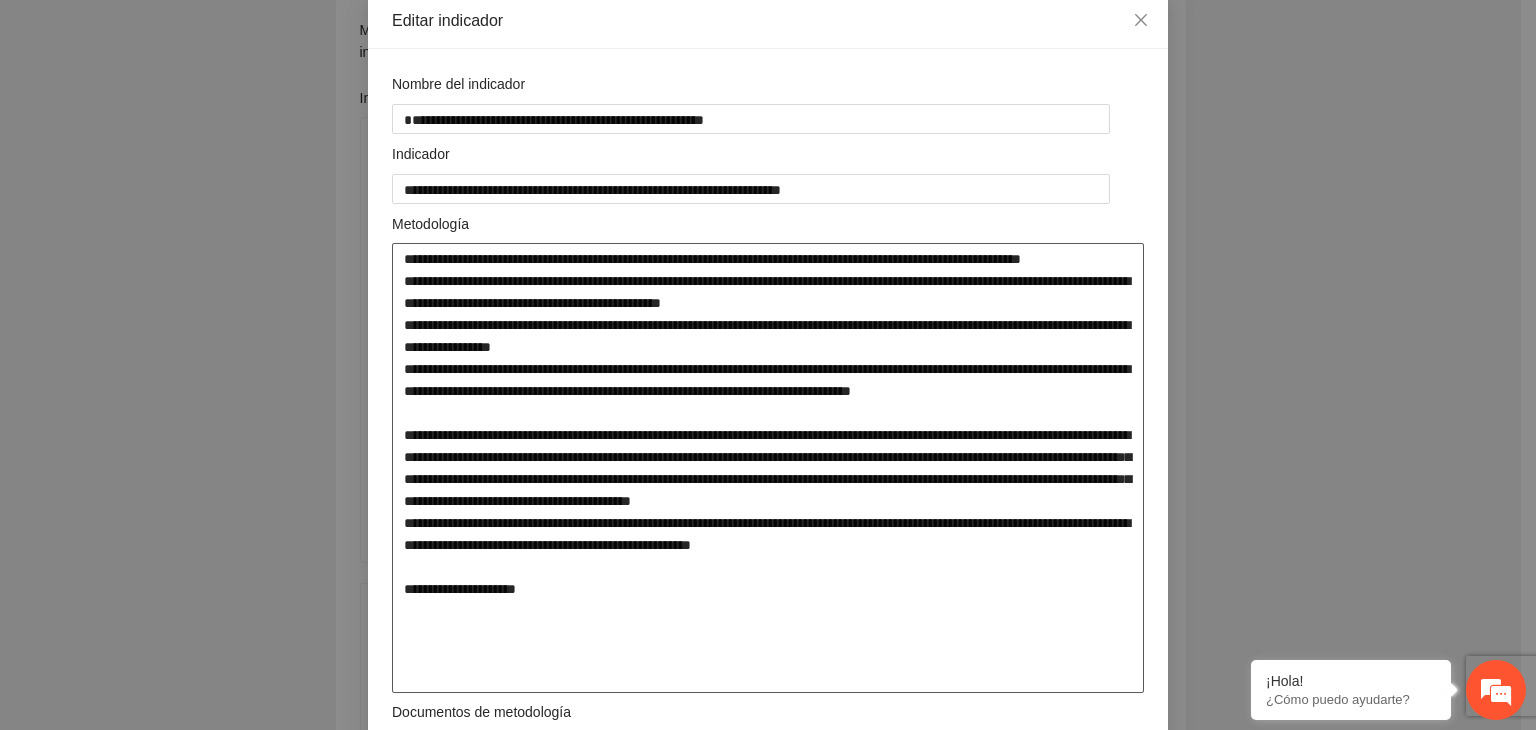 type on "**********" 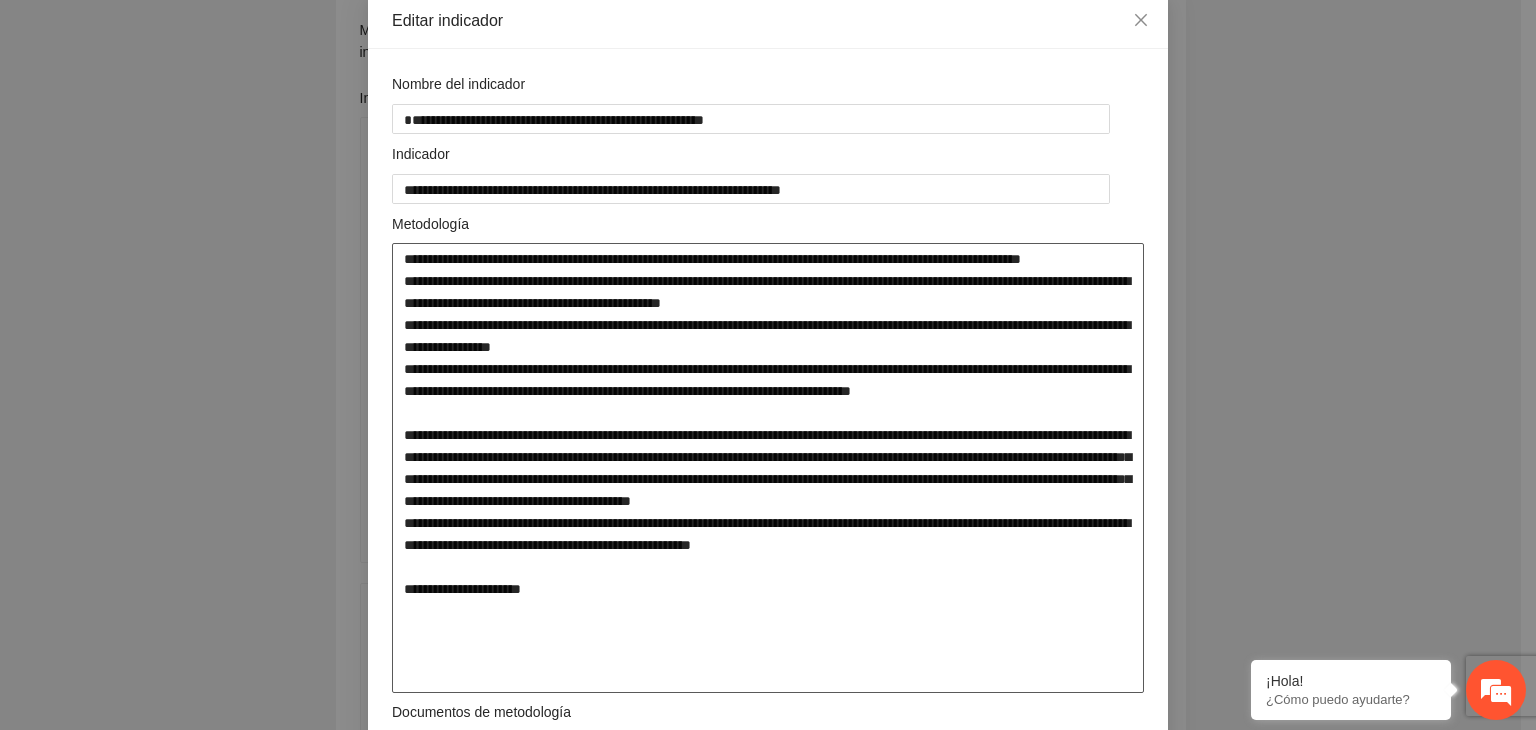 type on "**********" 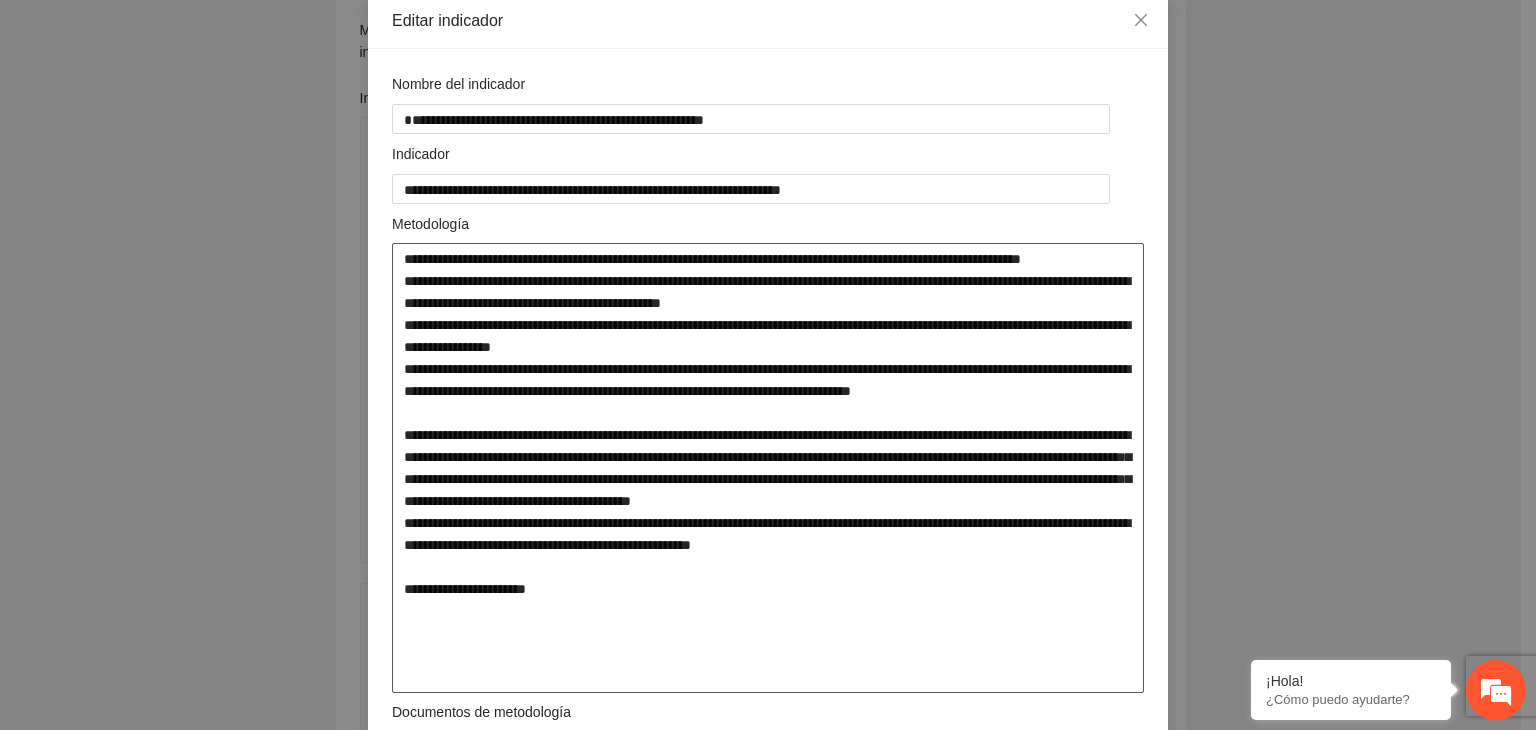 type on "**********" 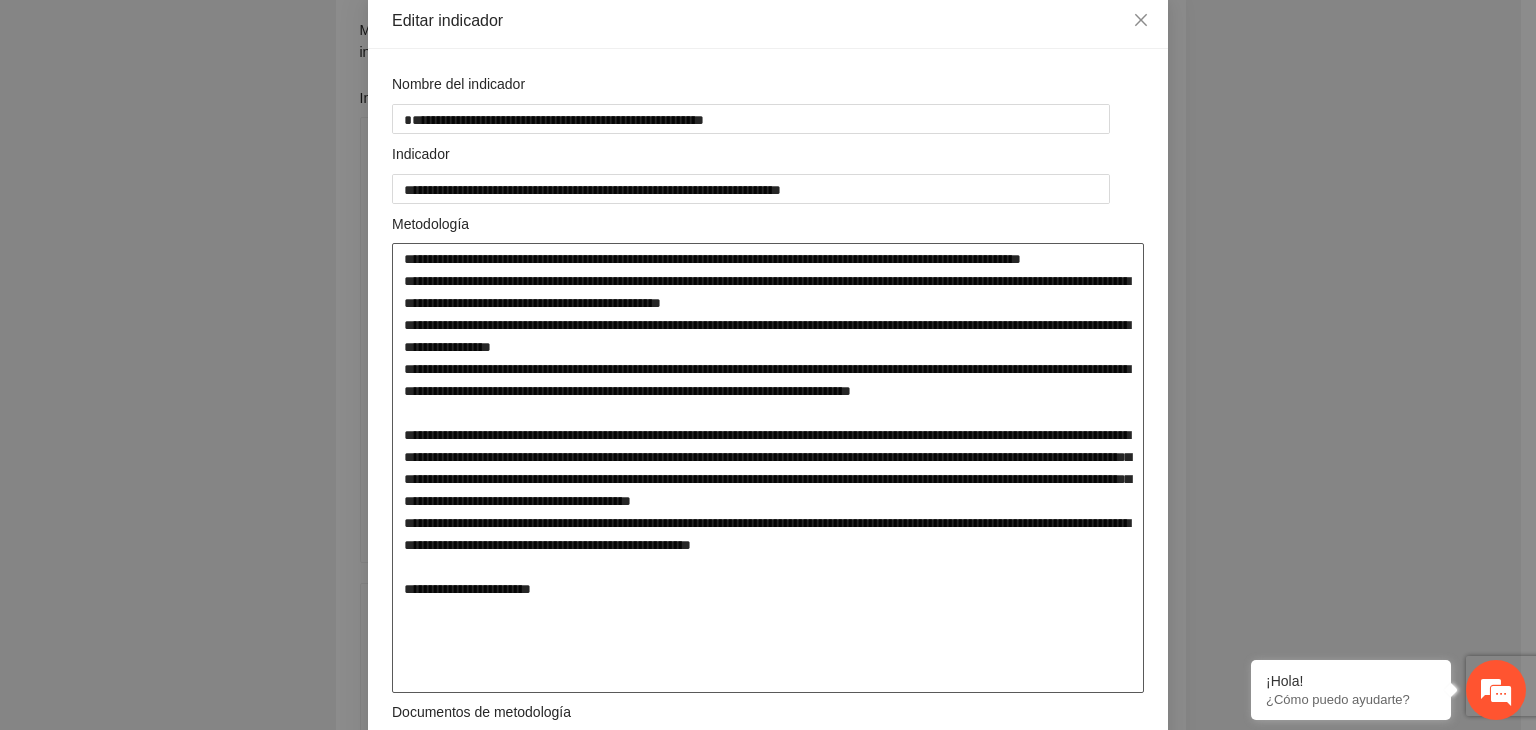 type on "**********" 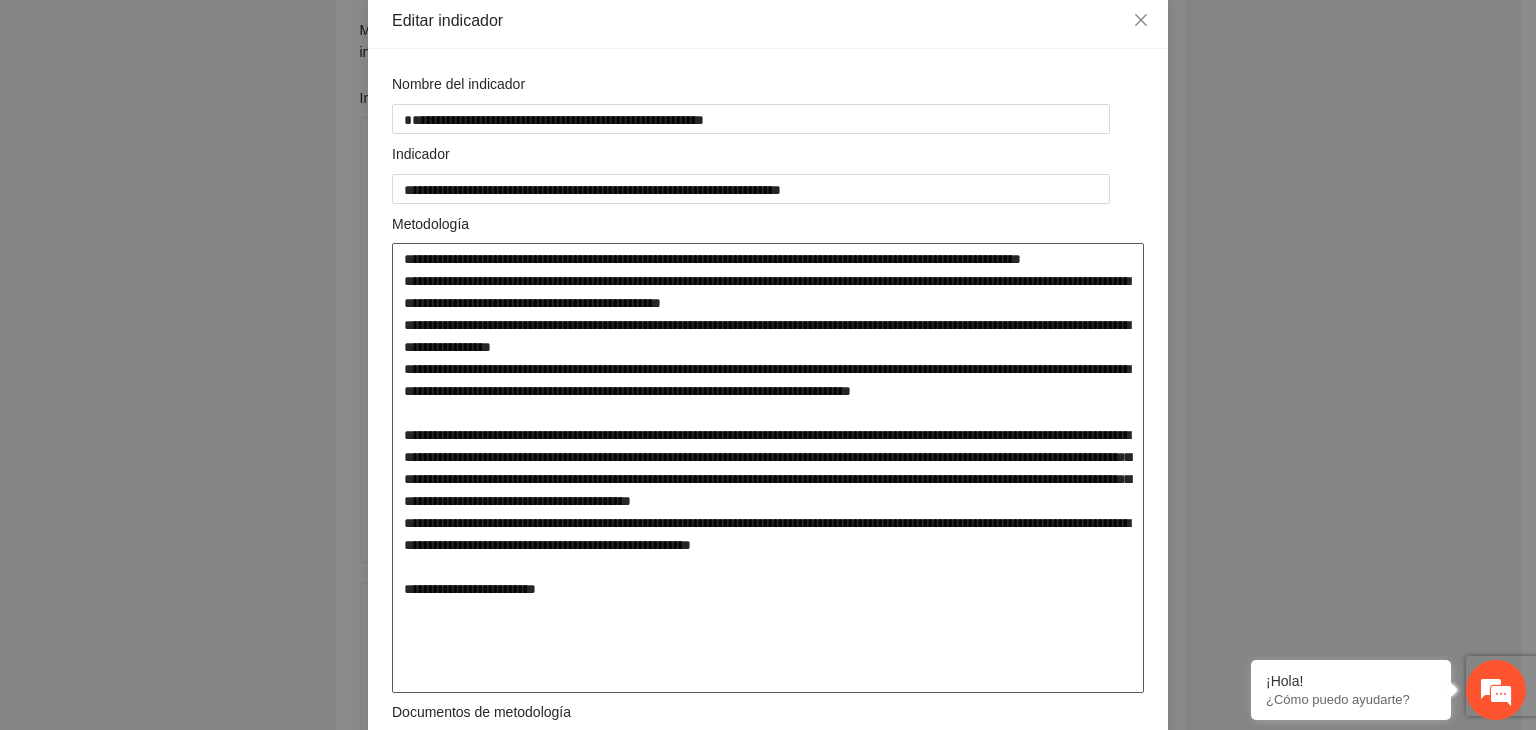 type on "**********" 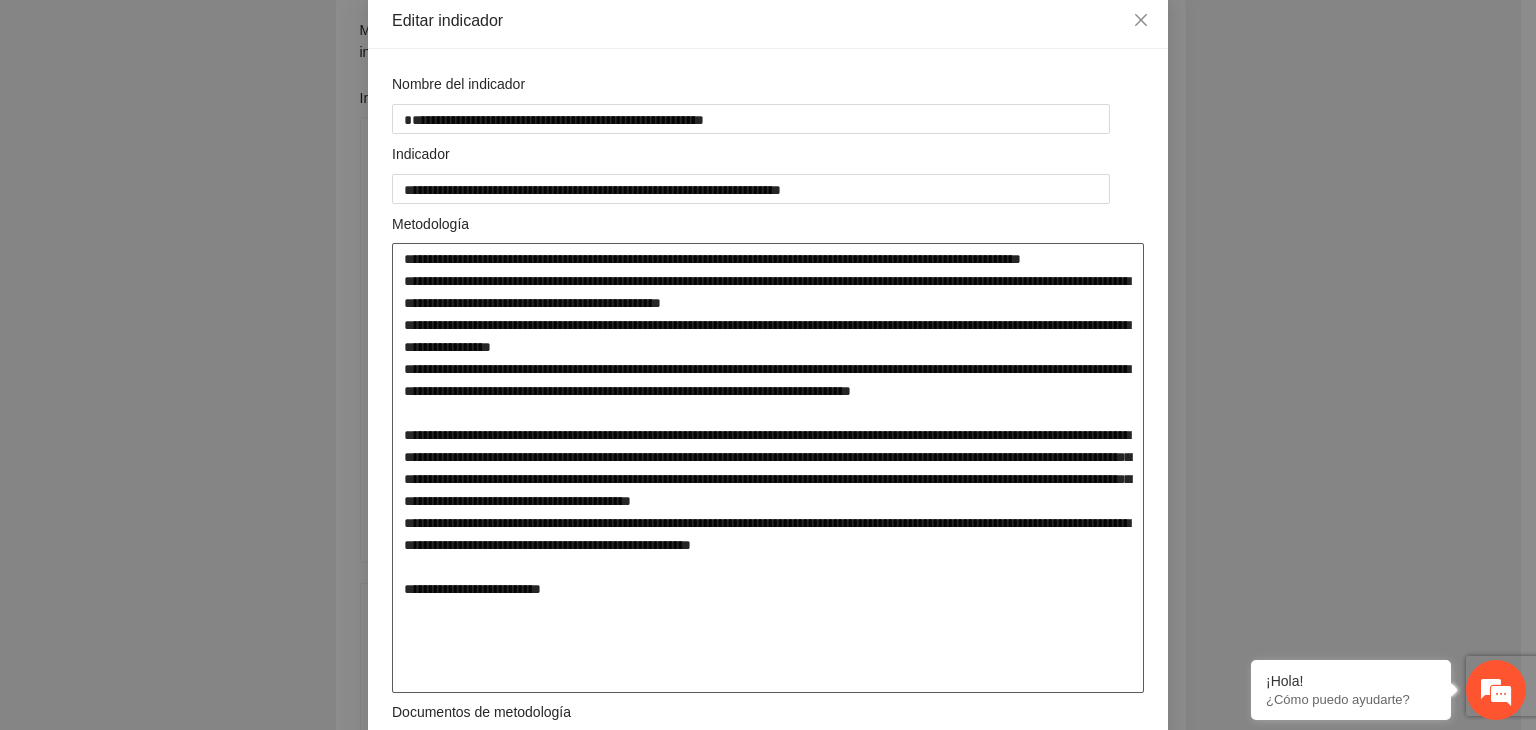type on "**********" 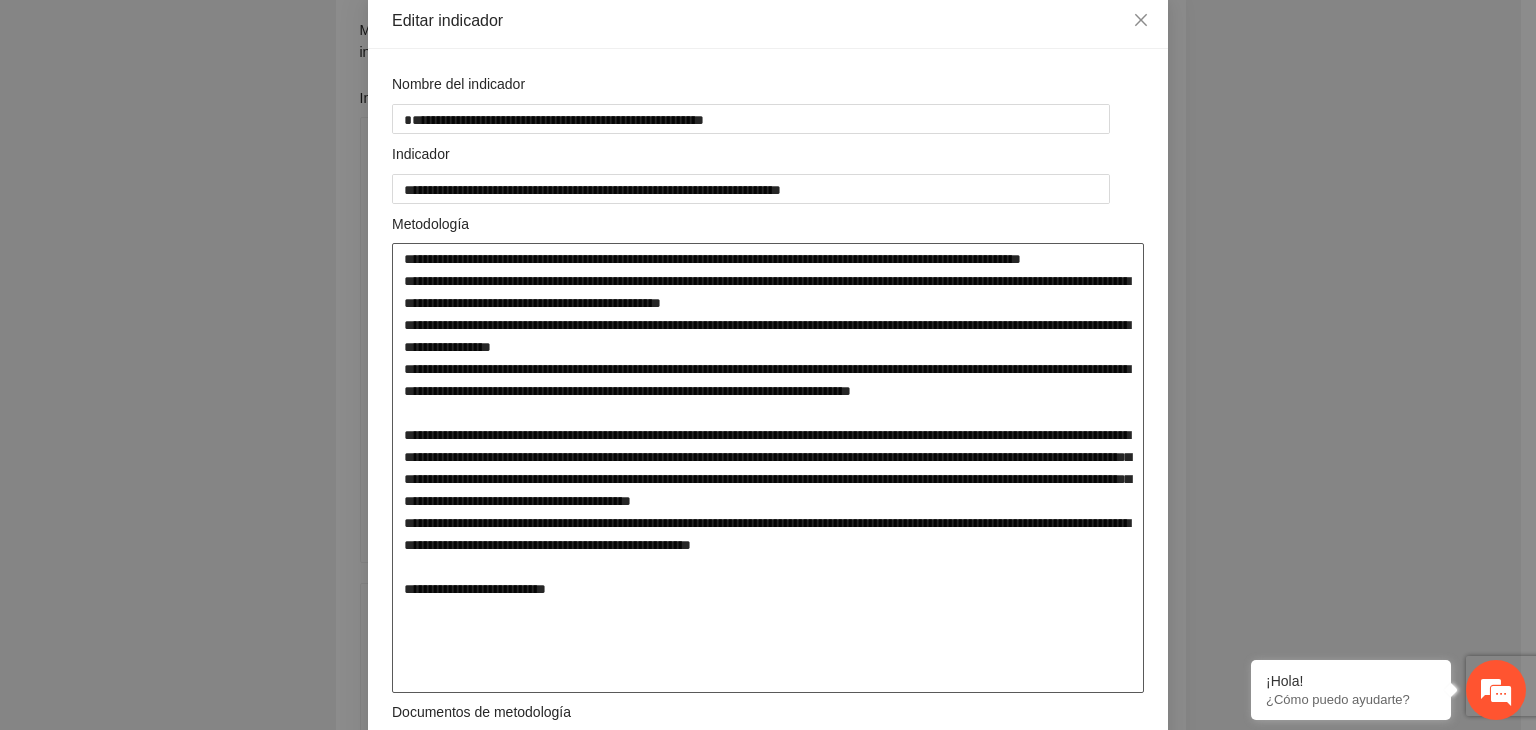 type on "**********" 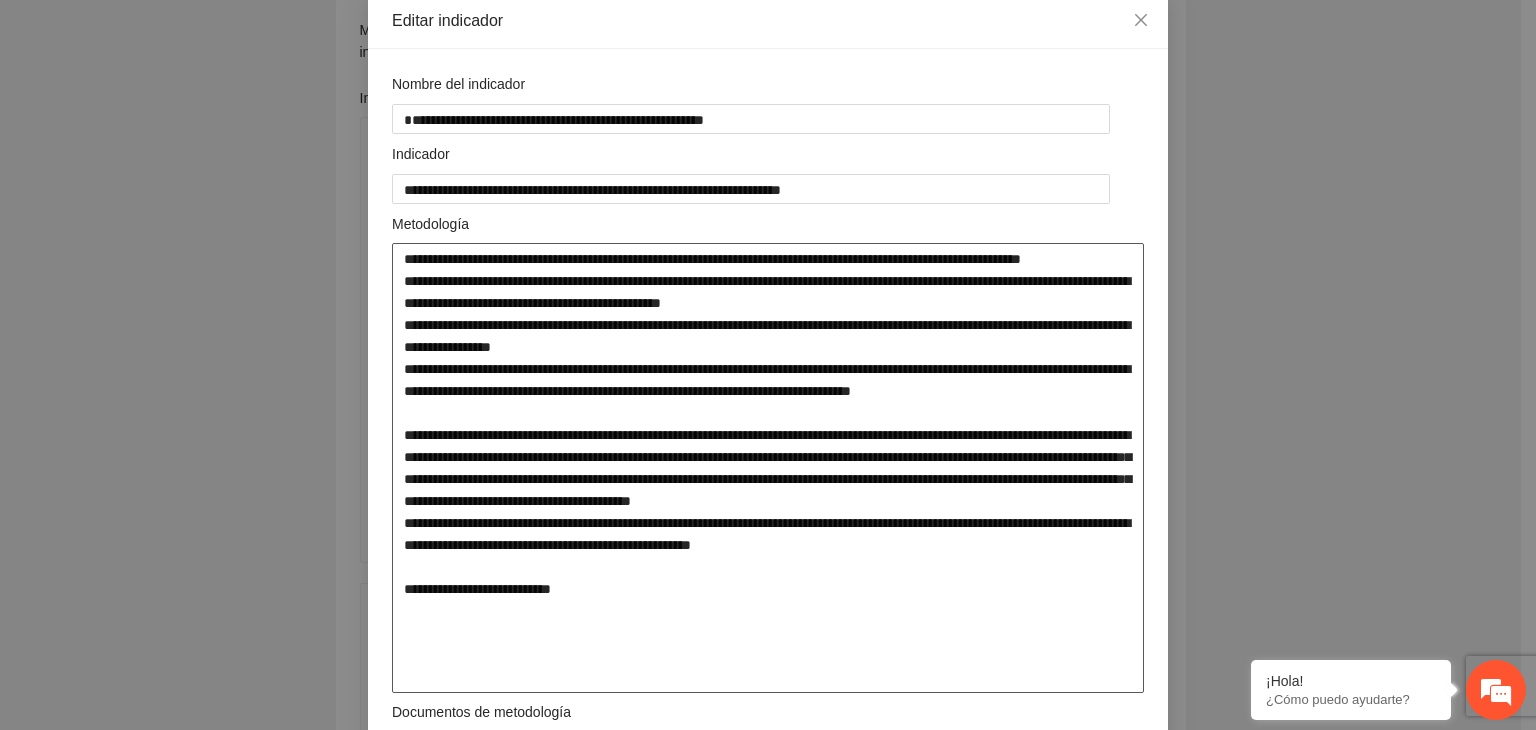 type on "**********" 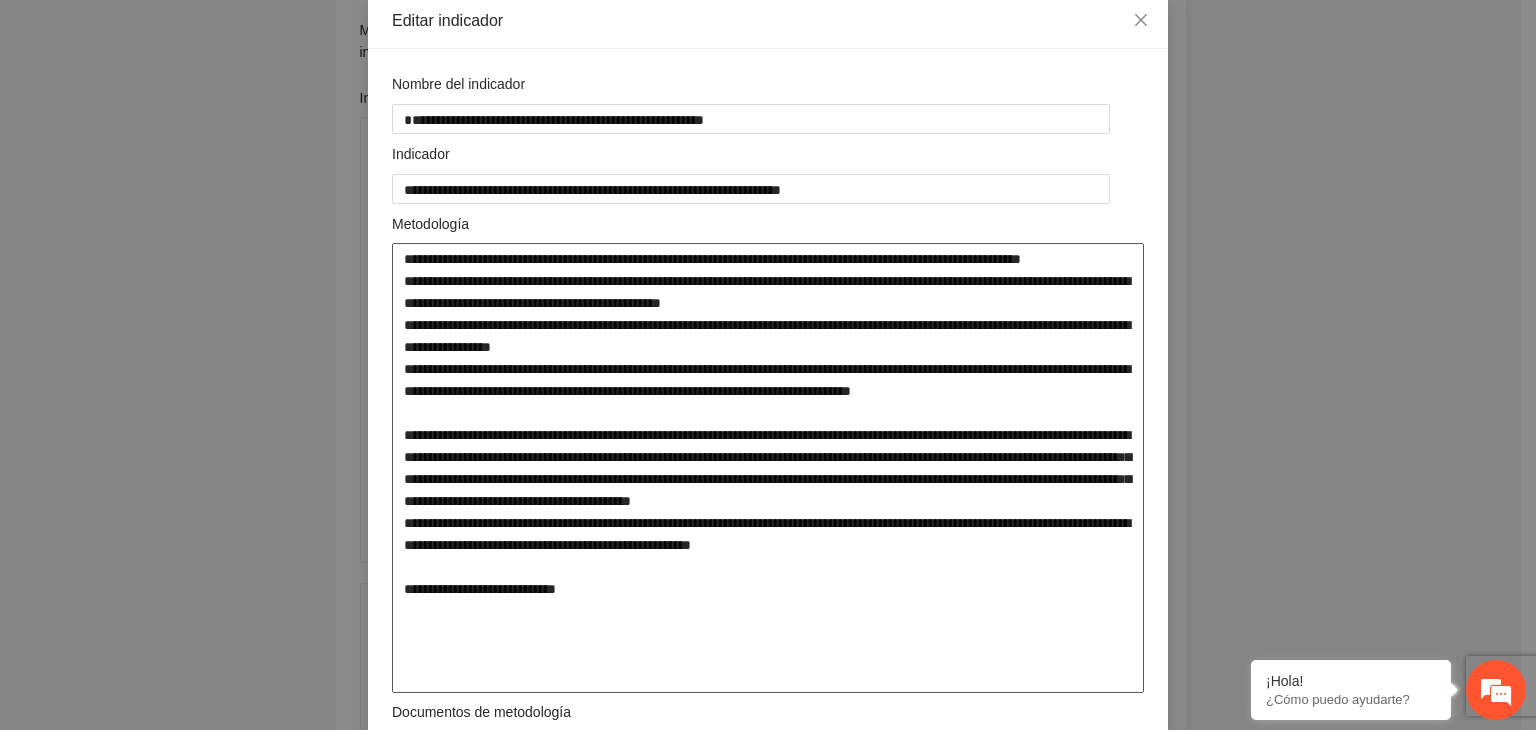 type on "**********" 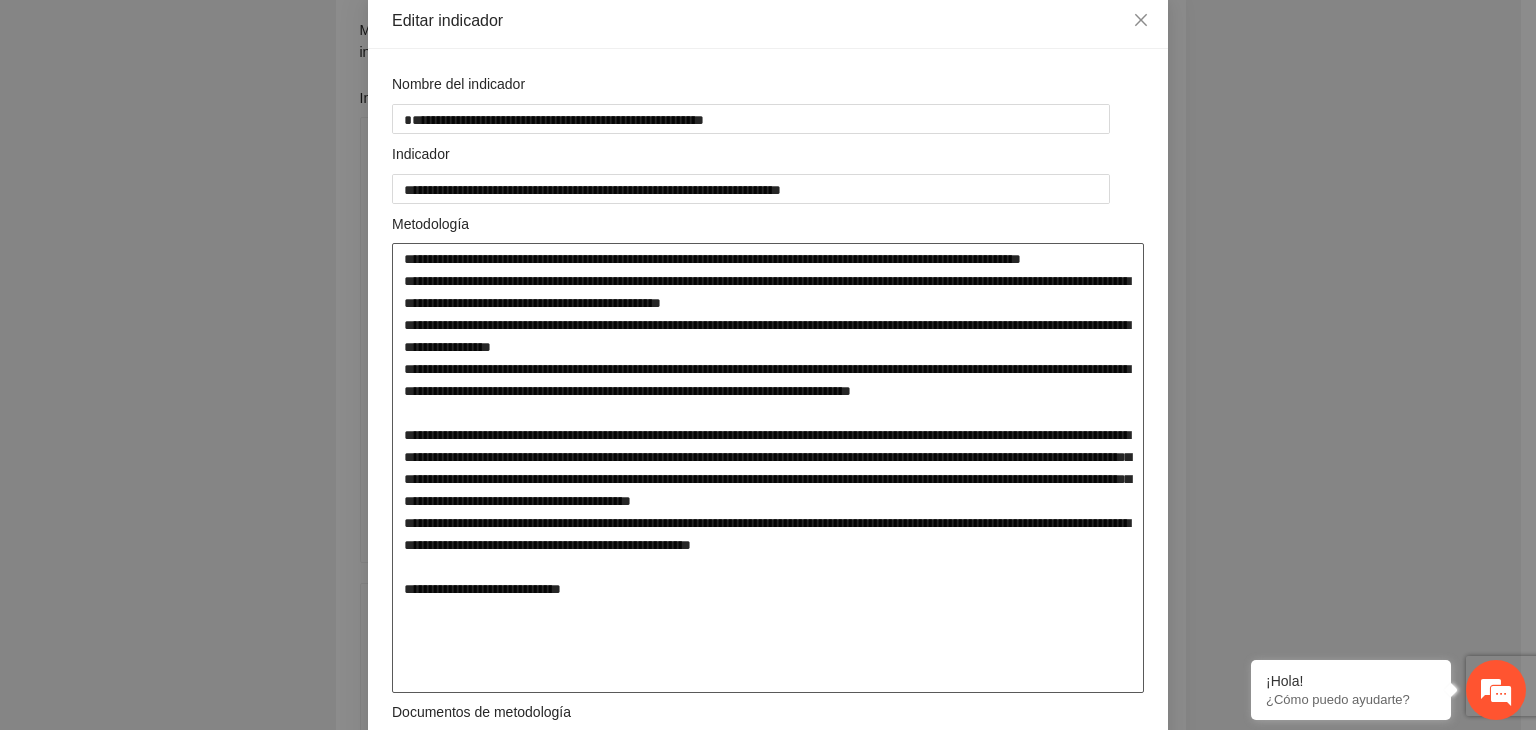 type on "**********" 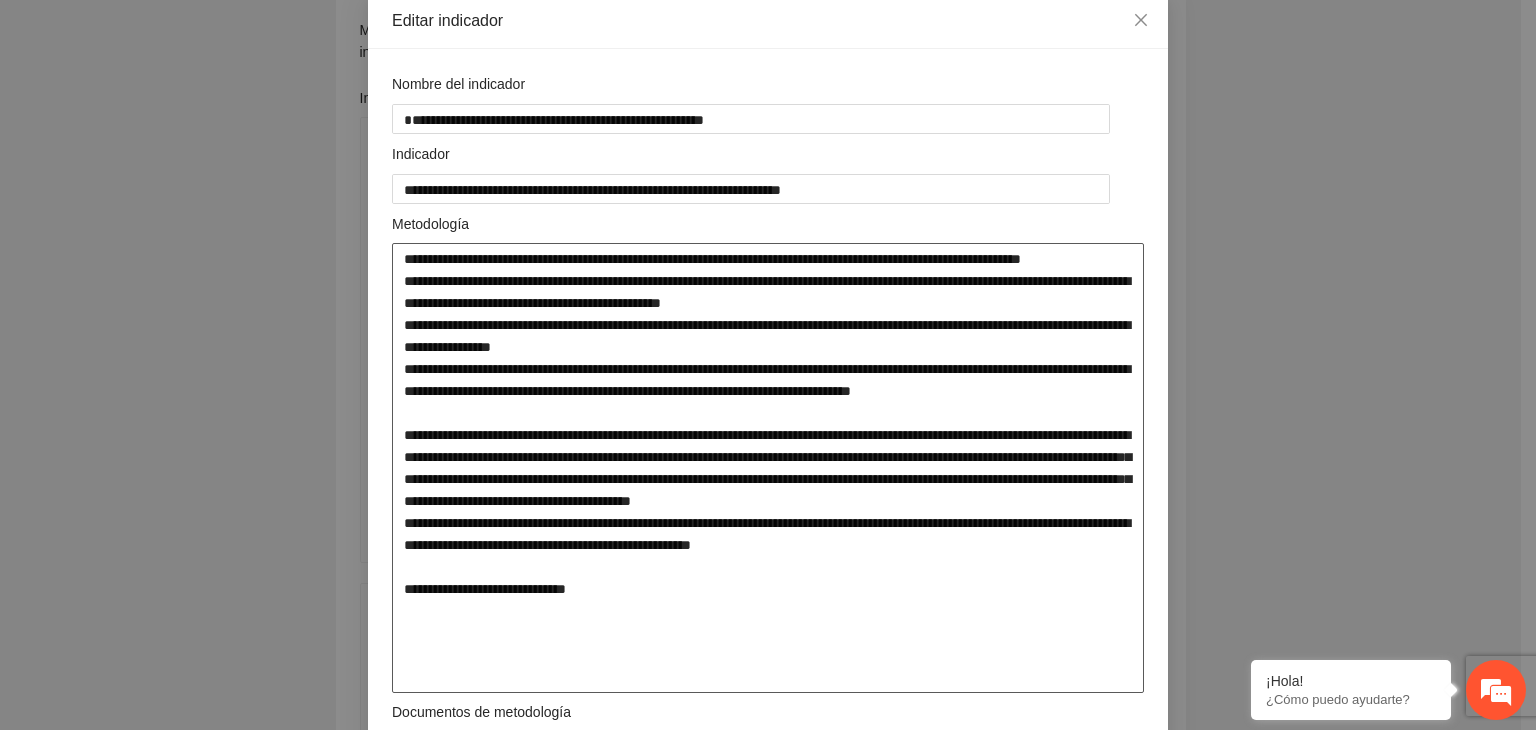 type on "**********" 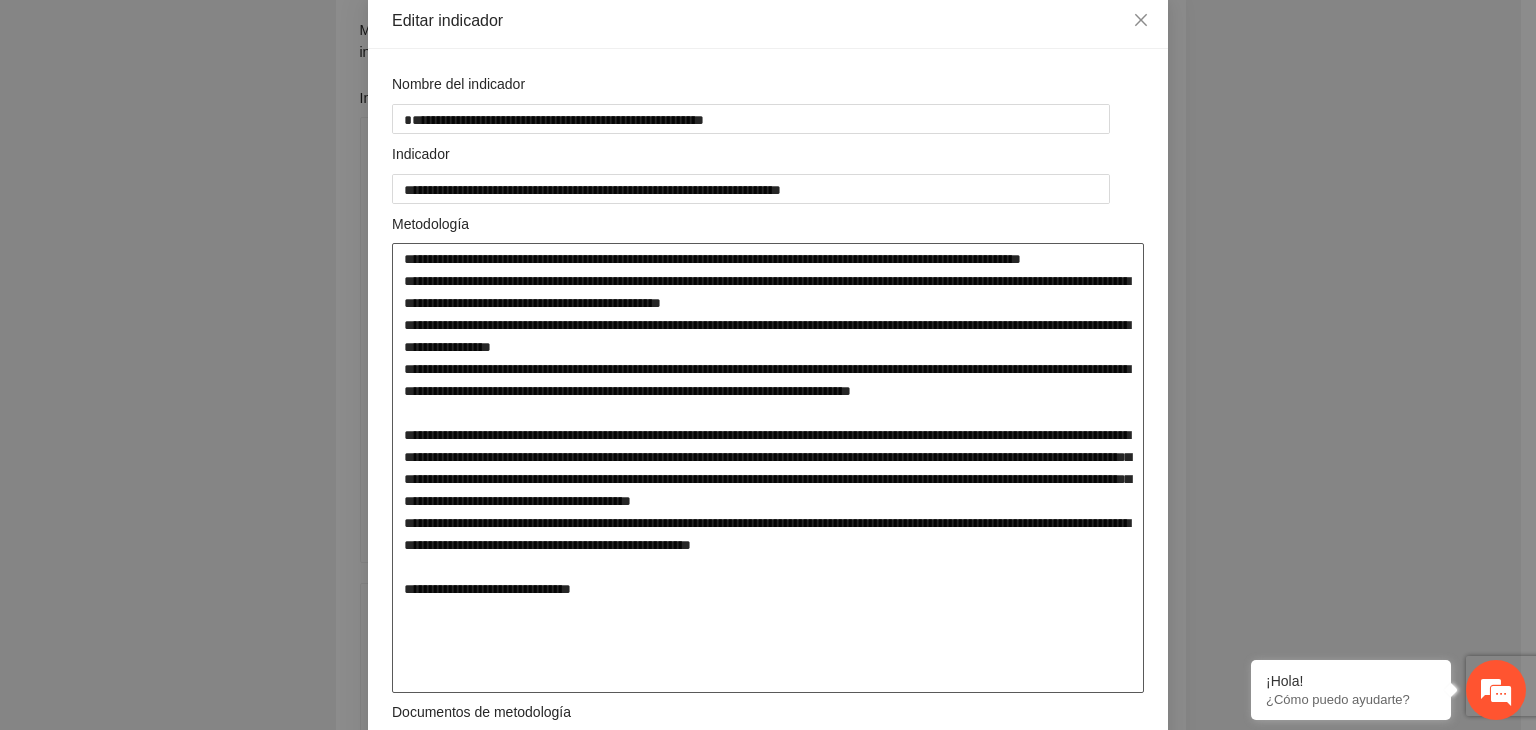 type on "**********" 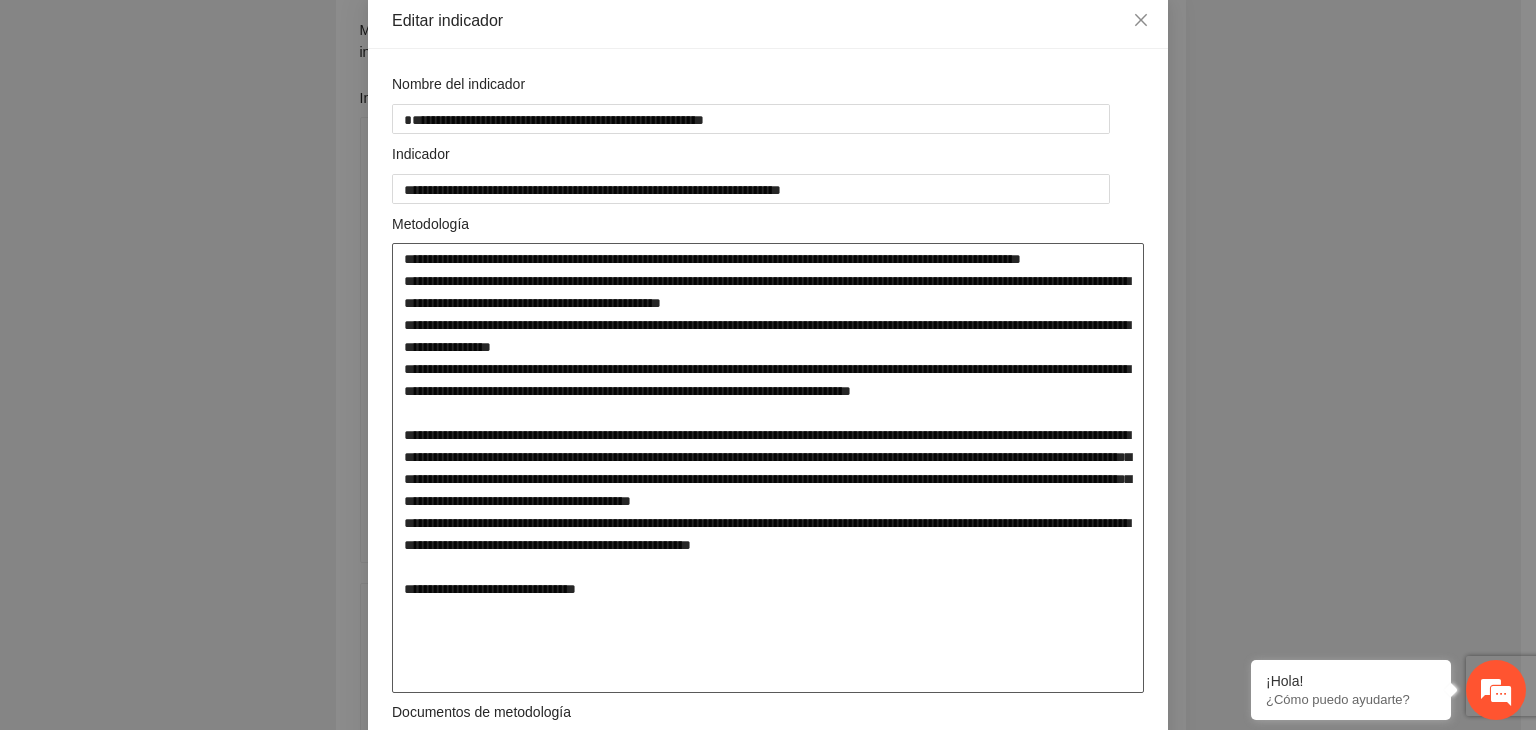 type on "**********" 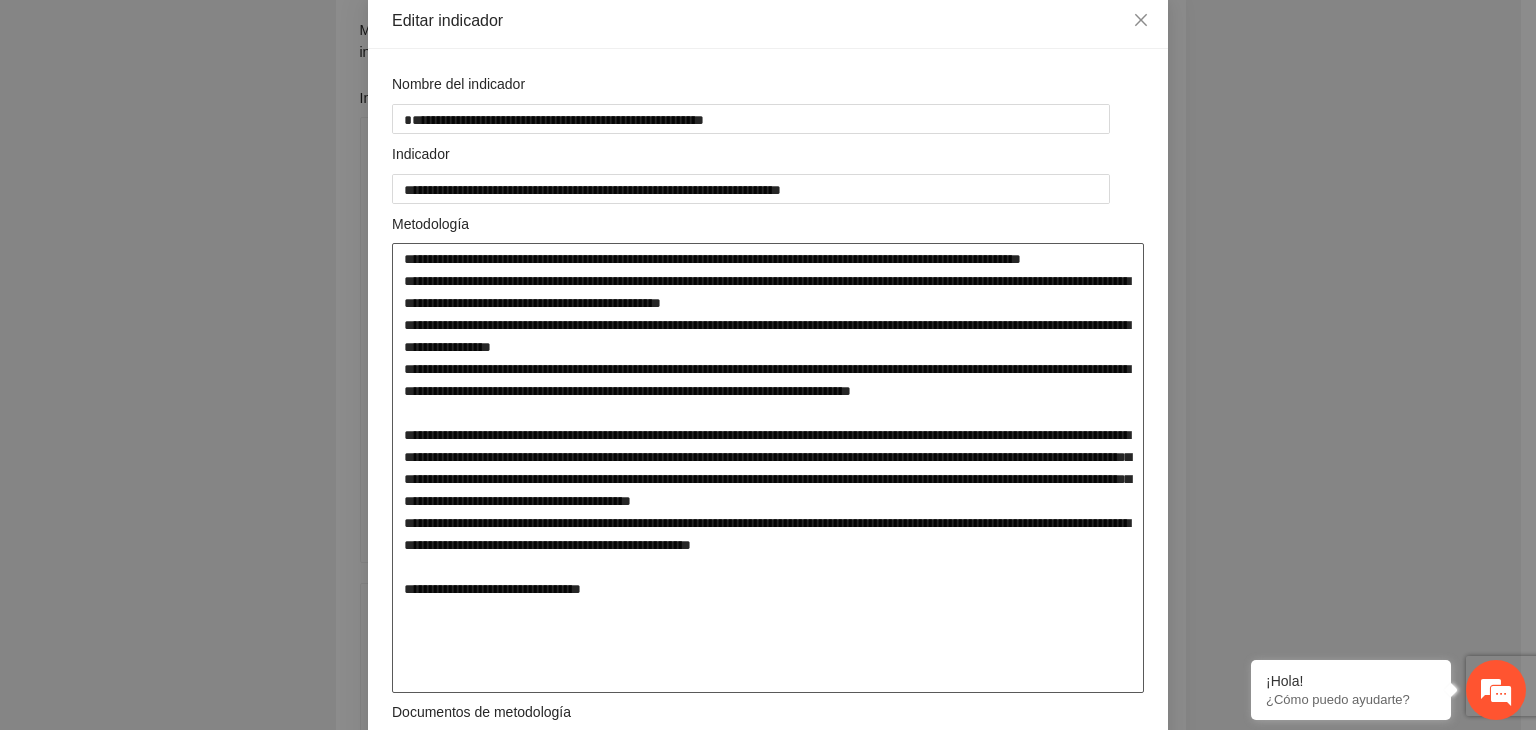 type on "**********" 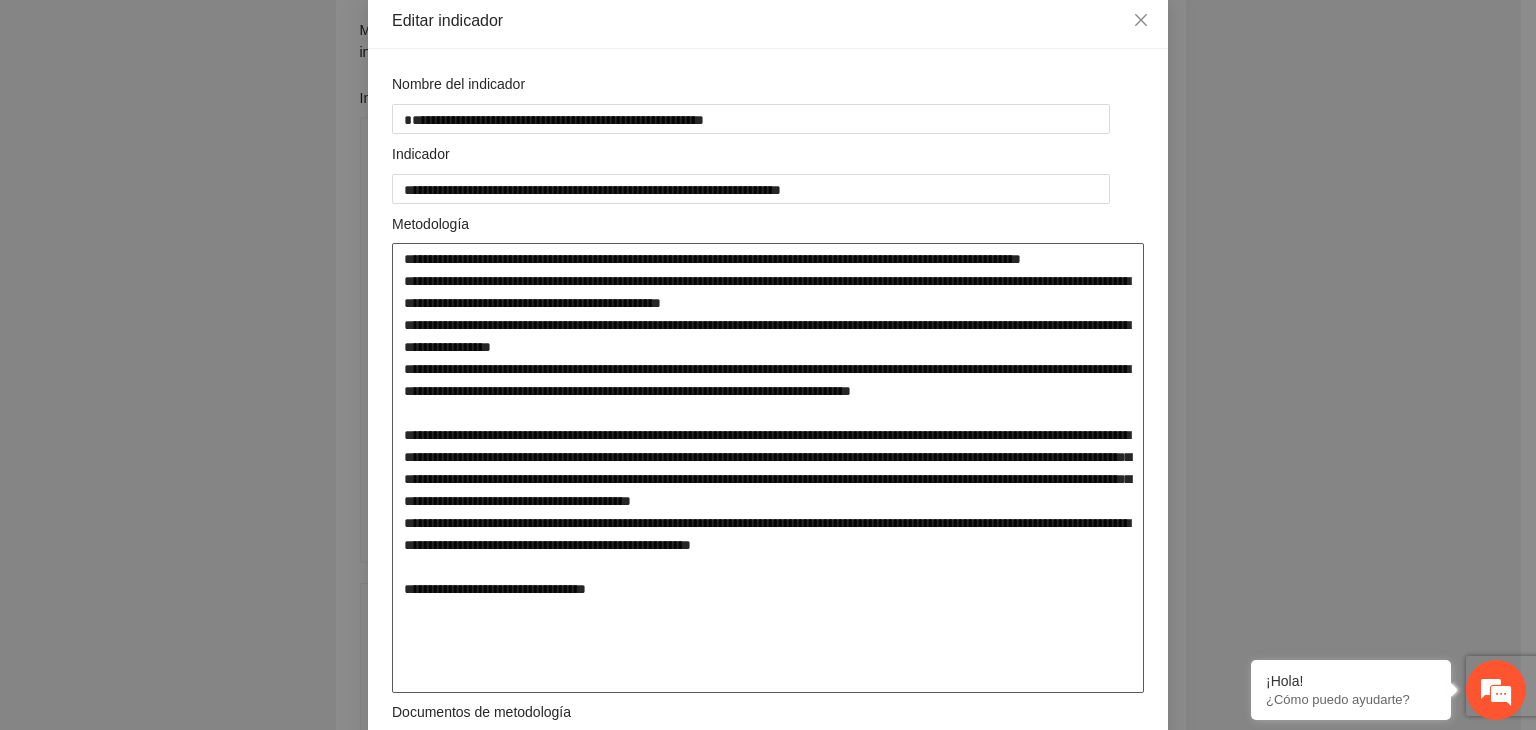 type on "**********" 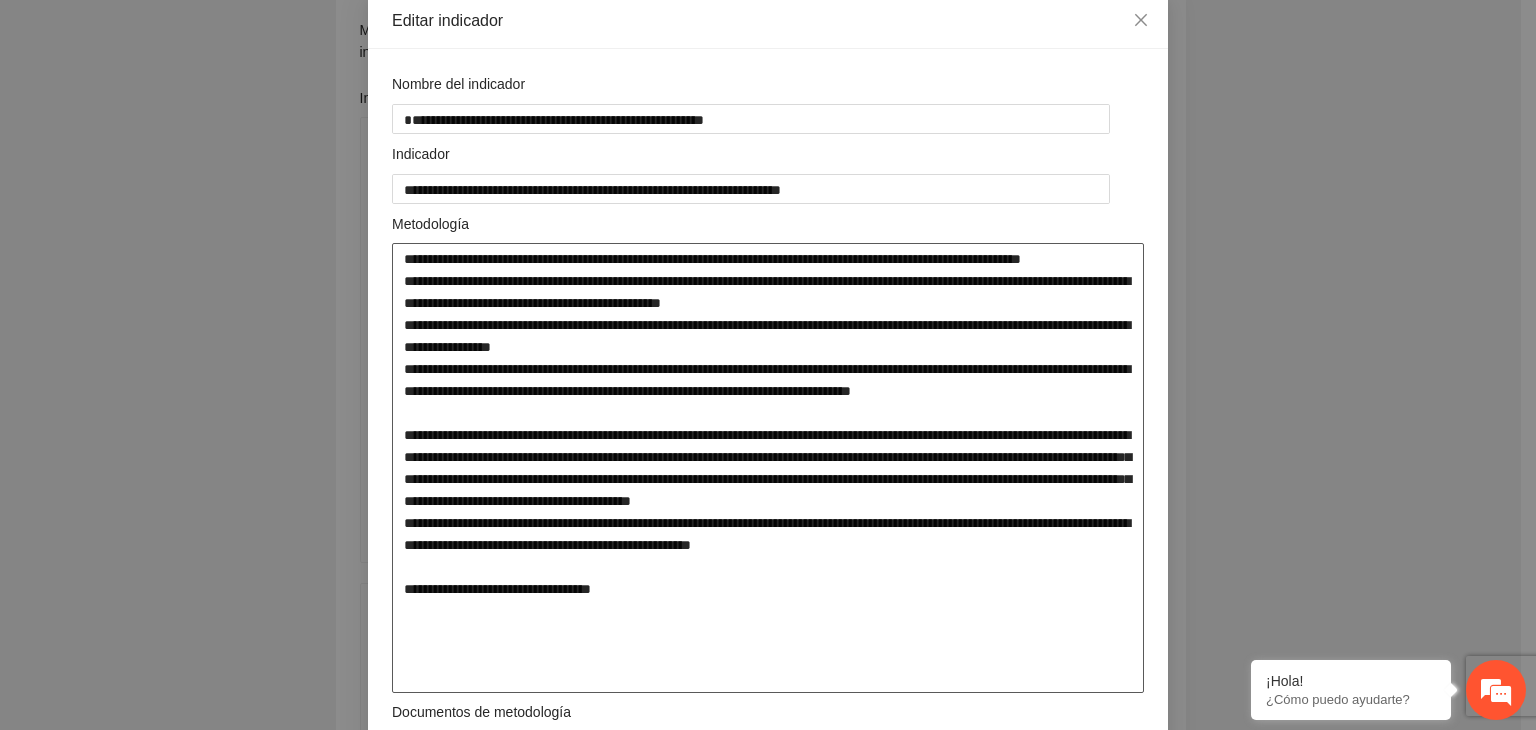 type on "**********" 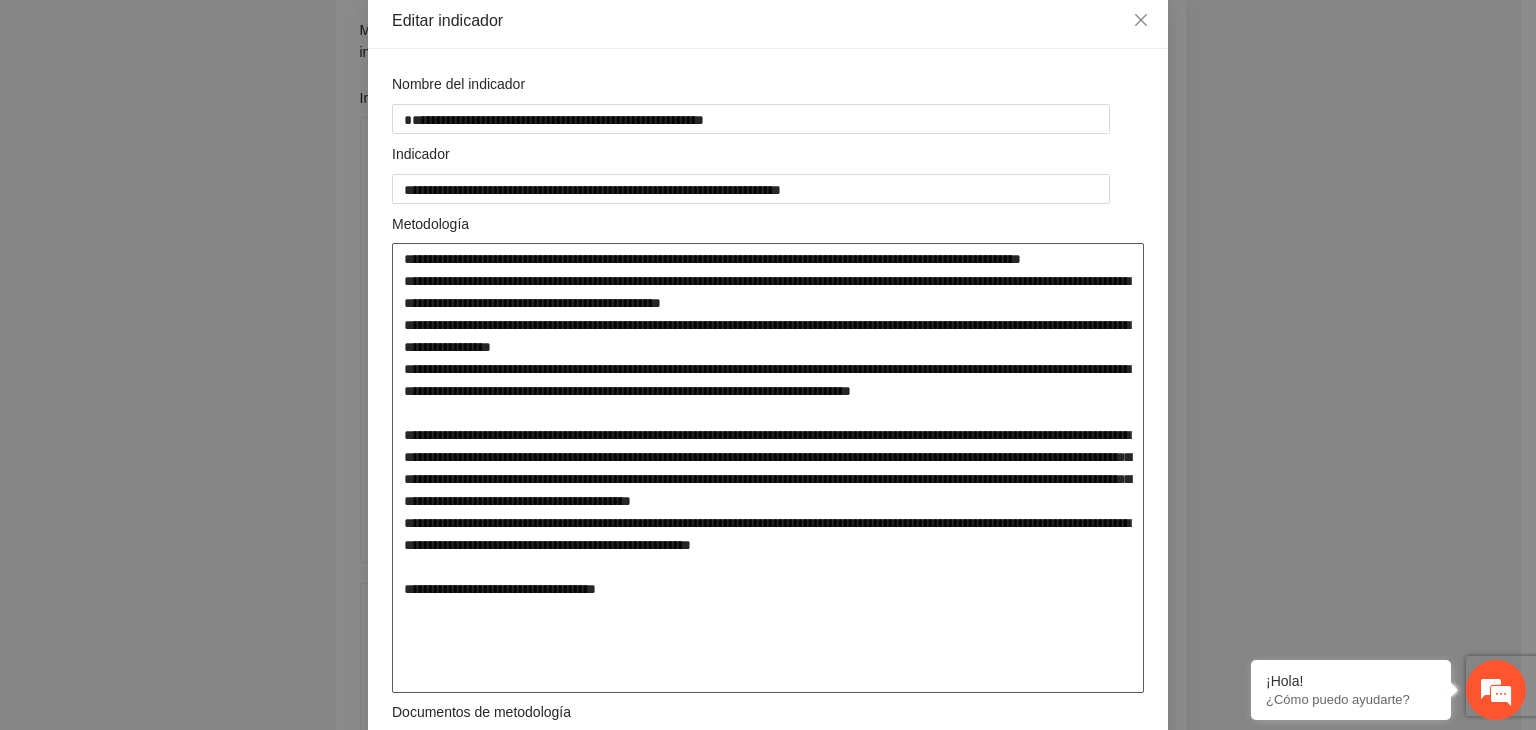 type on "**********" 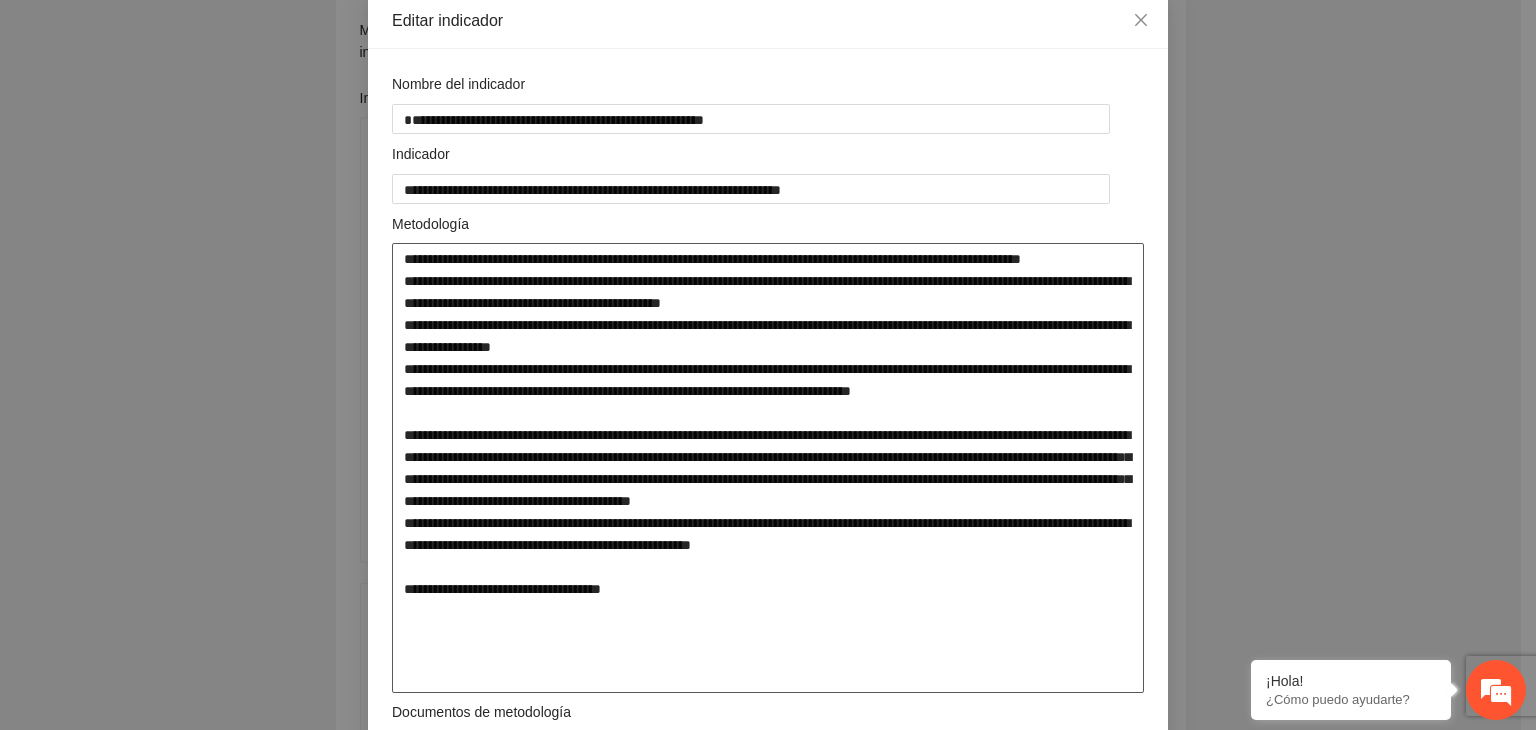 type on "**********" 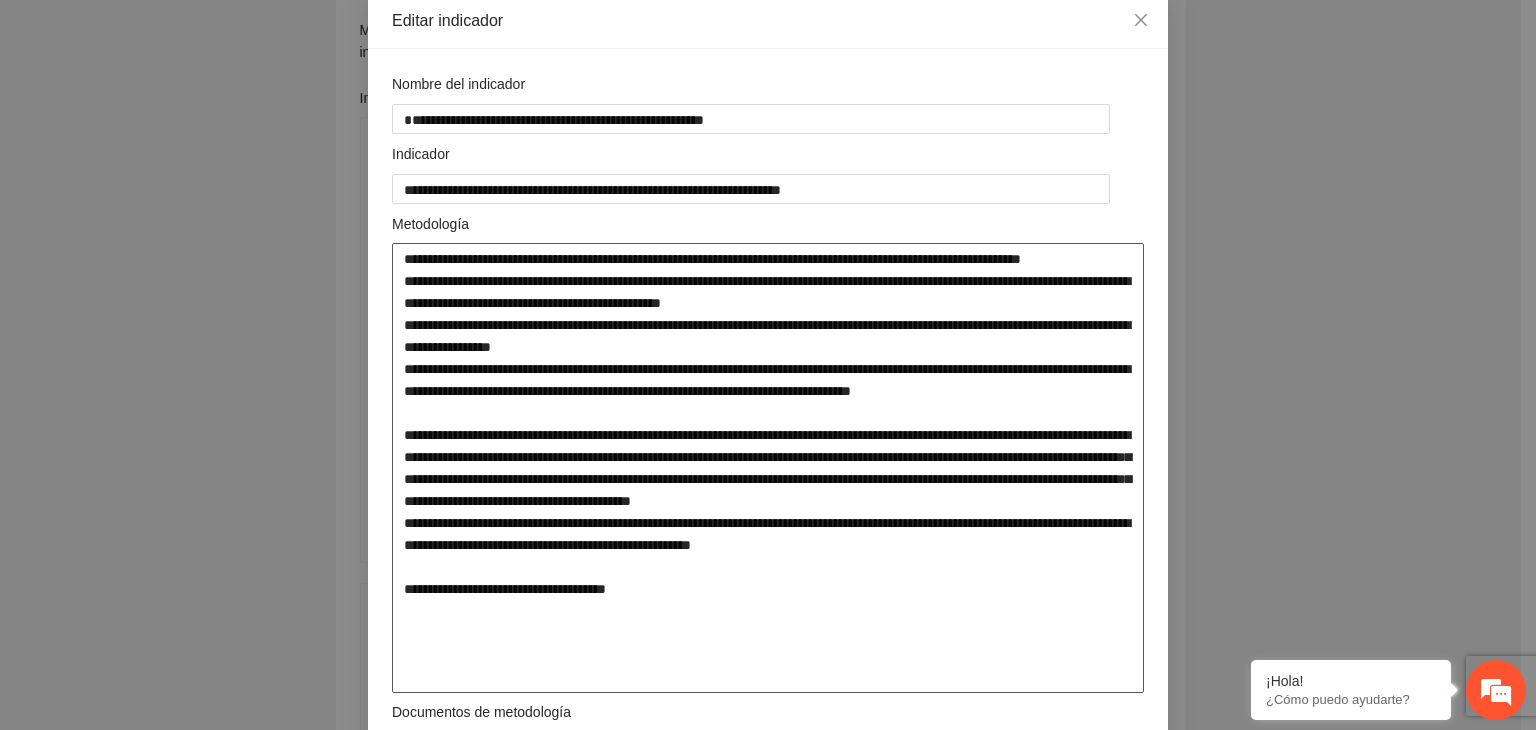 type on "**********" 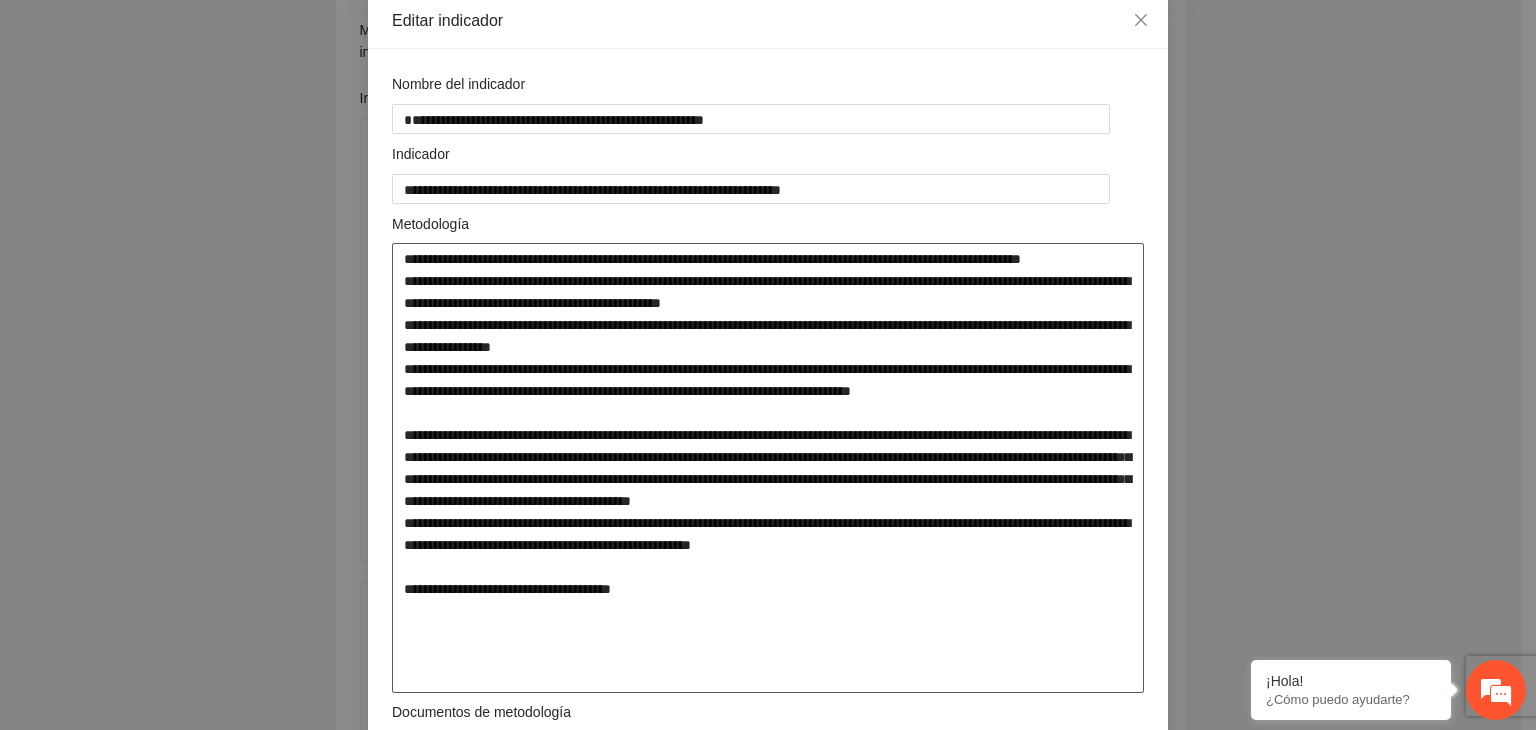 type on "**********" 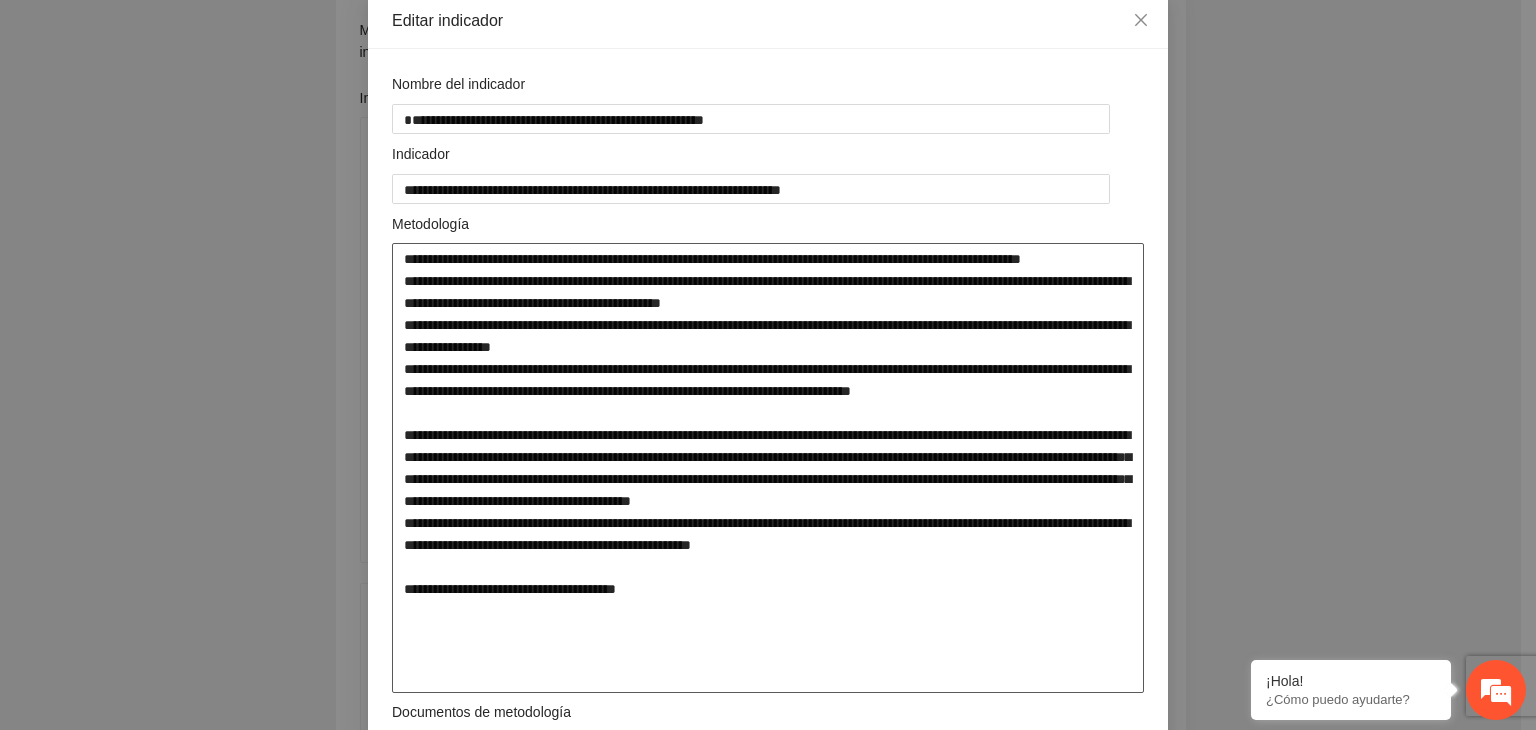 type on "**********" 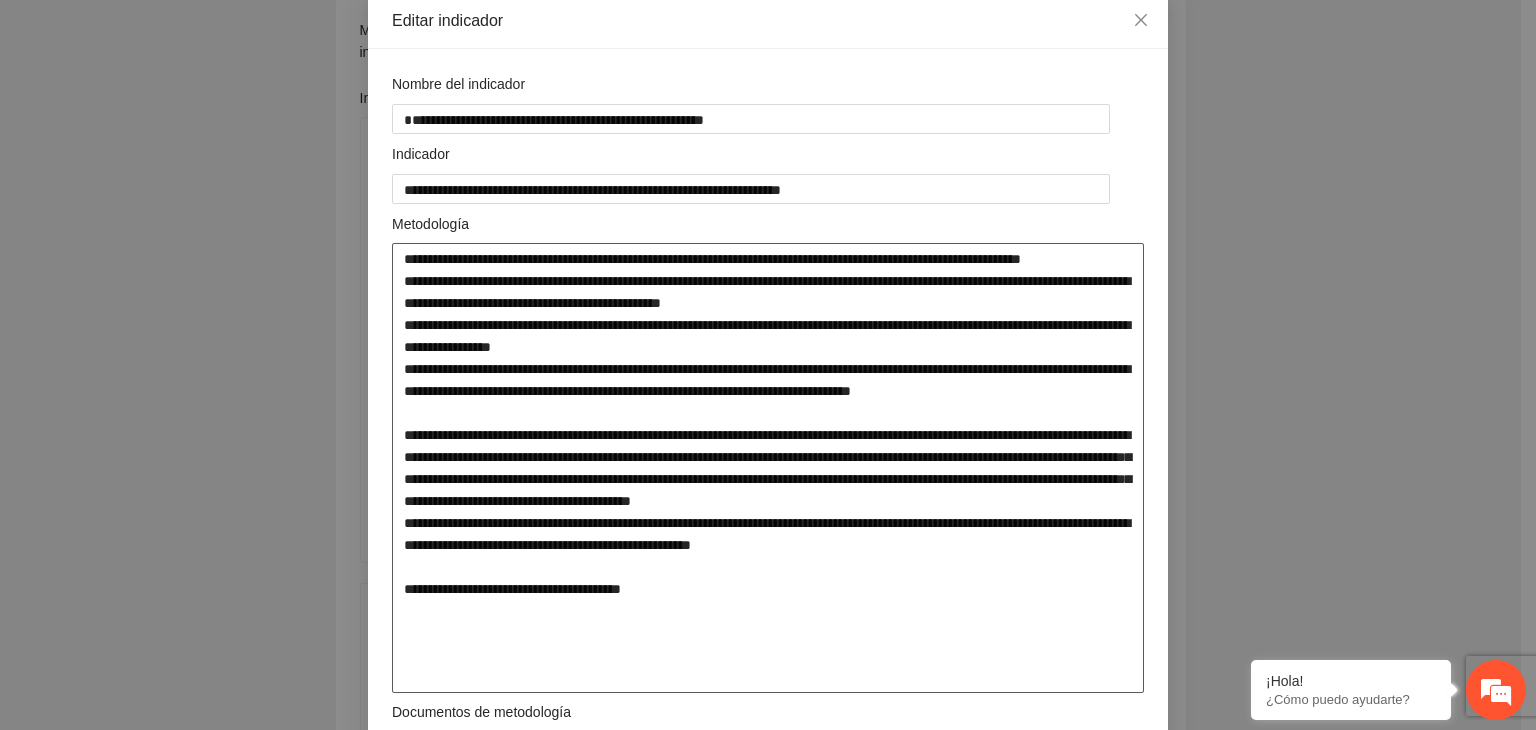 type on "**********" 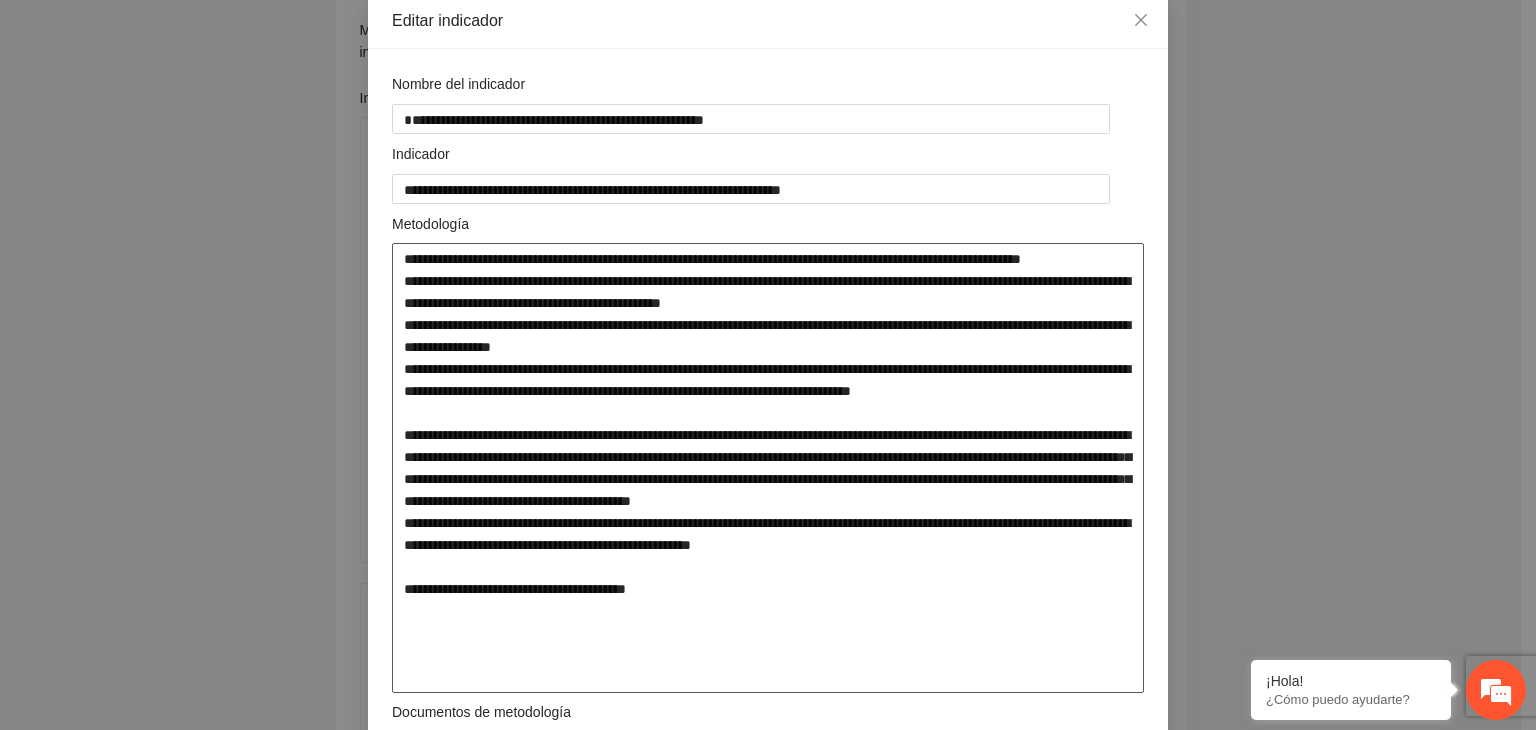 type on "**********" 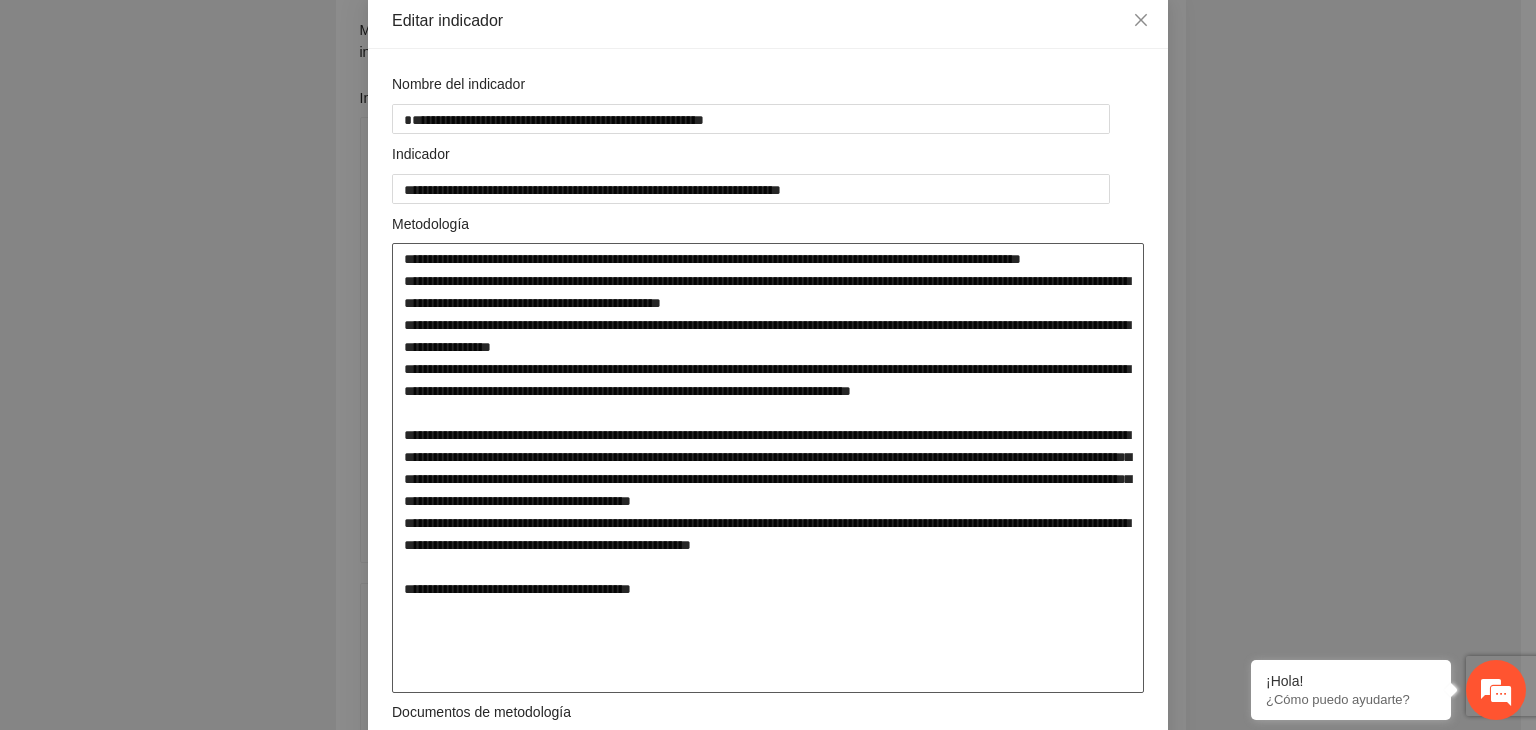 type on "**********" 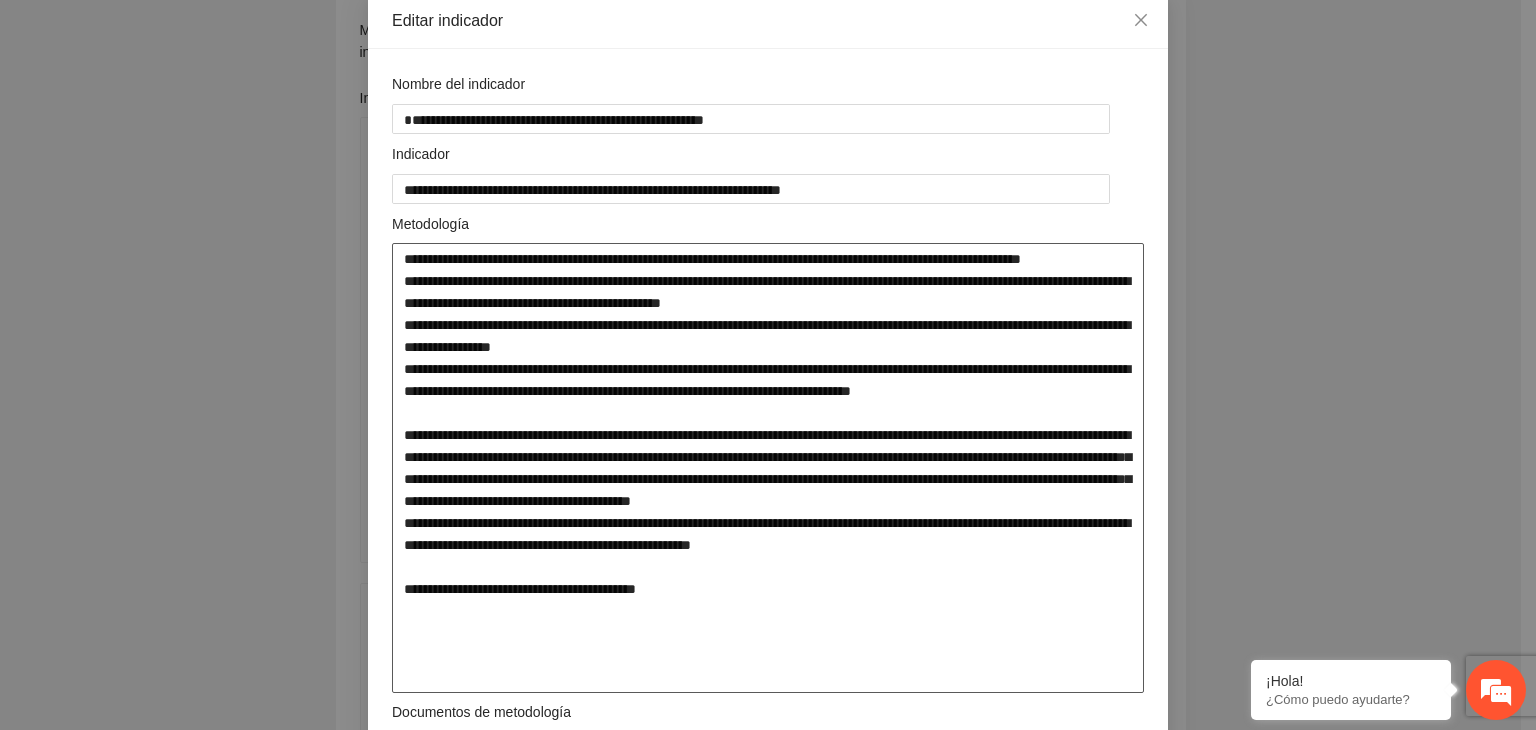 type on "**********" 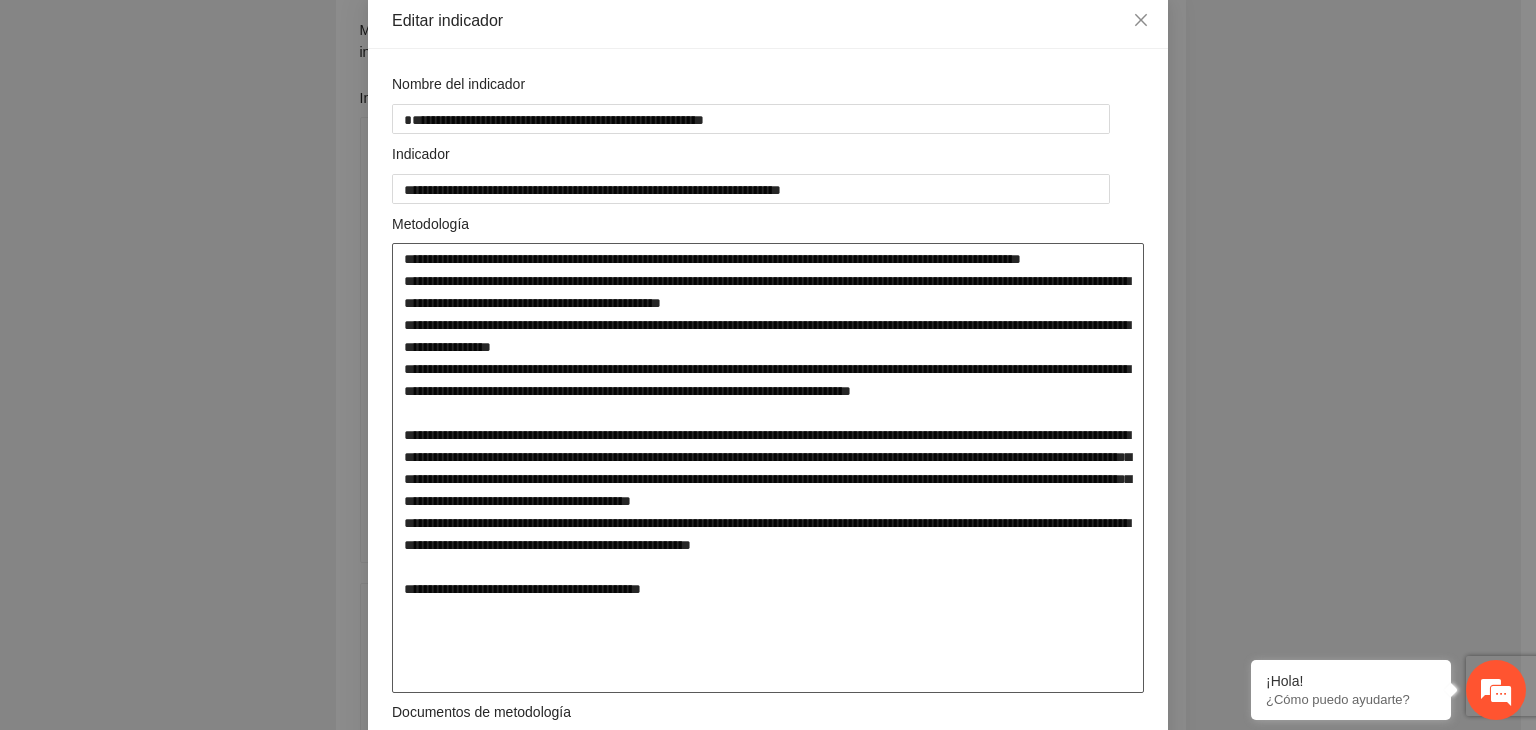type on "**********" 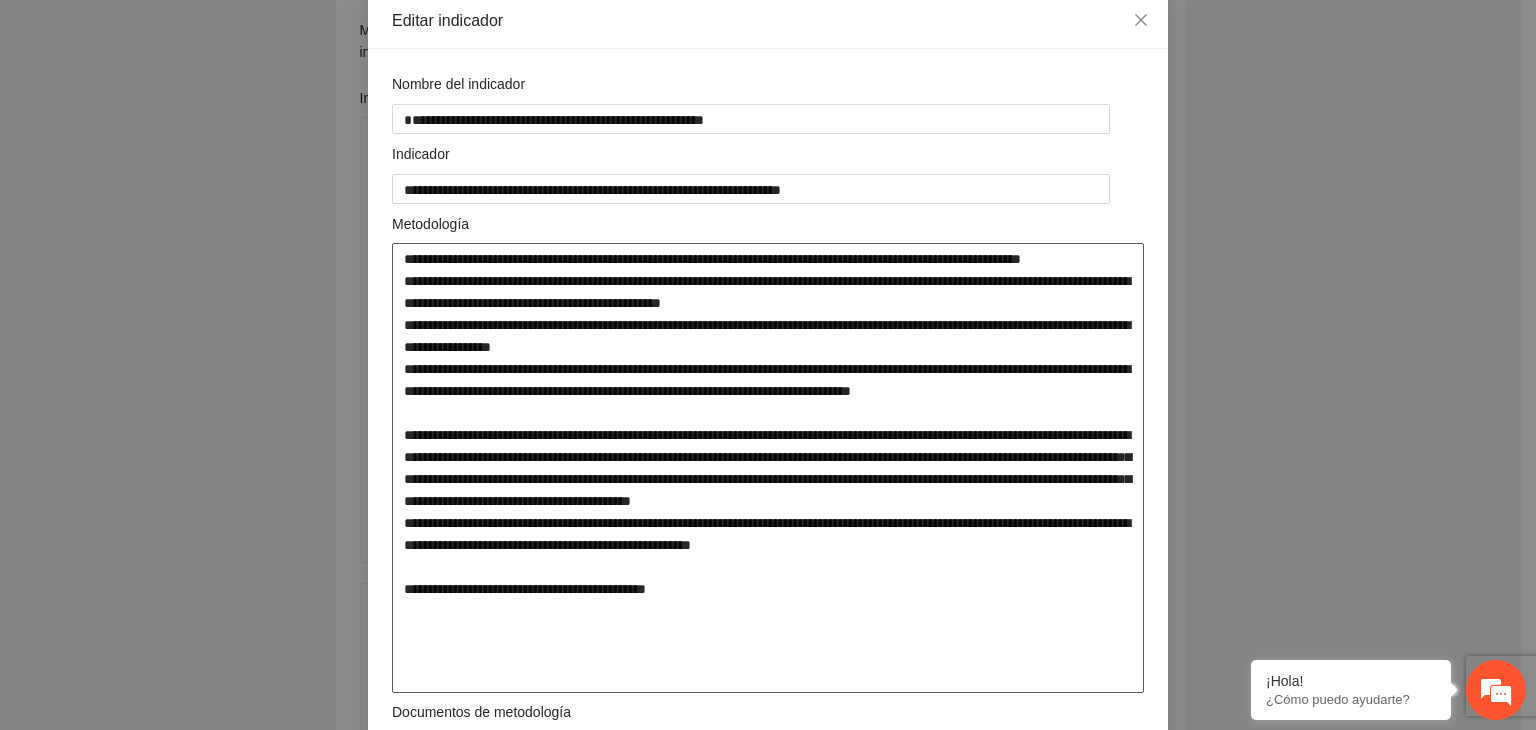 type on "**********" 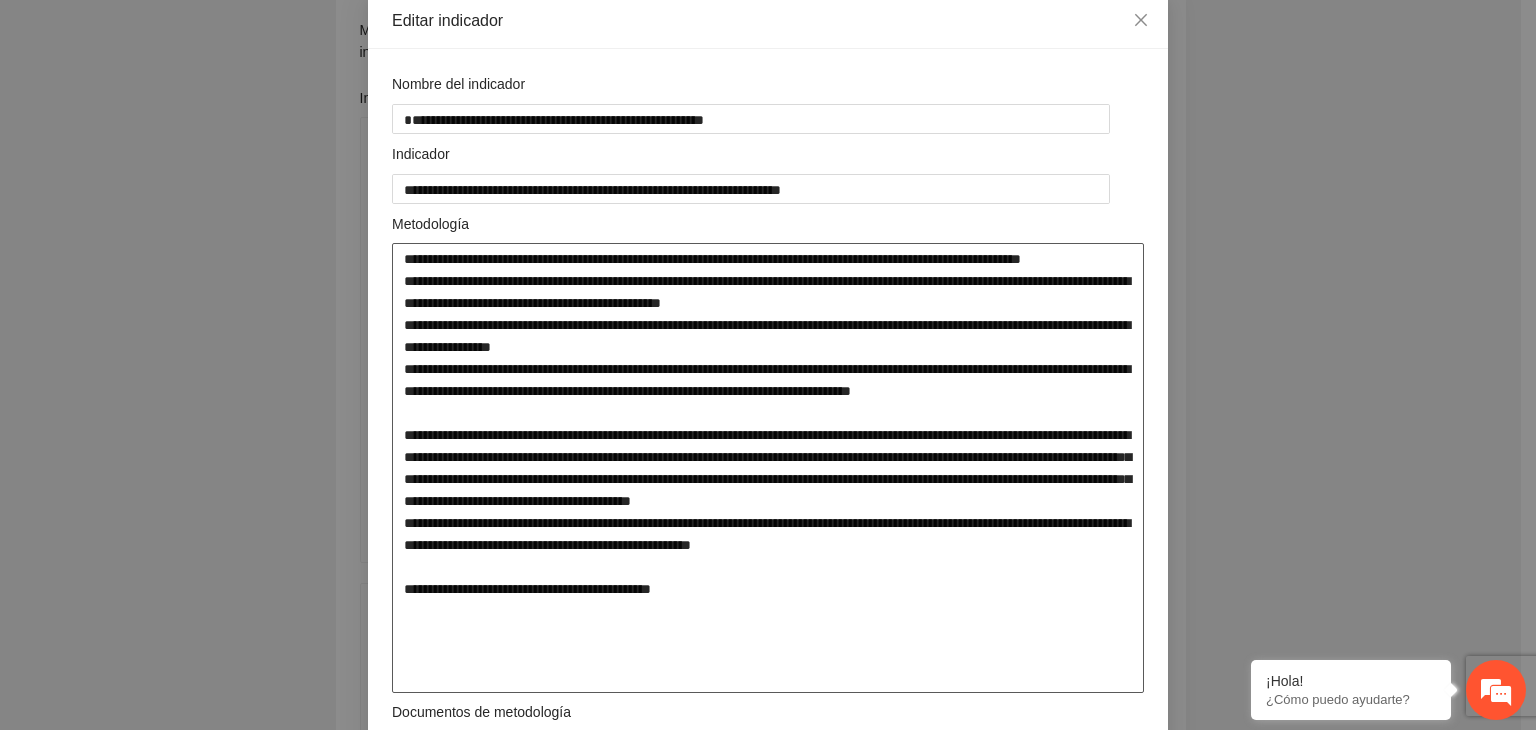type on "**********" 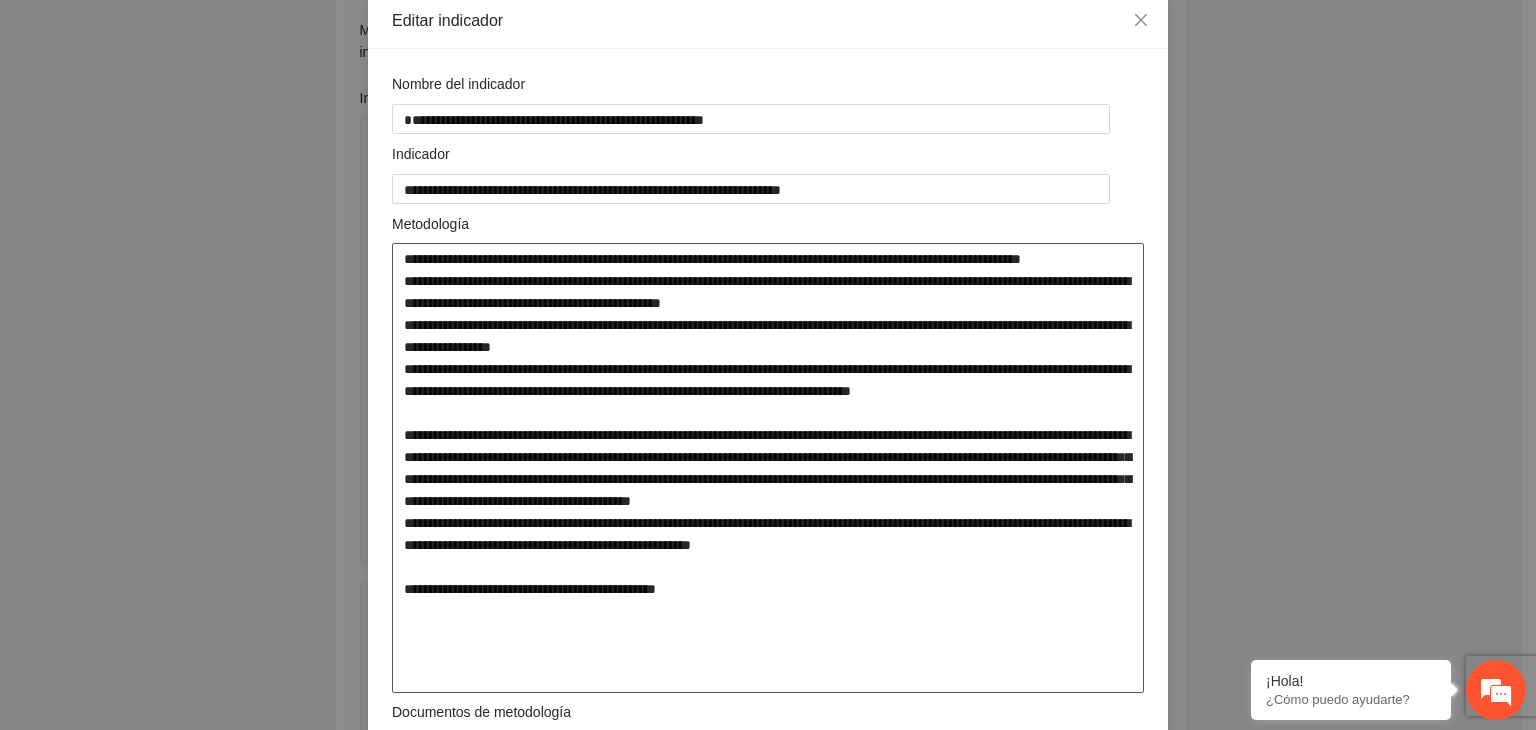 type on "**********" 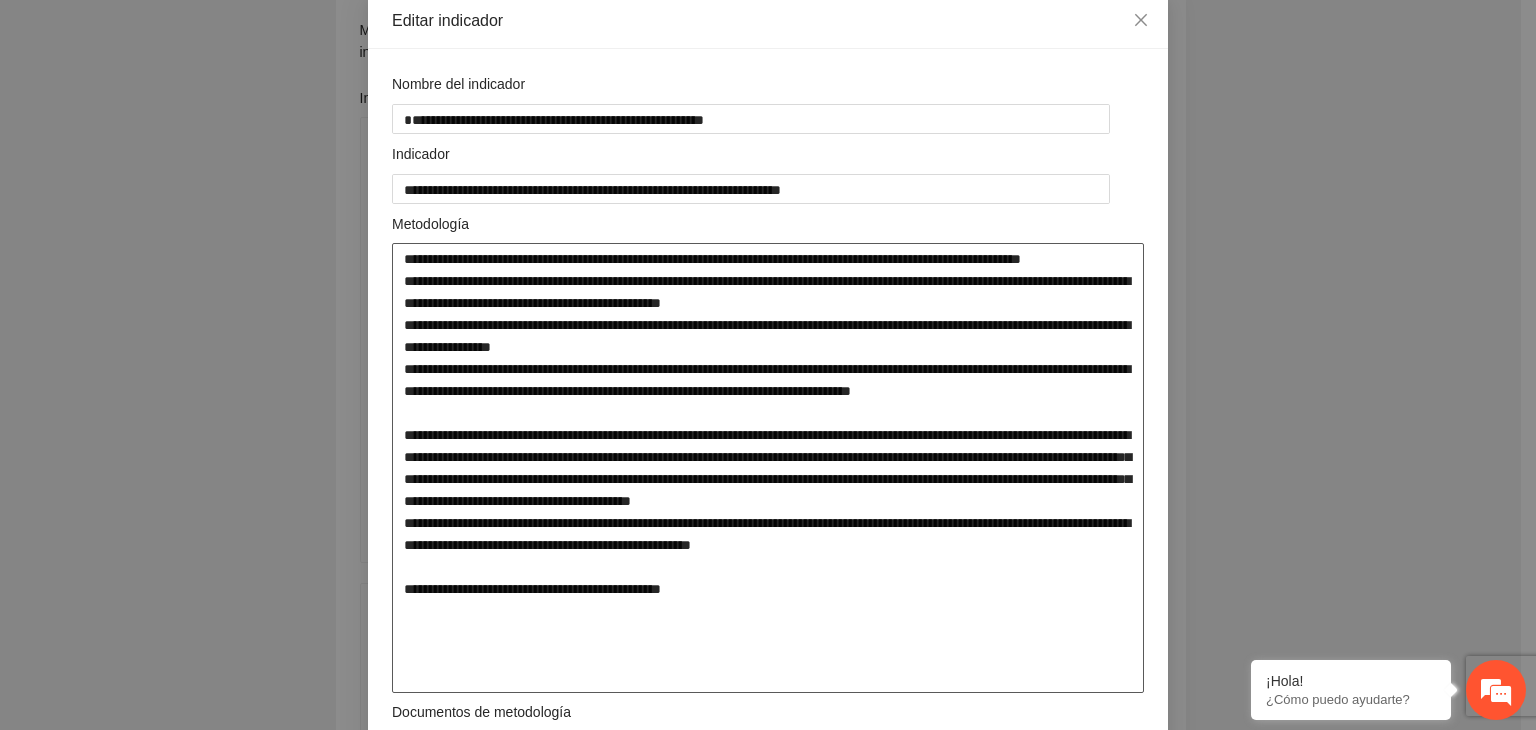 type on "**********" 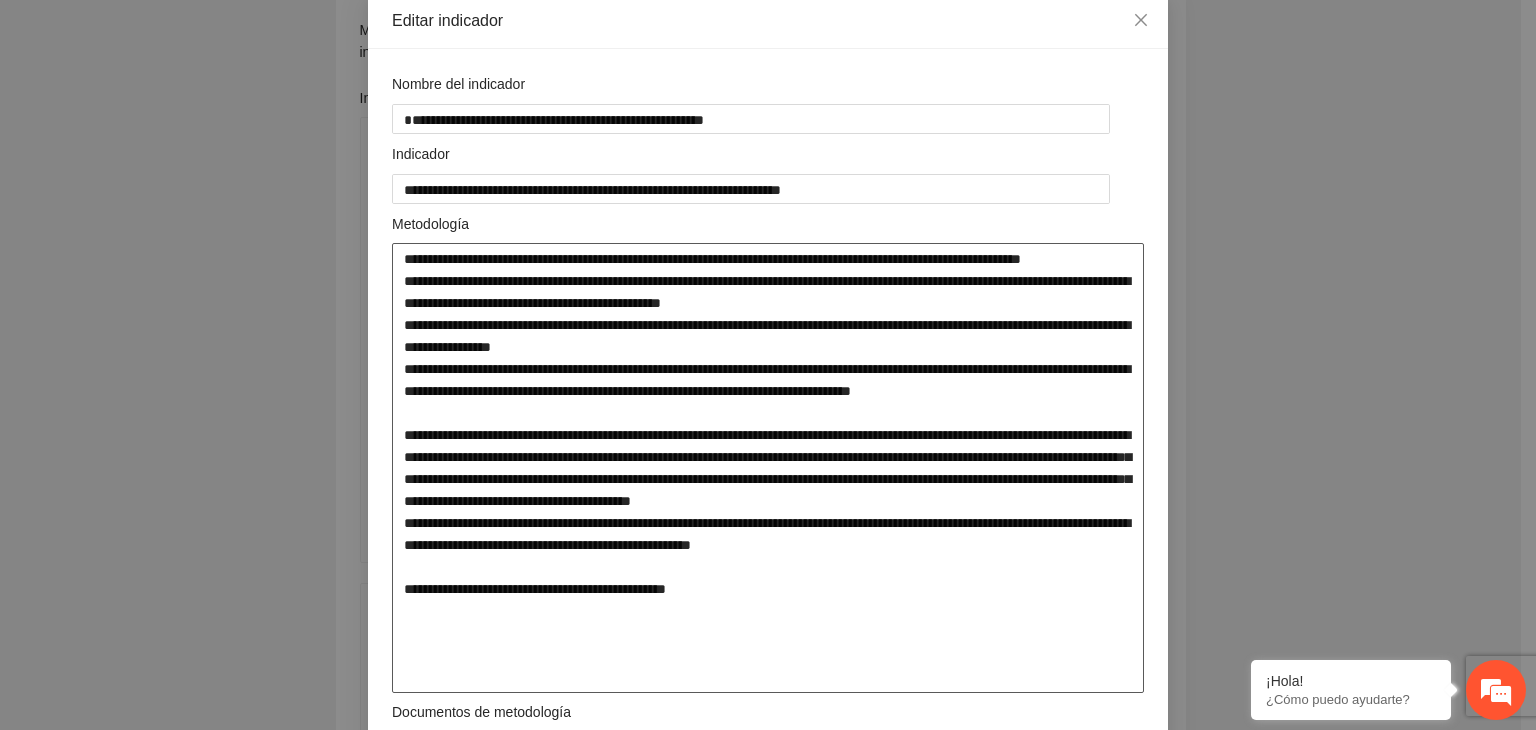 type on "**********" 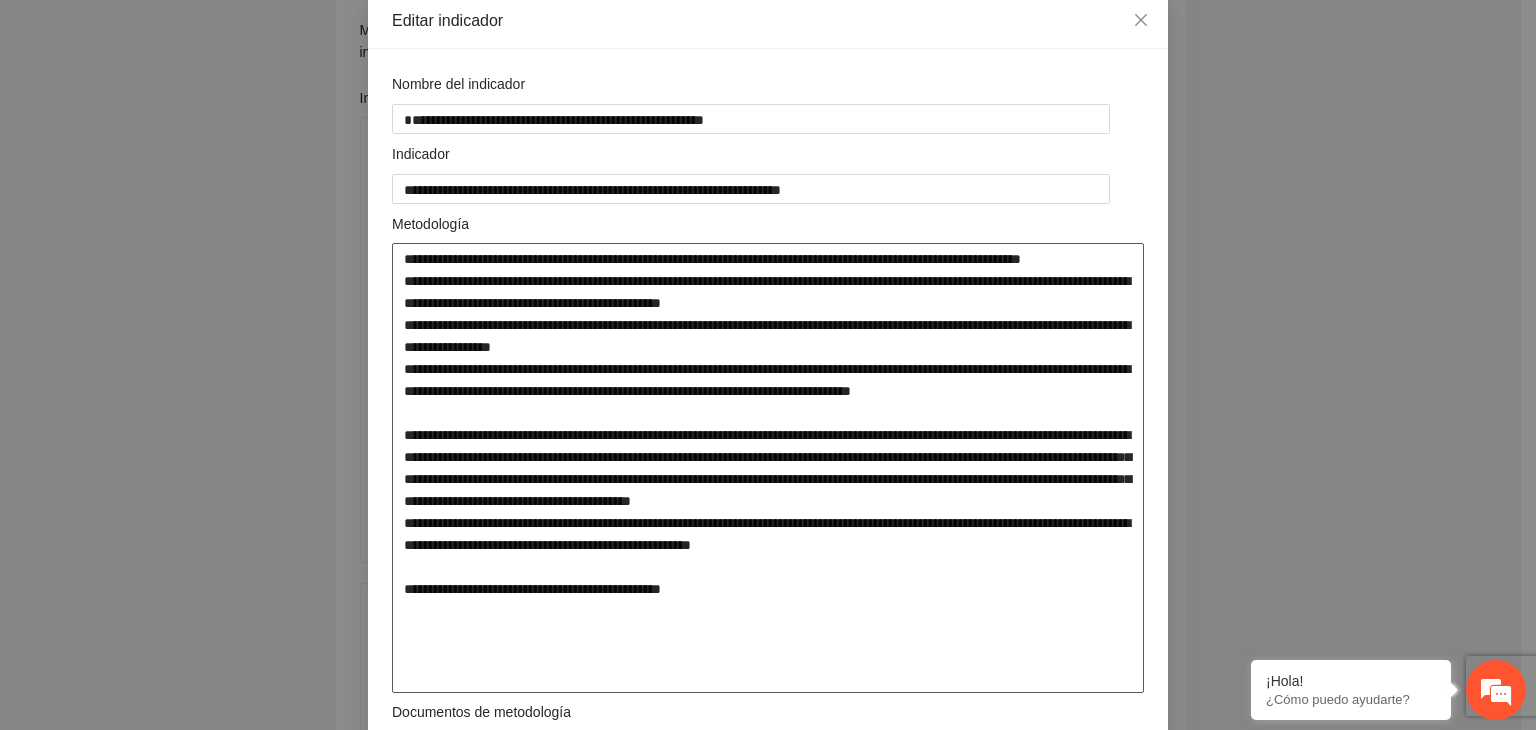 type on "**********" 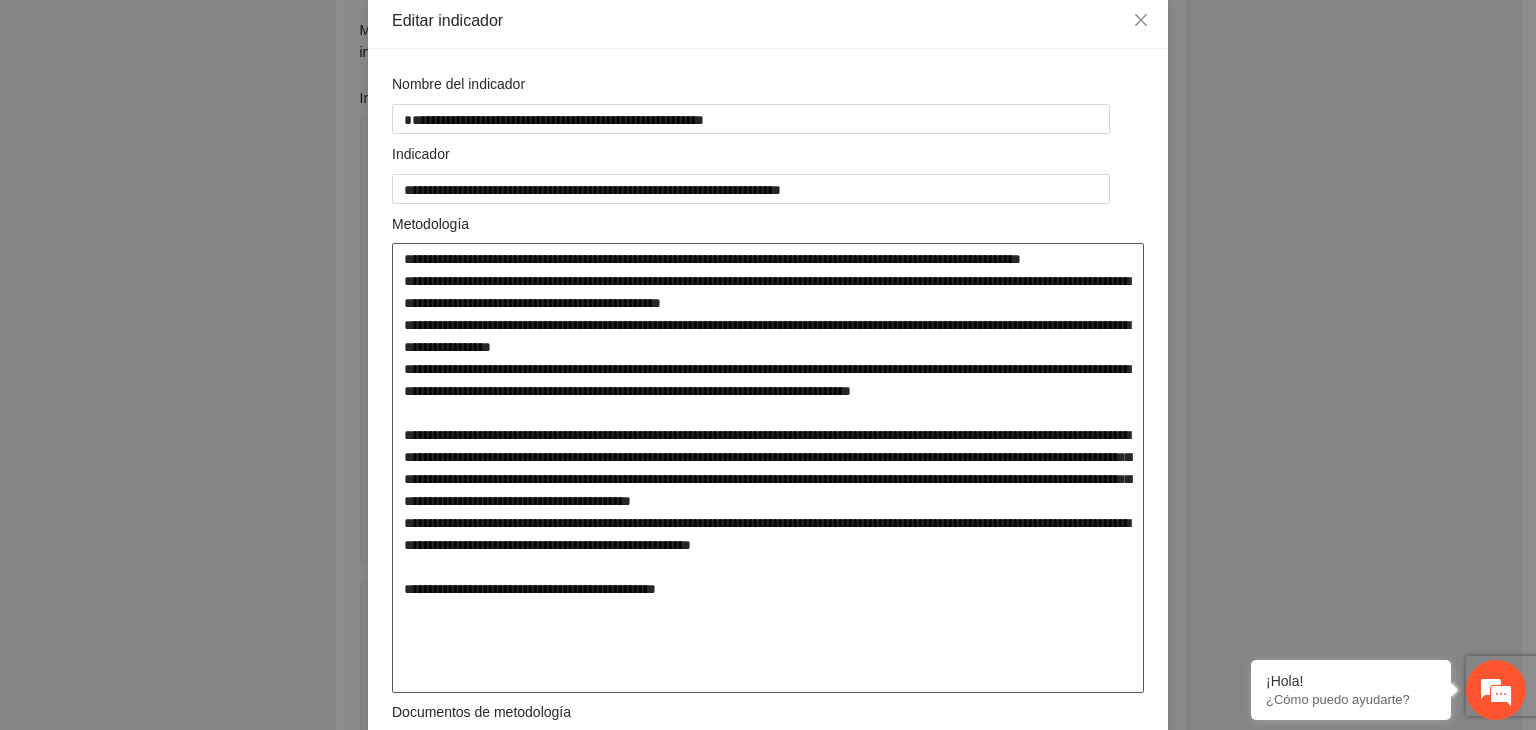 type on "**********" 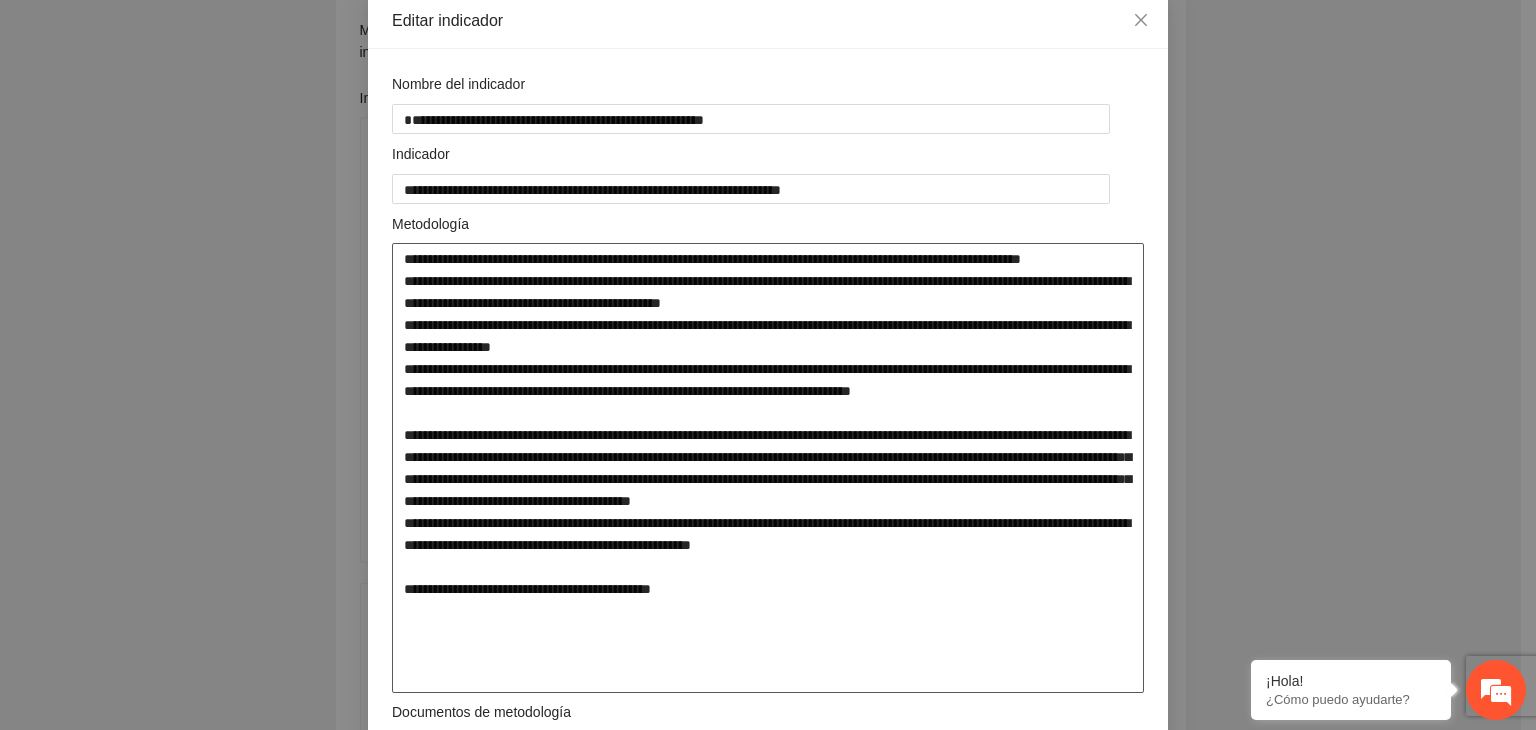 type on "**********" 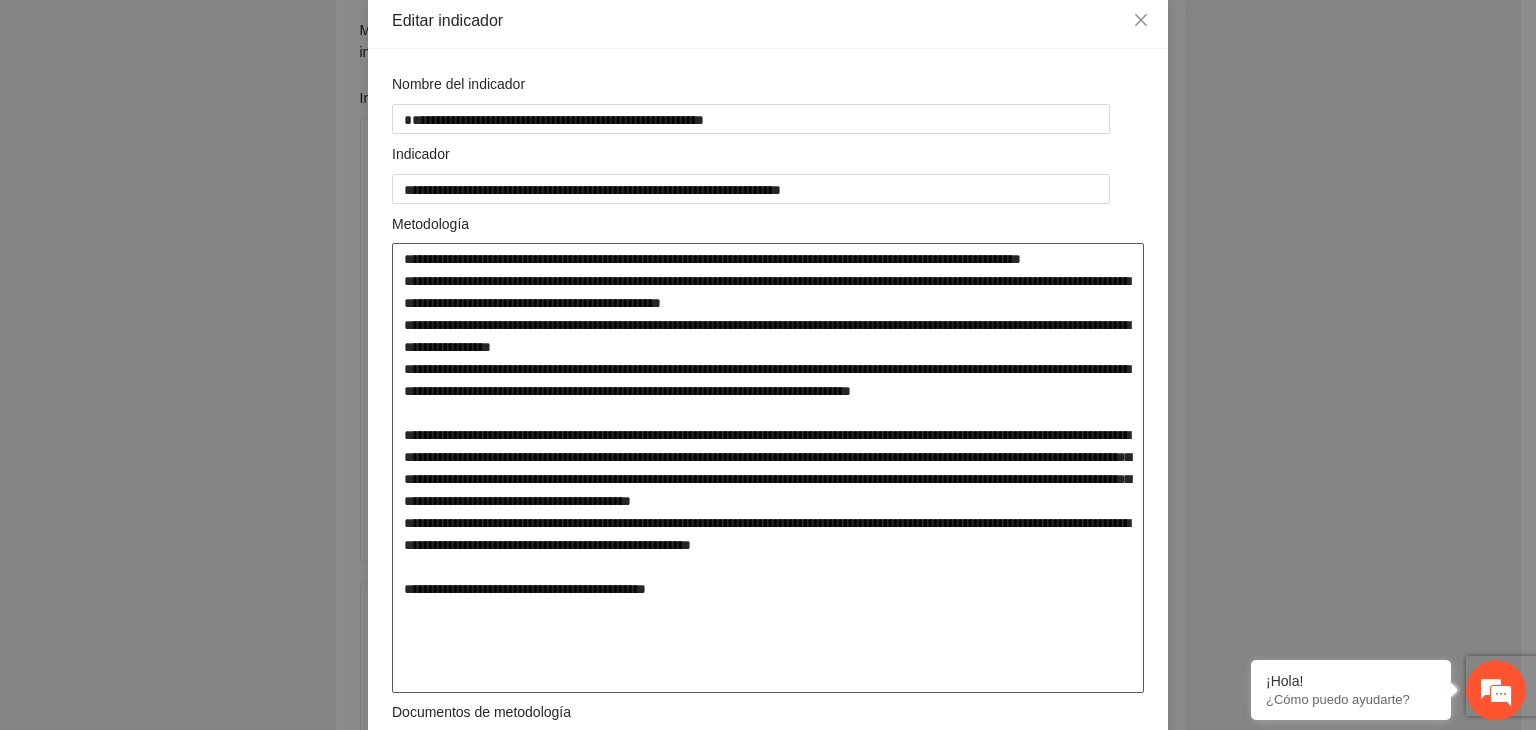 type on "**********" 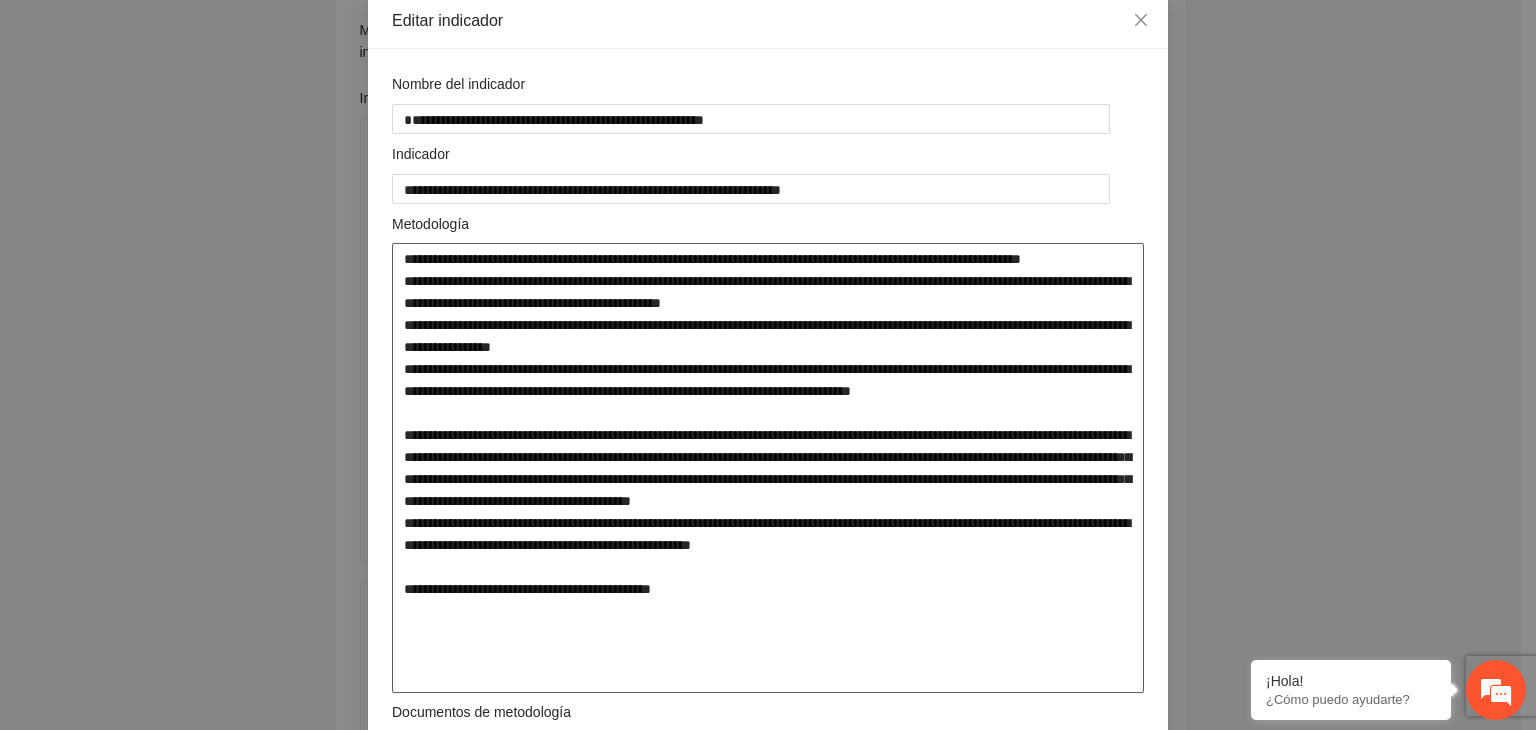 type on "**********" 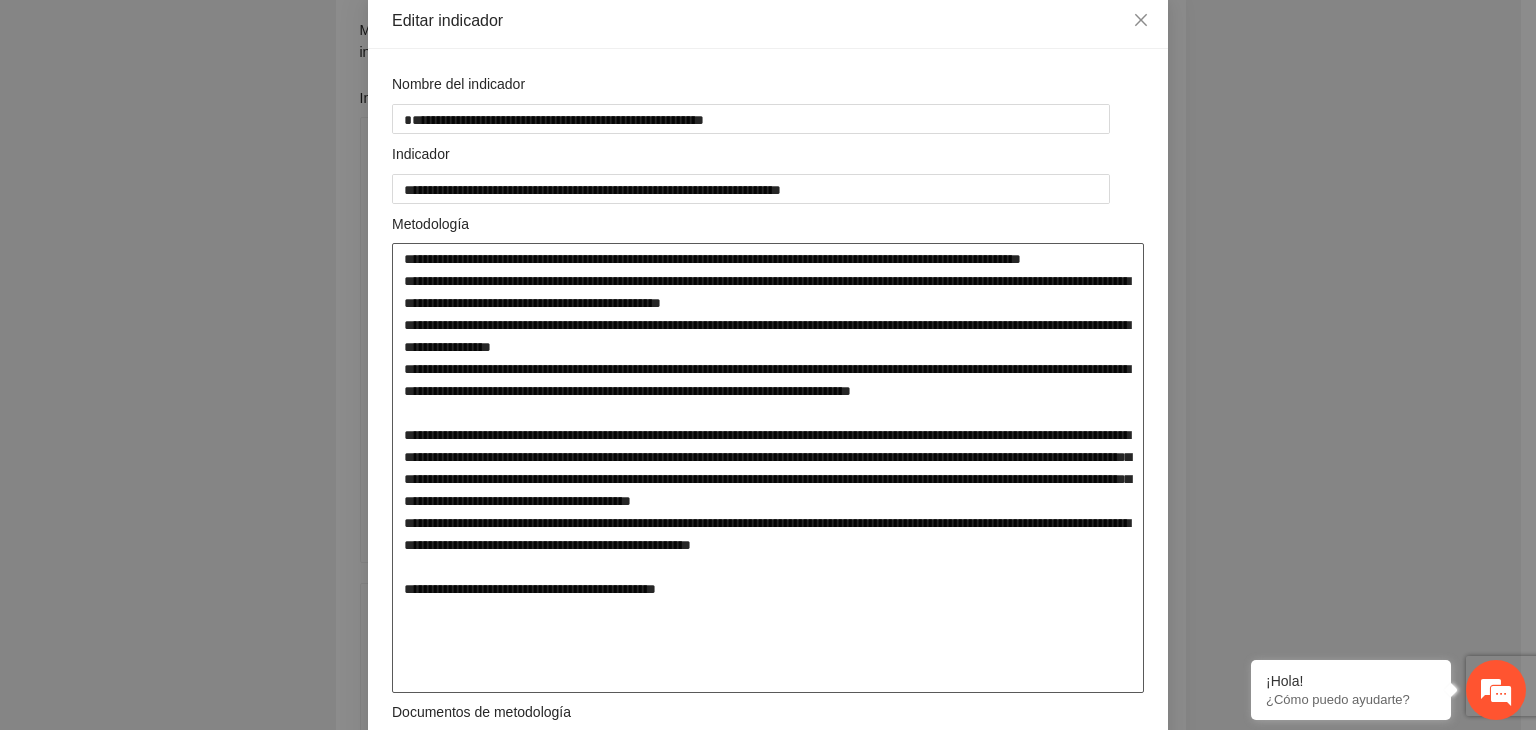 type on "**********" 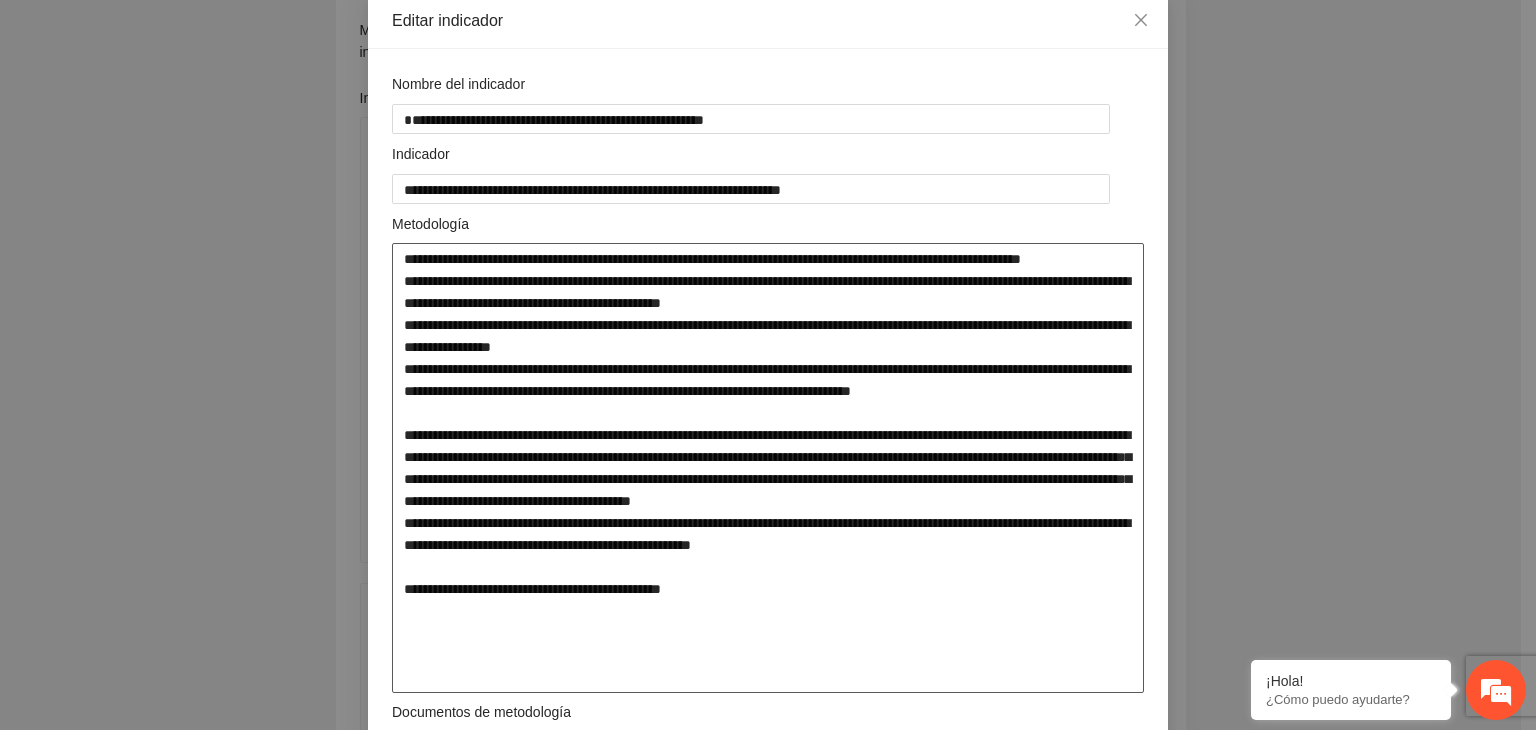 type on "**********" 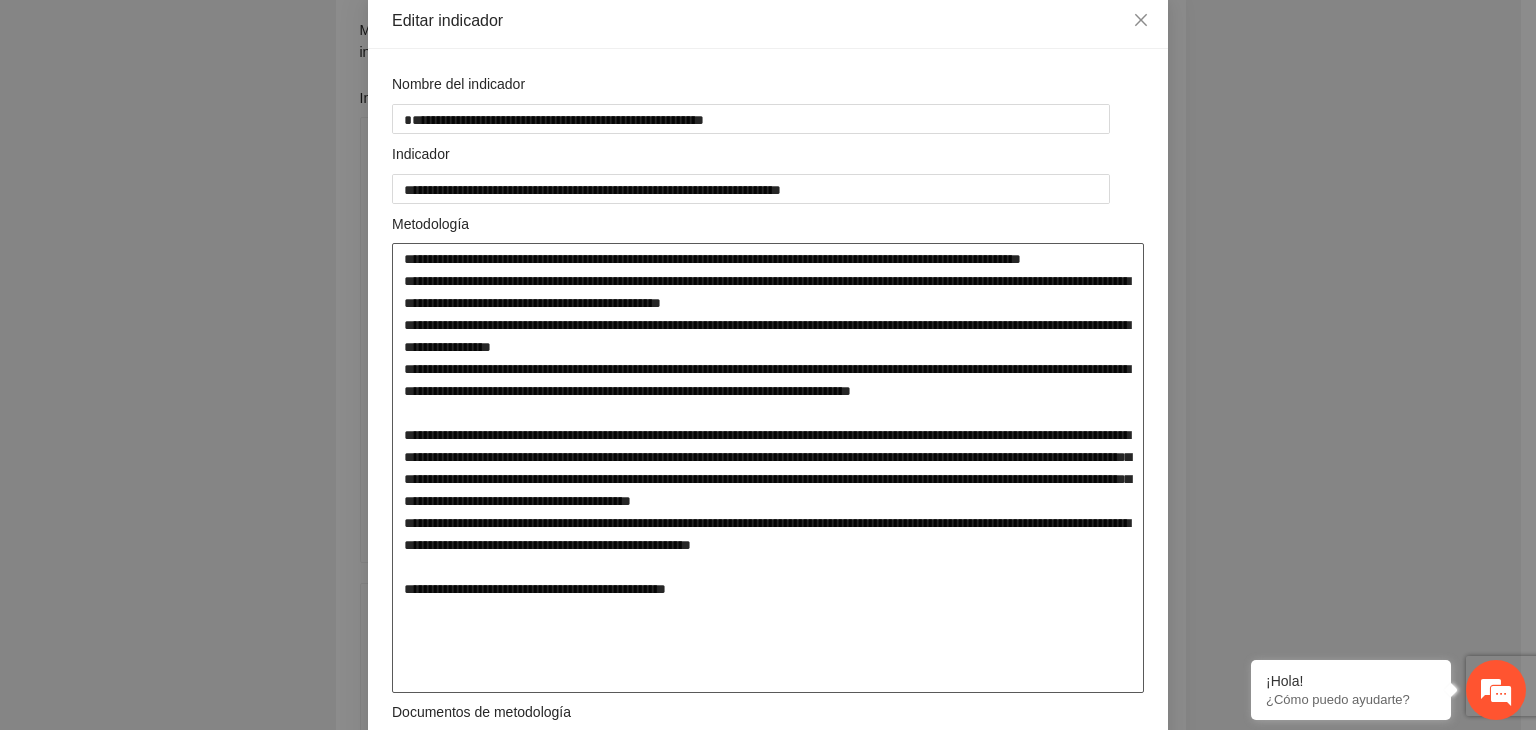 type on "**********" 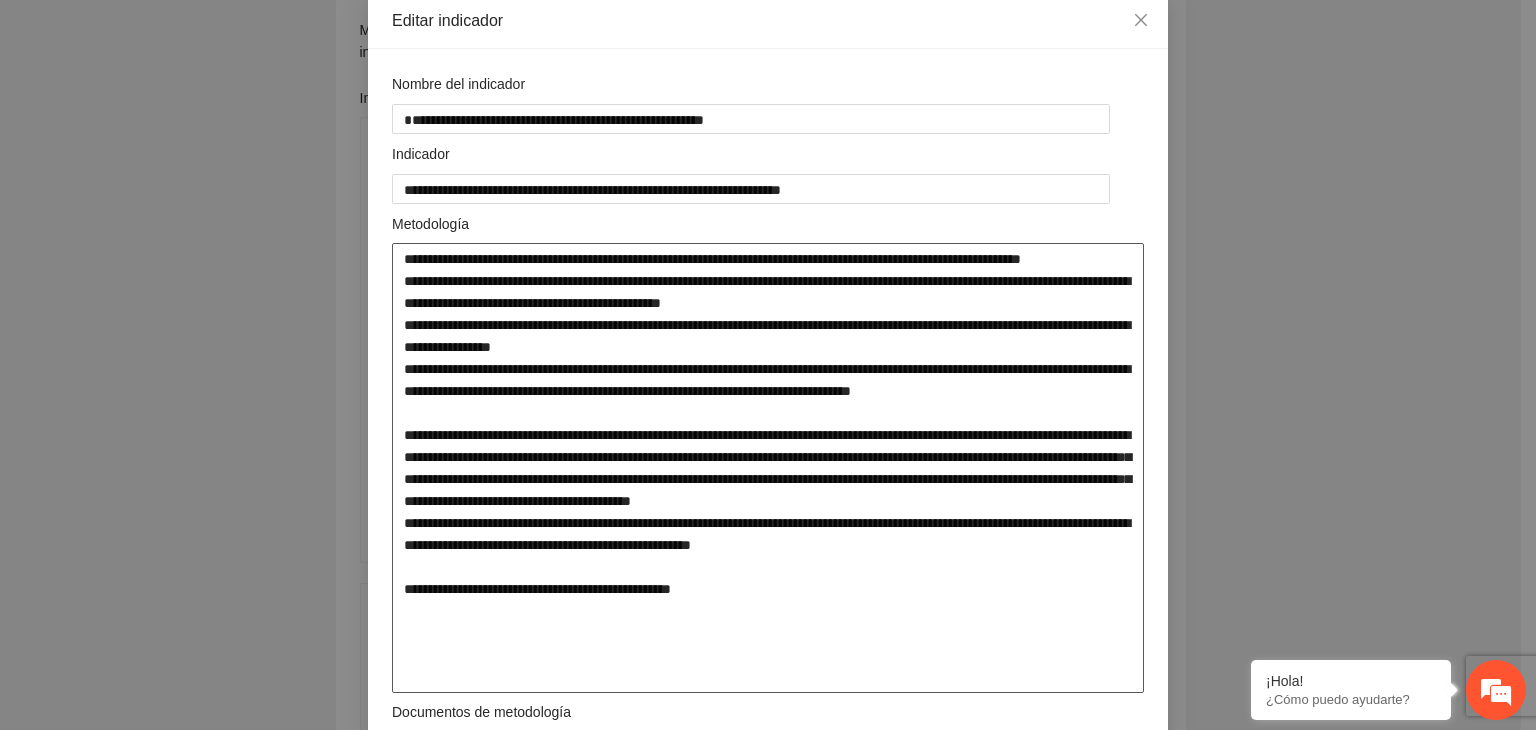 type on "**********" 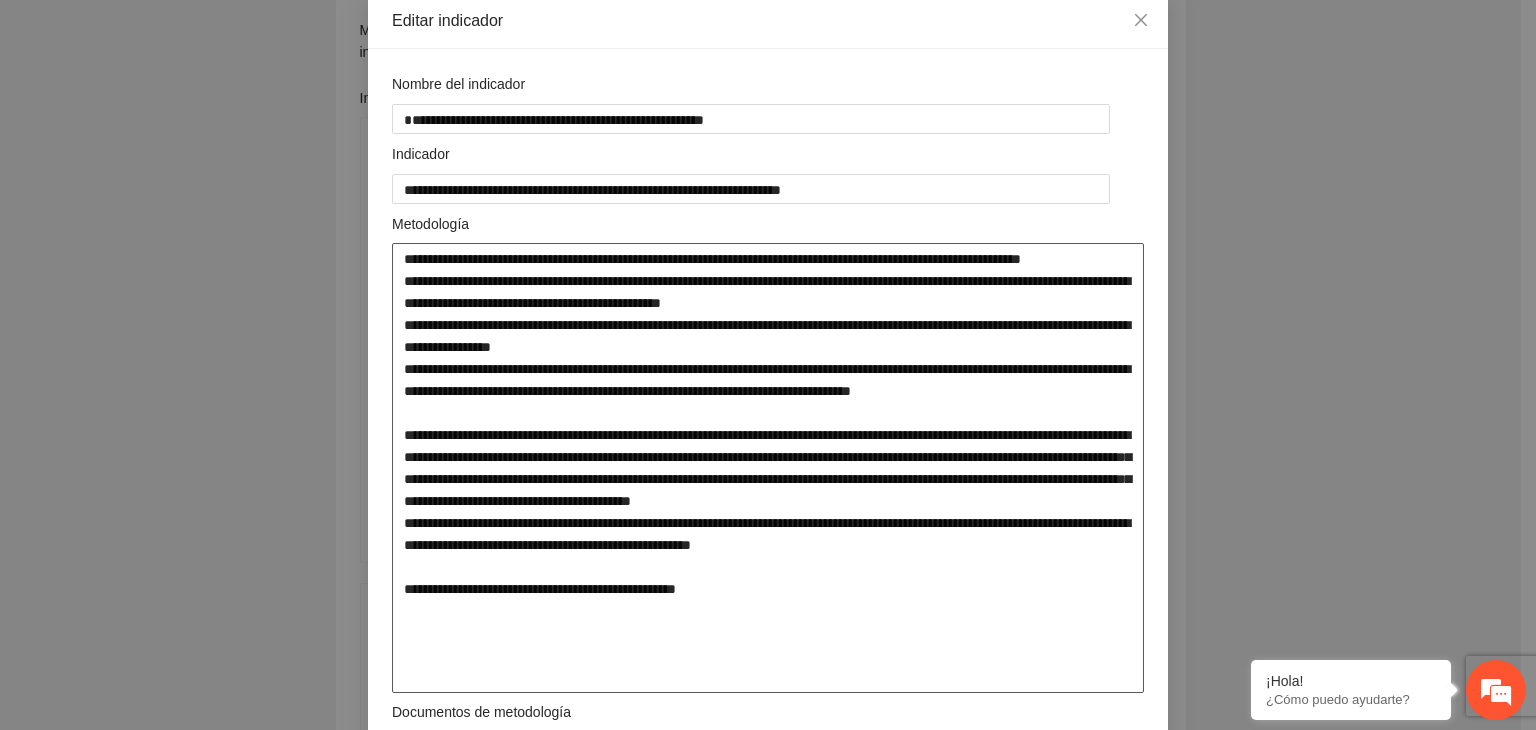 type on "**********" 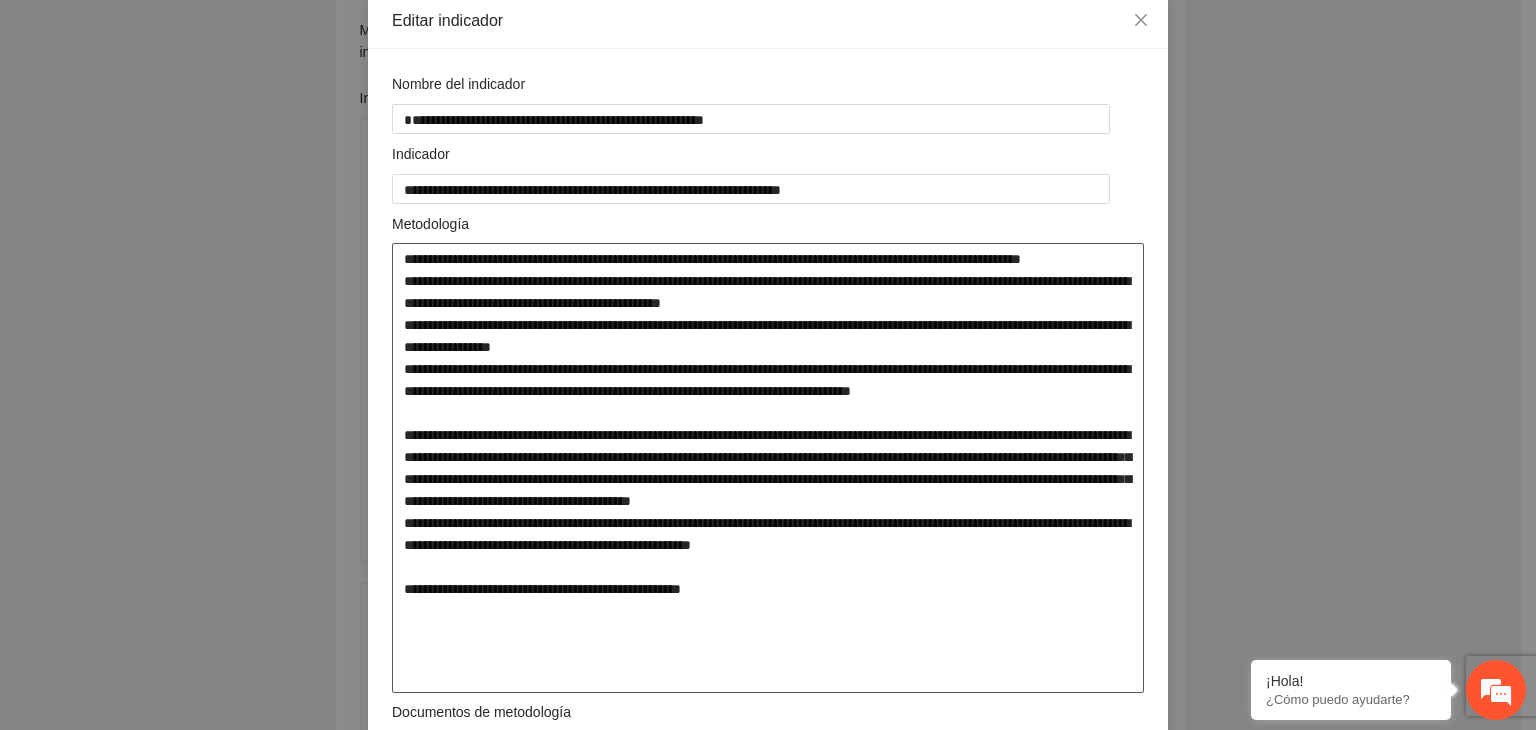 type on "**********" 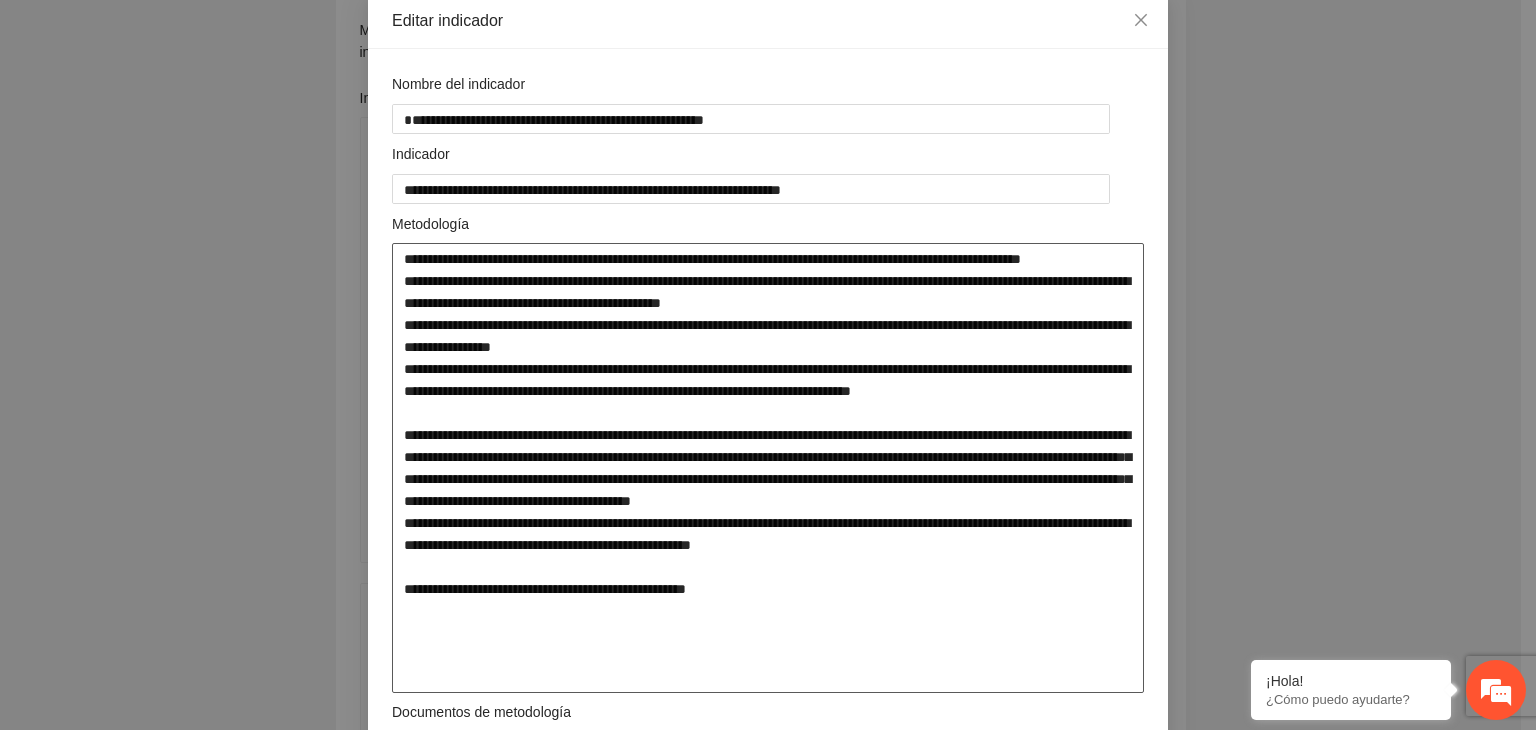 type on "**********" 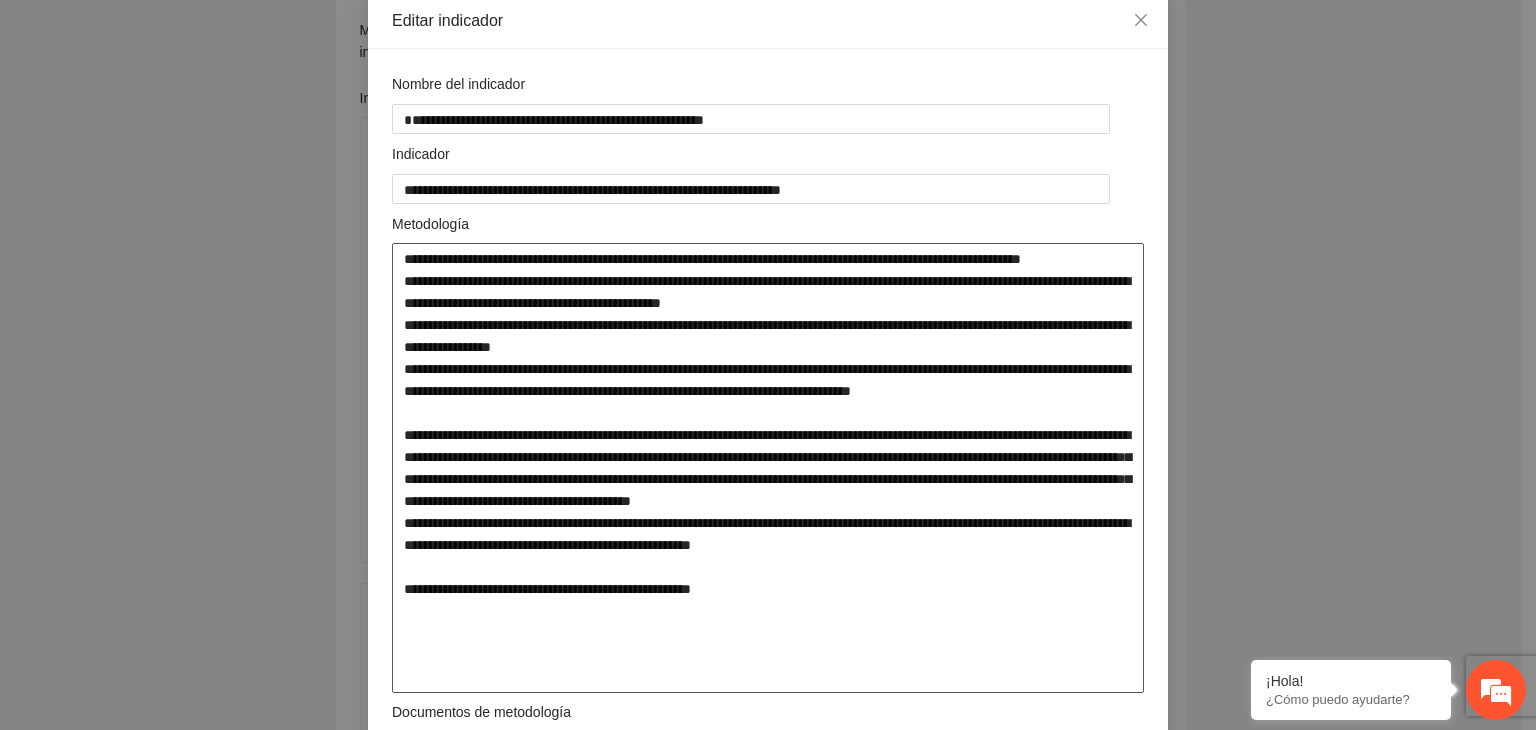 type on "**********" 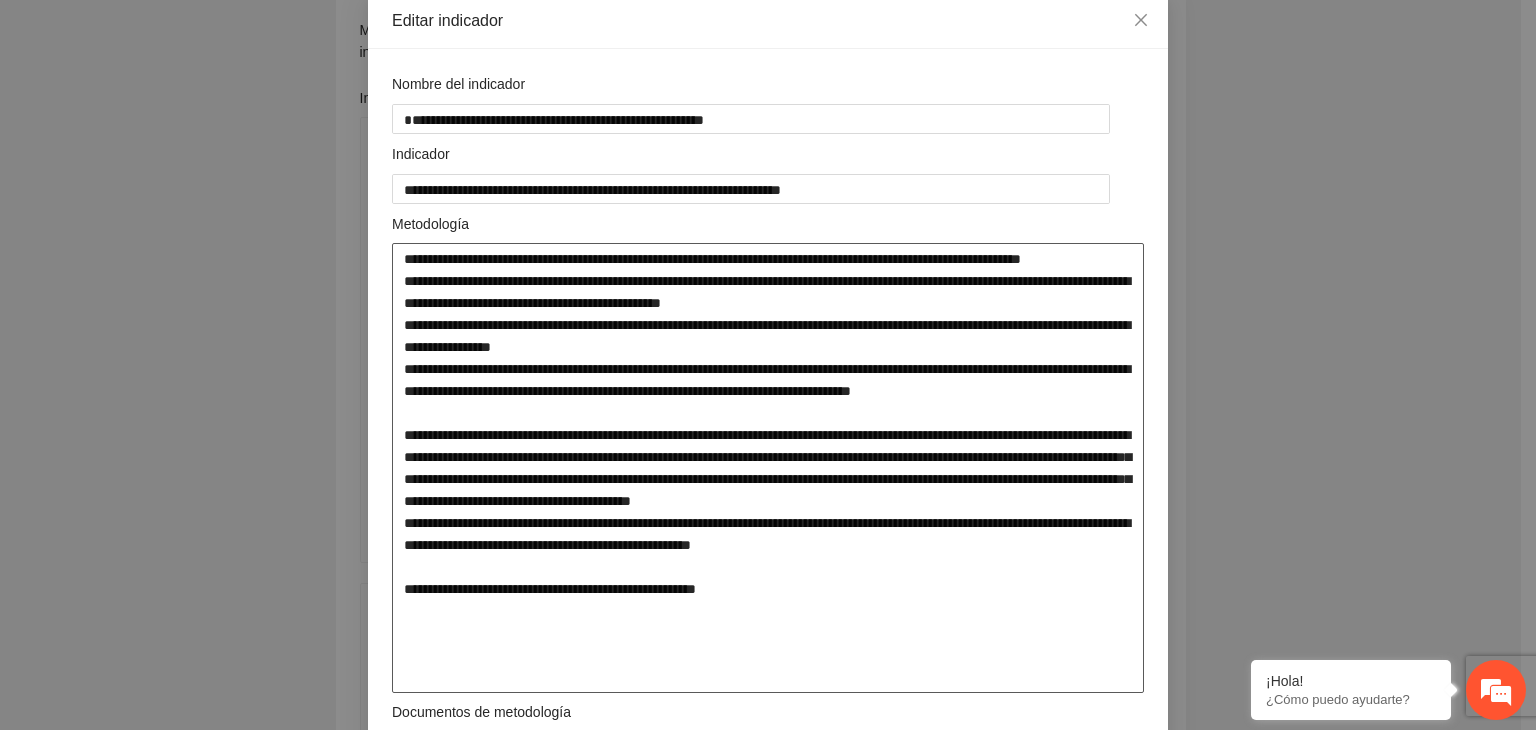 type on "**********" 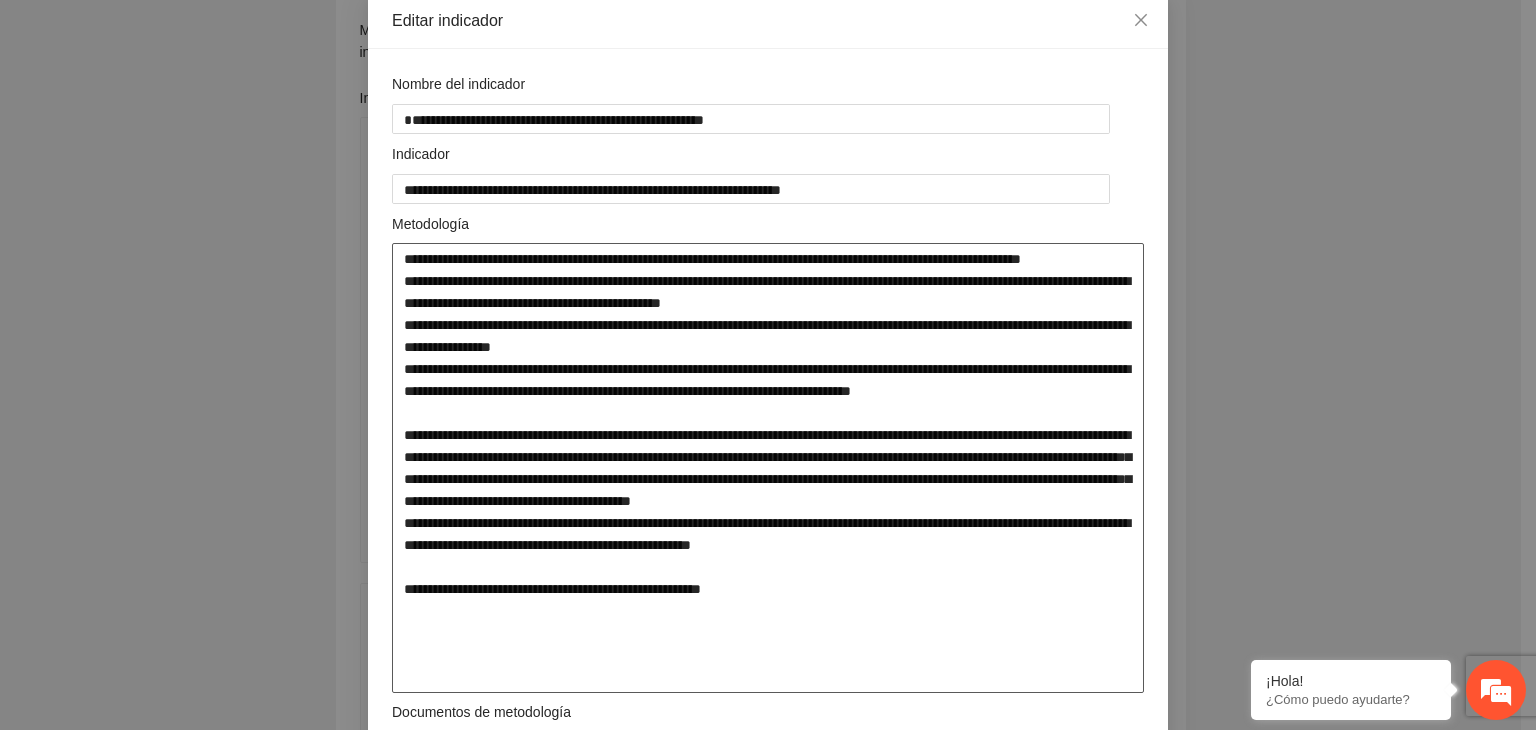 type on "**********" 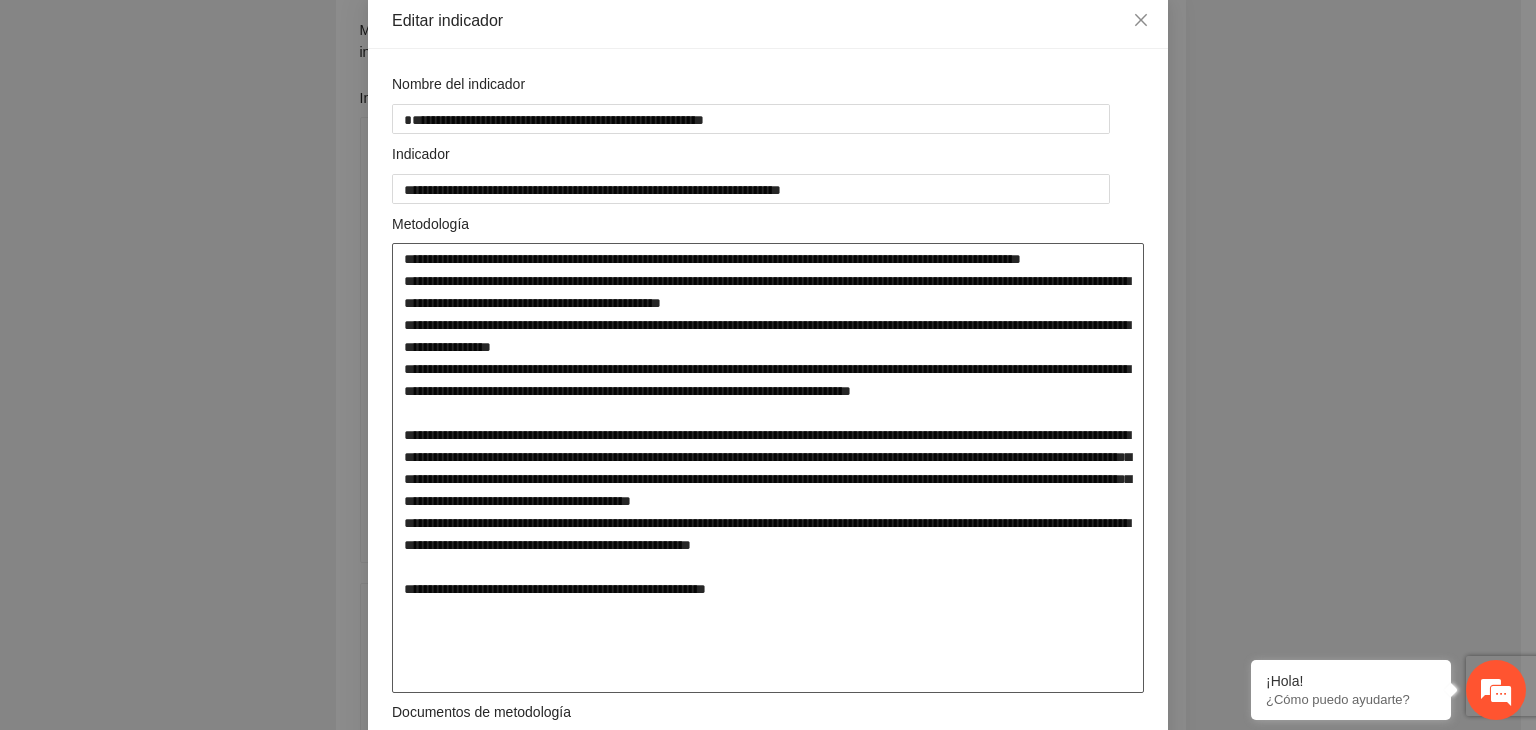 type on "**********" 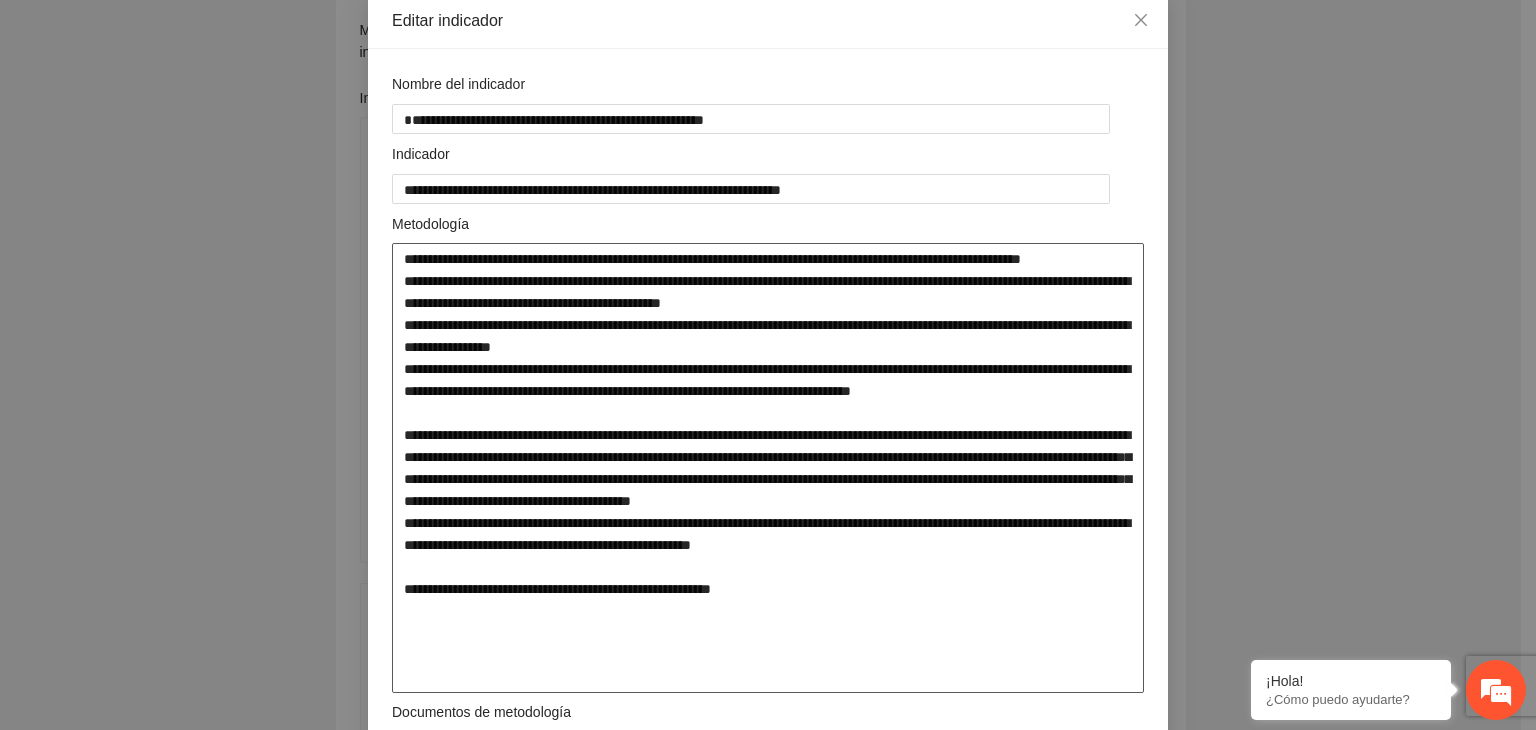 type on "**********" 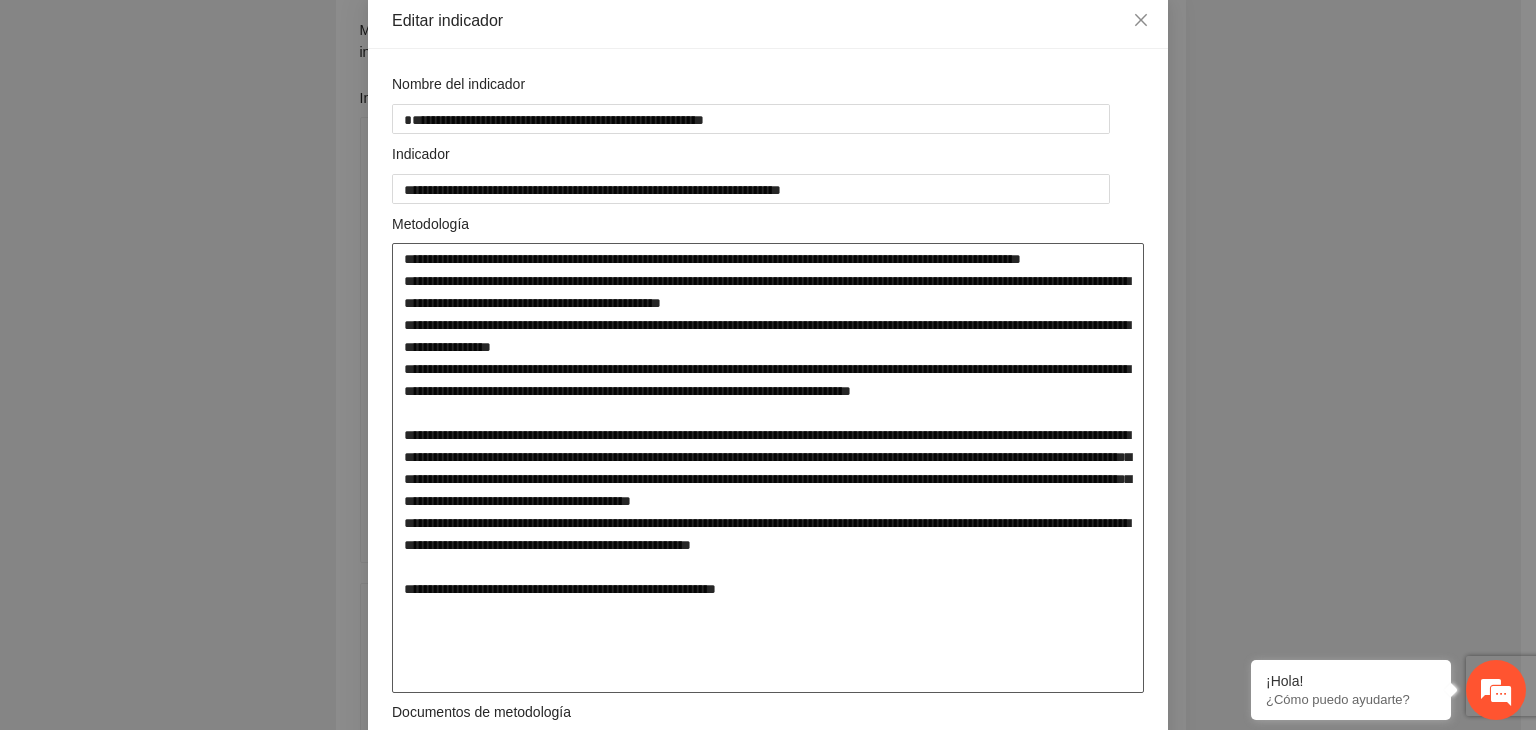 type on "**********" 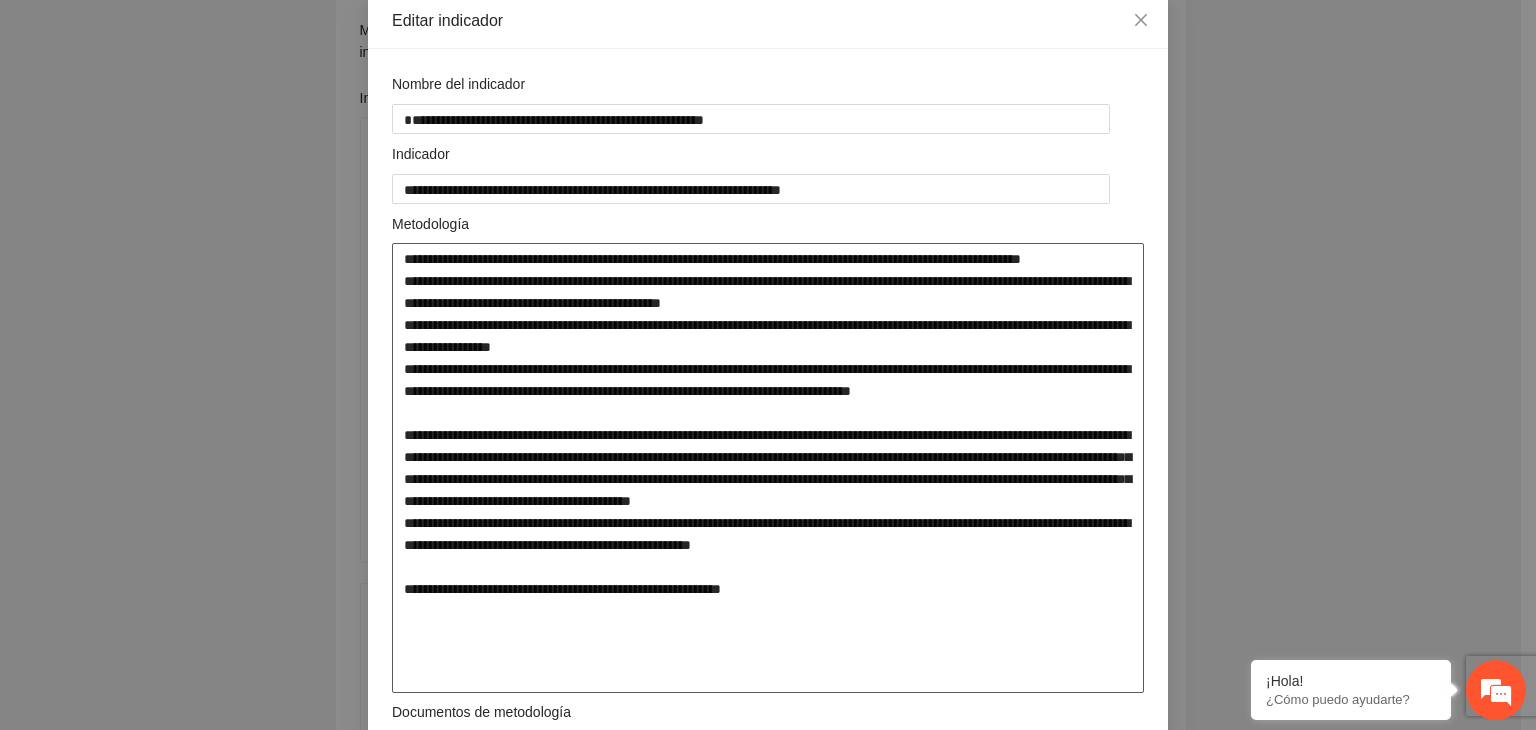 type on "**********" 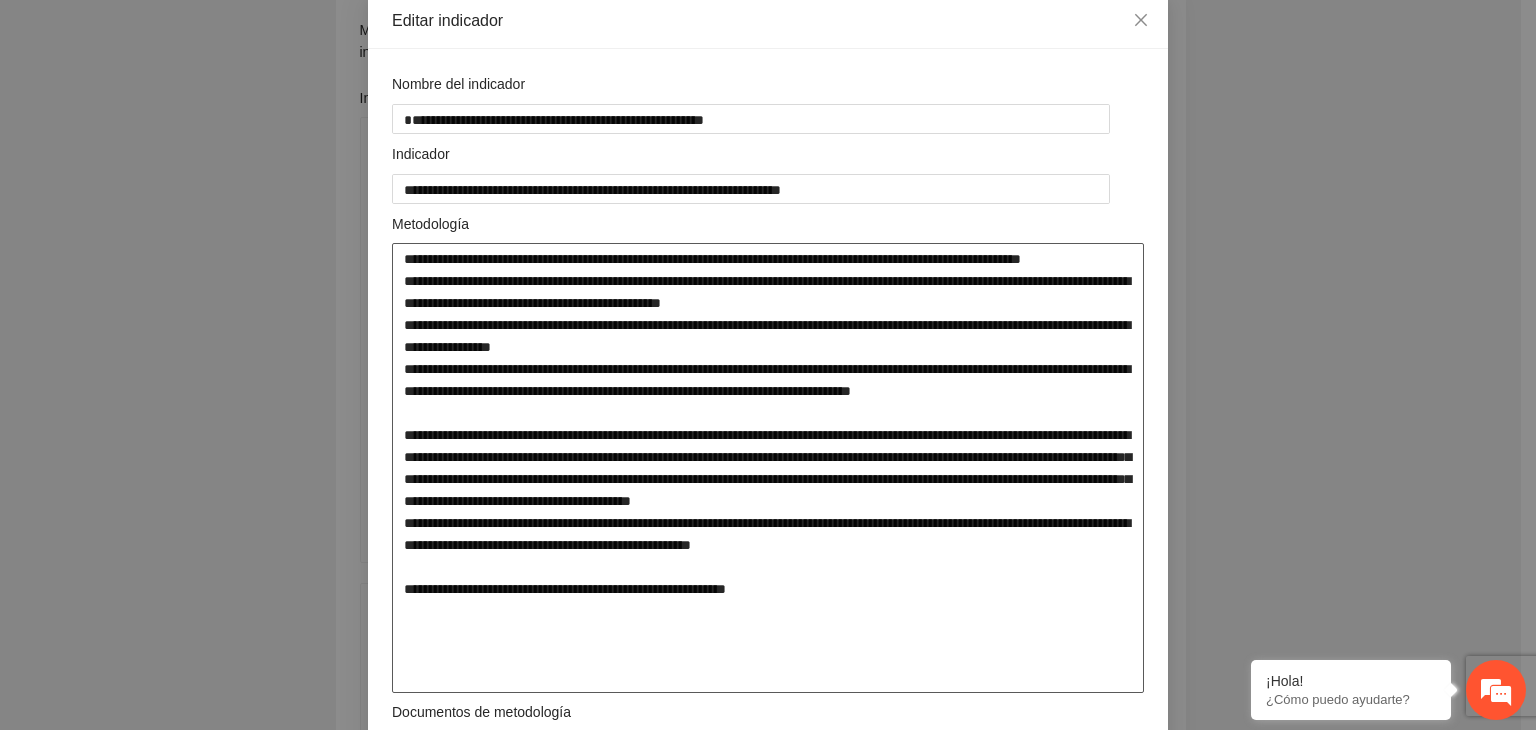type on "**********" 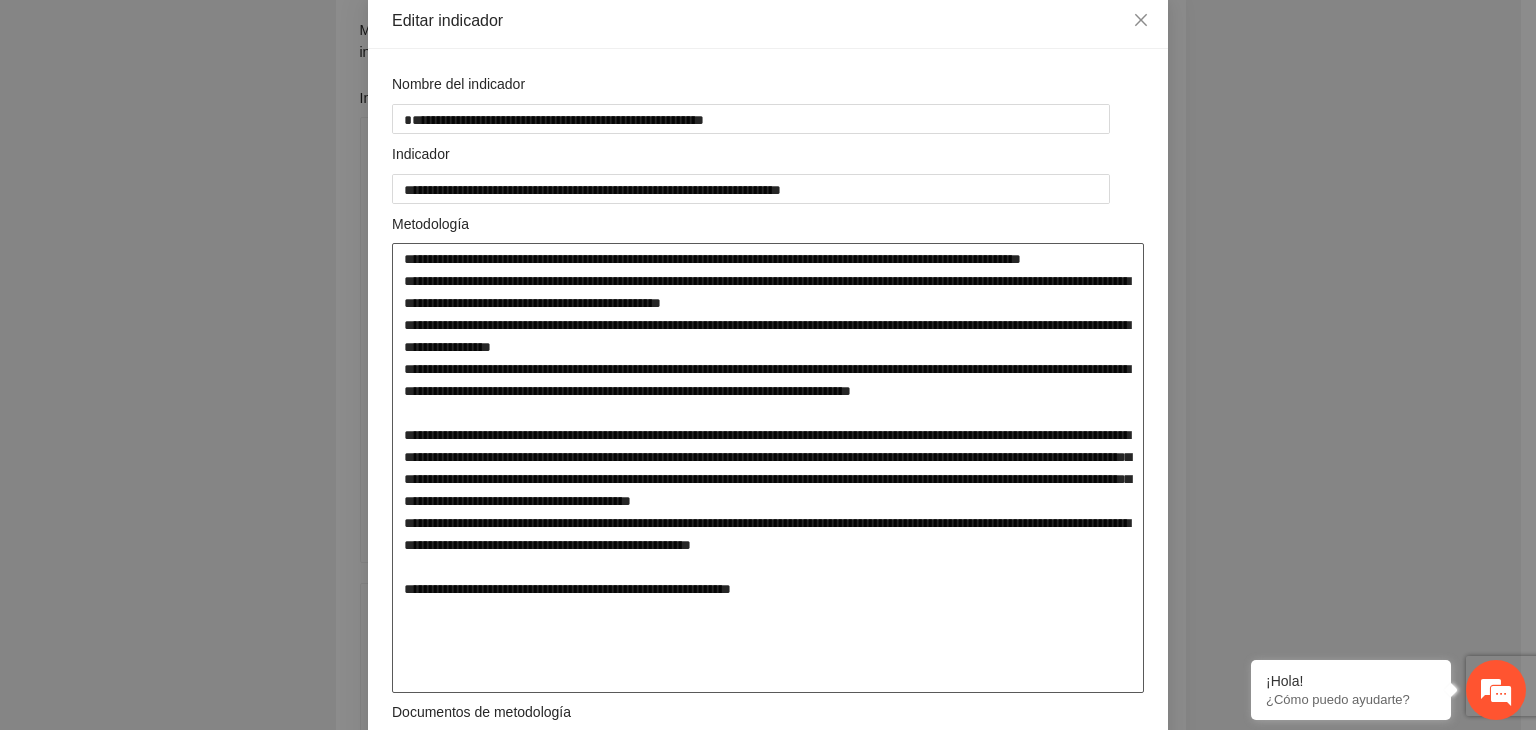 type on "**********" 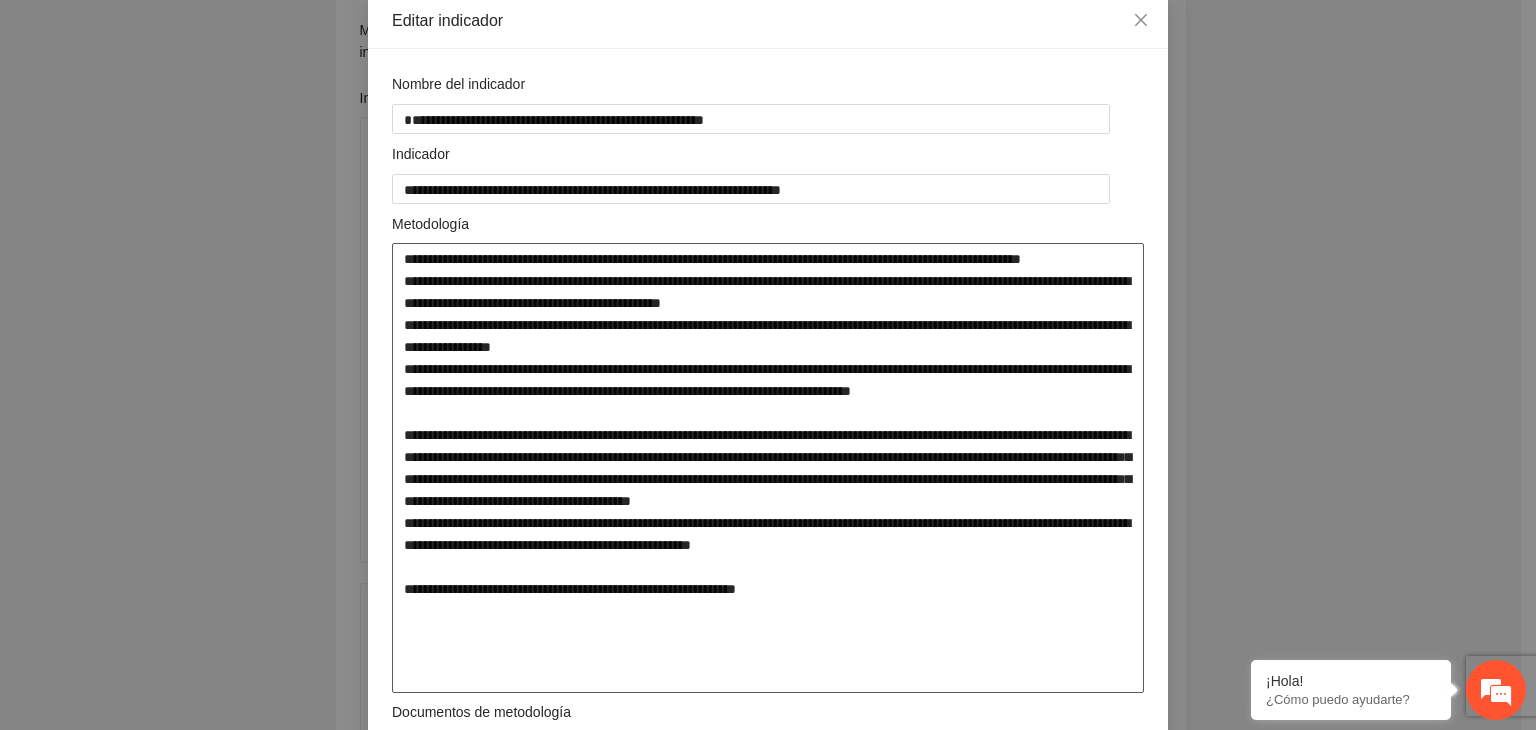 type on "**********" 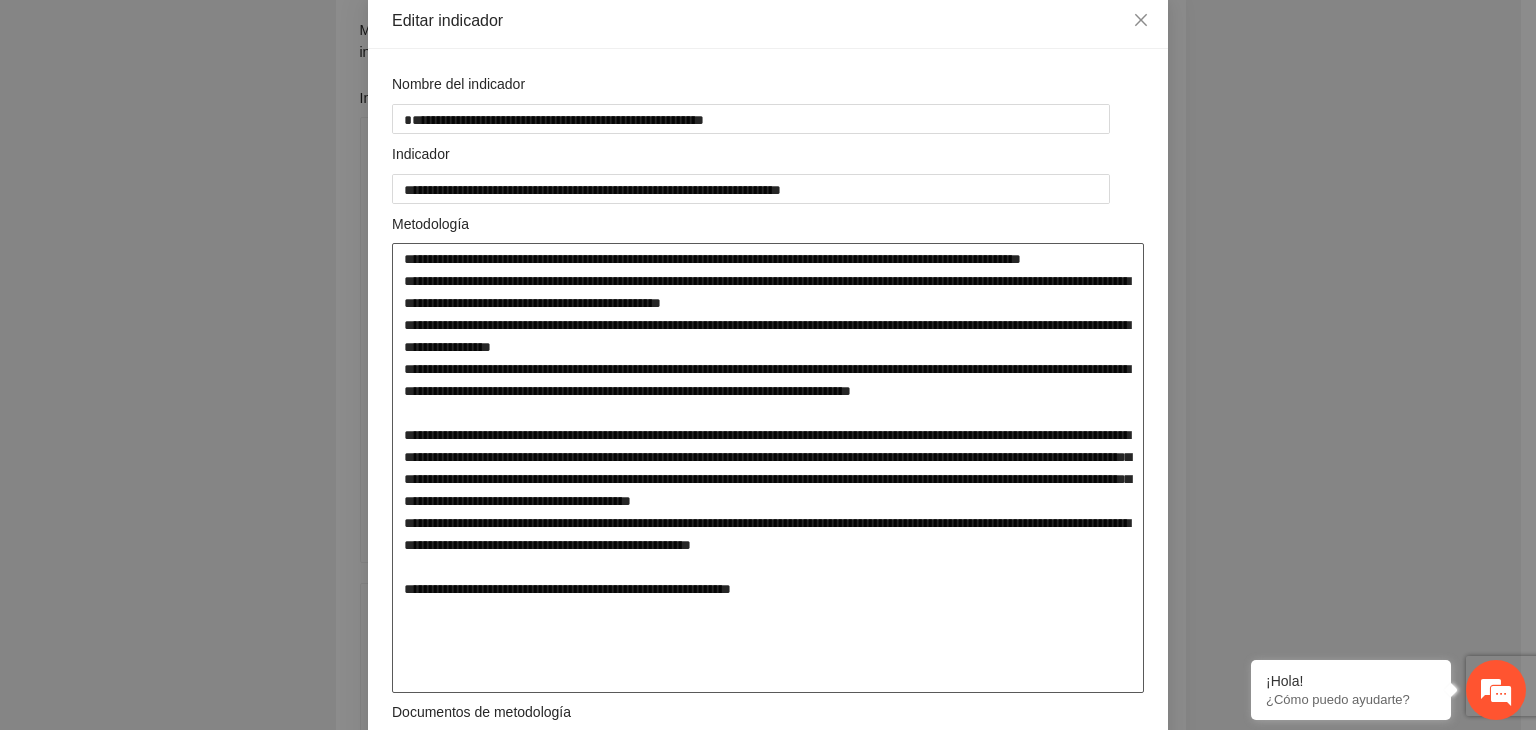 click at bounding box center [768, 468] 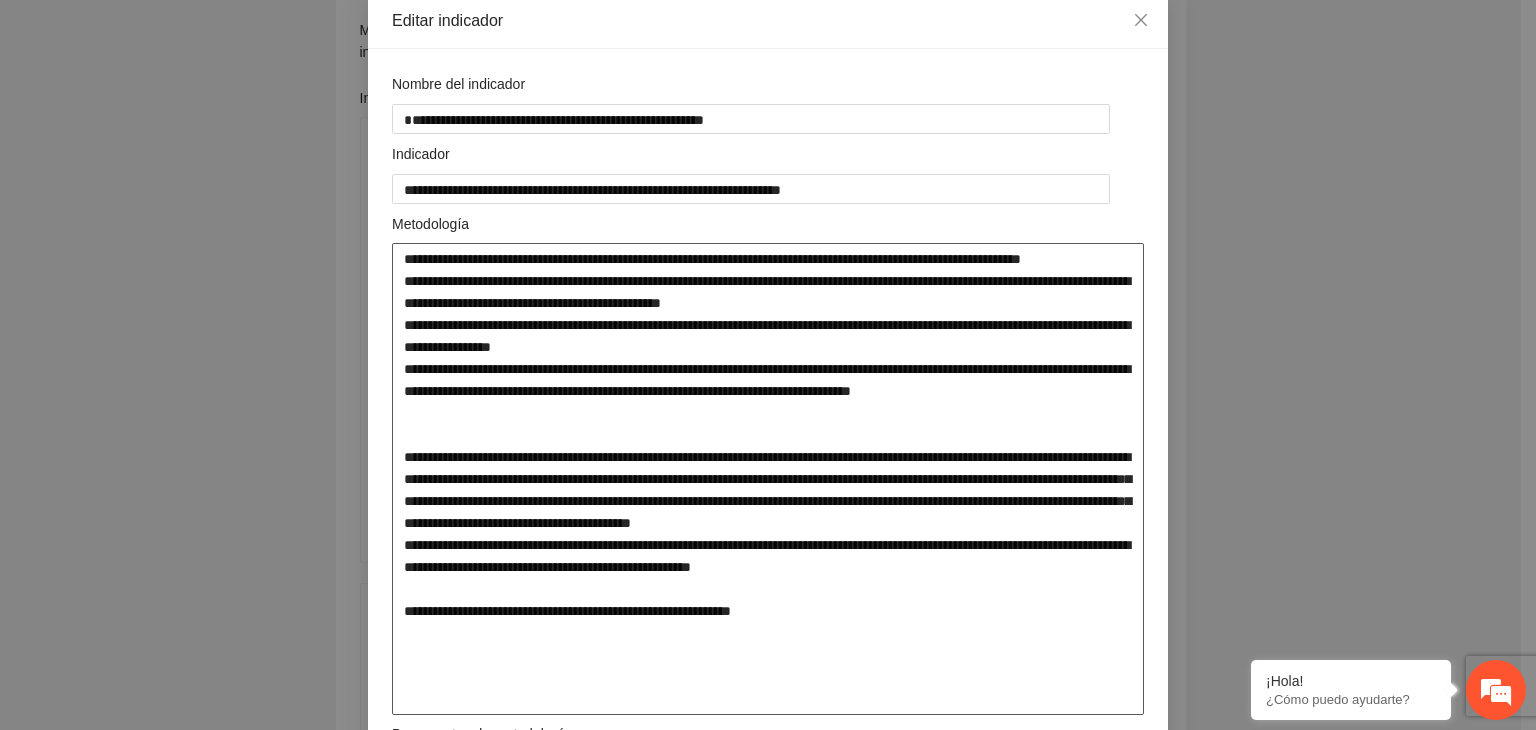 type on "**********" 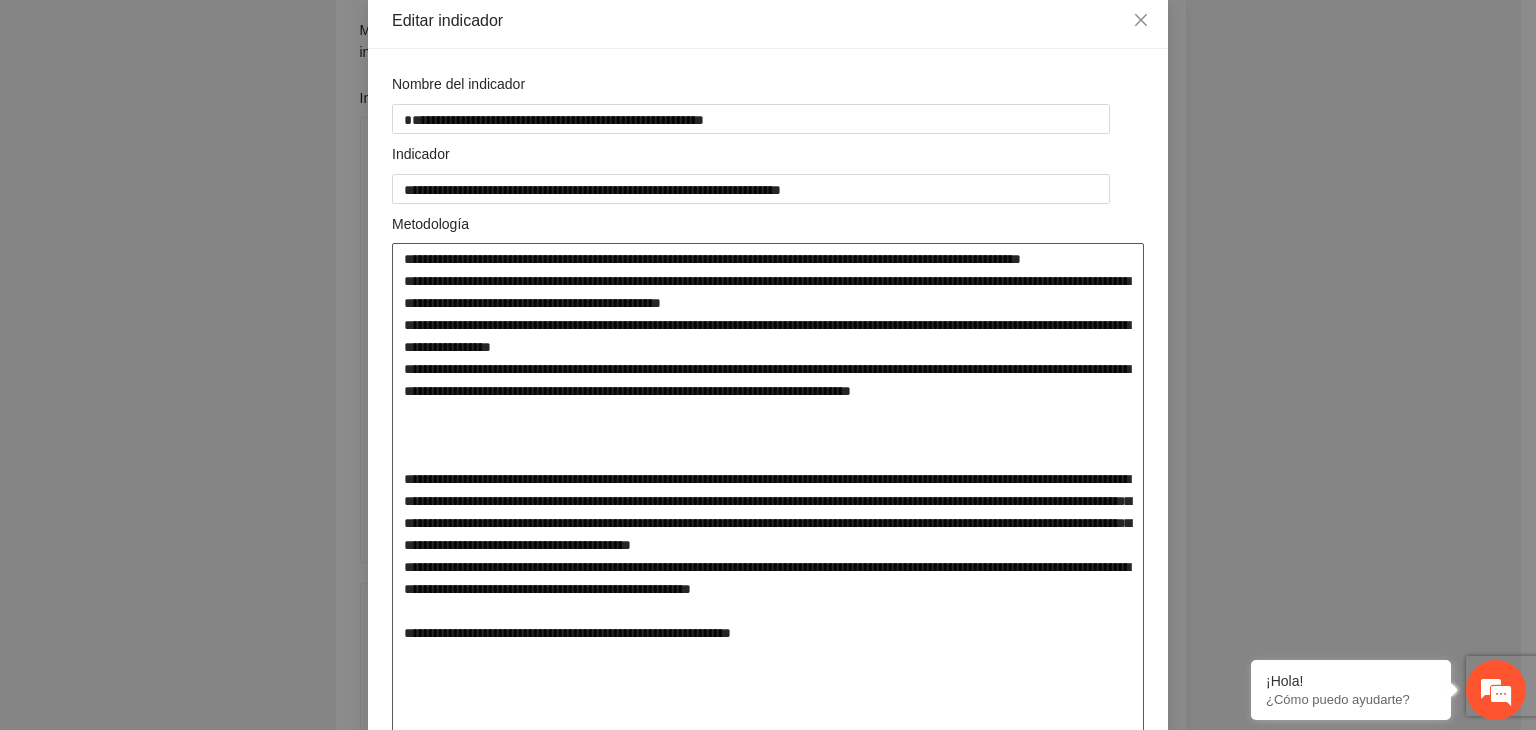 type on "**********" 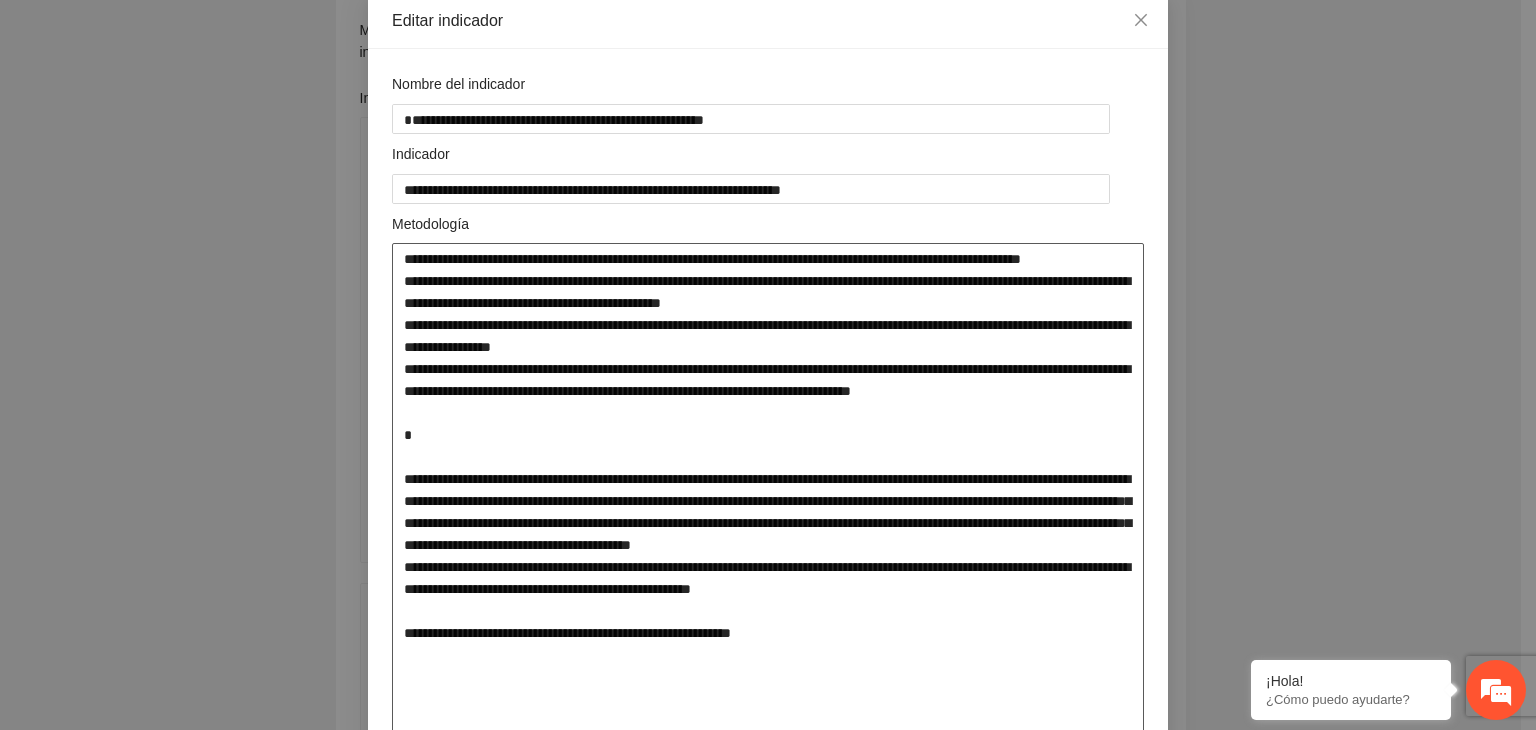 type on "**********" 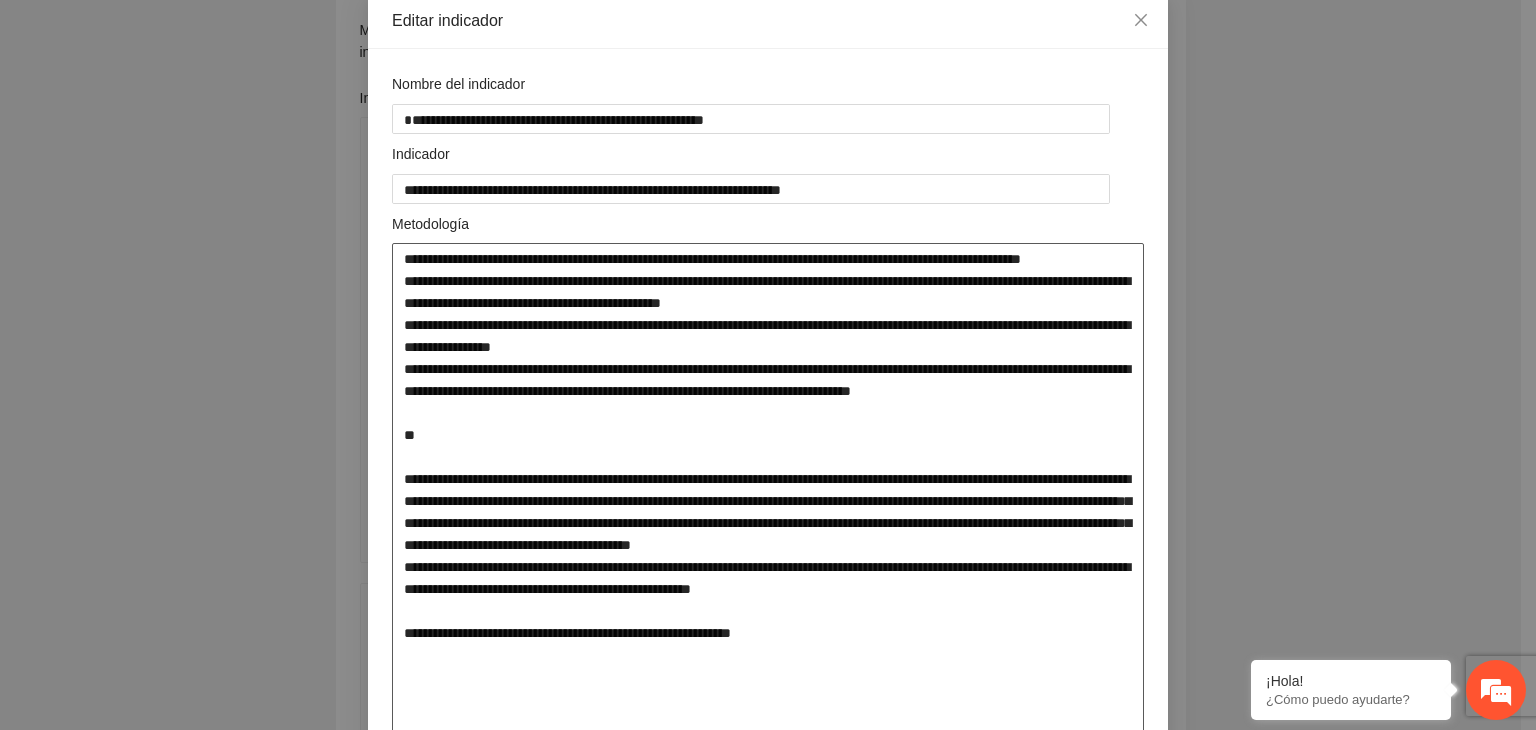 type on "**********" 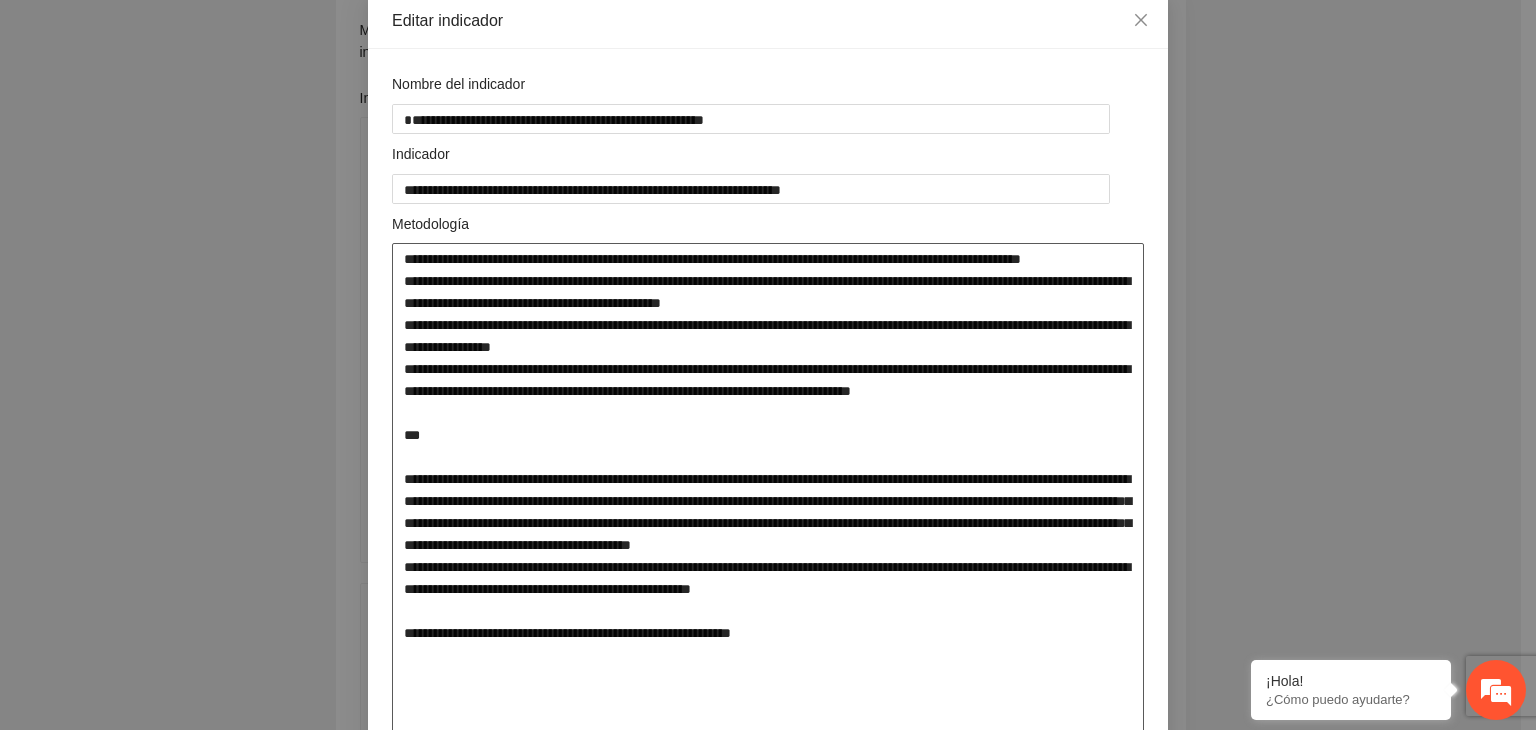 type on "**********" 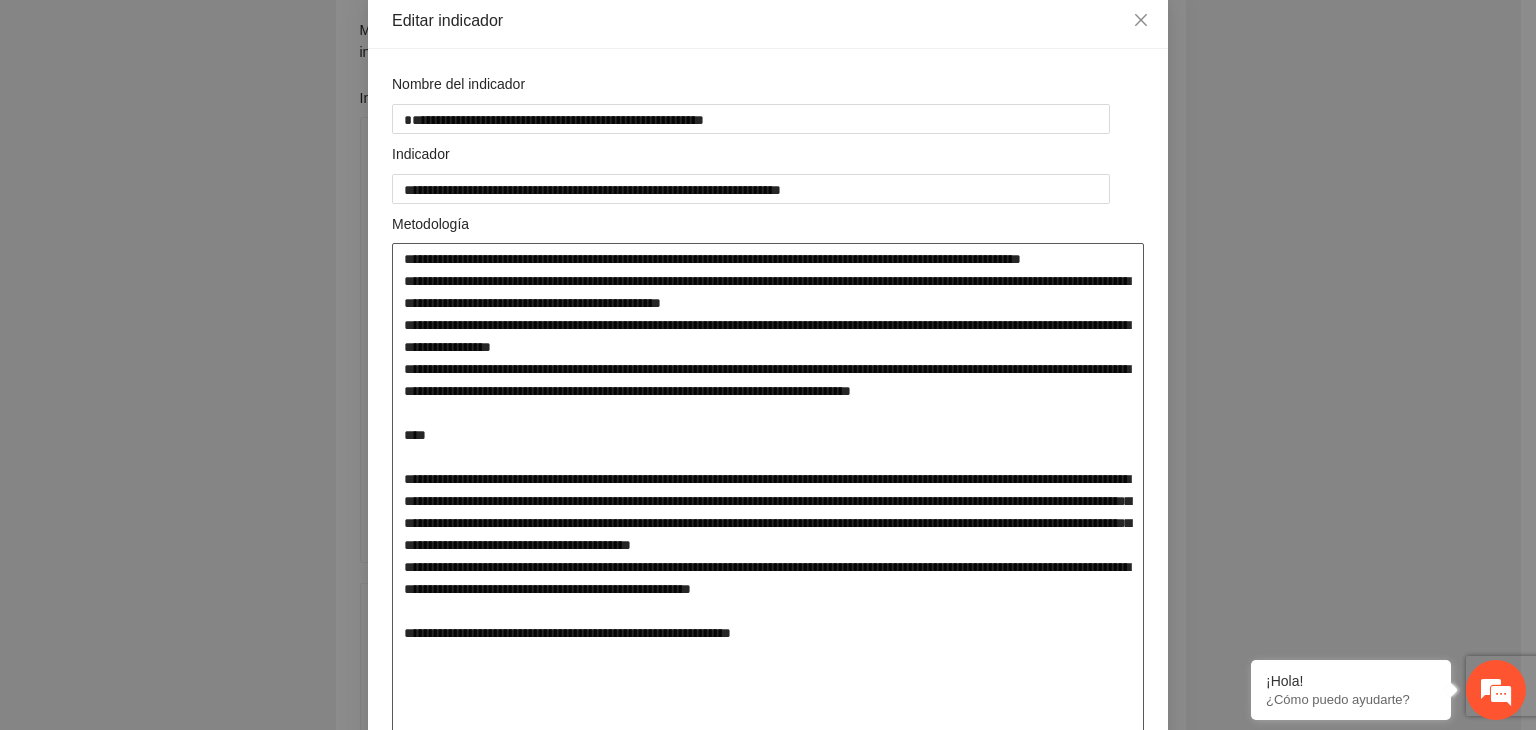 type on "**********" 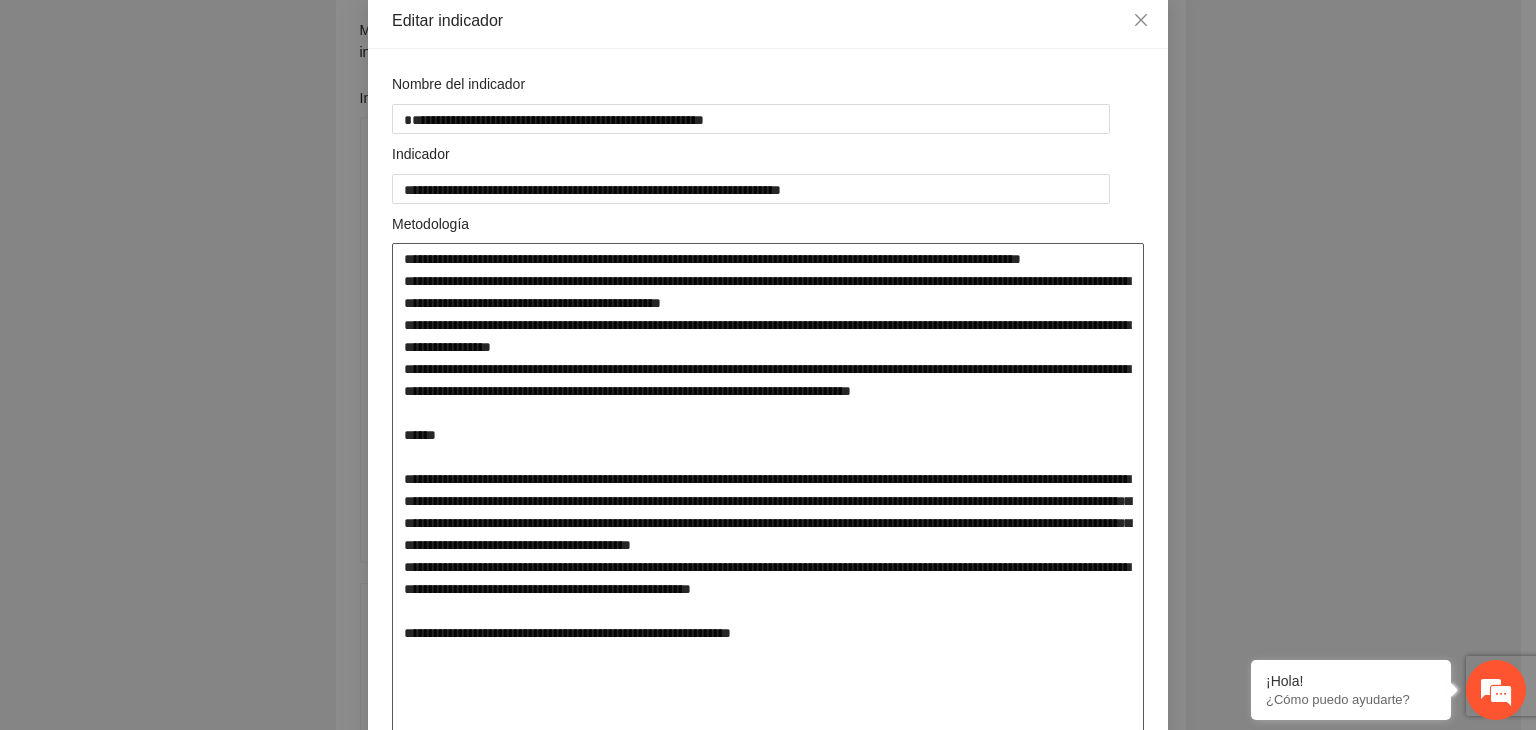 type on "**********" 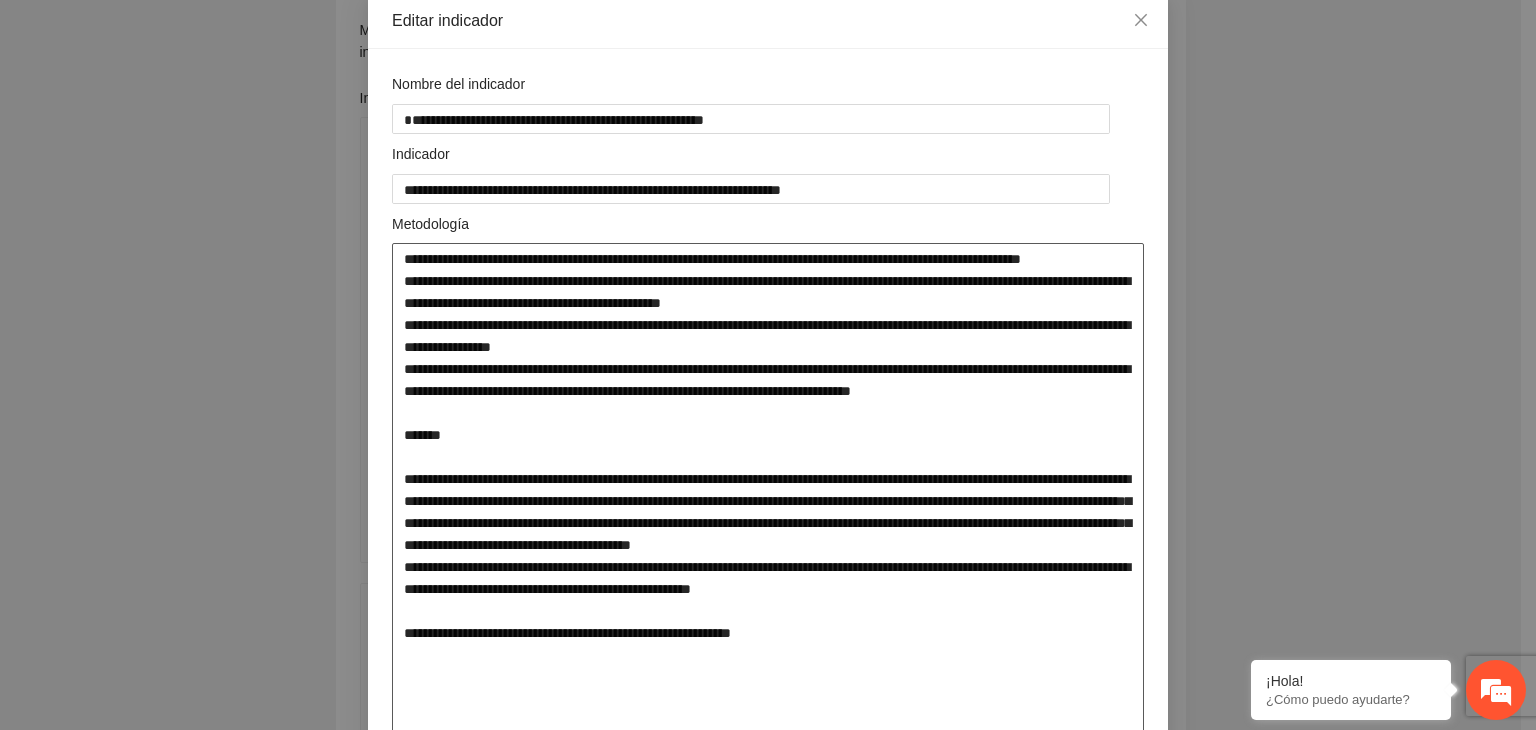 type on "**********" 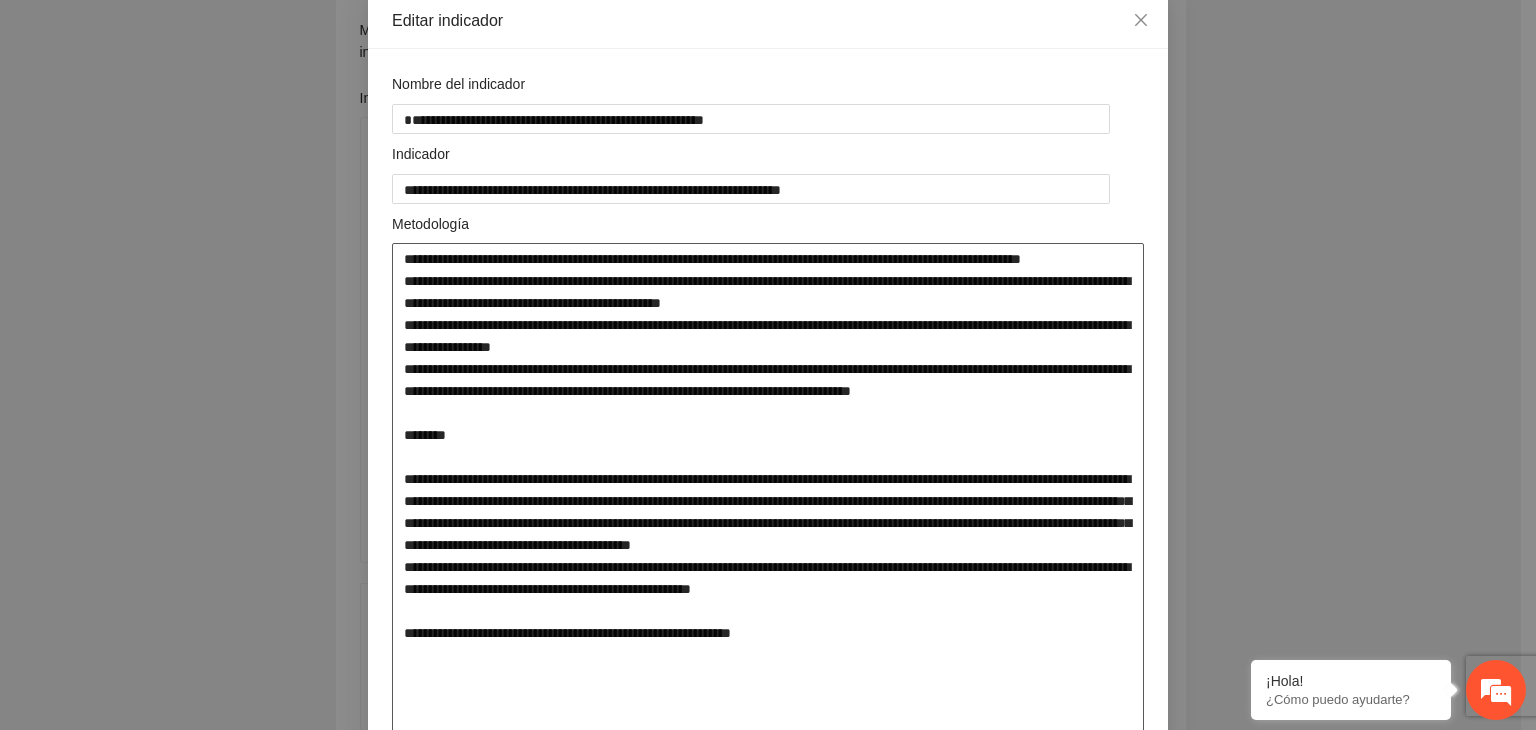 type on "**********" 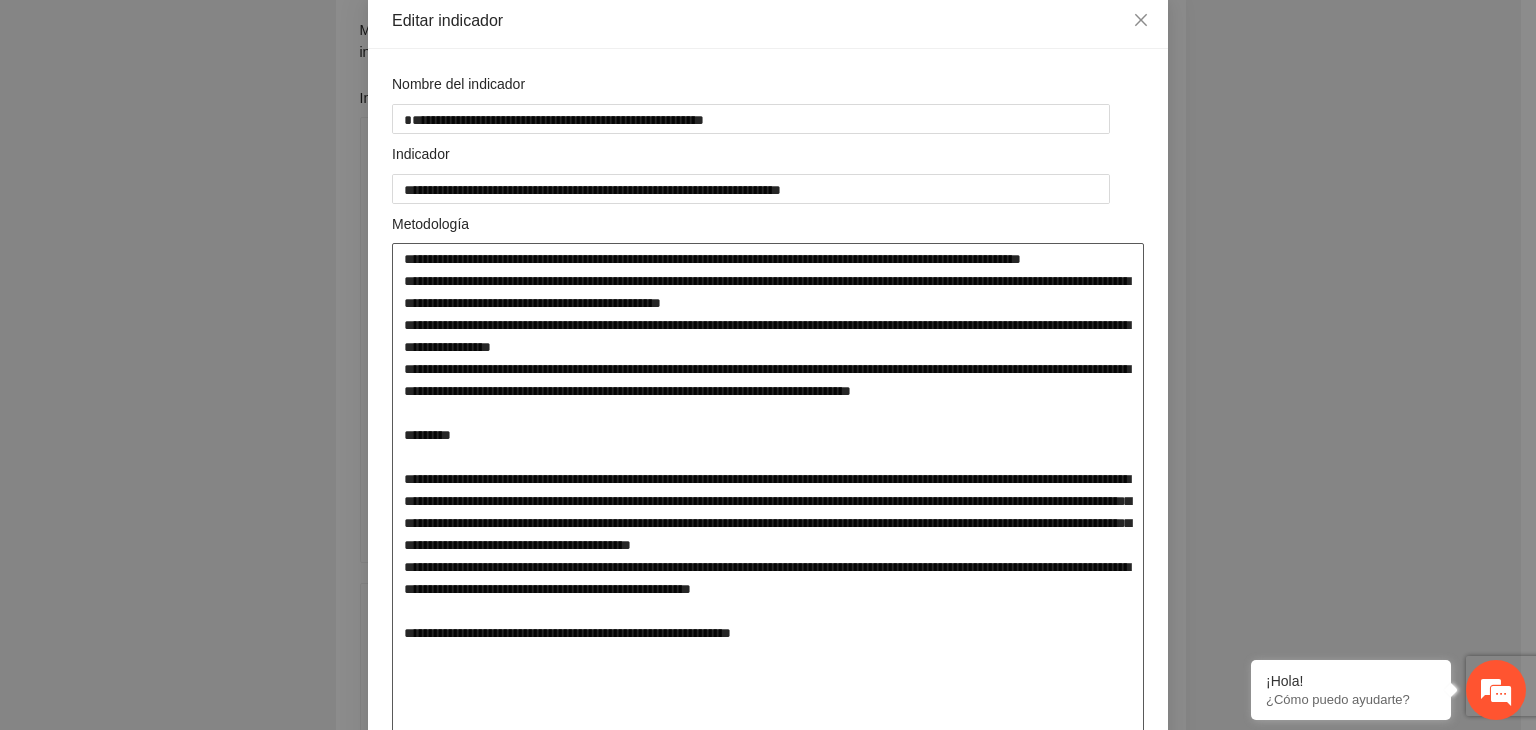 type on "**********" 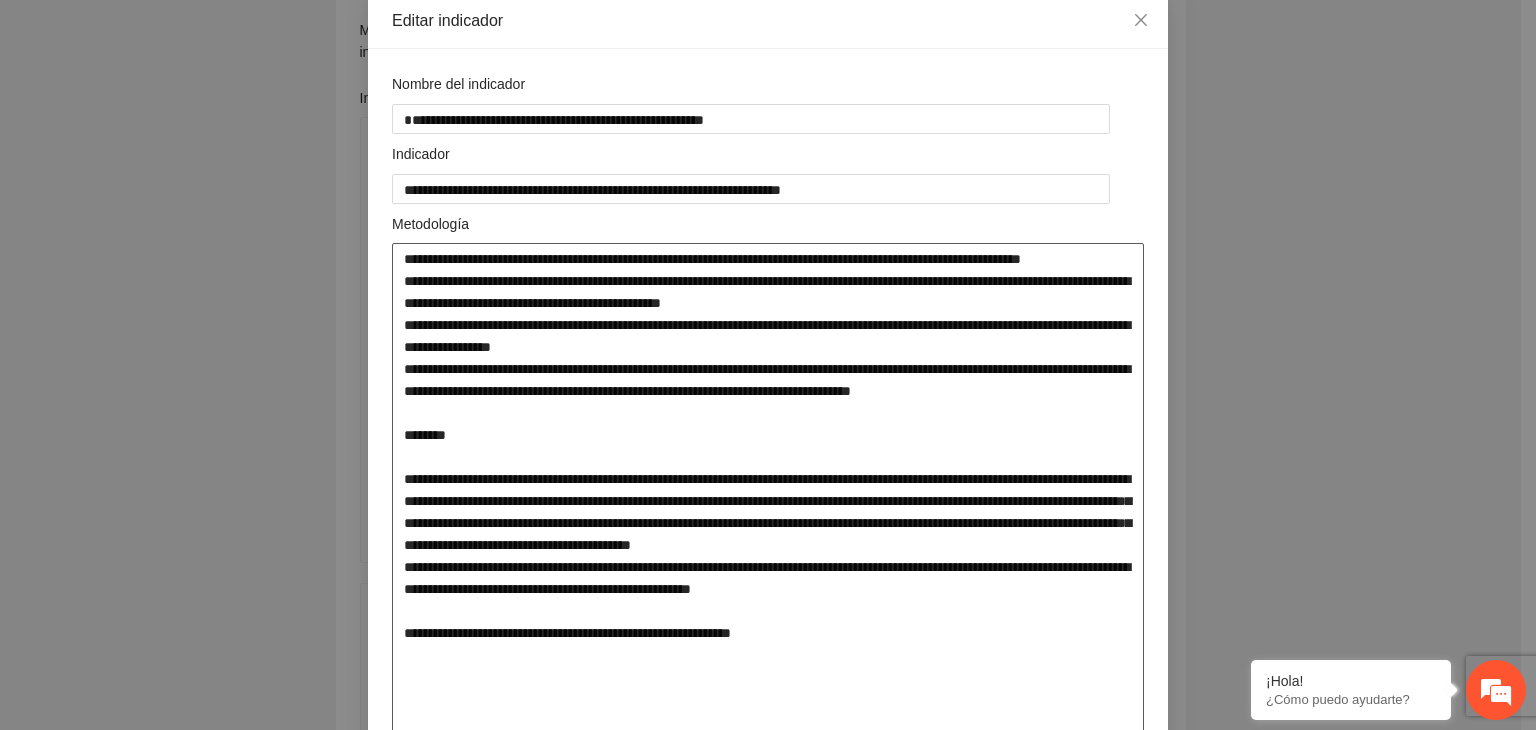 type on "**********" 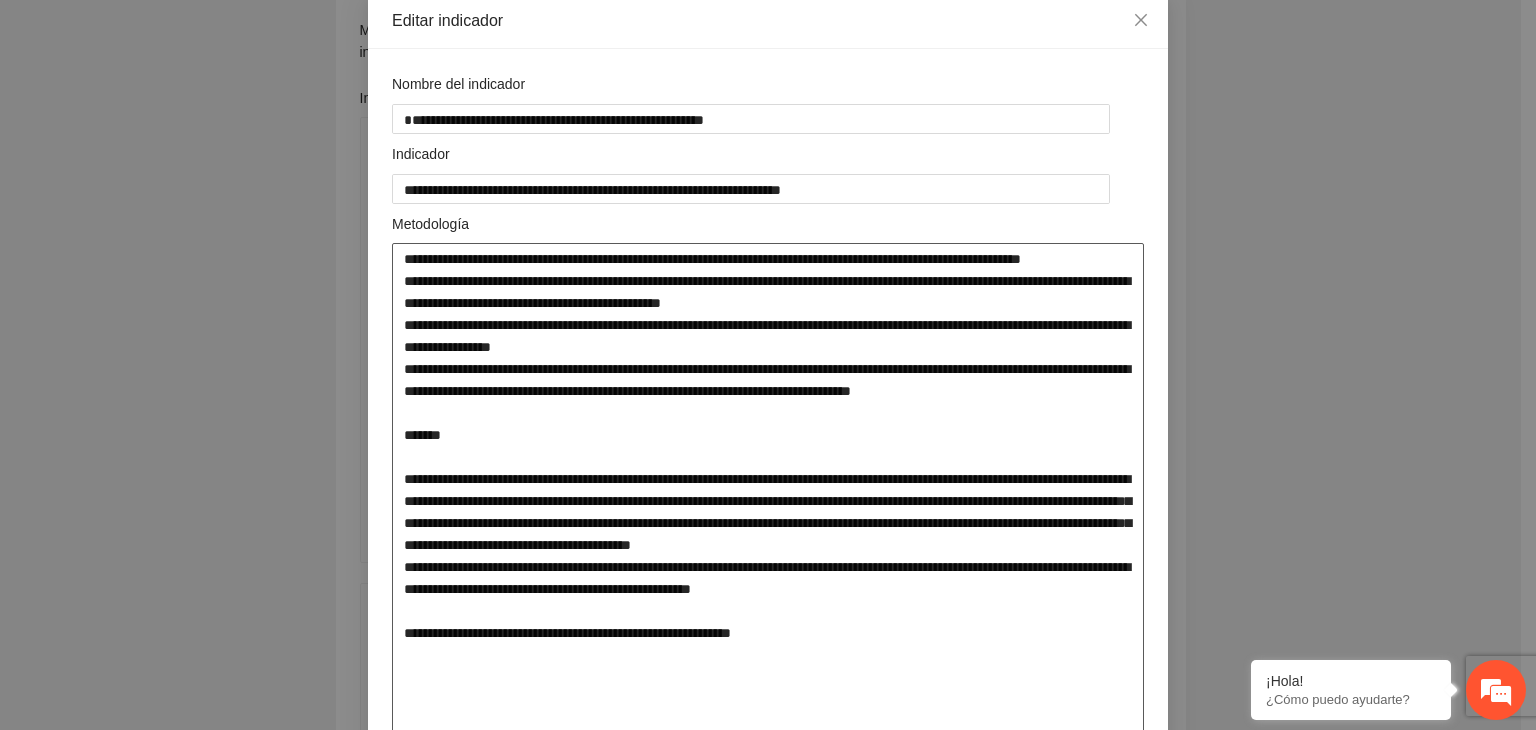 type on "**********" 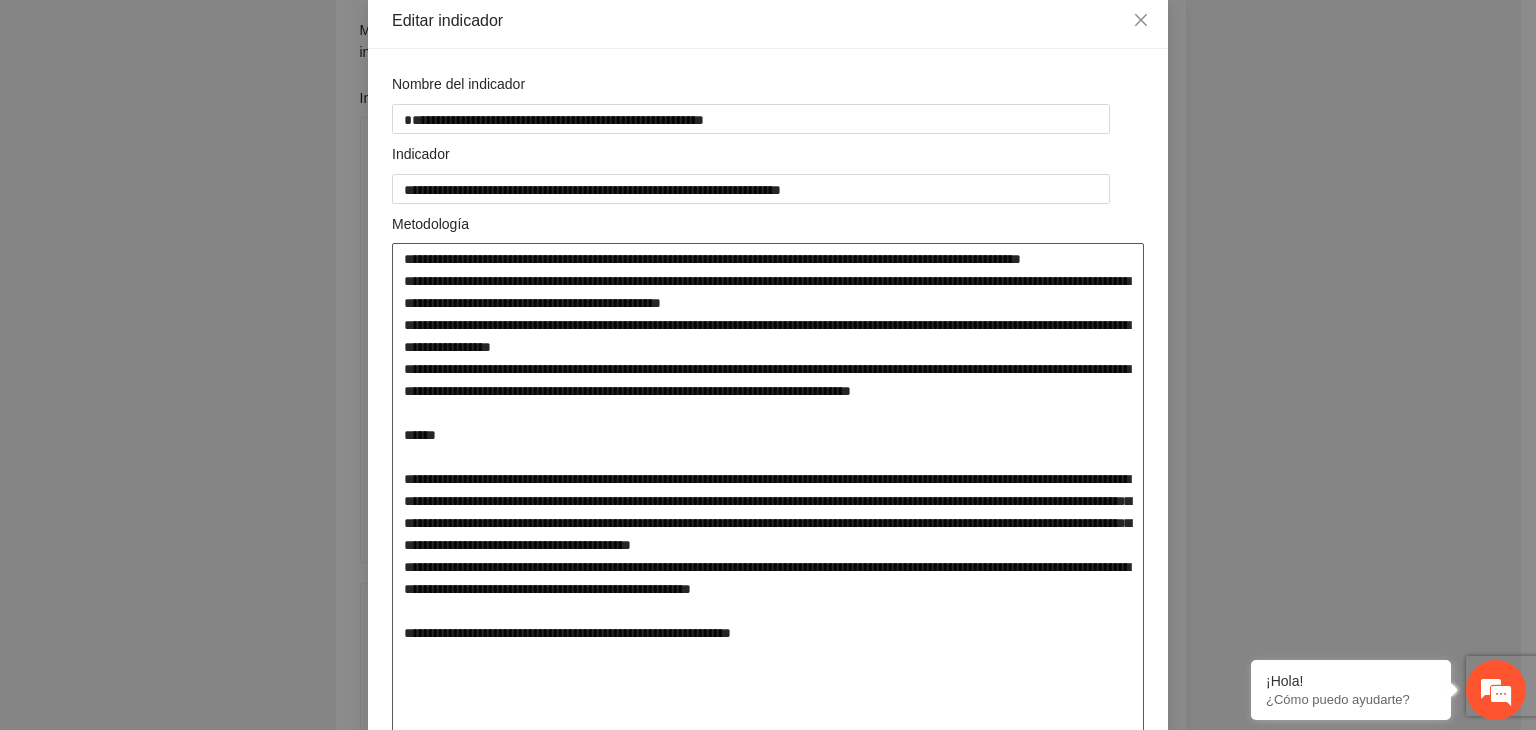 type on "**********" 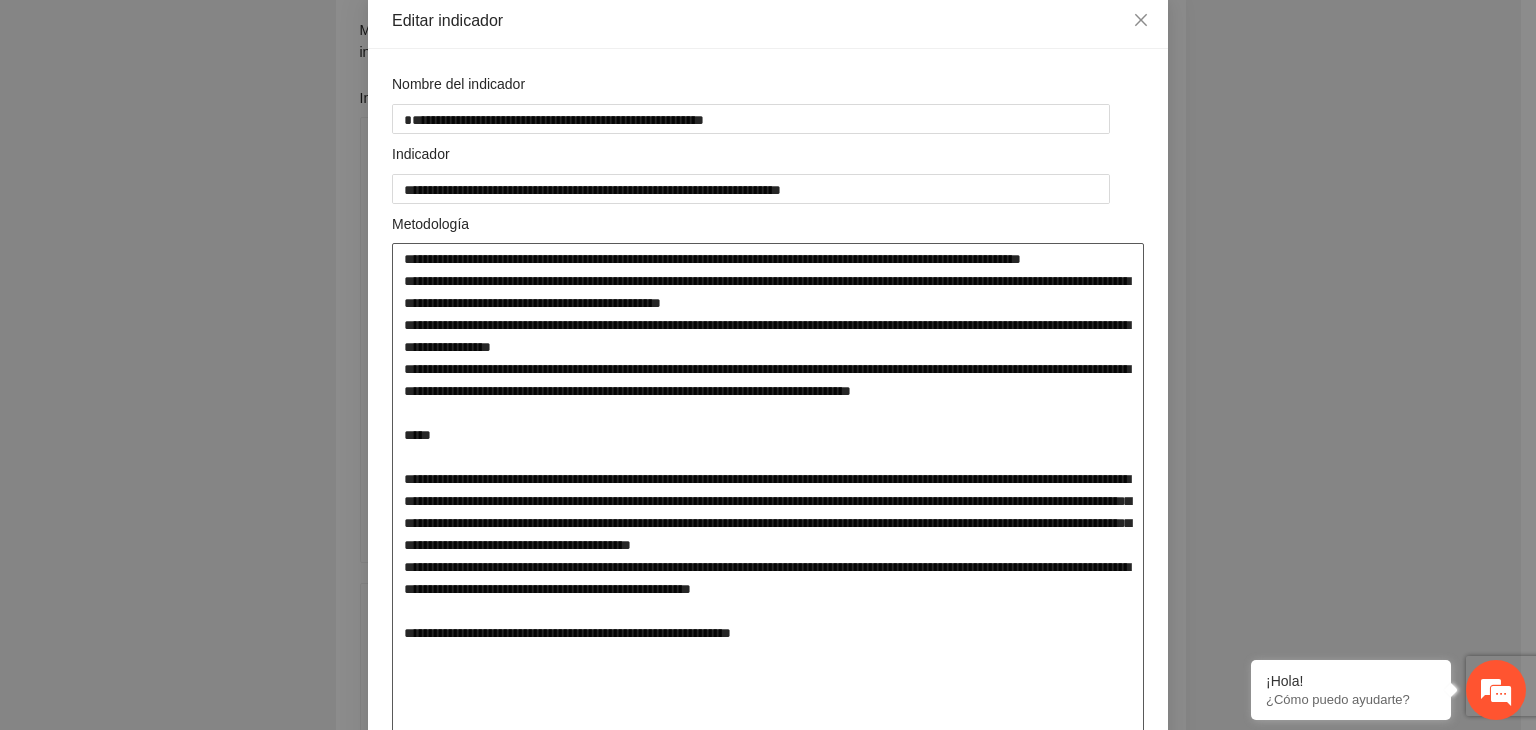type on "**********" 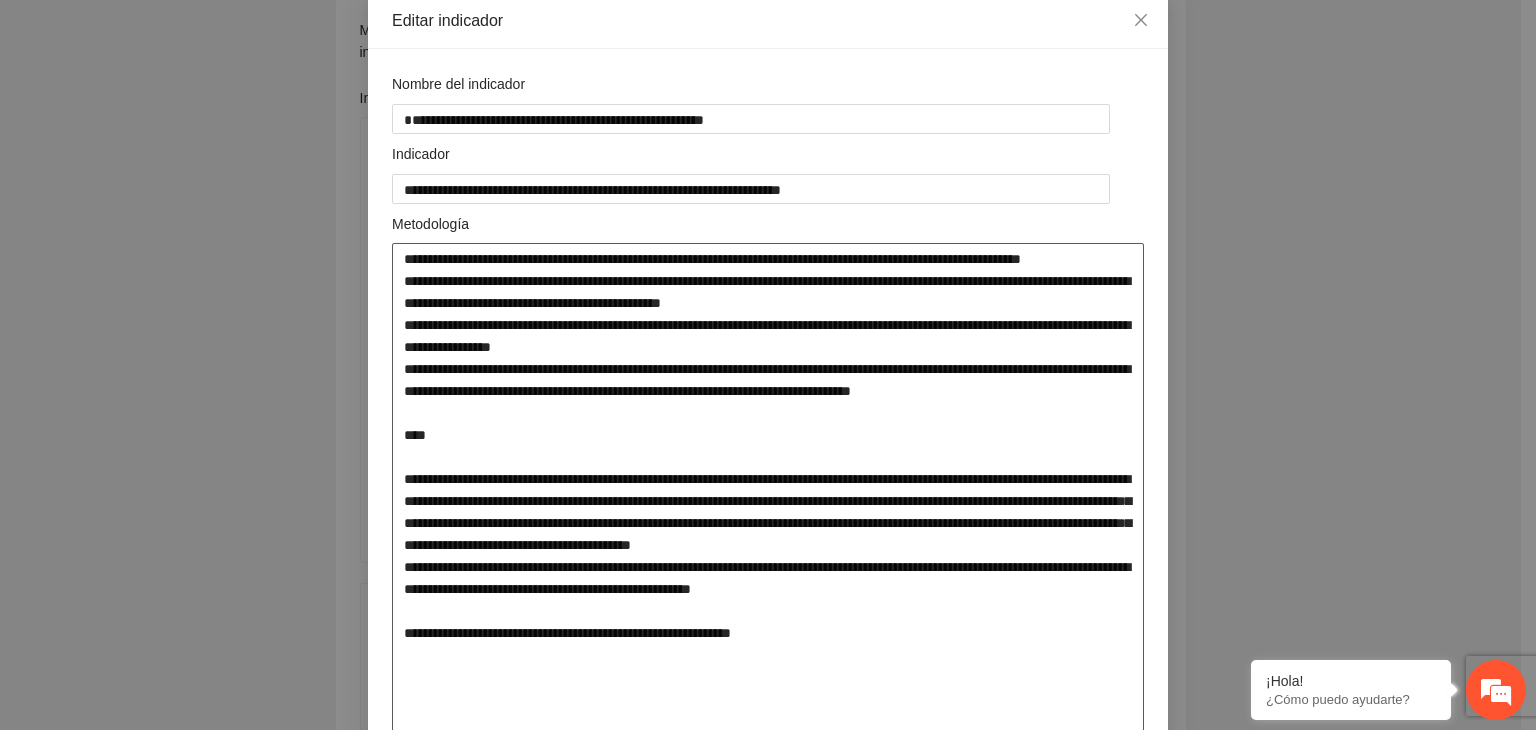 type on "**********" 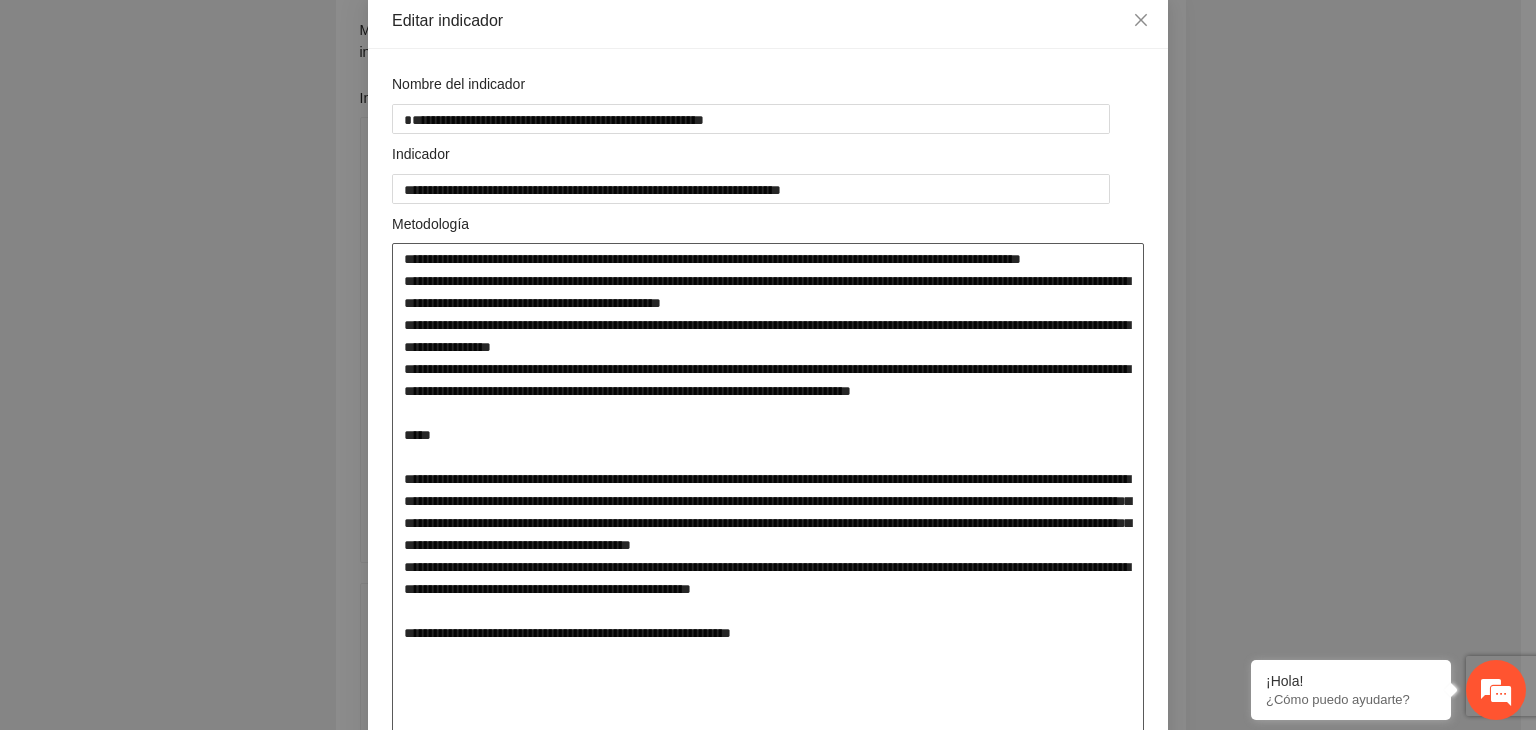 type on "**********" 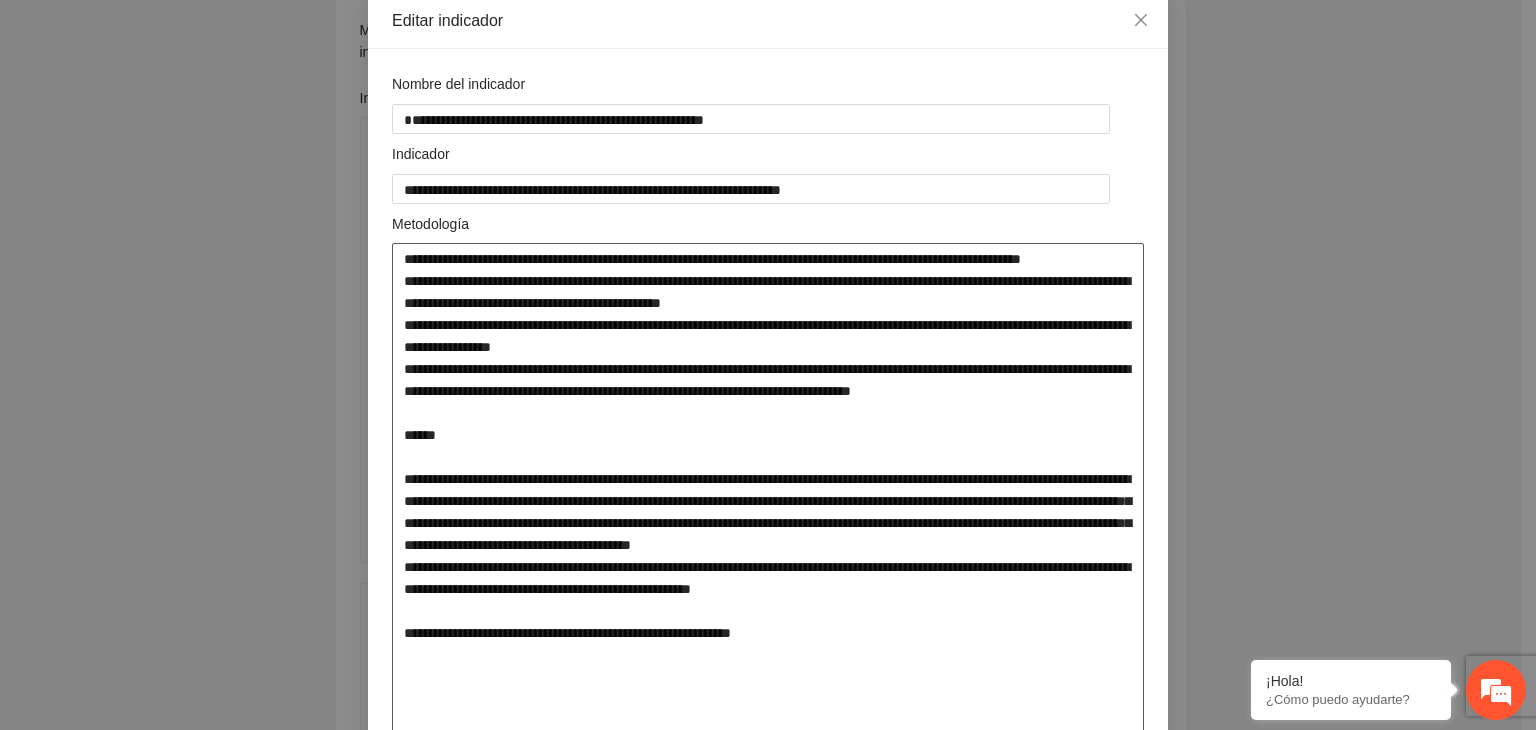 type on "**********" 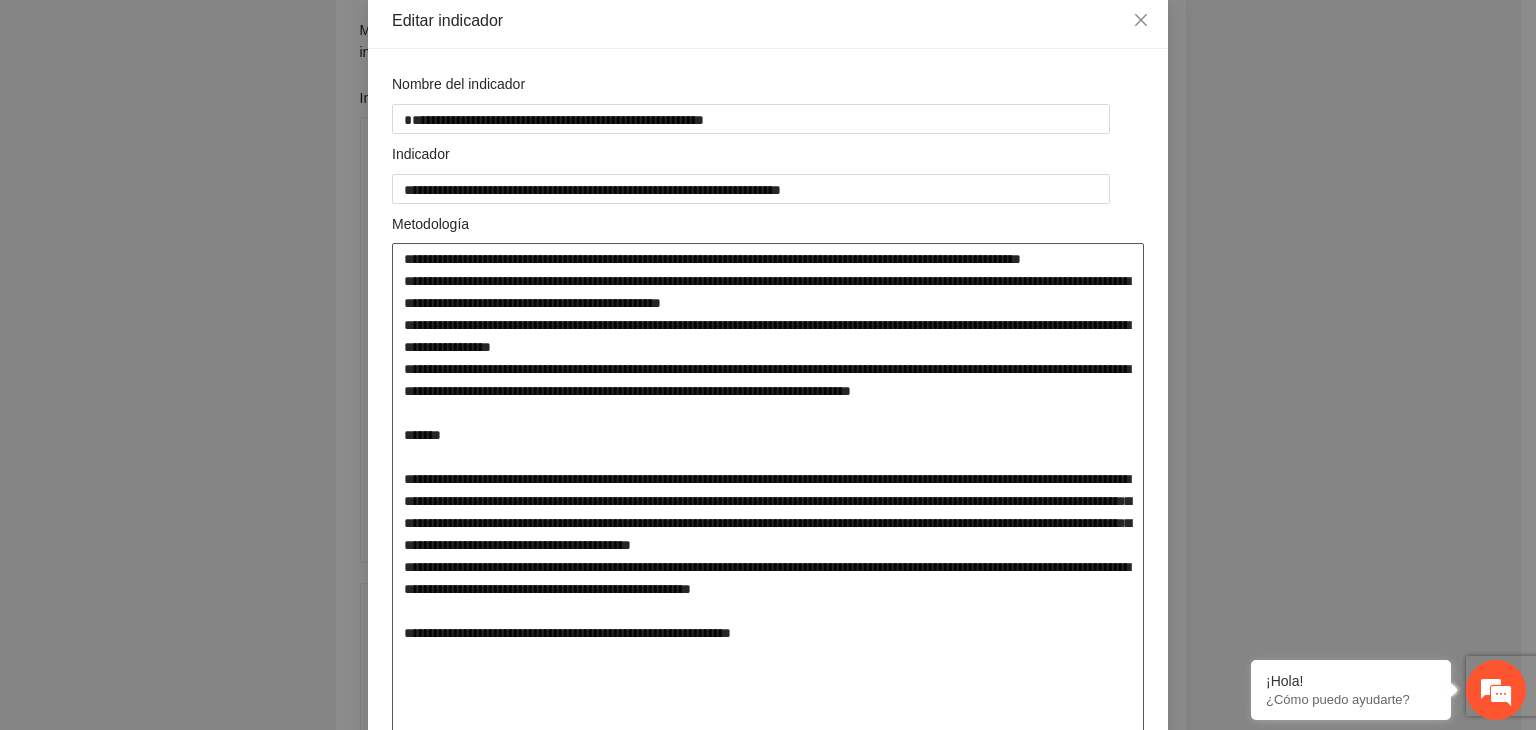 type on "**********" 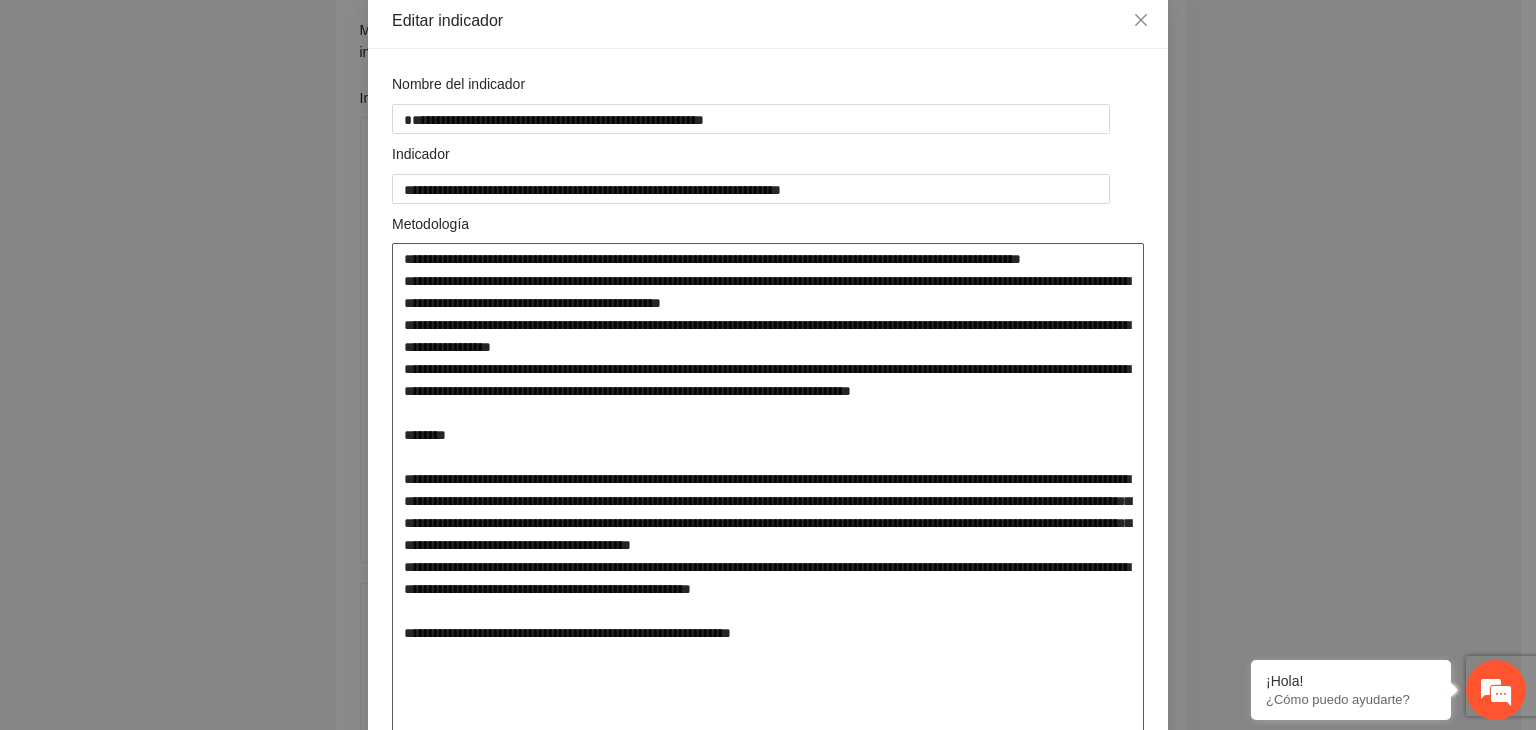 type on "**********" 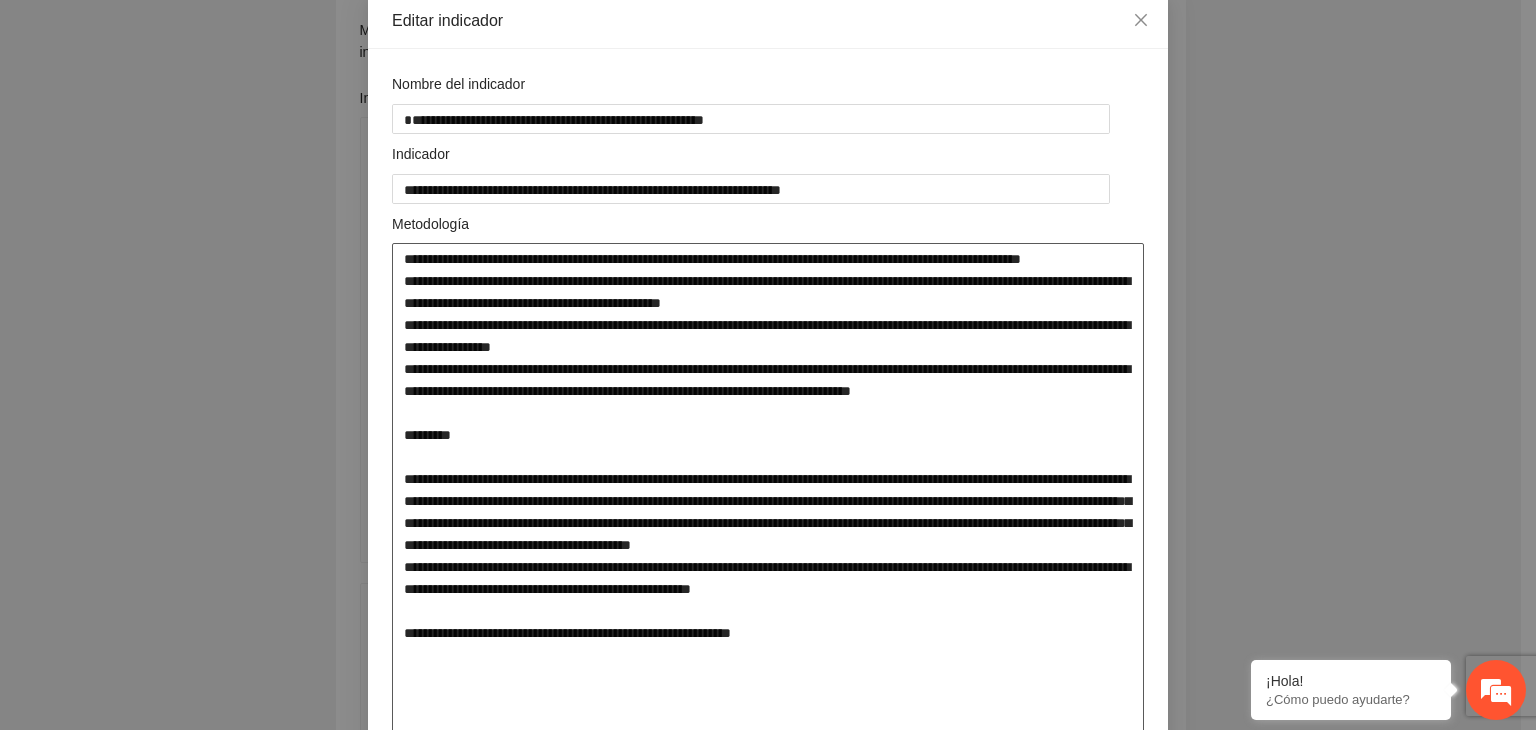 type on "**********" 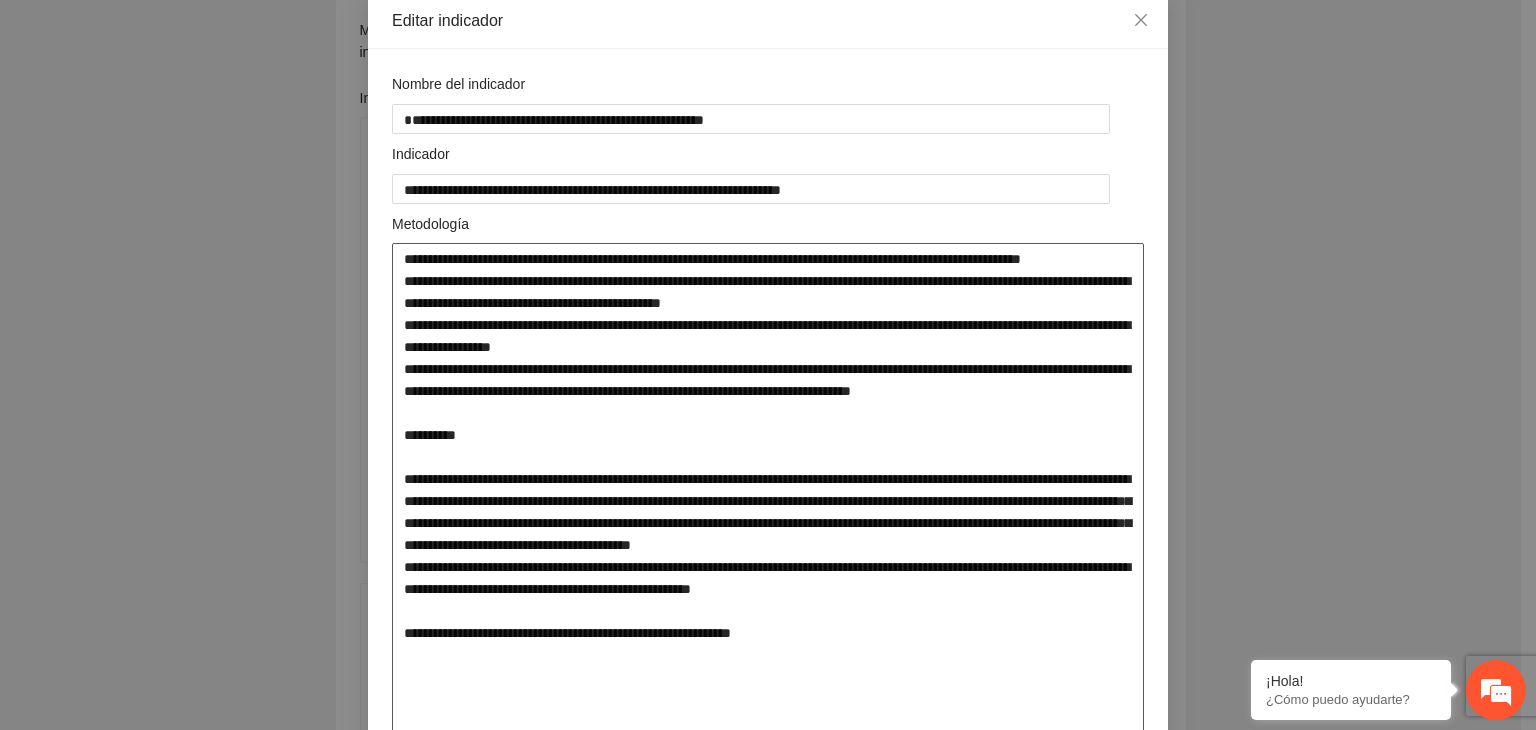type on "**********" 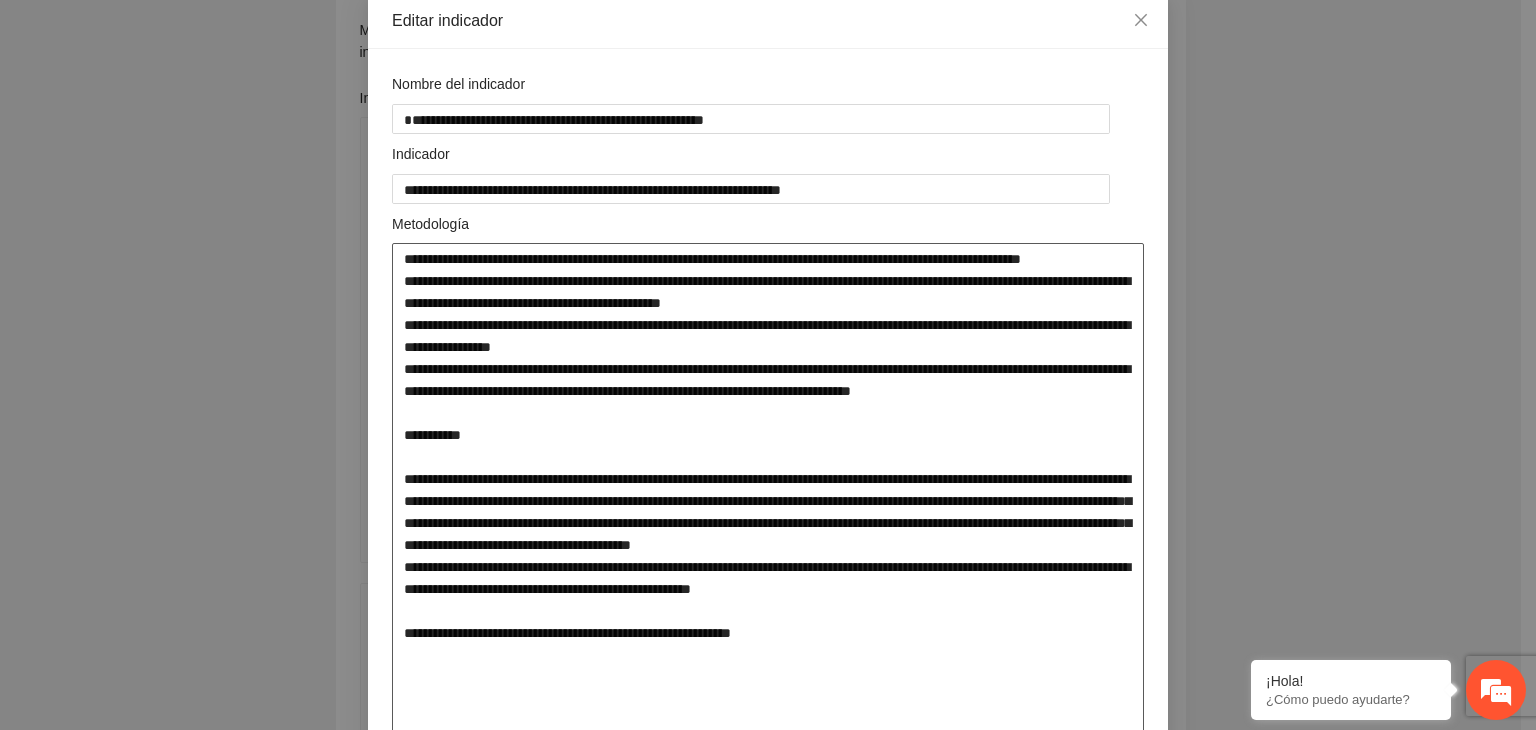 type 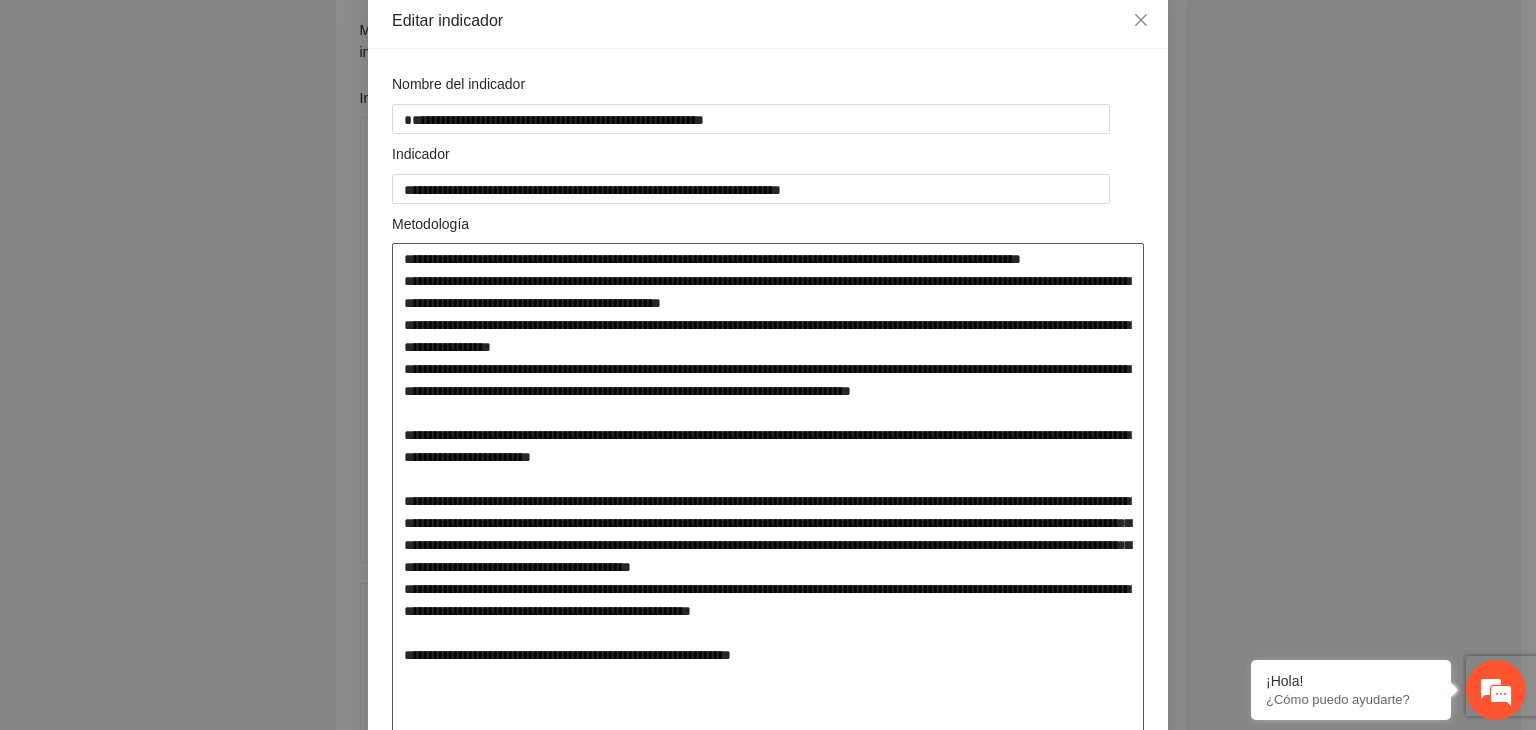 click at bounding box center [768, 501] 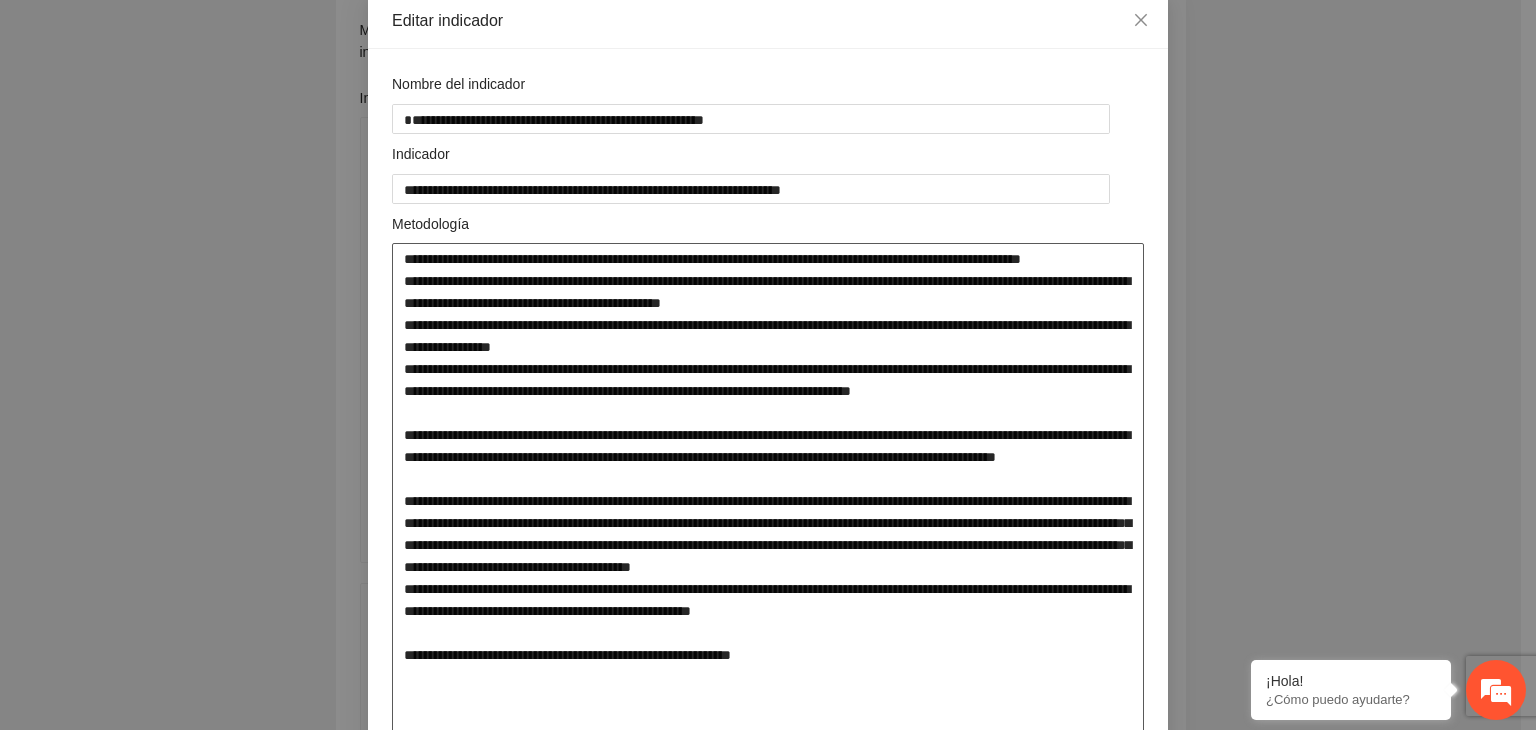 click at bounding box center (768, 512) 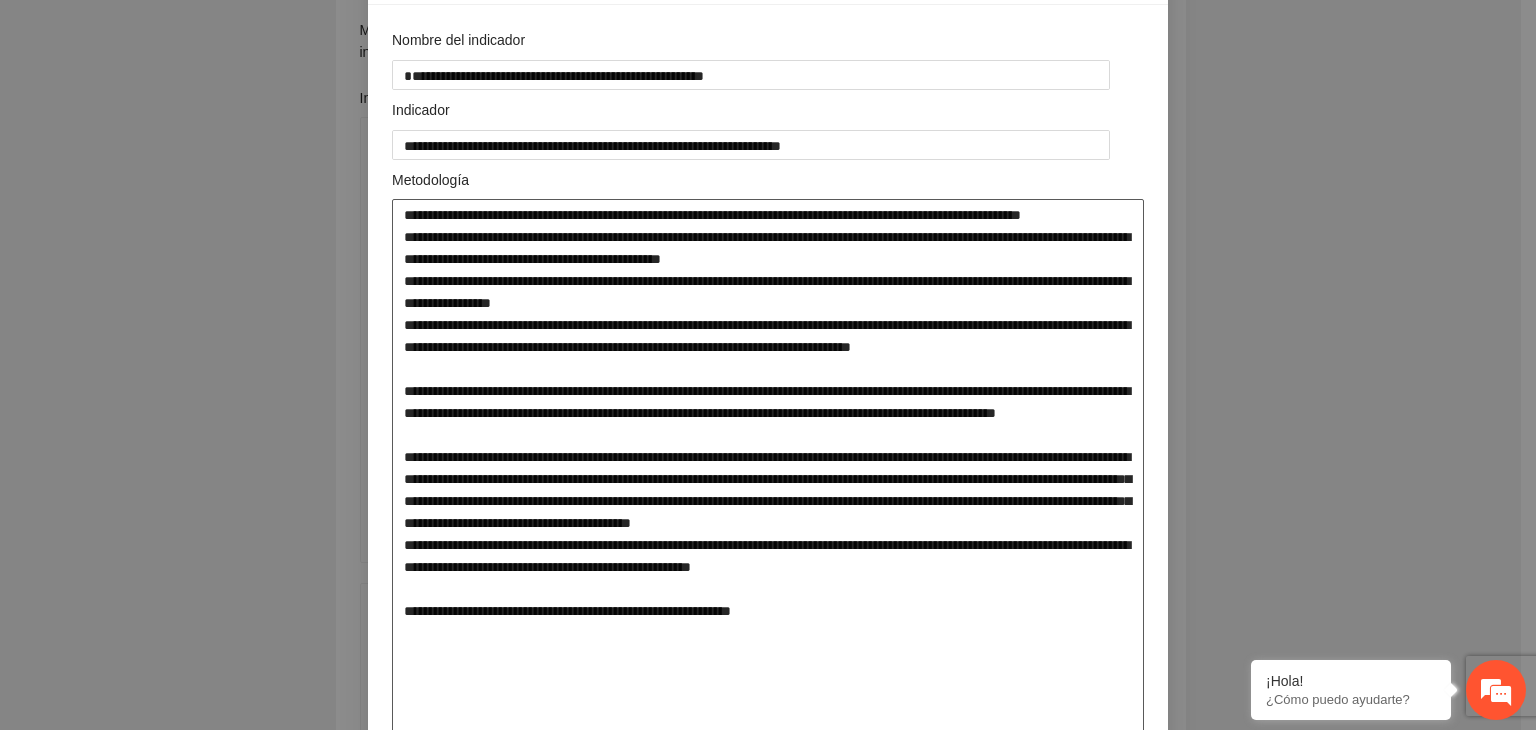 click at bounding box center [768, 468] 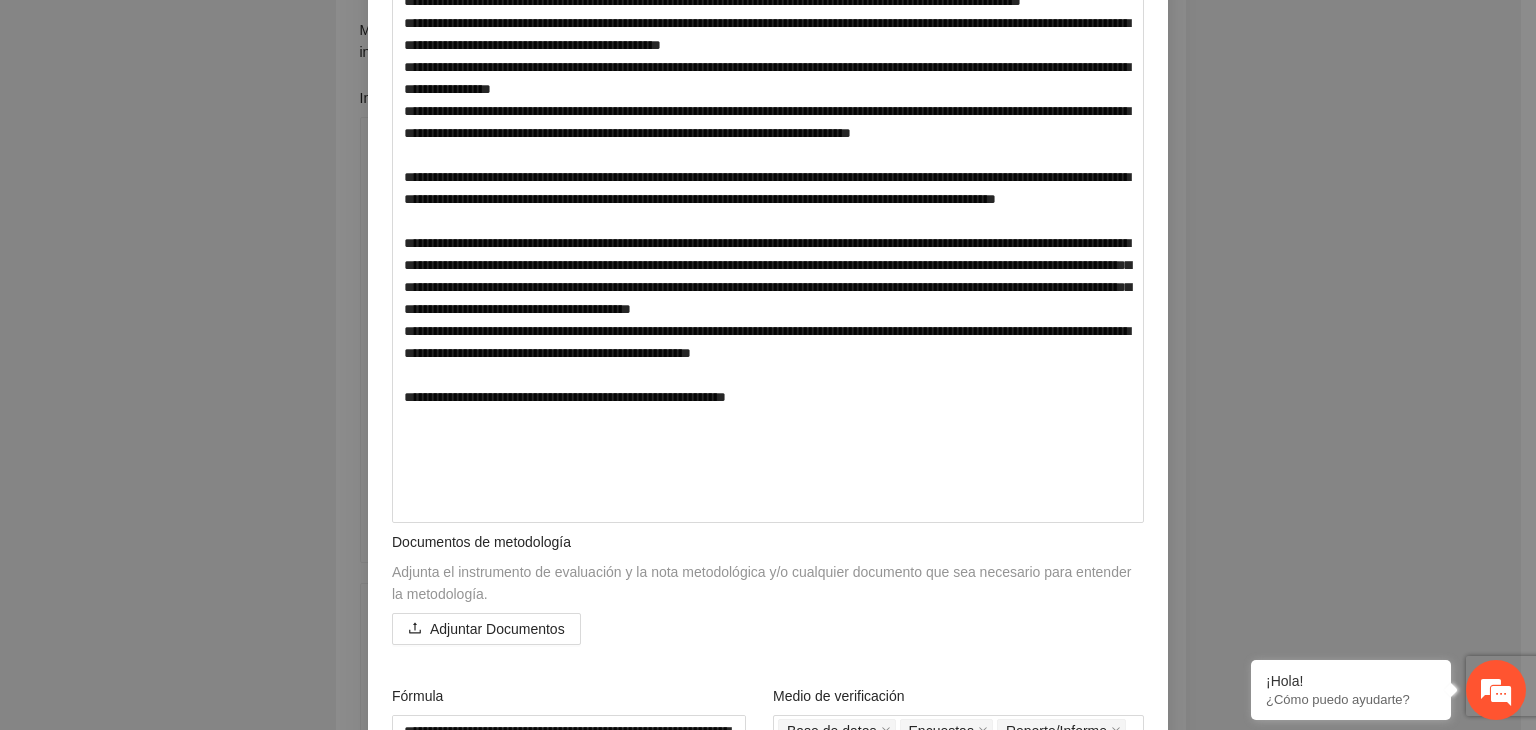 scroll, scrollTop: 376, scrollLeft: 0, axis: vertical 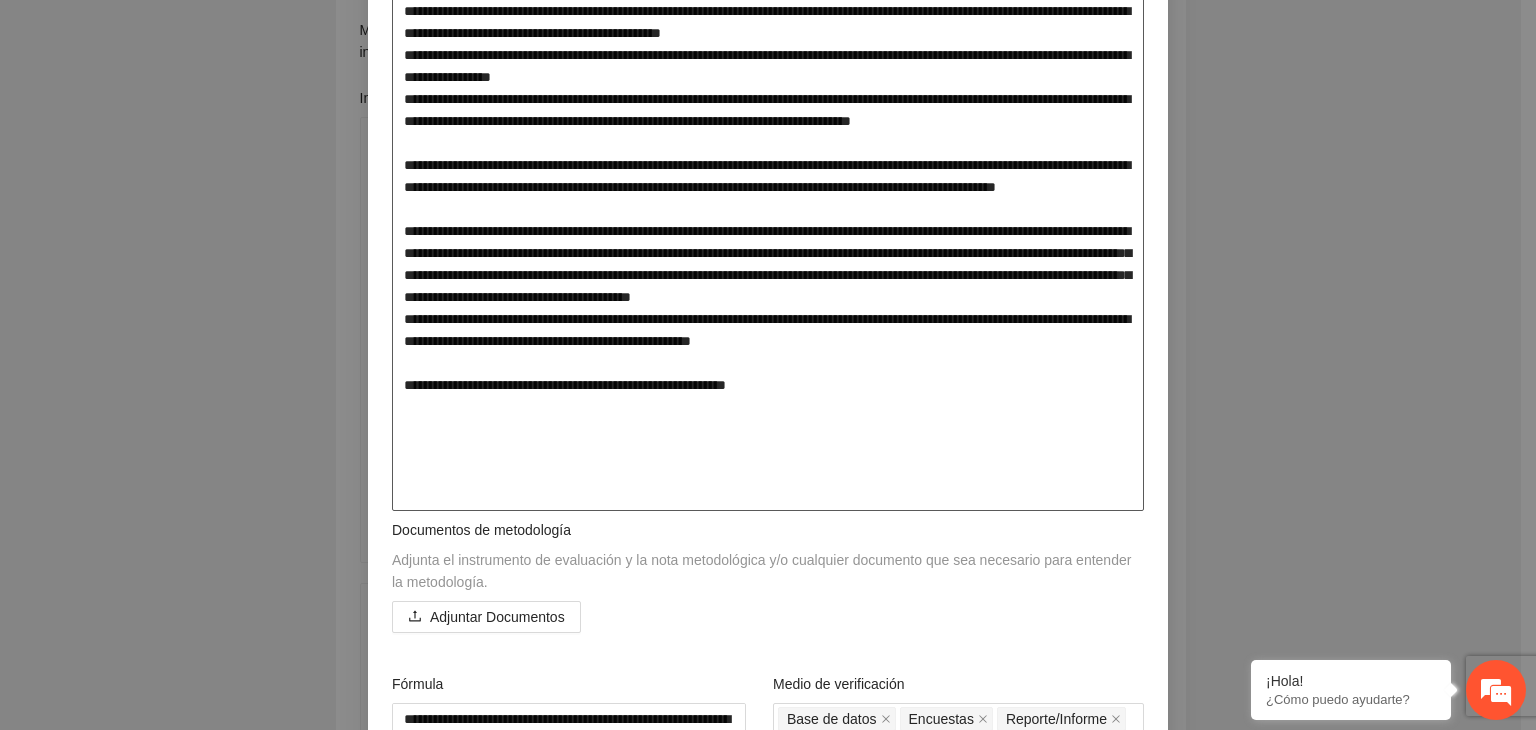 click at bounding box center [768, 242] 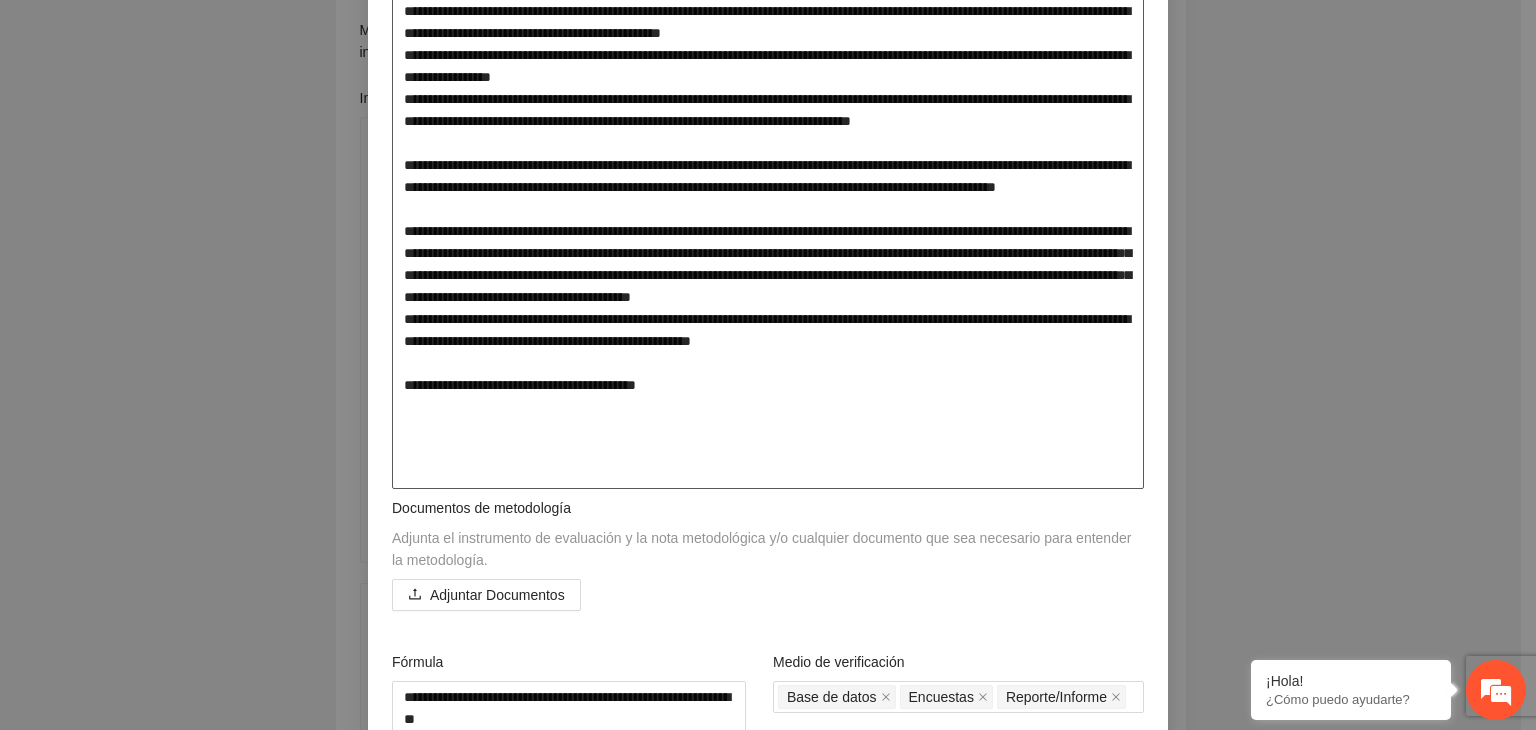 click at bounding box center [768, 231] 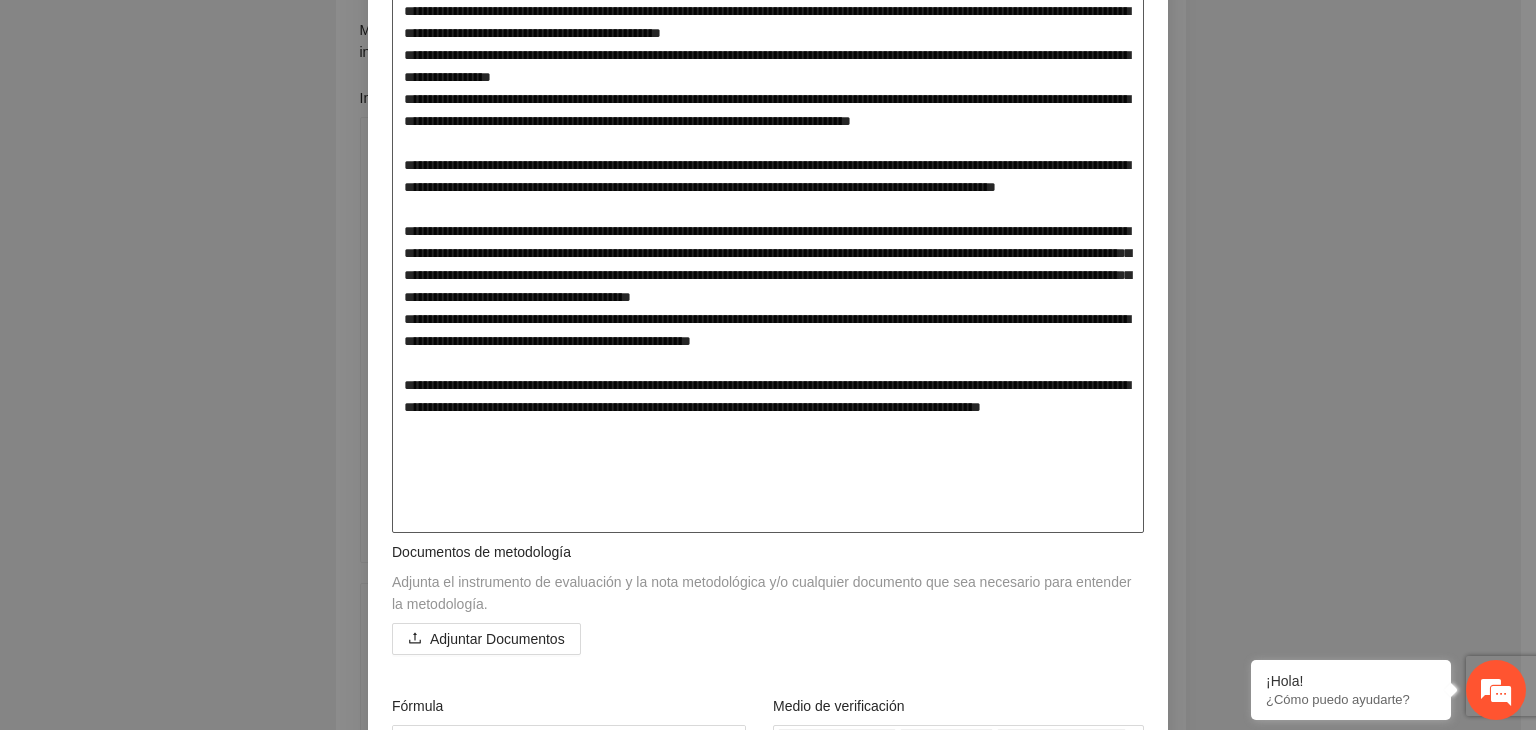 click at bounding box center (768, 253) 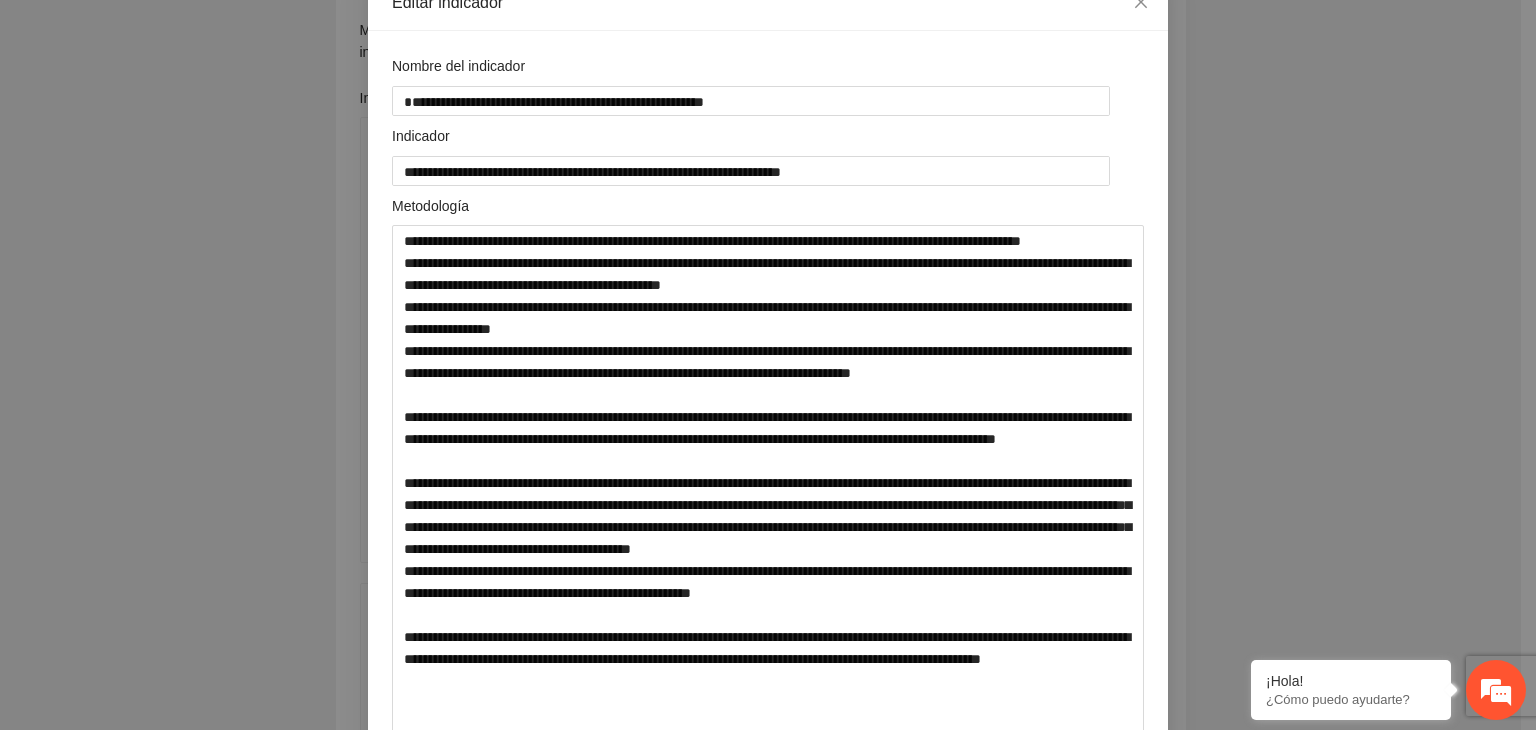scroll, scrollTop: 128, scrollLeft: 0, axis: vertical 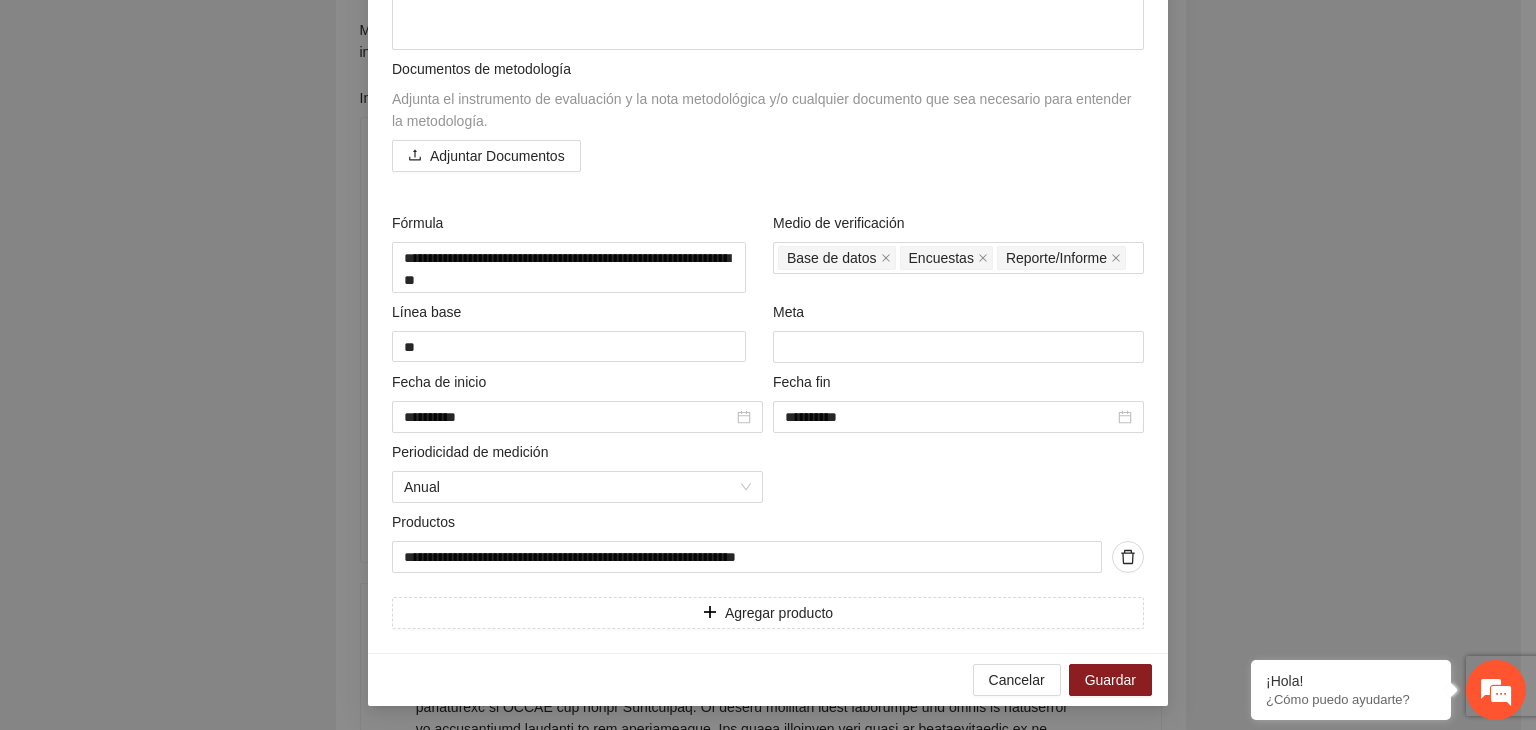 click on "**********" at bounding box center (768, 365) 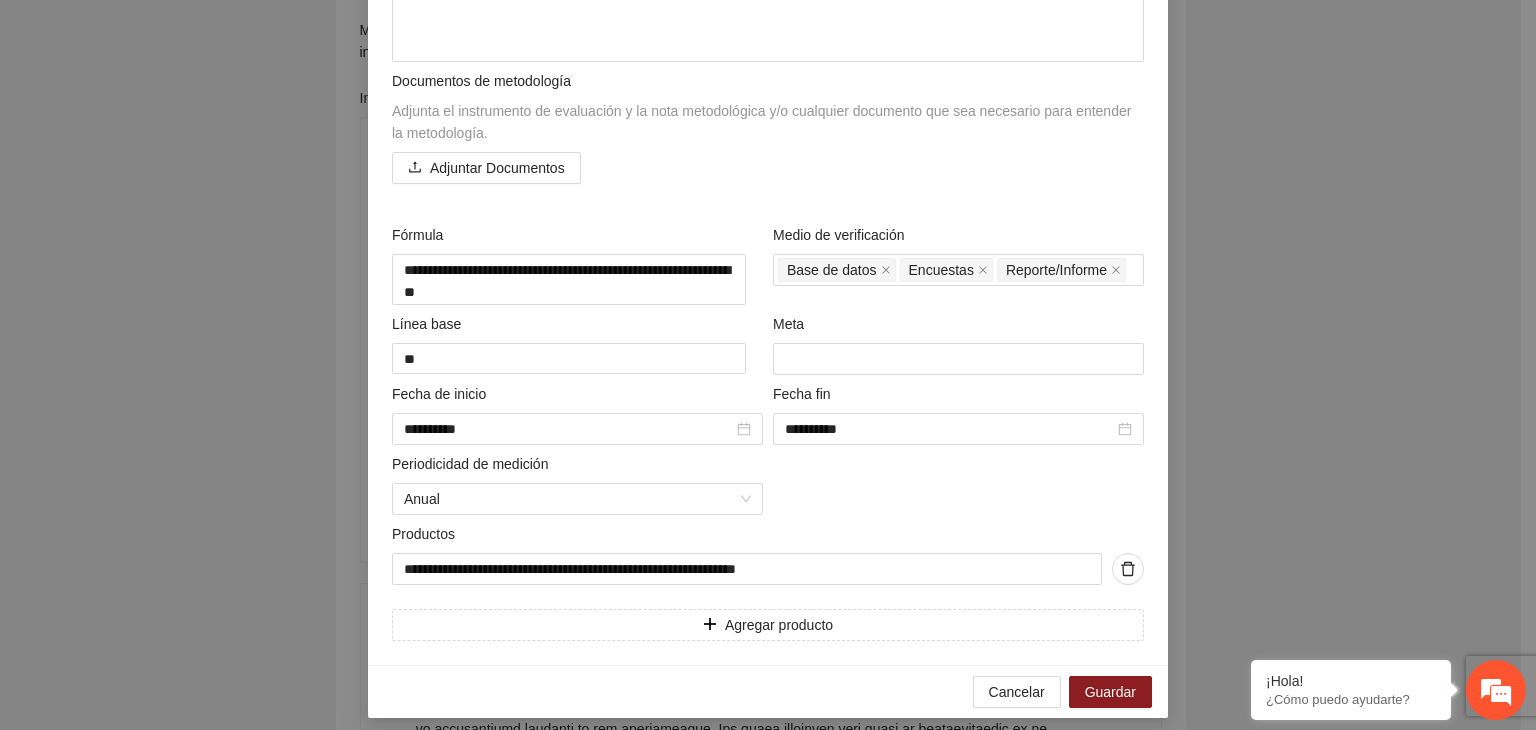 scroll, scrollTop: 861, scrollLeft: 0, axis: vertical 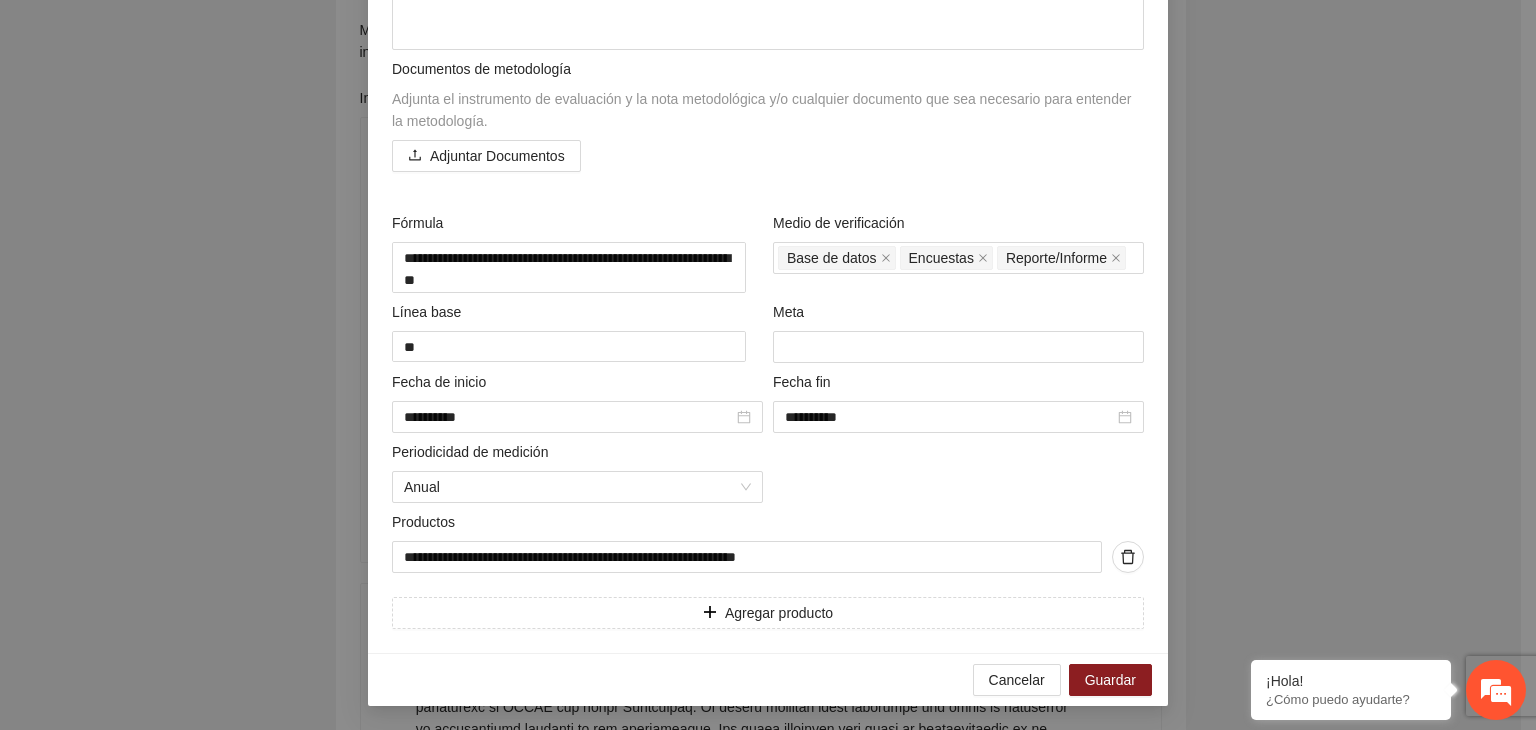 click on "**********" at bounding box center [768, 365] 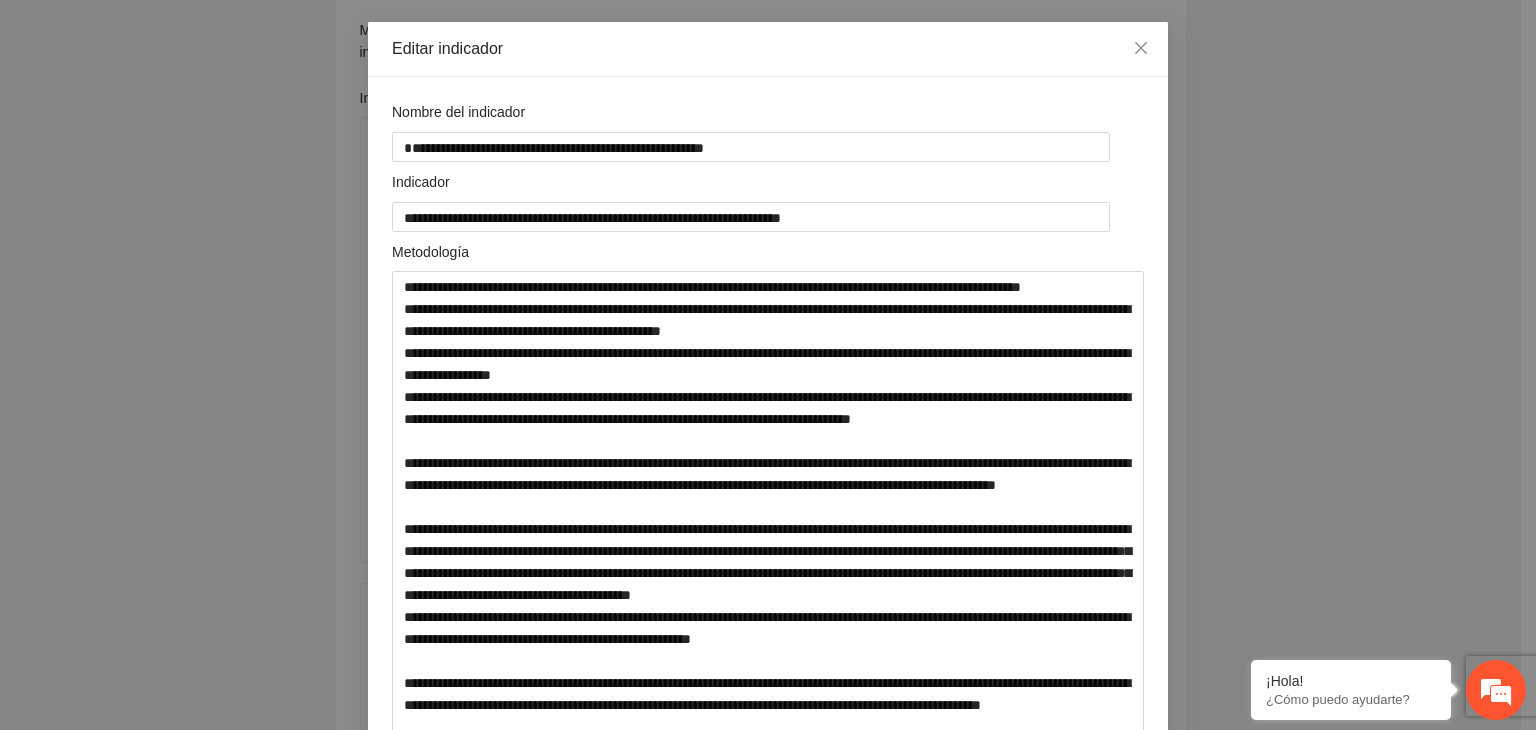 scroll, scrollTop: 80, scrollLeft: 0, axis: vertical 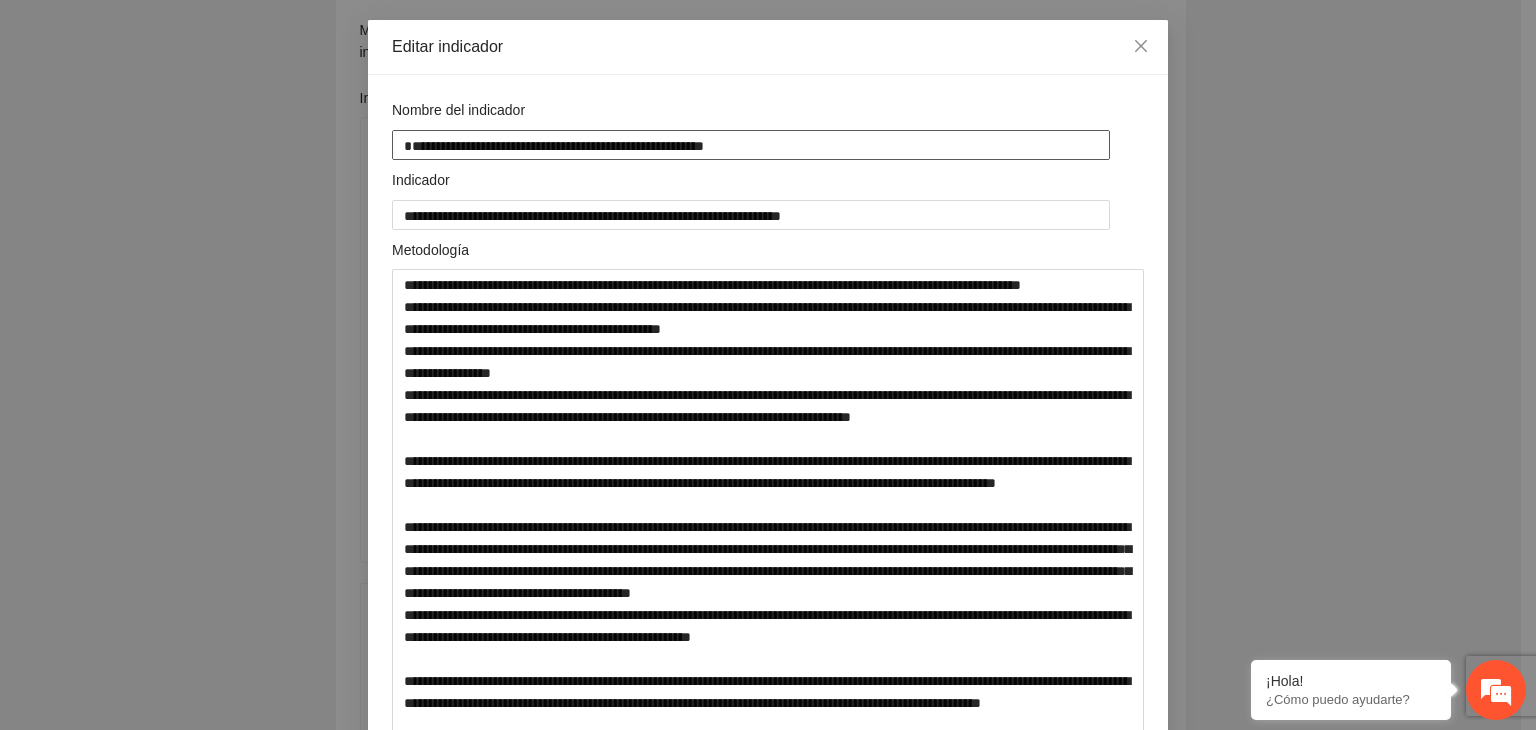 drag, startPoint x: 790, startPoint y: 139, endPoint x: 254, endPoint y: 117, distance: 536.4513 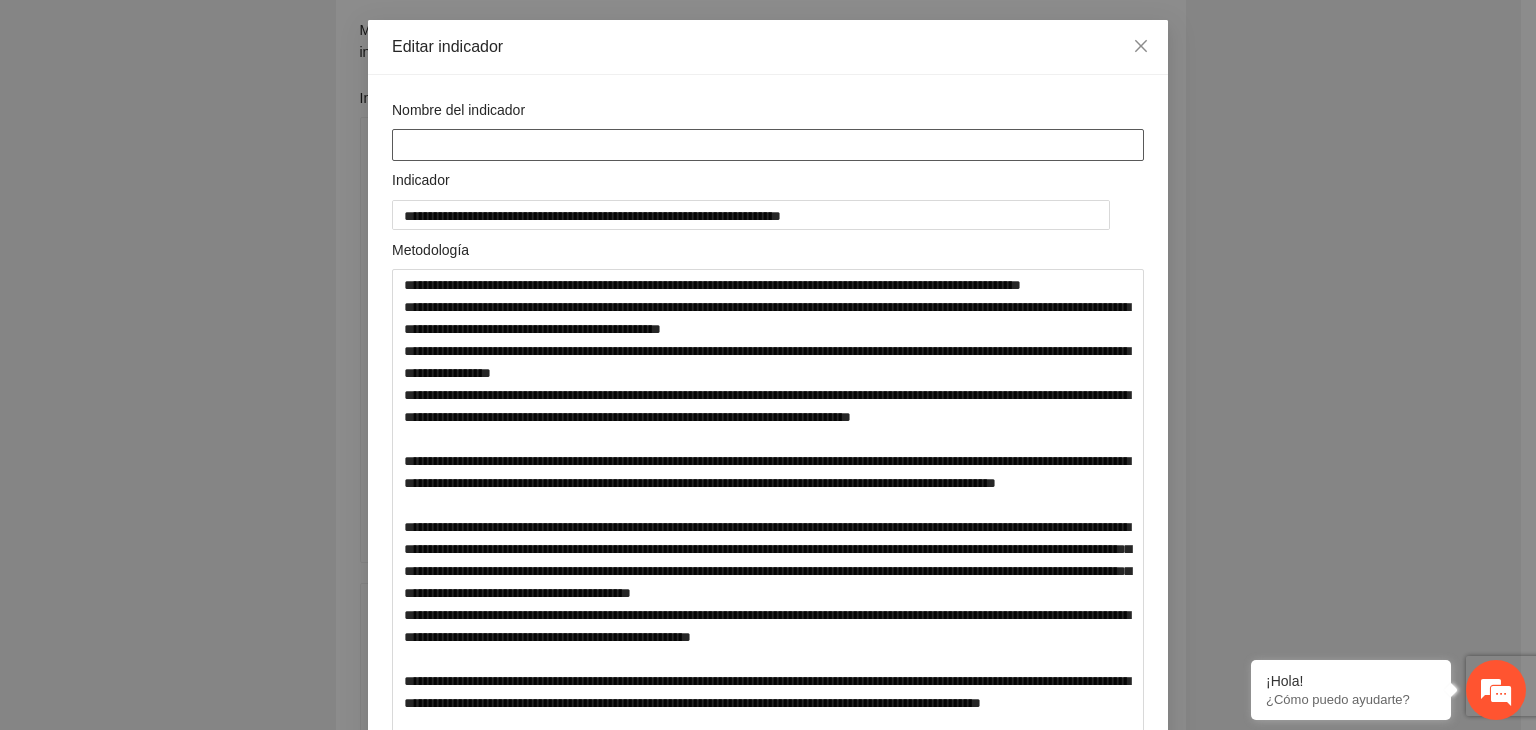 paste on "**********" 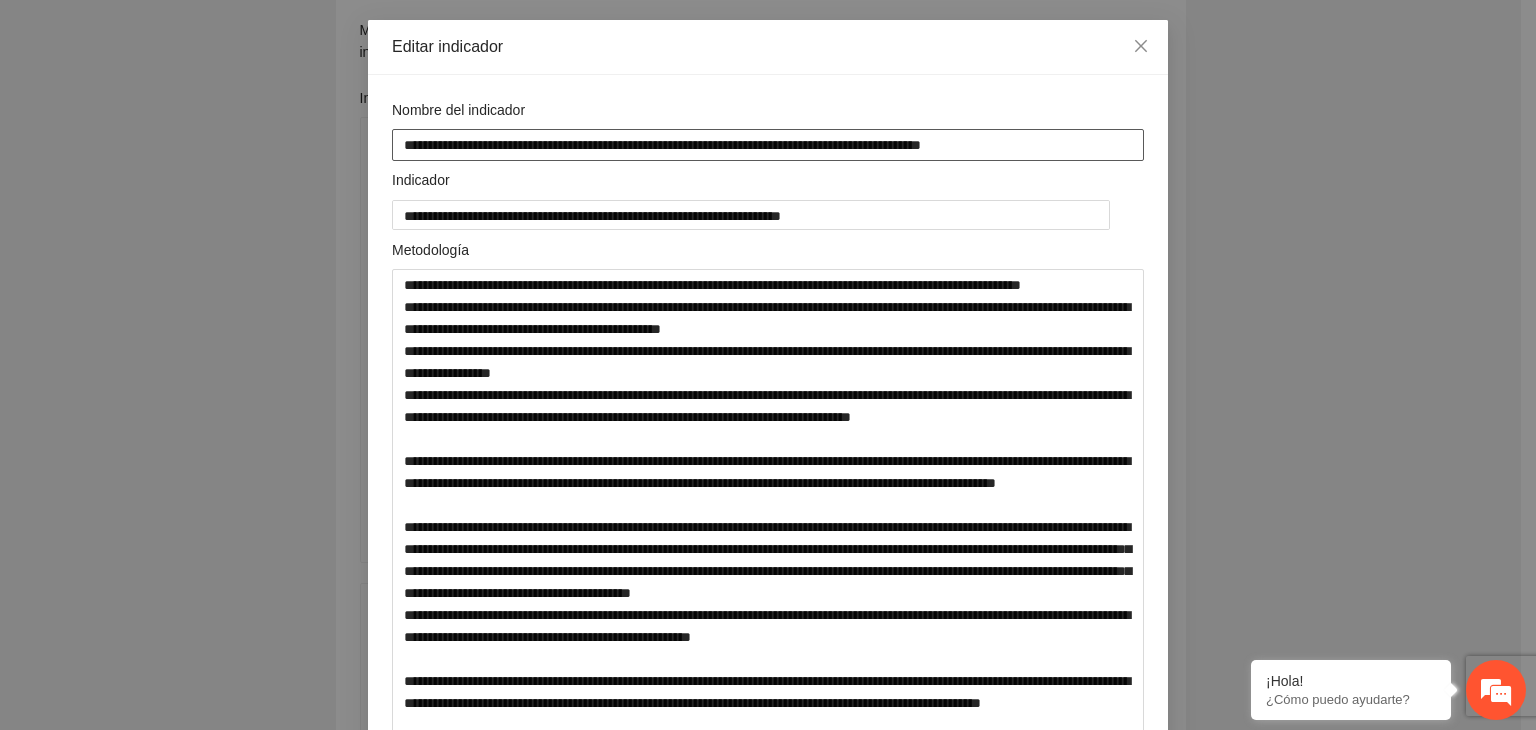 click on "**********" at bounding box center [768, 145] 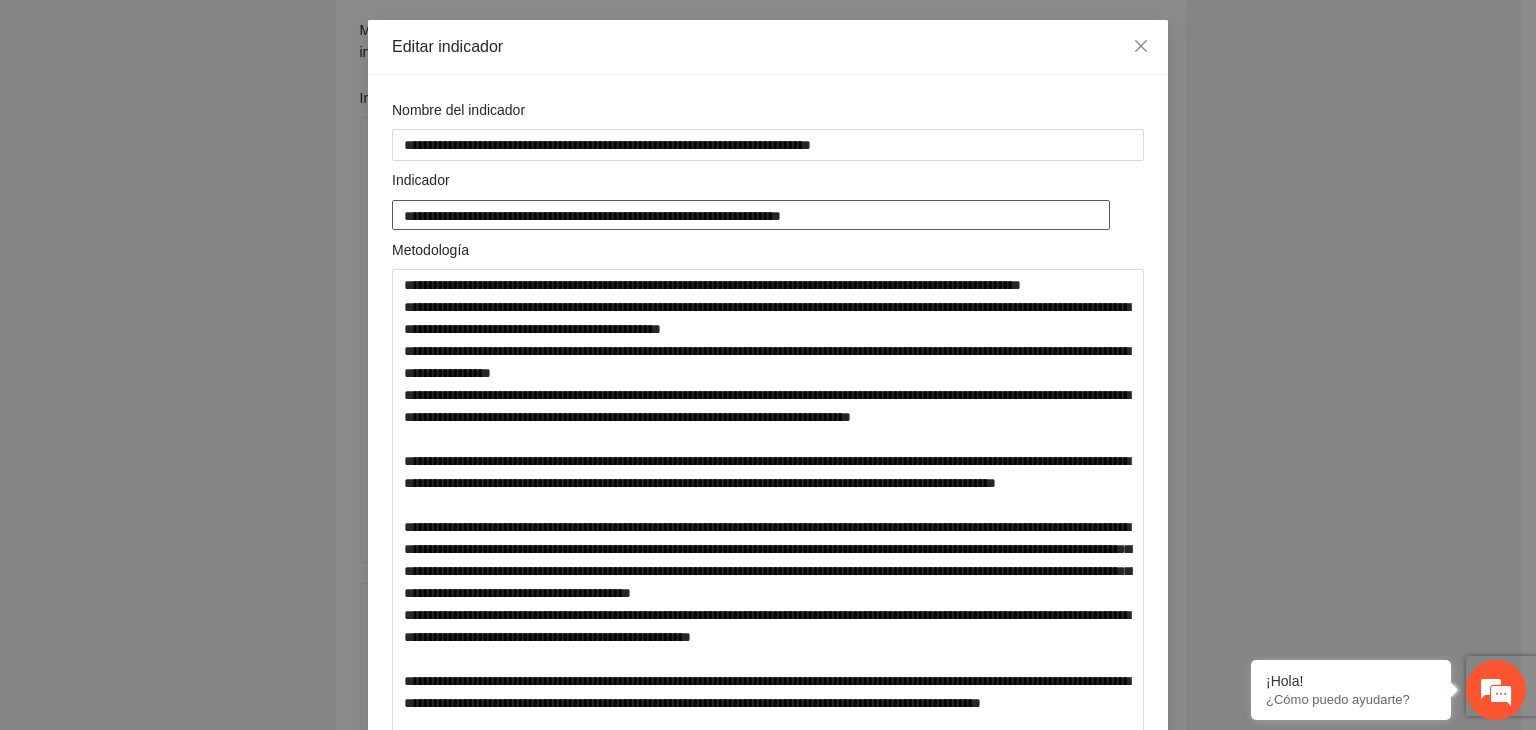 drag, startPoint x: 820, startPoint y: 214, endPoint x: 318, endPoint y: 228, distance: 502.1952 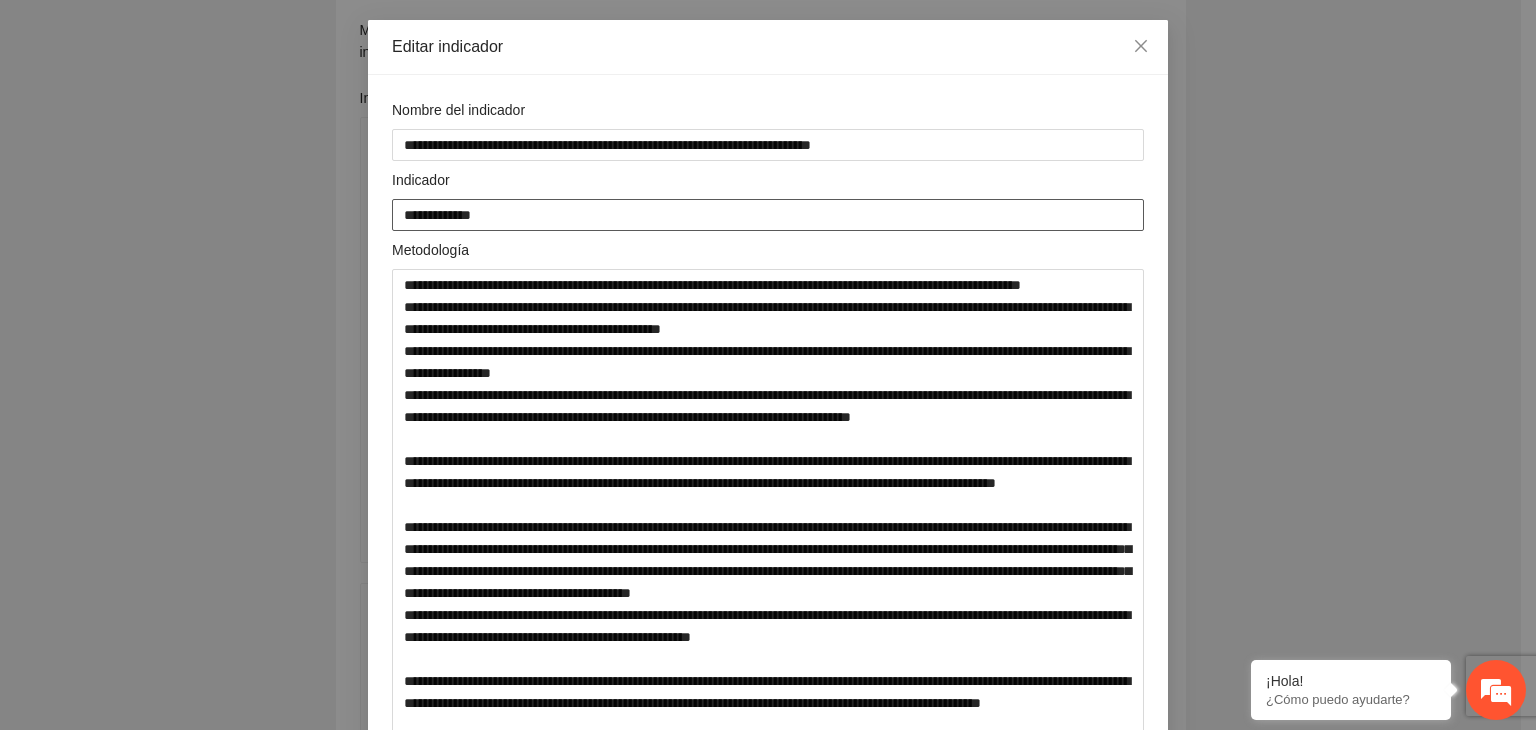 paste on "**********" 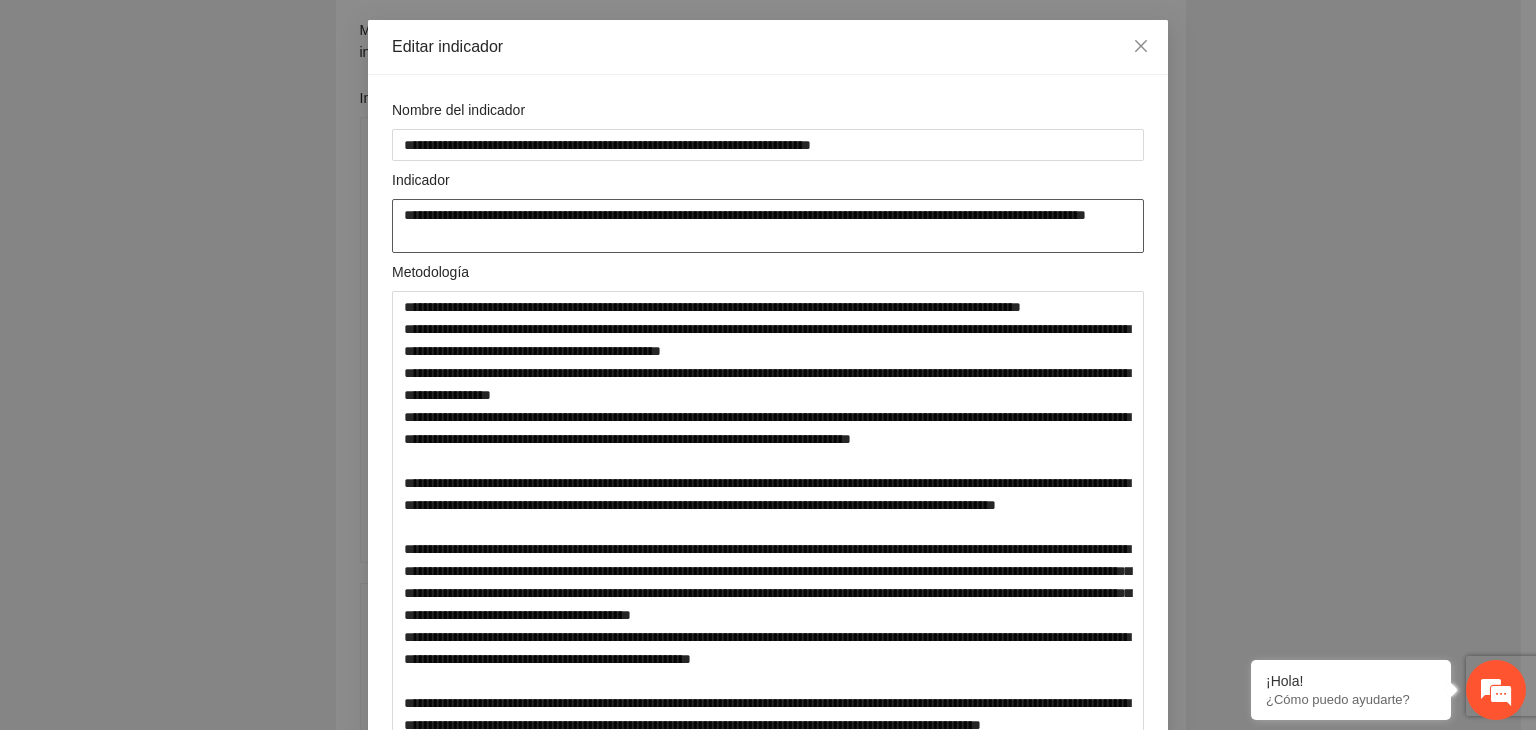 click on "**********" at bounding box center [768, 226] 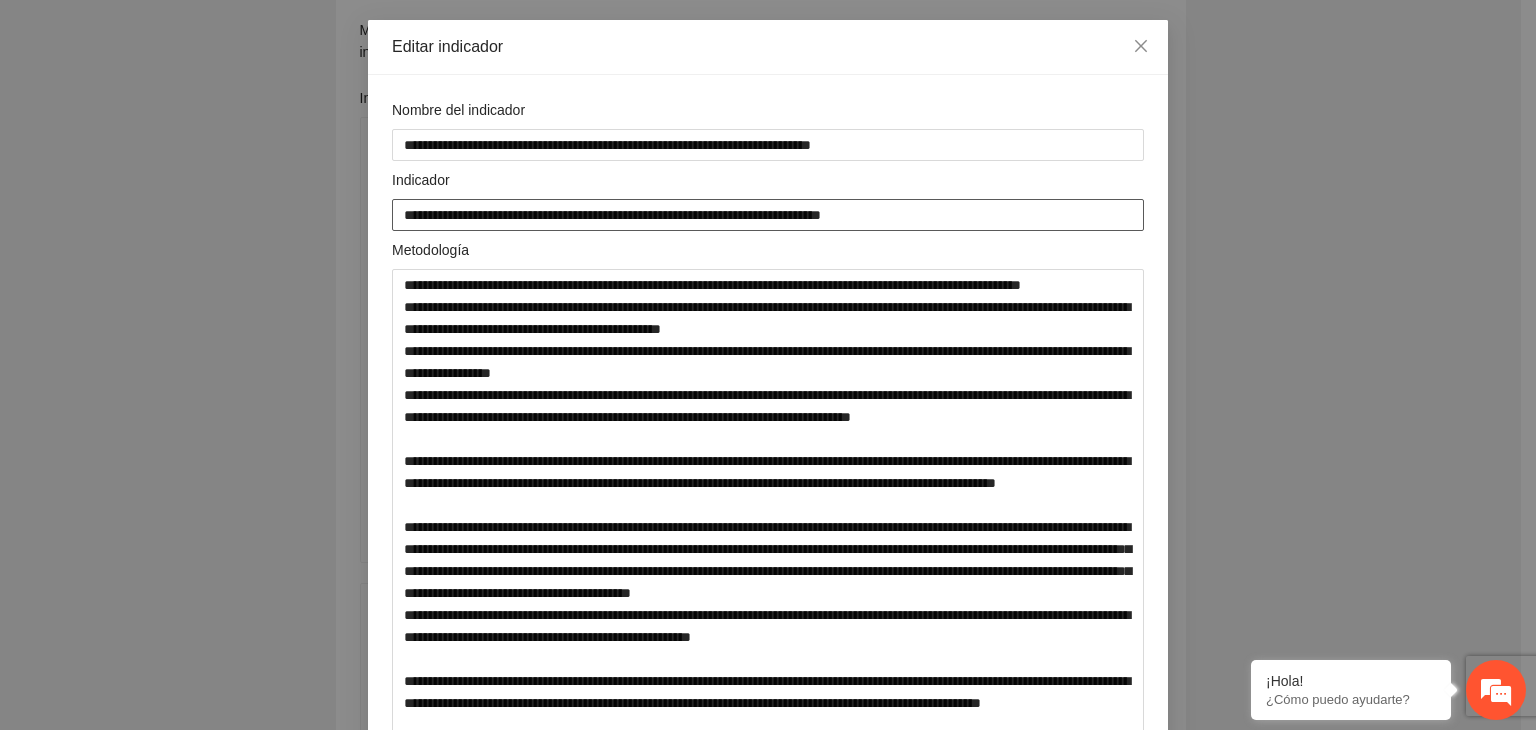 click on "**********" at bounding box center (768, 215) 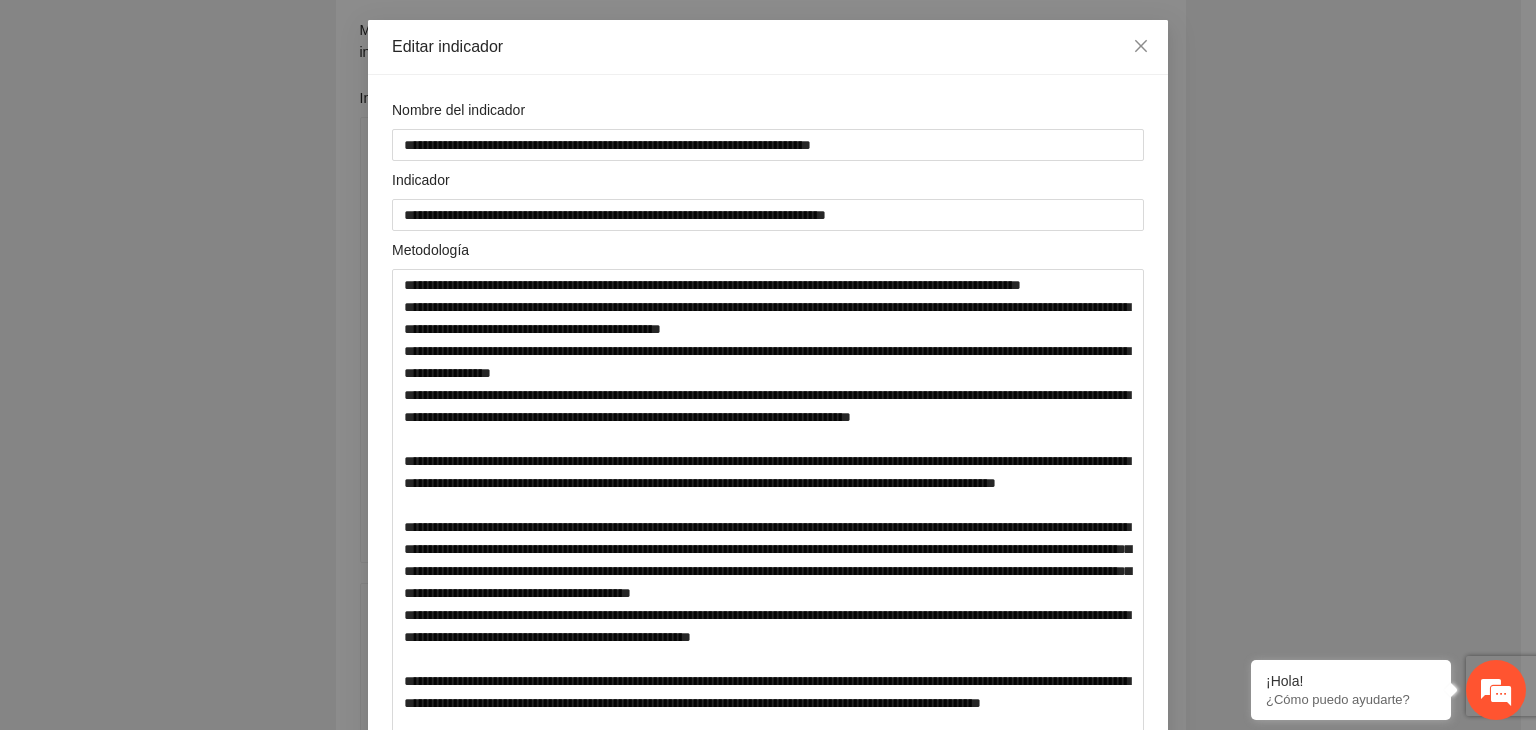 click on "**********" at bounding box center (768, 365) 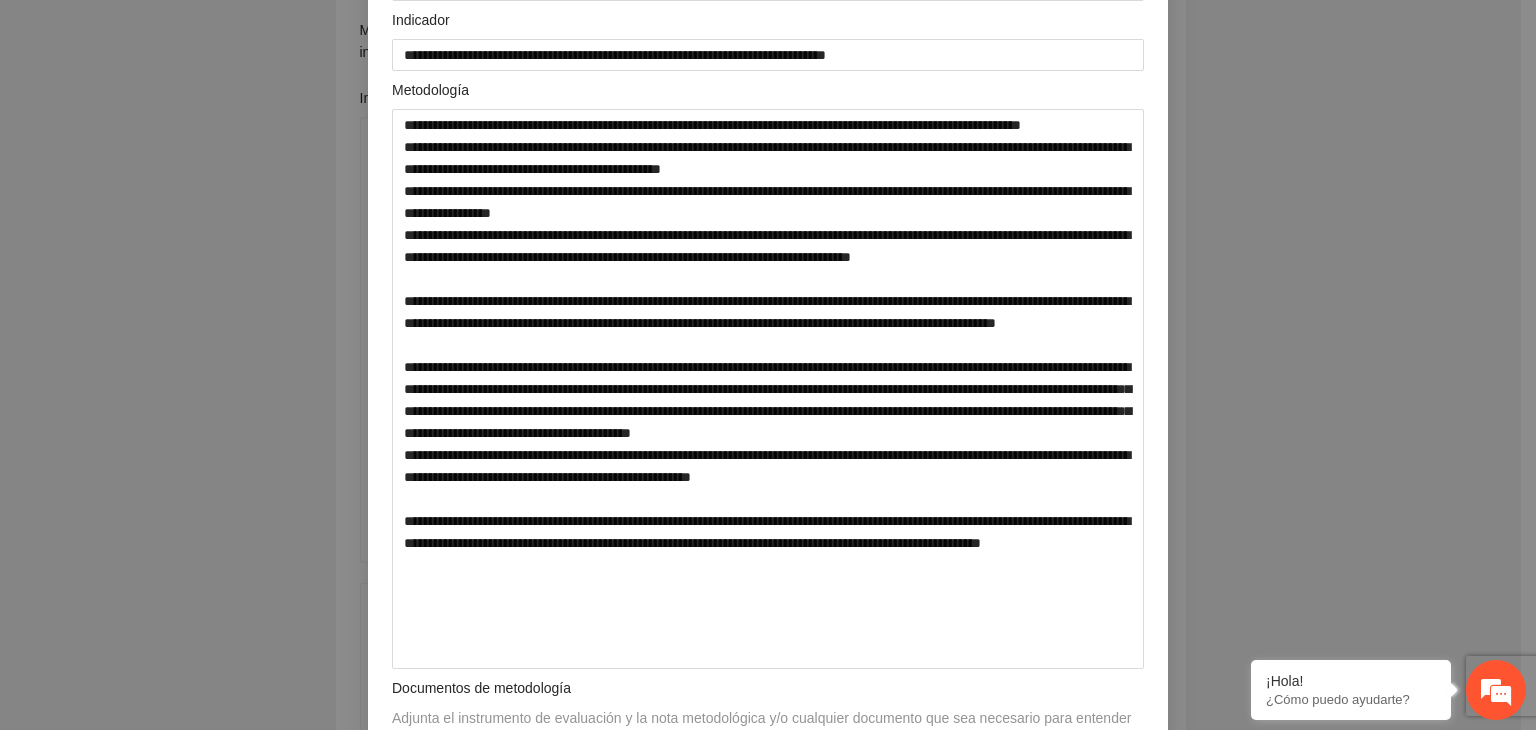 scroll, scrollTop: 240, scrollLeft: 0, axis: vertical 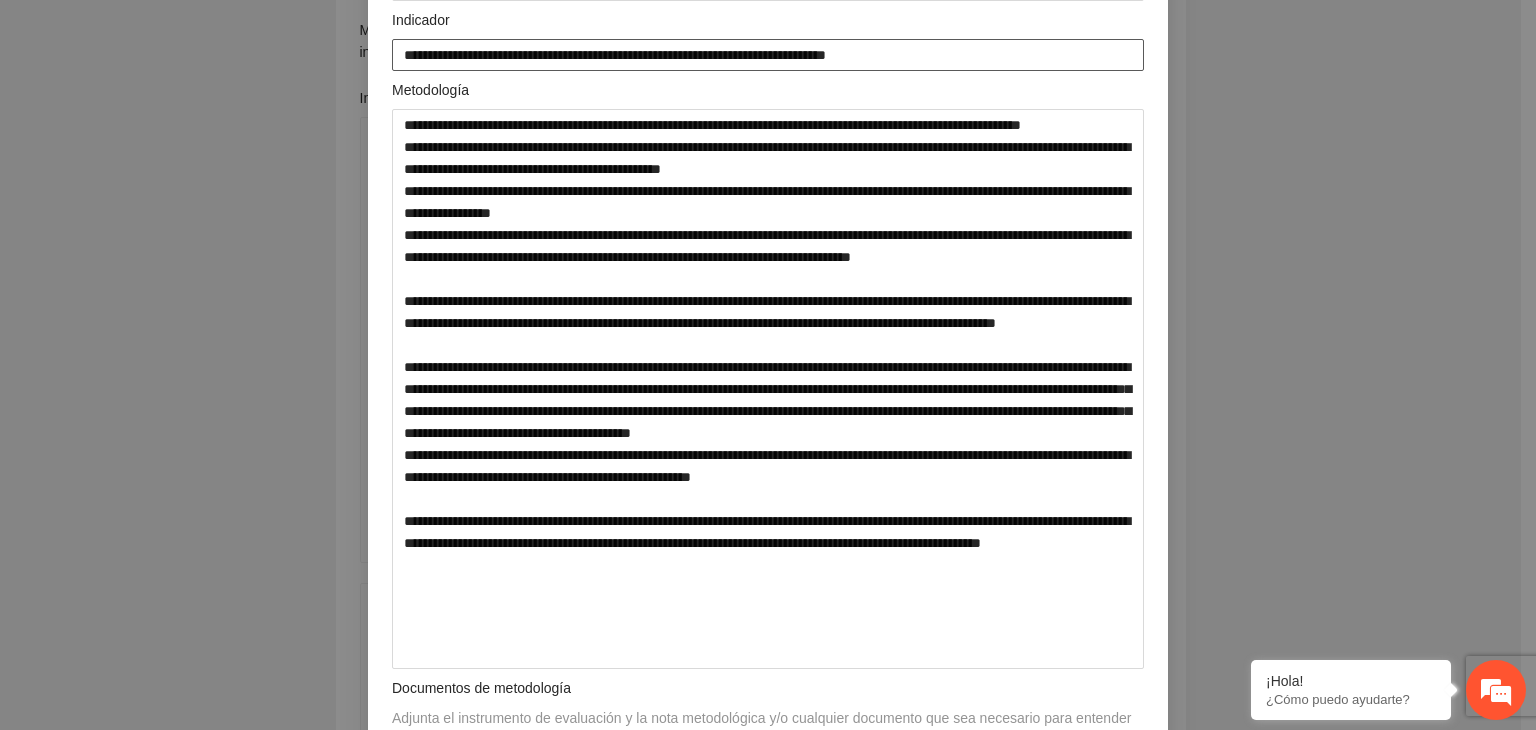 click on "**********" at bounding box center [768, 55] 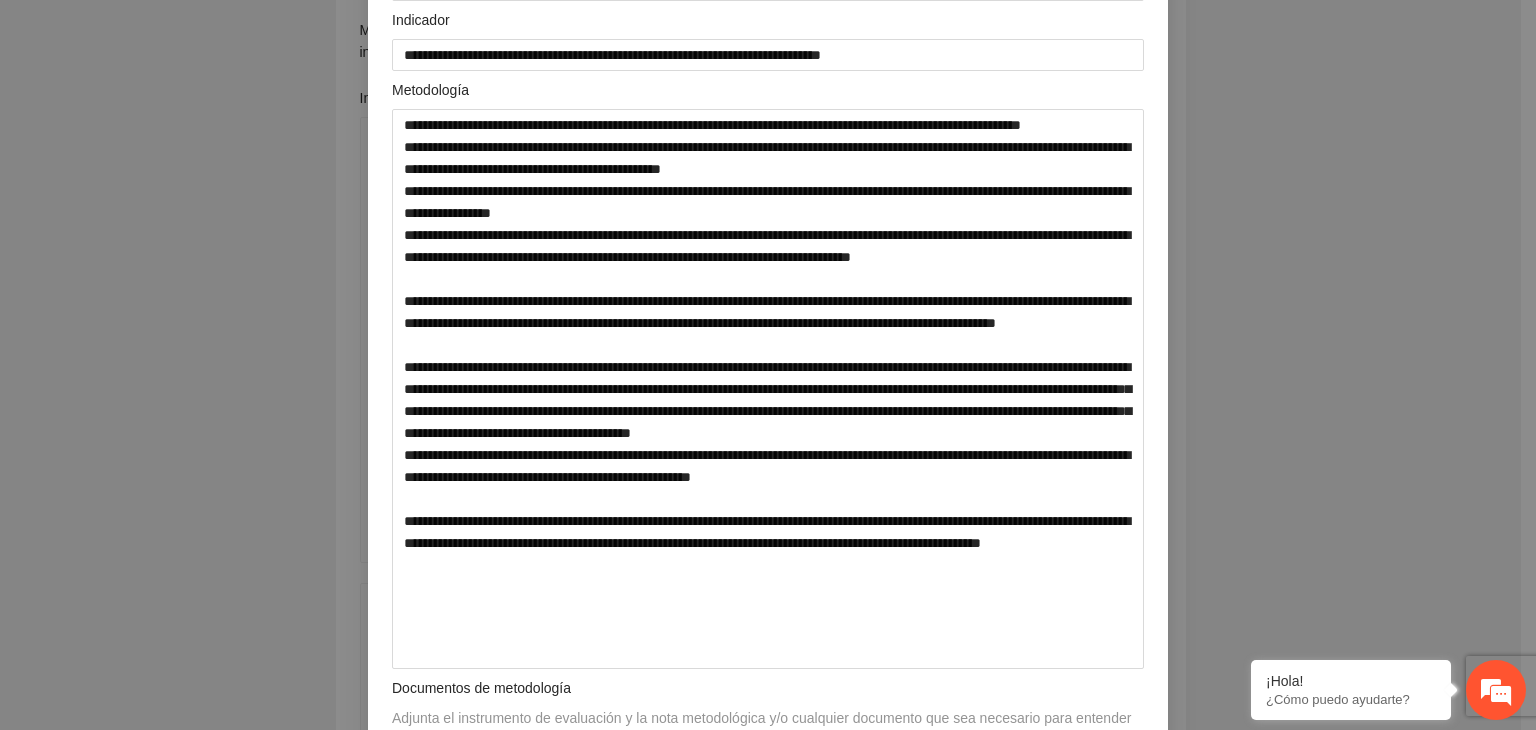 click on "**********" at bounding box center (768, 365) 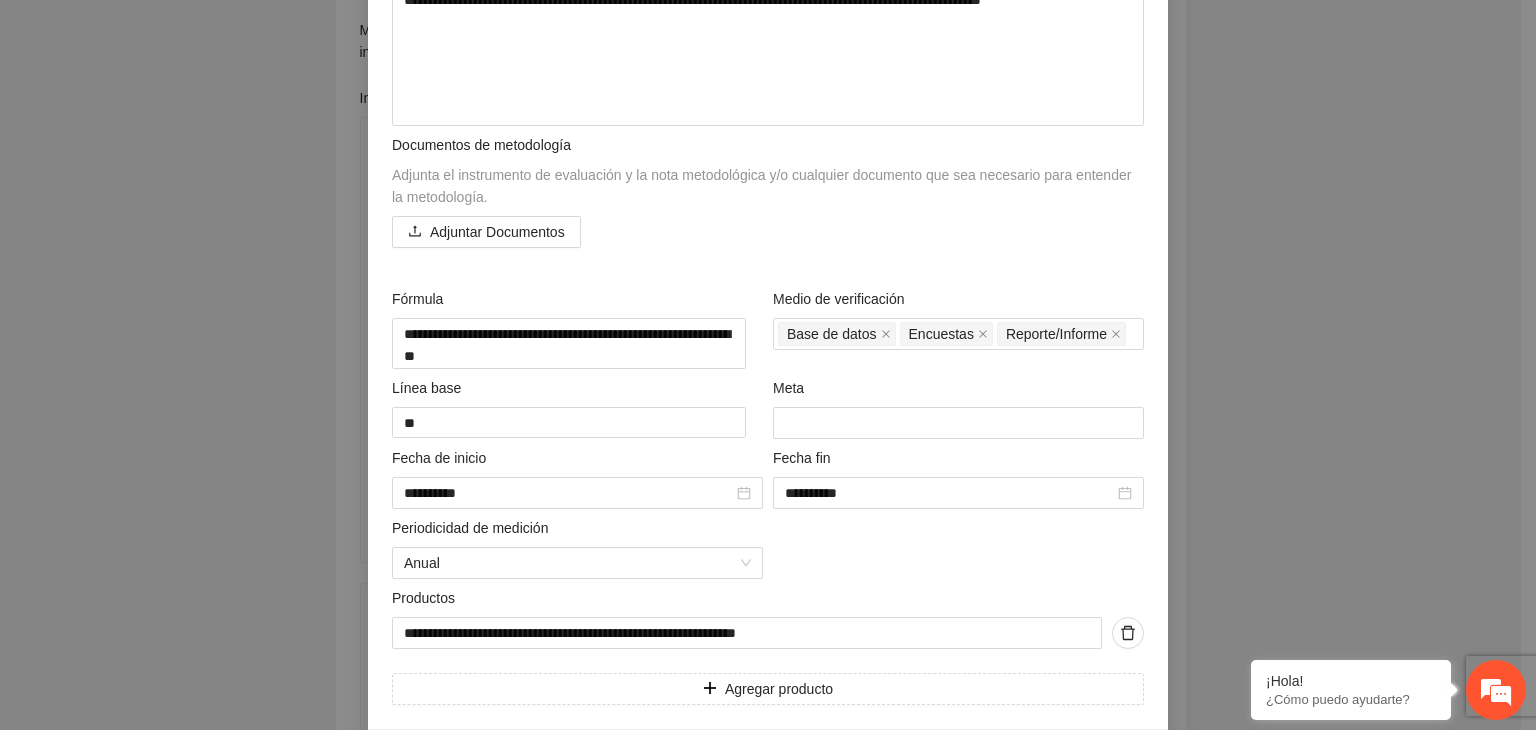 scroll, scrollTop: 861, scrollLeft: 0, axis: vertical 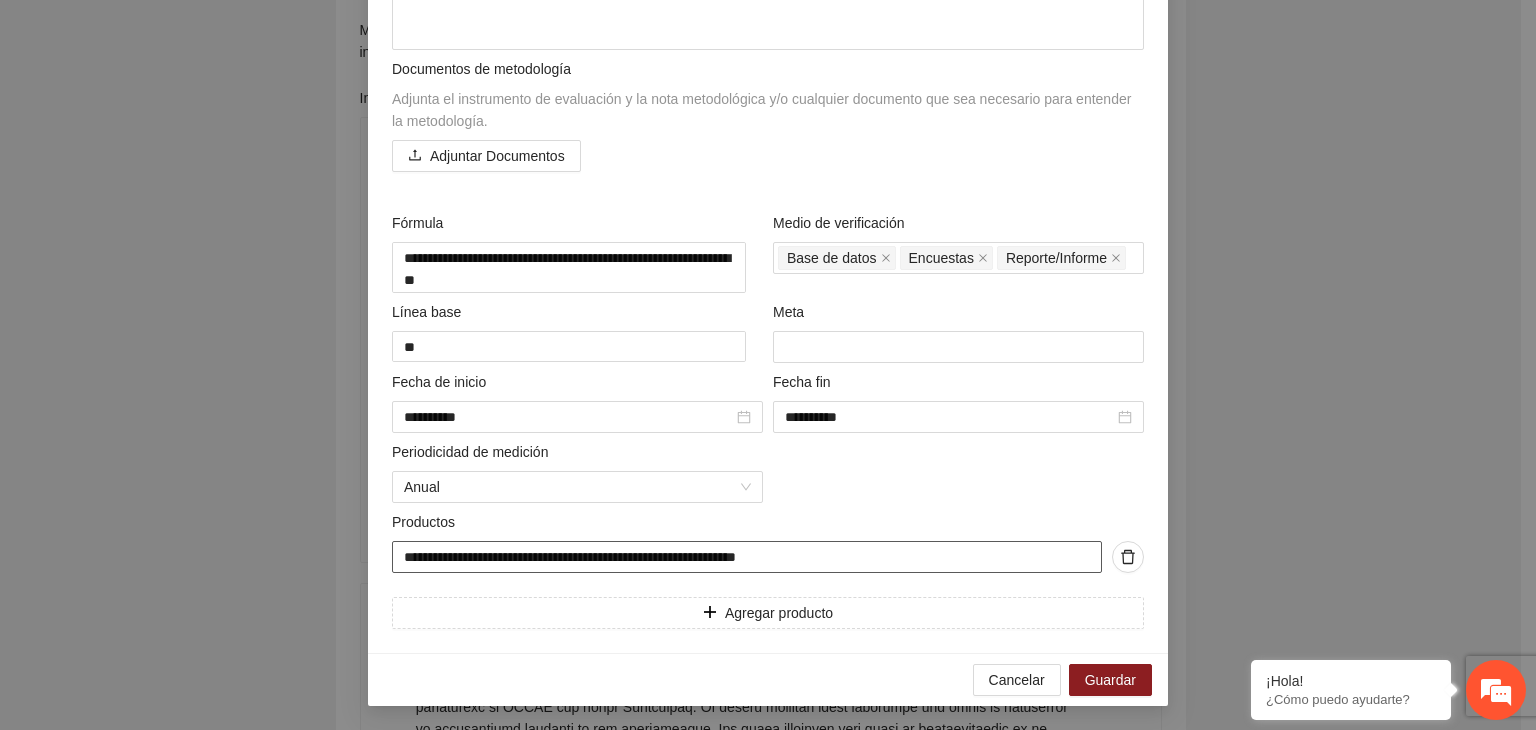 click on "**********" at bounding box center [747, 557] 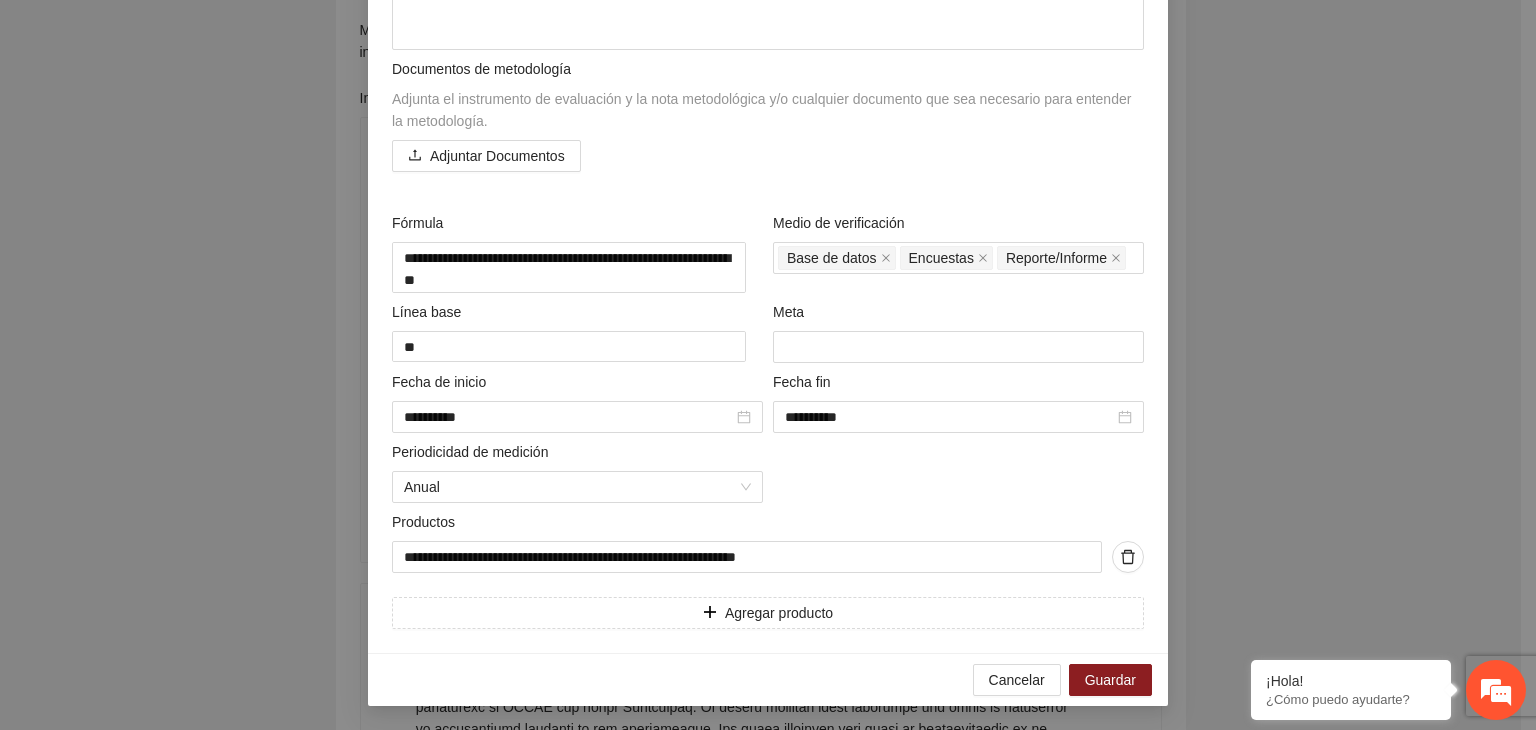 click on "**********" at bounding box center (768, 365) 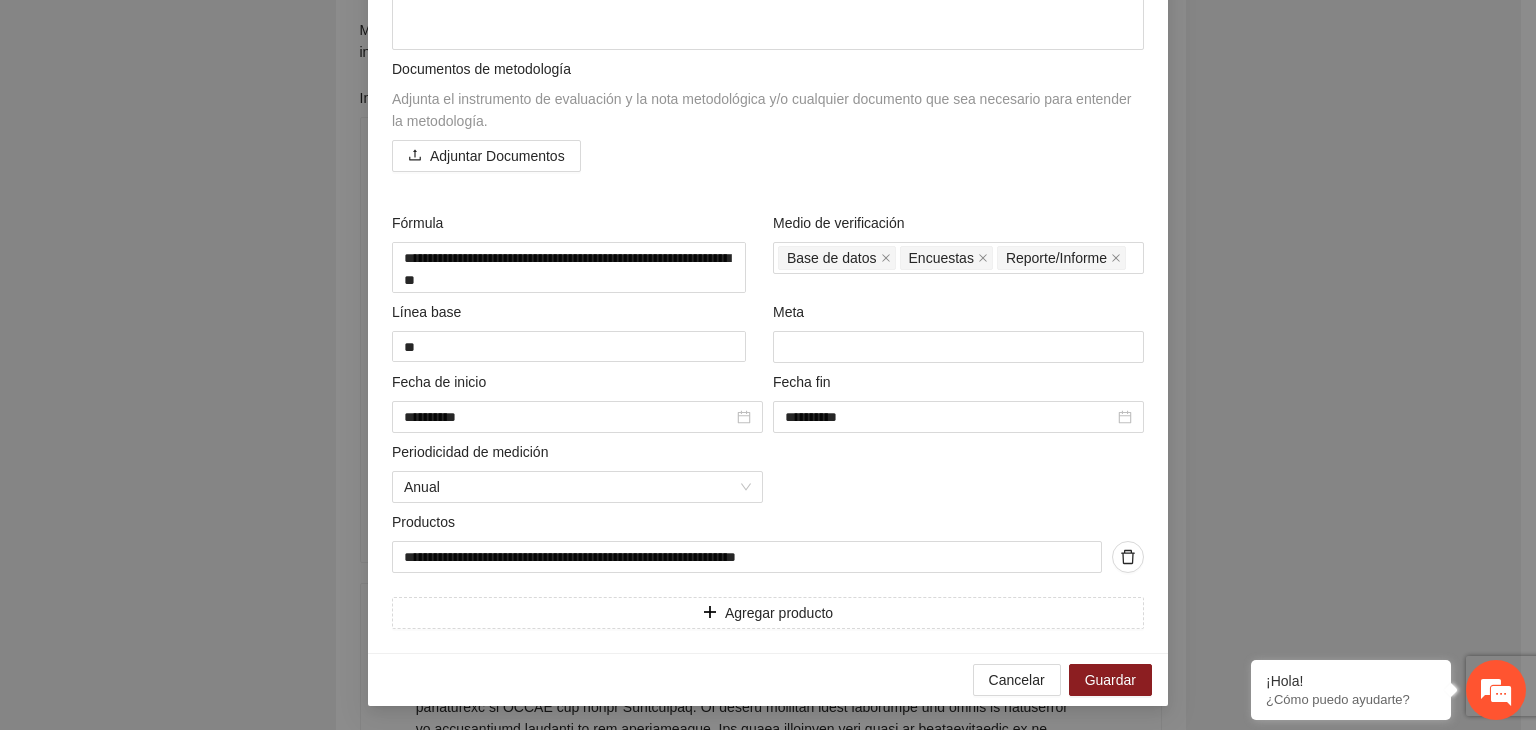scroll, scrollTop: 861, scrollLeft: 0, axis: vertical 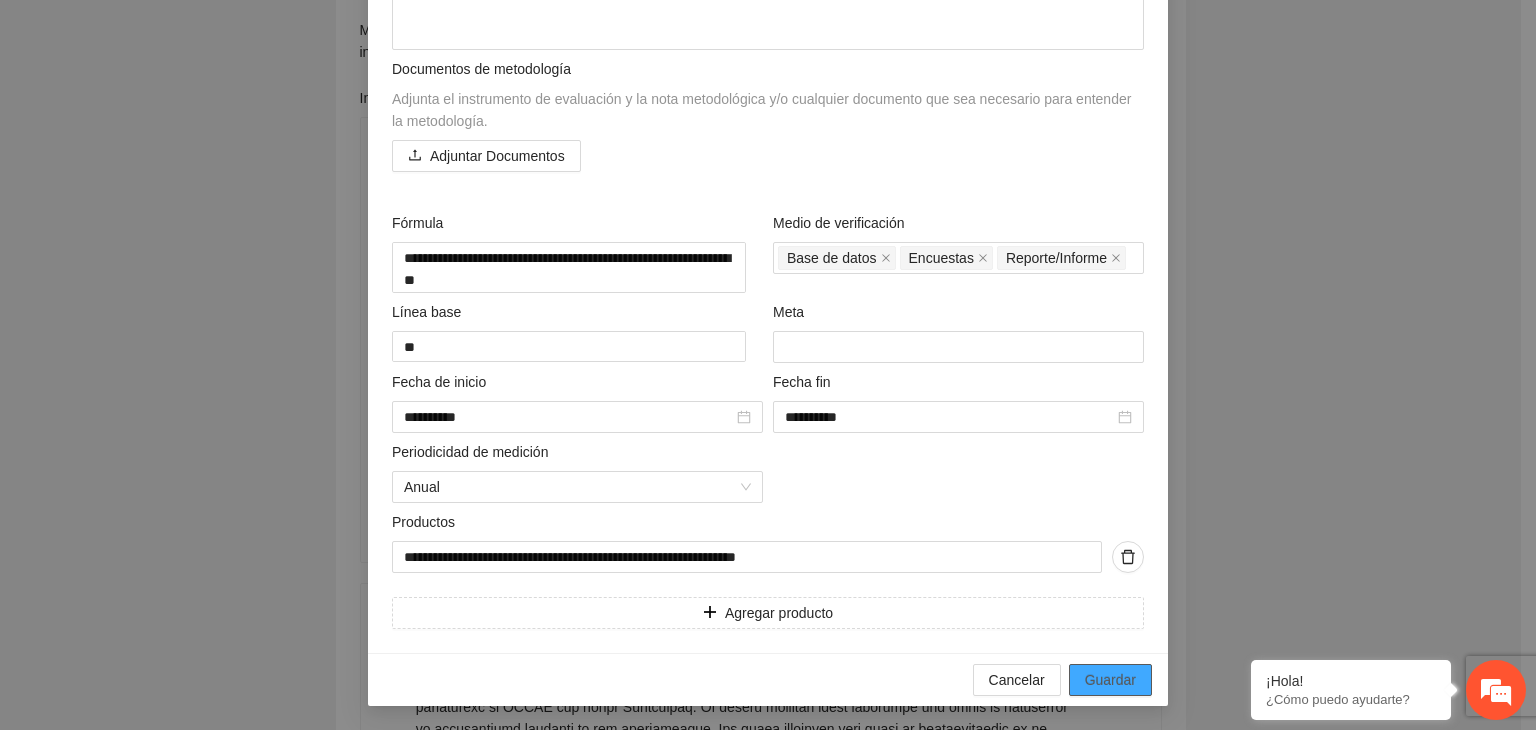 click on "Guardar" at bounding box center (1110, 680) 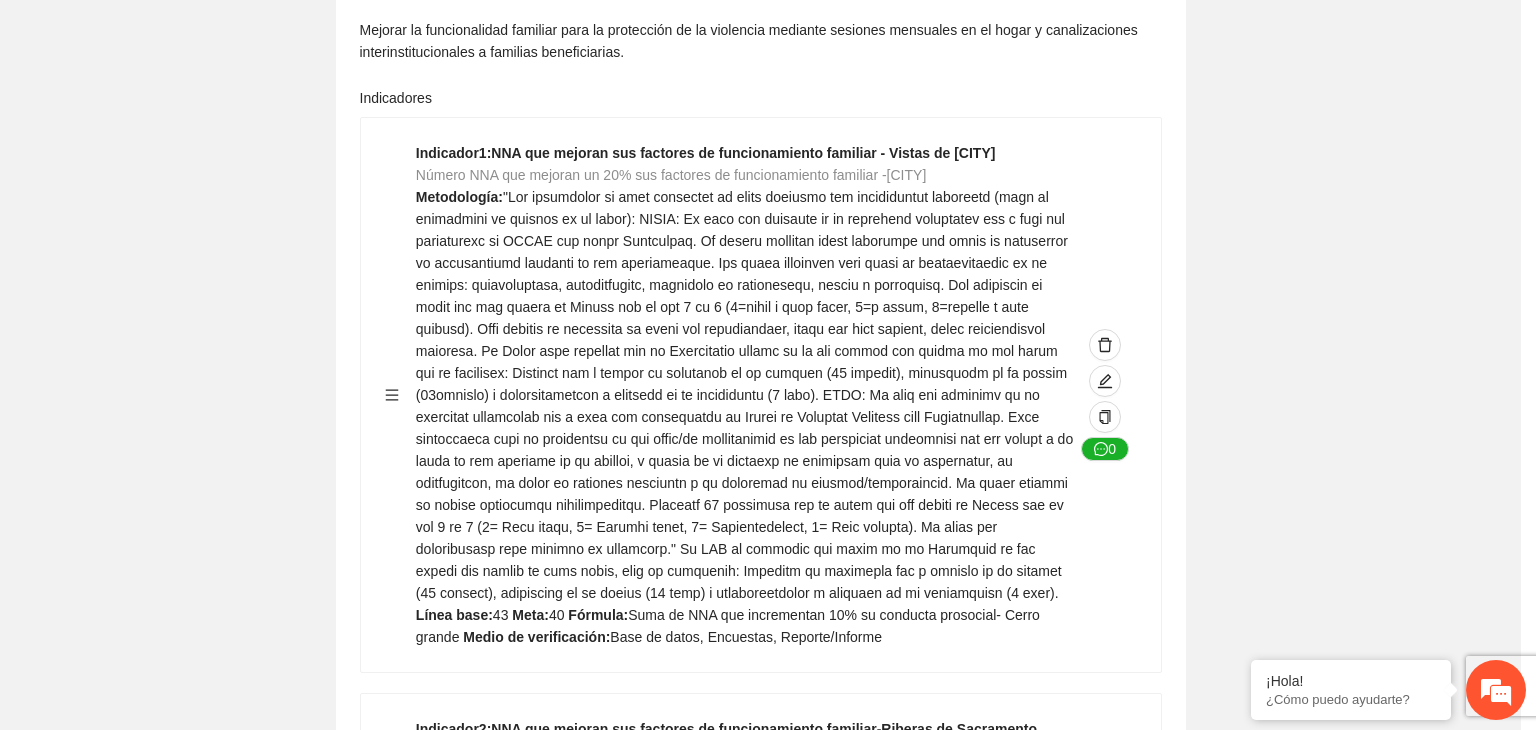 scroll, scrollTop: 156, scrollLeft: 0, axis: vertical 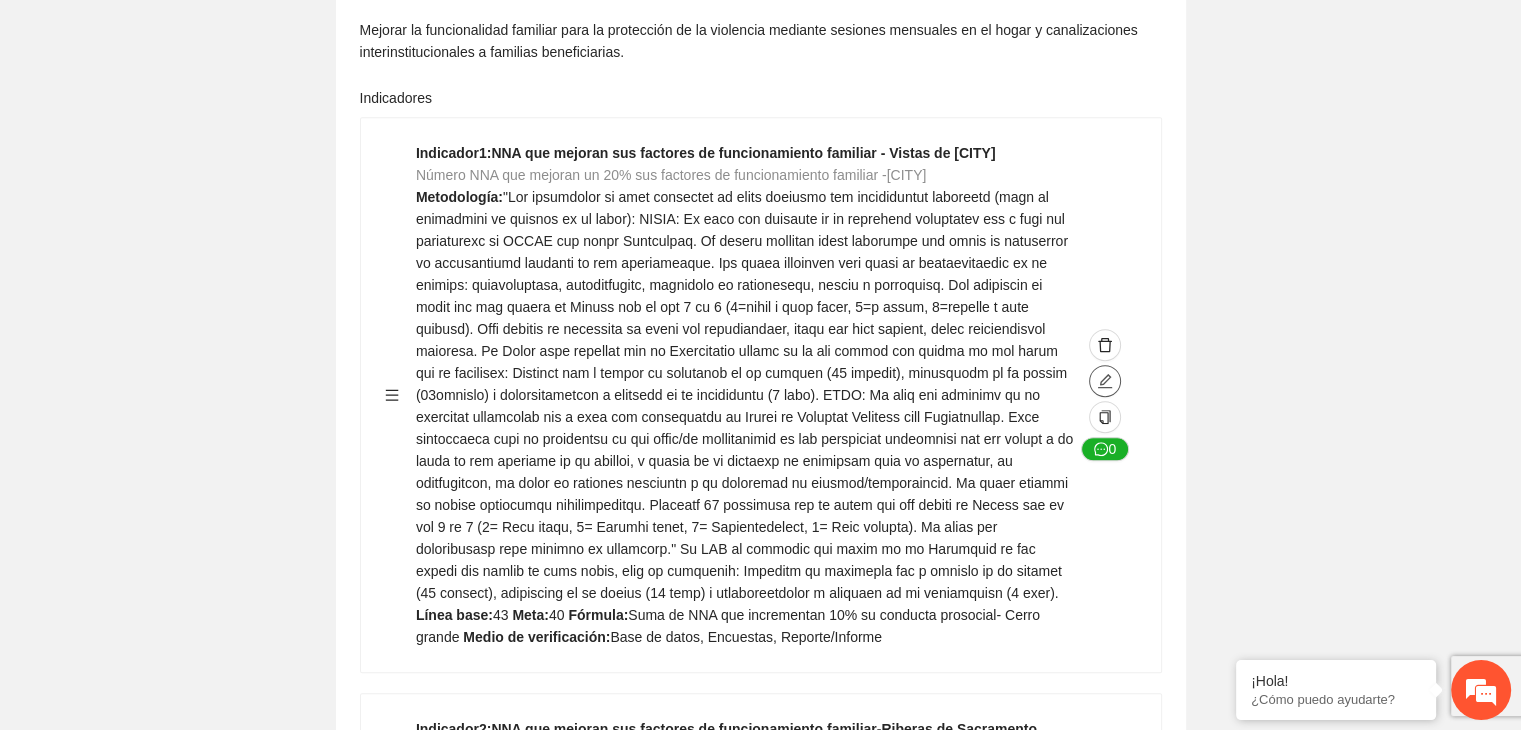 click 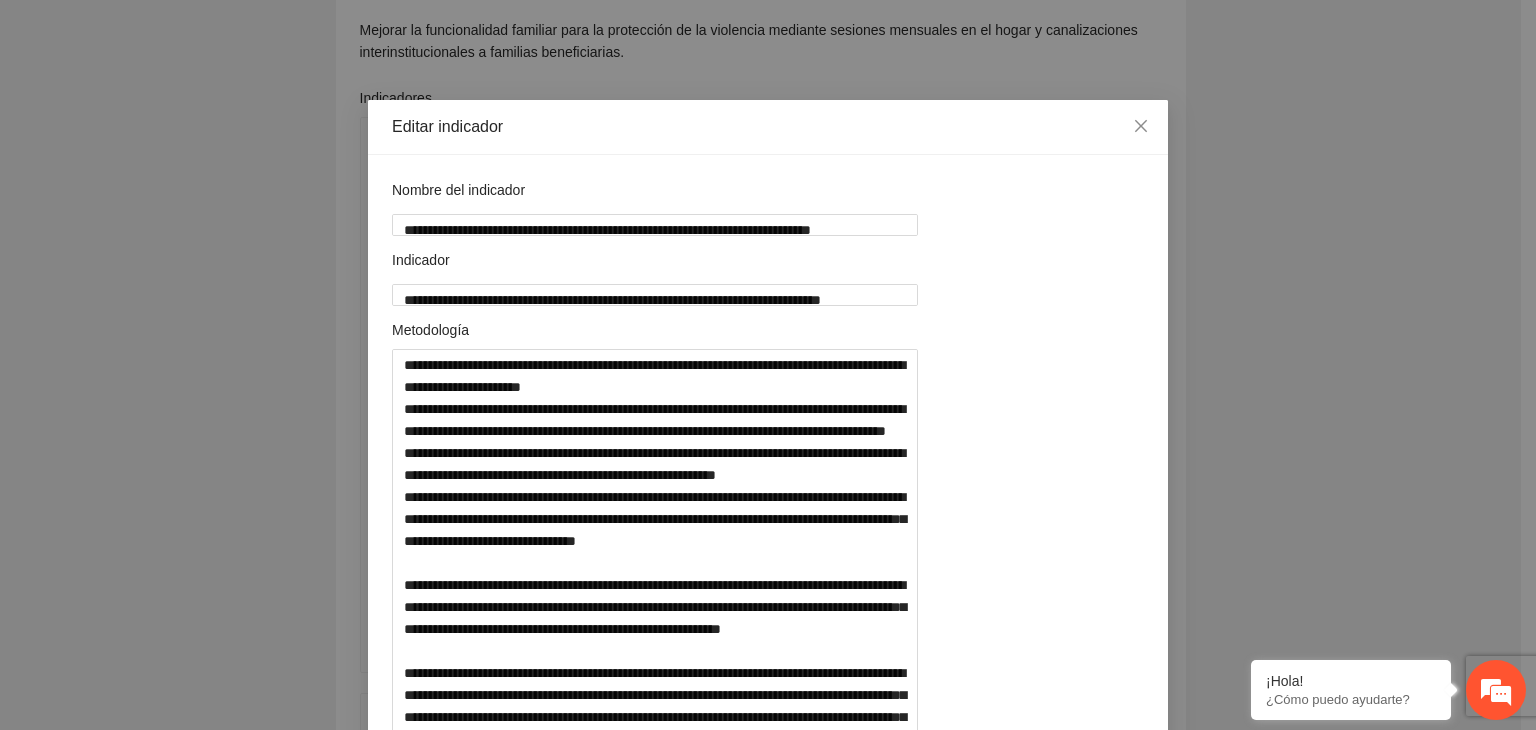 click on "**********" at bounding box center [768, 365] 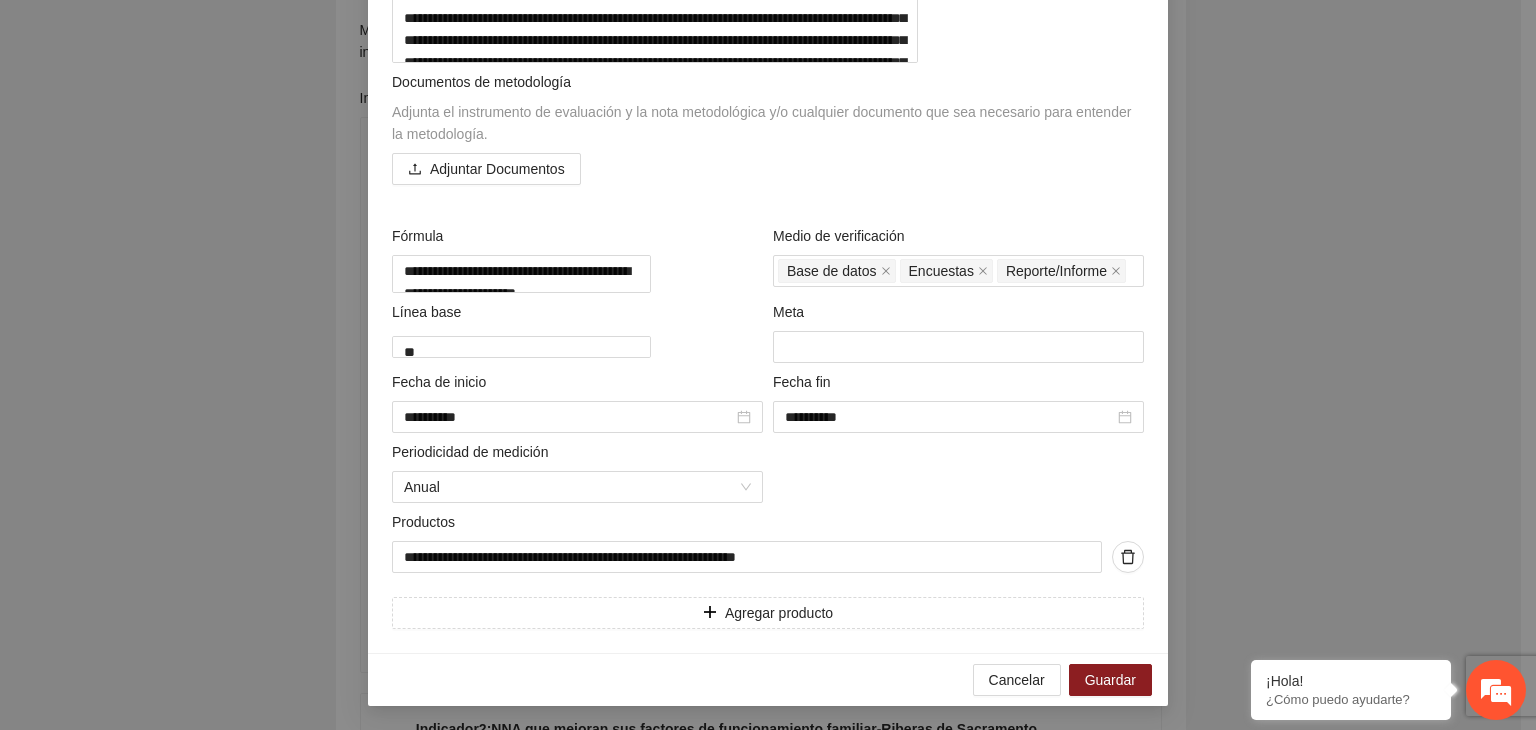 scroll, scrollTop: 861, scrollLeft: 0, axis: vertical 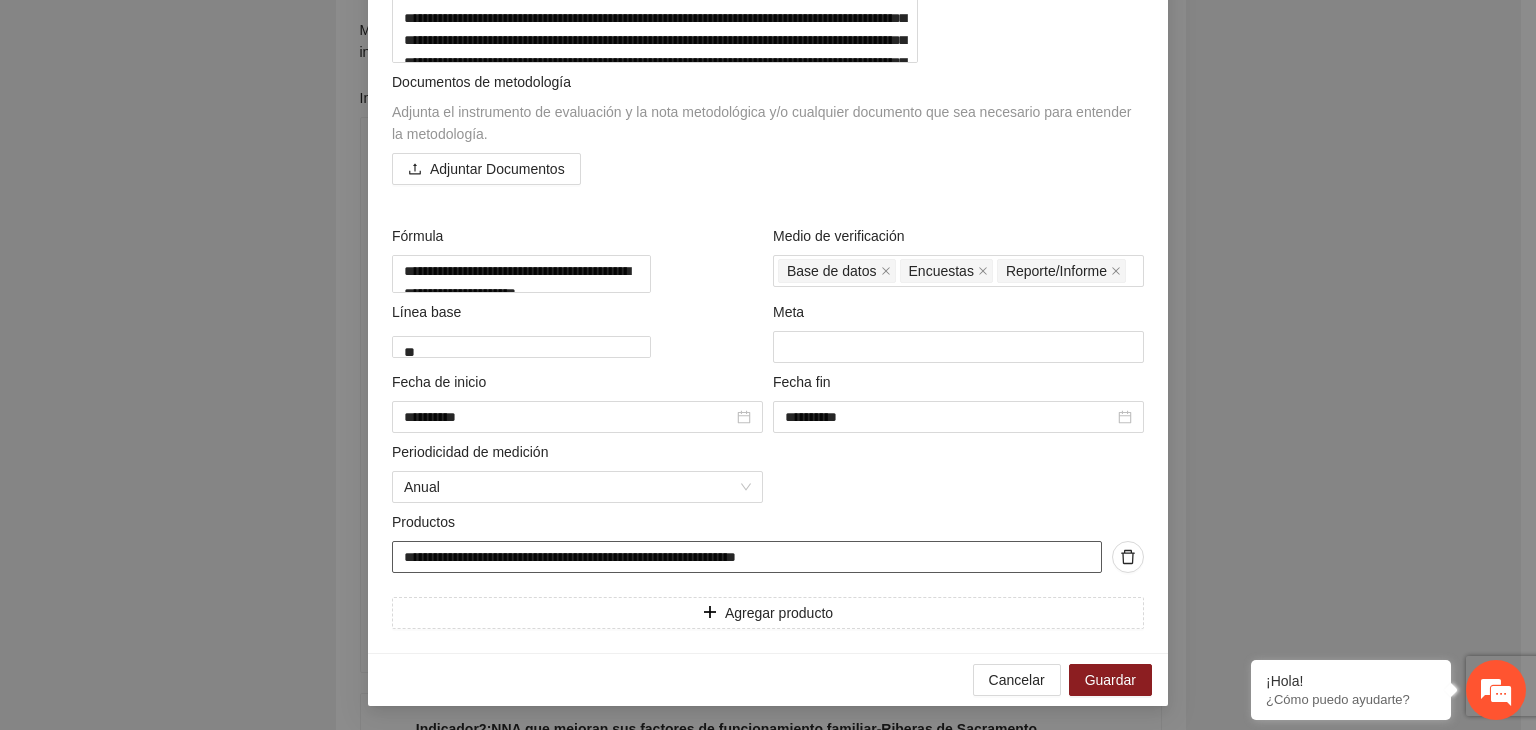 click on "**********" at bounding box center [747, 557] 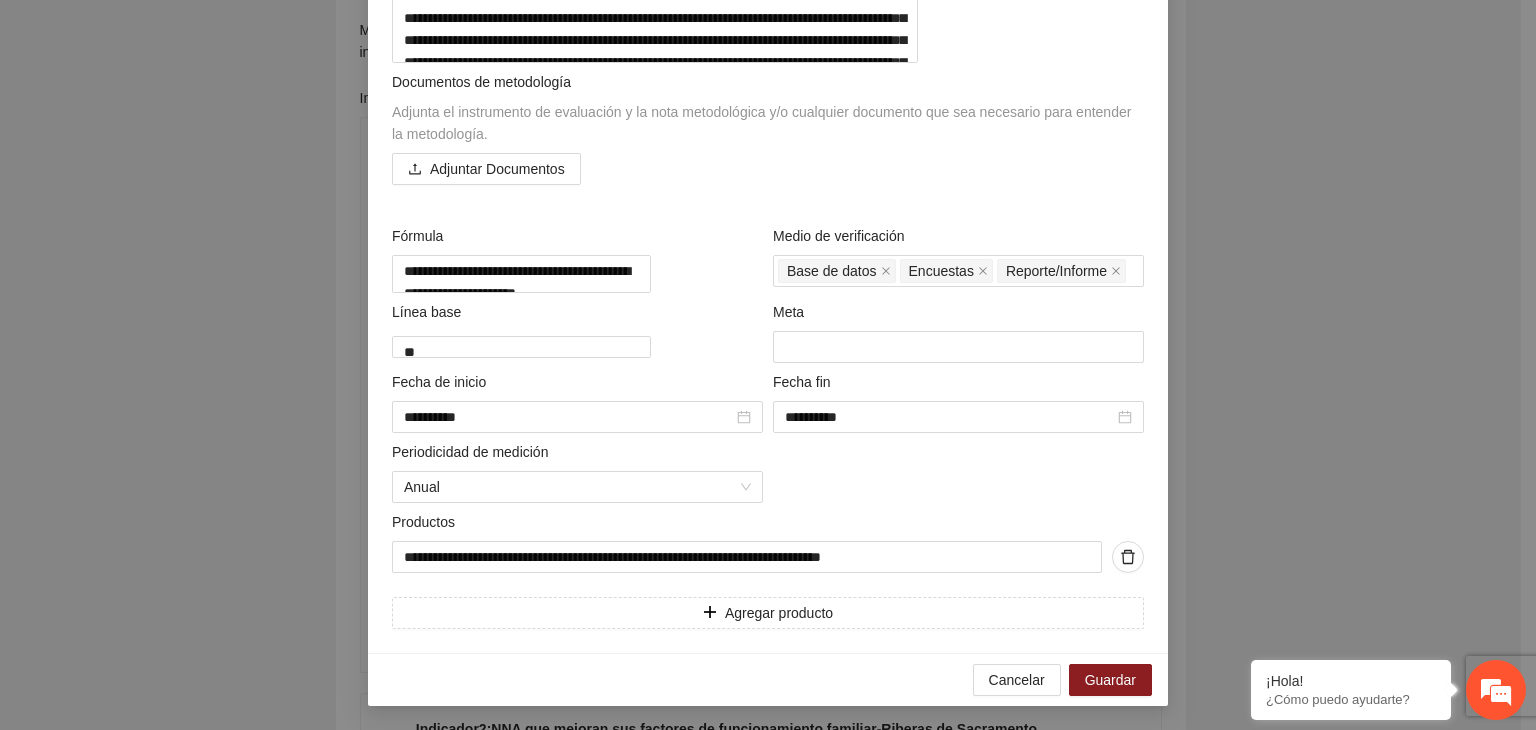 scroll, scrollTop: 861, scrollLeft: 0, axis: vertical 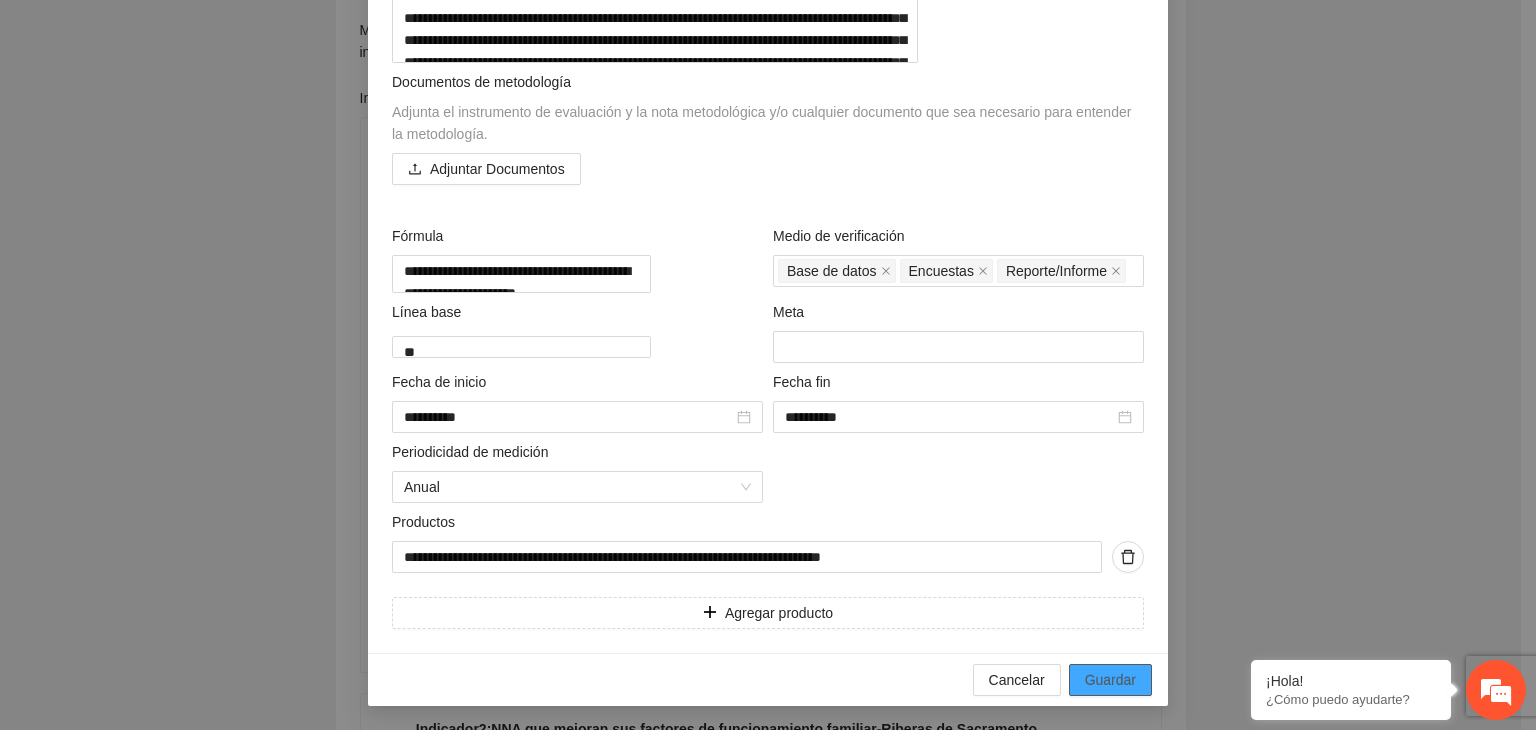 click on "Guardar" at bounding box center (1110, 680) 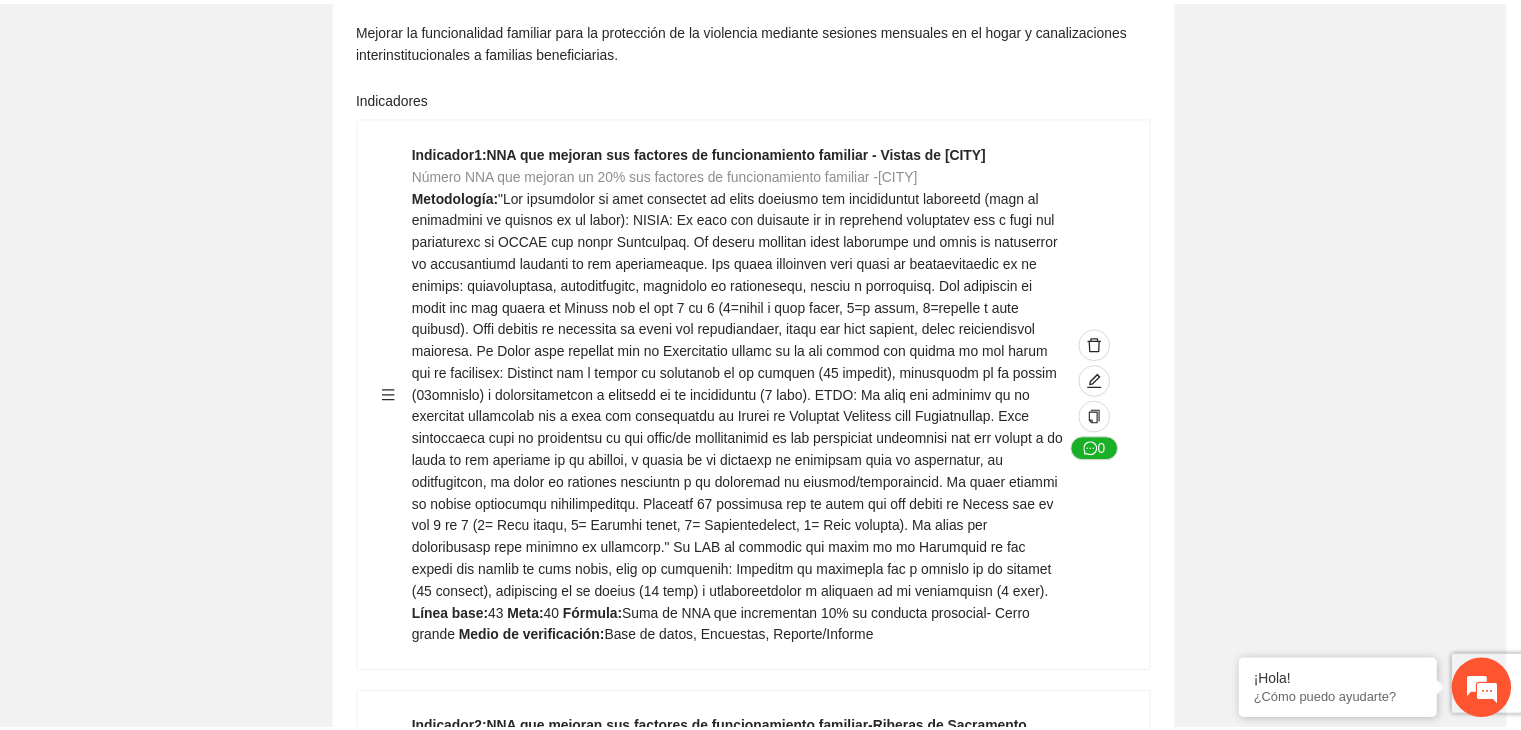scroll, scrollTop: 156, scrollLeft: 0, axis: vertical 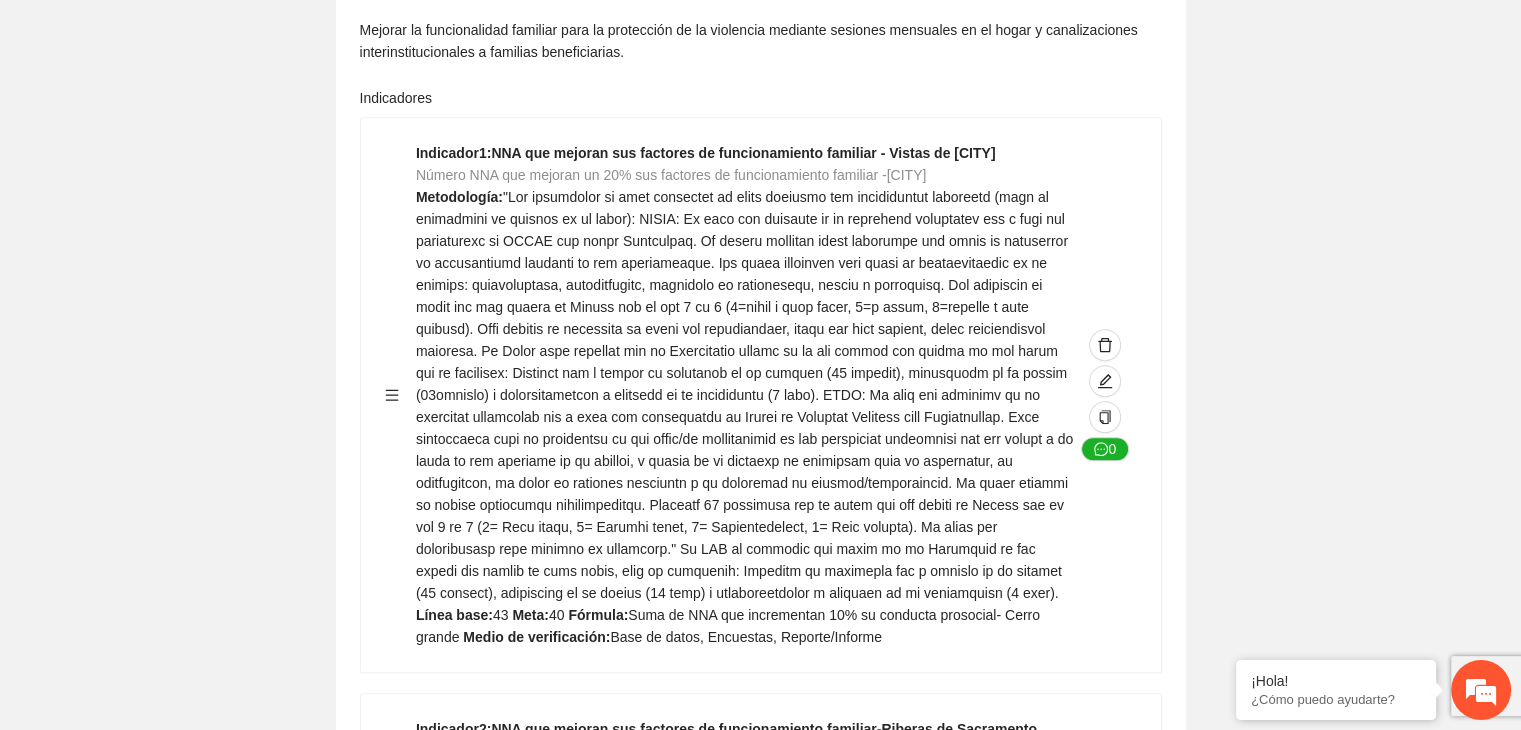 click on "Guardar Objetivo de desarrollo  Exportar Contribuir a la disminución de incidencia en violencia familiar en las zonas de [CITY], [CITY] y [CITY] del Municipio  de Chihuahua. Indicadores Indicador  1 :  Violencia familiar disminuyendo en un 5% en [CITY] Número de carpetas de investigación de Violencia familiar  disminuyendo en un 5% en [CITY] Metodología:  Se solicita información al Observatorio Ciudadano de FICOSEC sobre el número de carpetas de violencia familiar en las colonias de intervención Línea base:  29   Meta:  25   Fórmula:  Suma de carpetas de investigación de violencia familiar disminuyendo  en un 5% en [CITY]   Medio de verificación:  Reporte/Informe 0 Indicador  2 :  Violencia familiar disminuyendo en un 5% en [CITY] Número de carpetas de investigación de Violencia familiar  disminuyendo en un 5% en [CITY] Metodología:  Línea base:  63   Meta:  56   Fórmula:    Medio de verificación:  Reporte/Informe 0 3 :" at bounding box center [760, 3104] 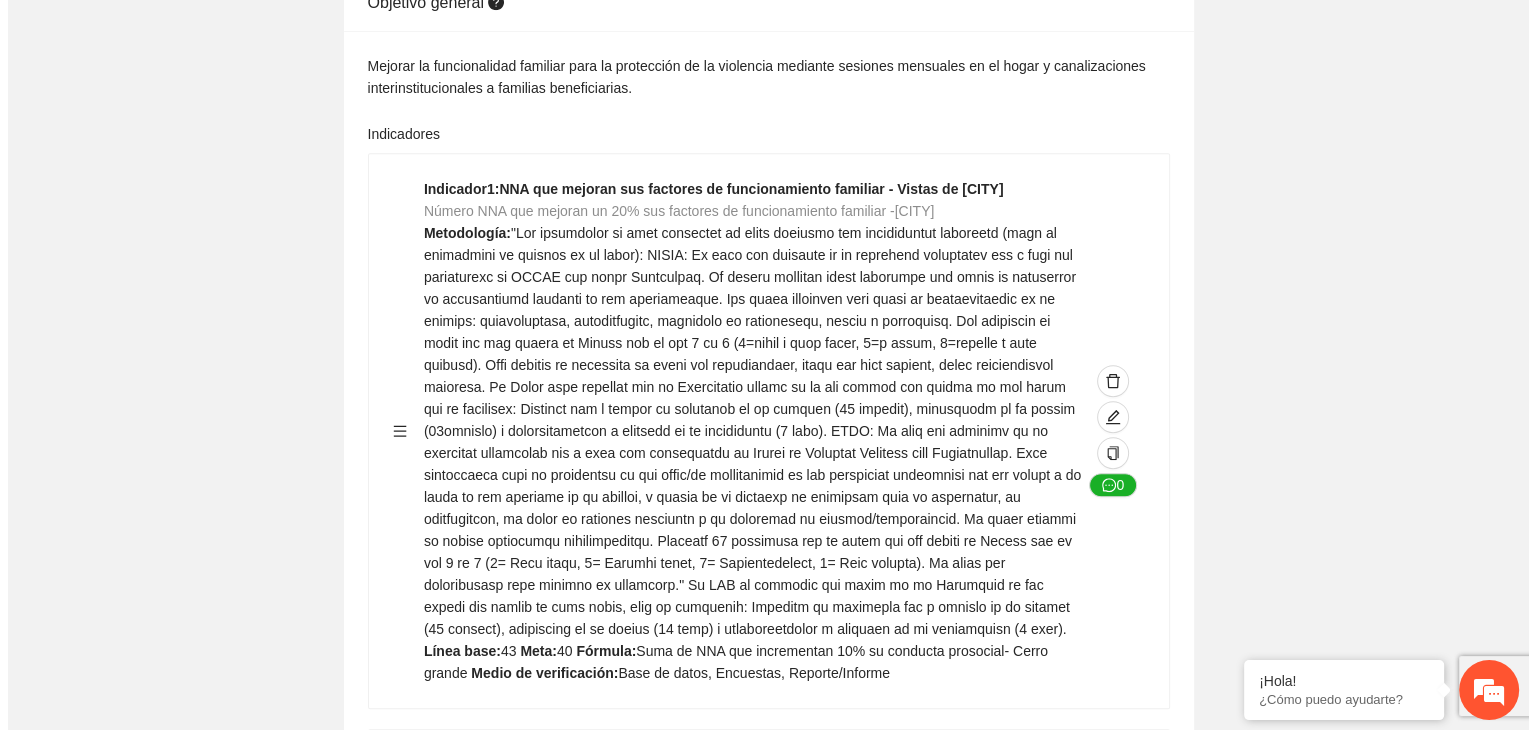 scroll, scrollTop: 1228, scrollLeft: 0, axis: vertical 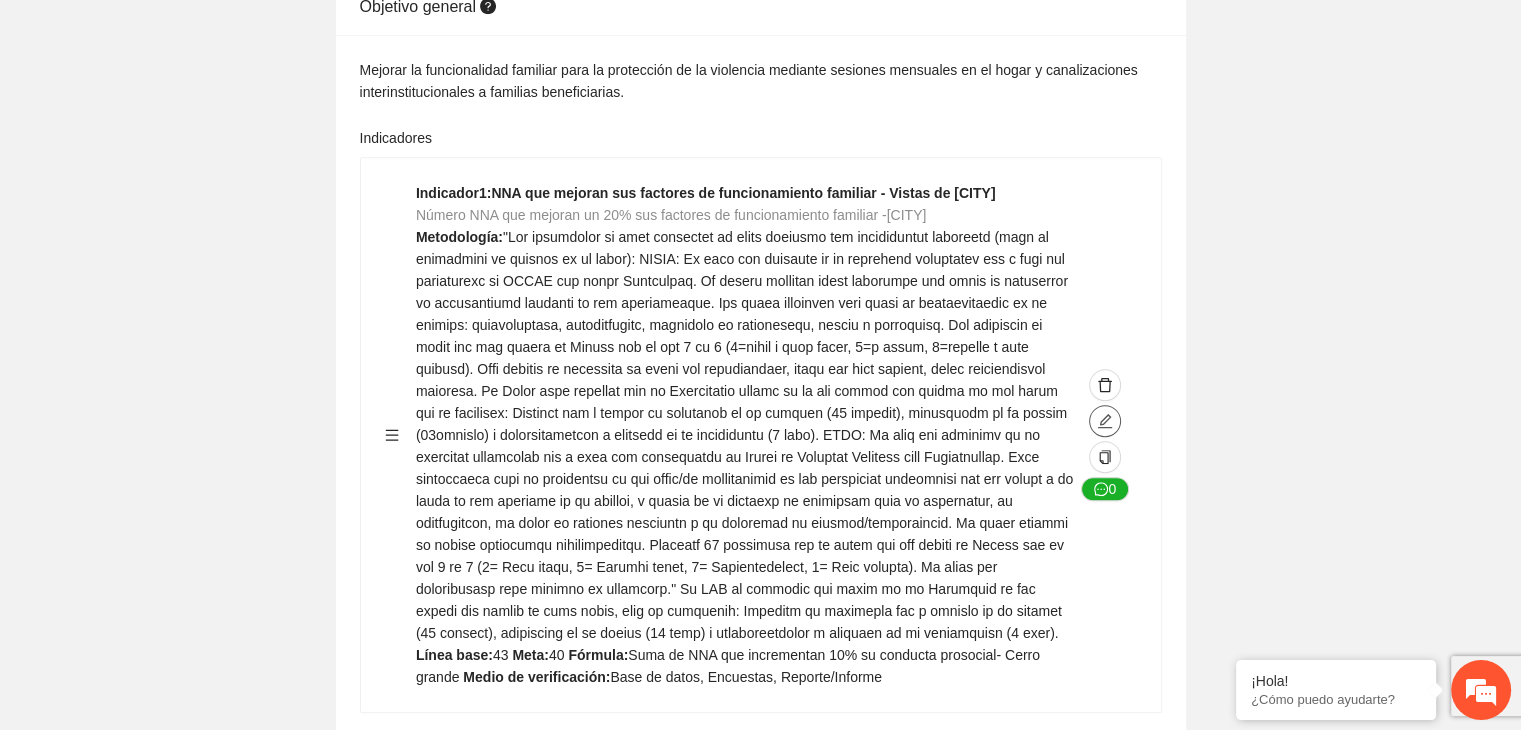 click at bounding box center [1105, -717] 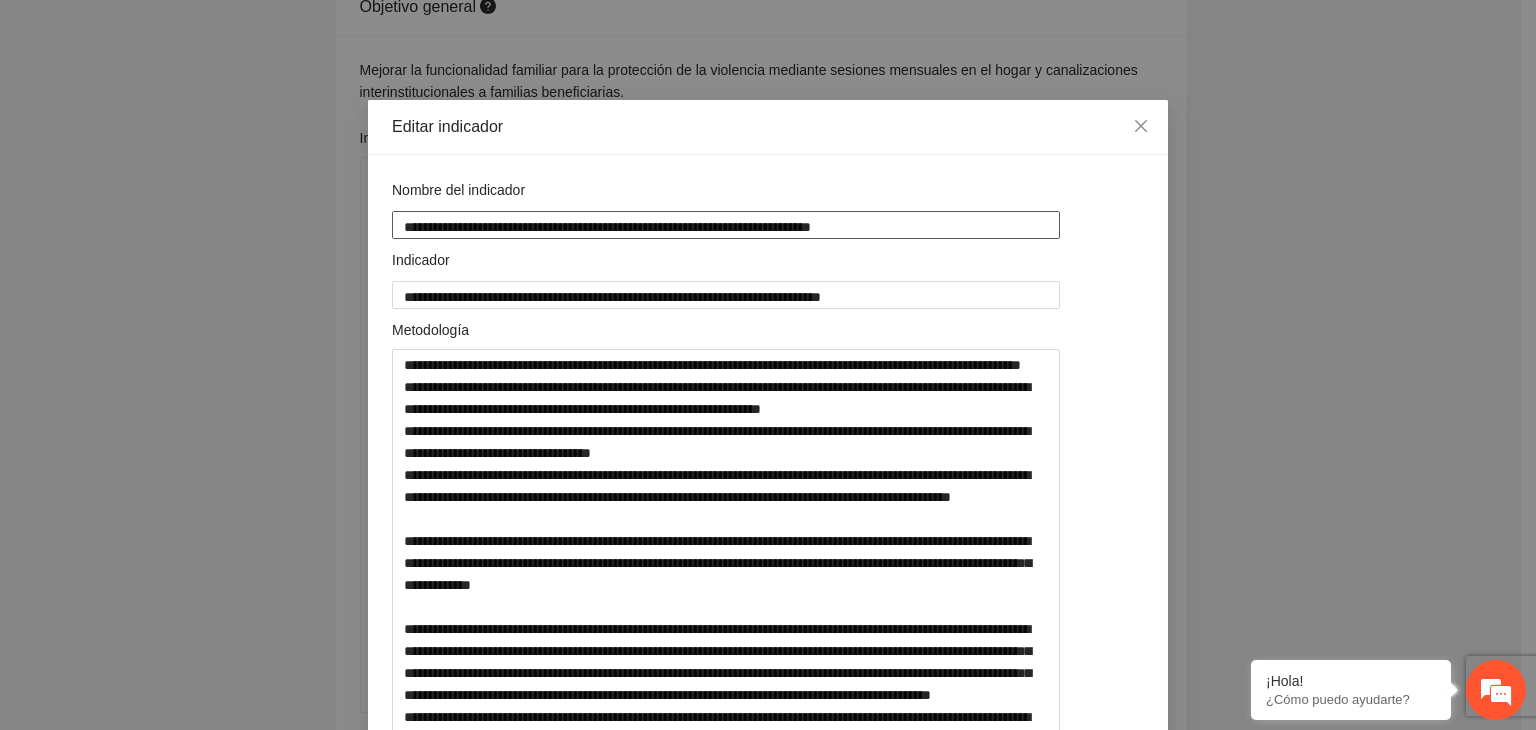 drag, startPoint x: 398, startPoint y: 218, endPoint x: 760, endPoint y: 223, distance: 362.03452 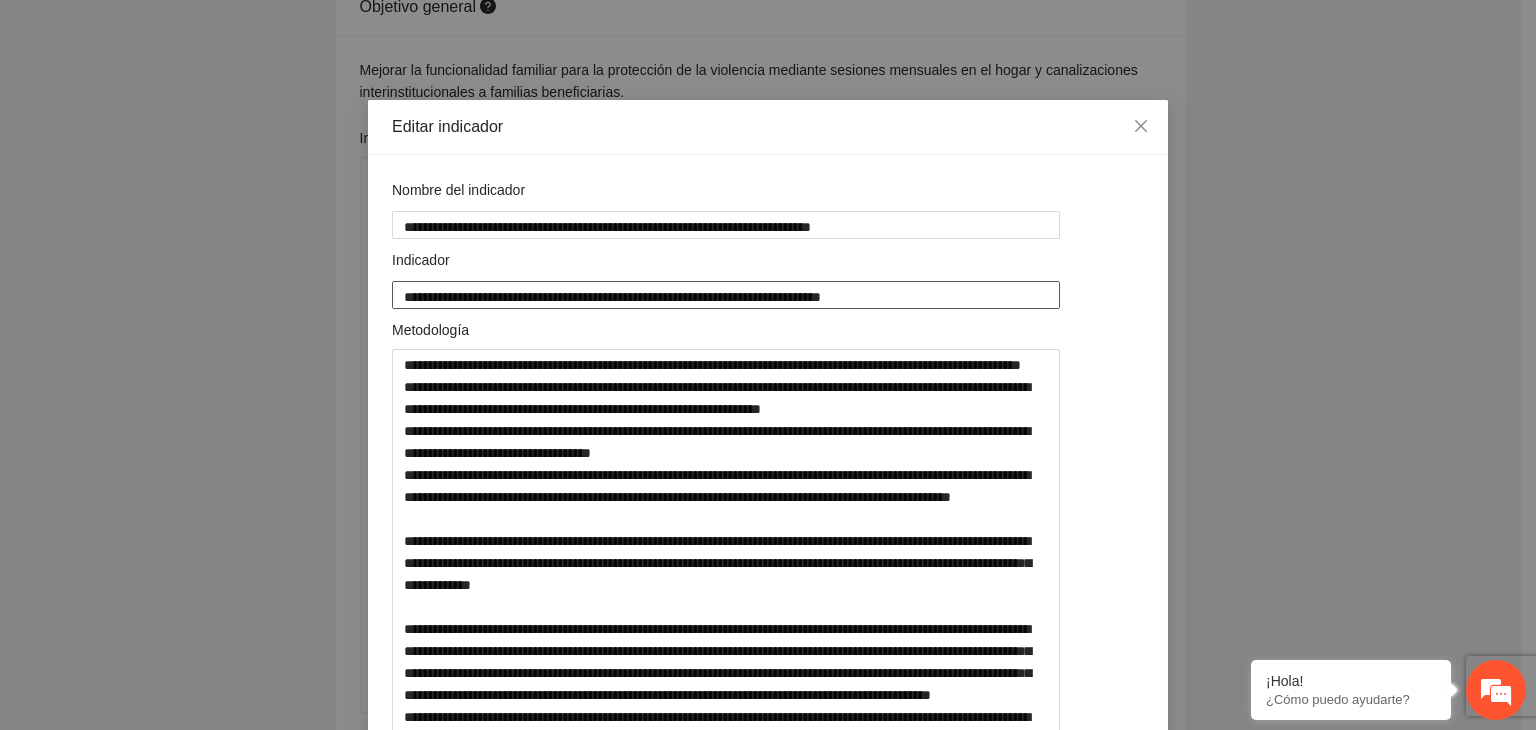 click on "**********" at bounding box center [726, 295] 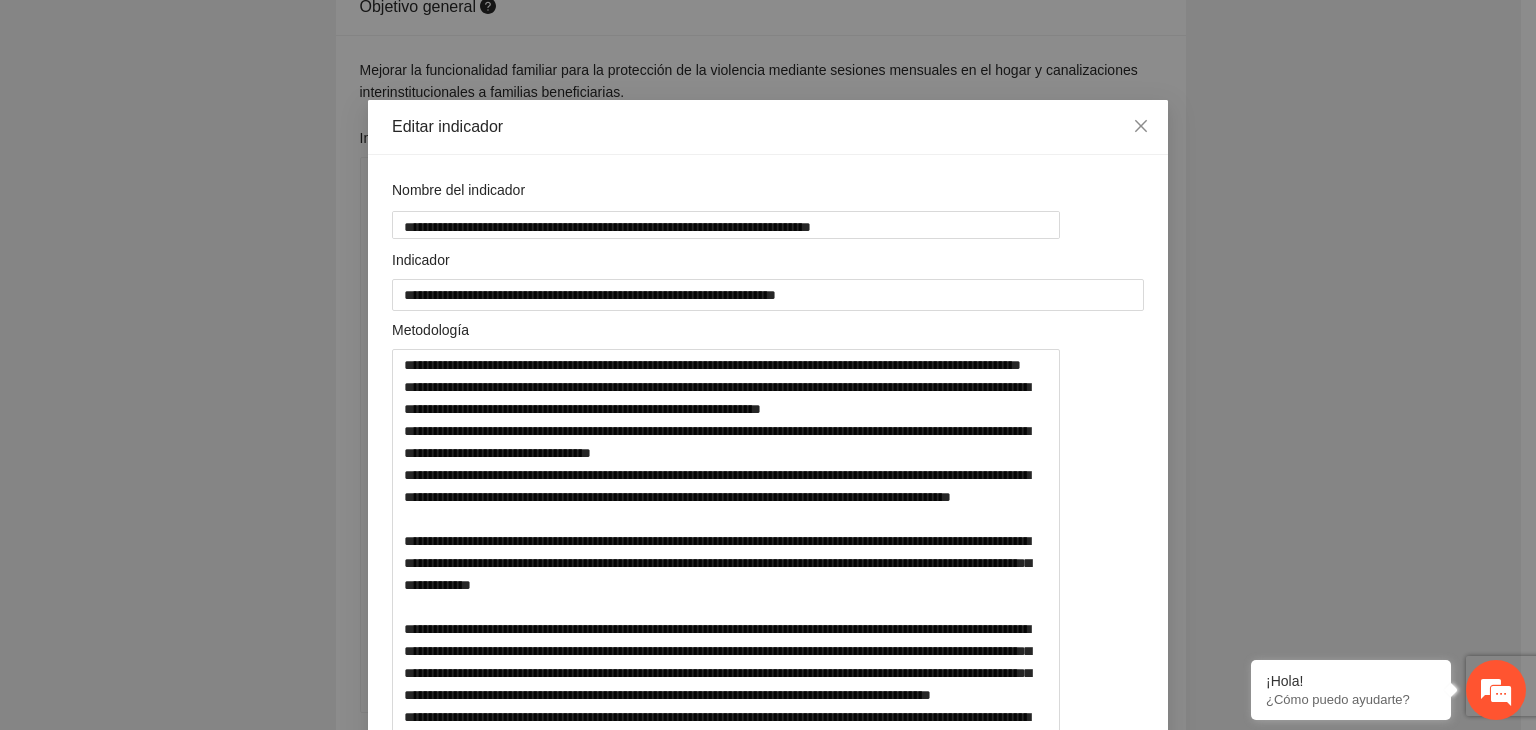 click on "**********" at bounding box center [768, 365] 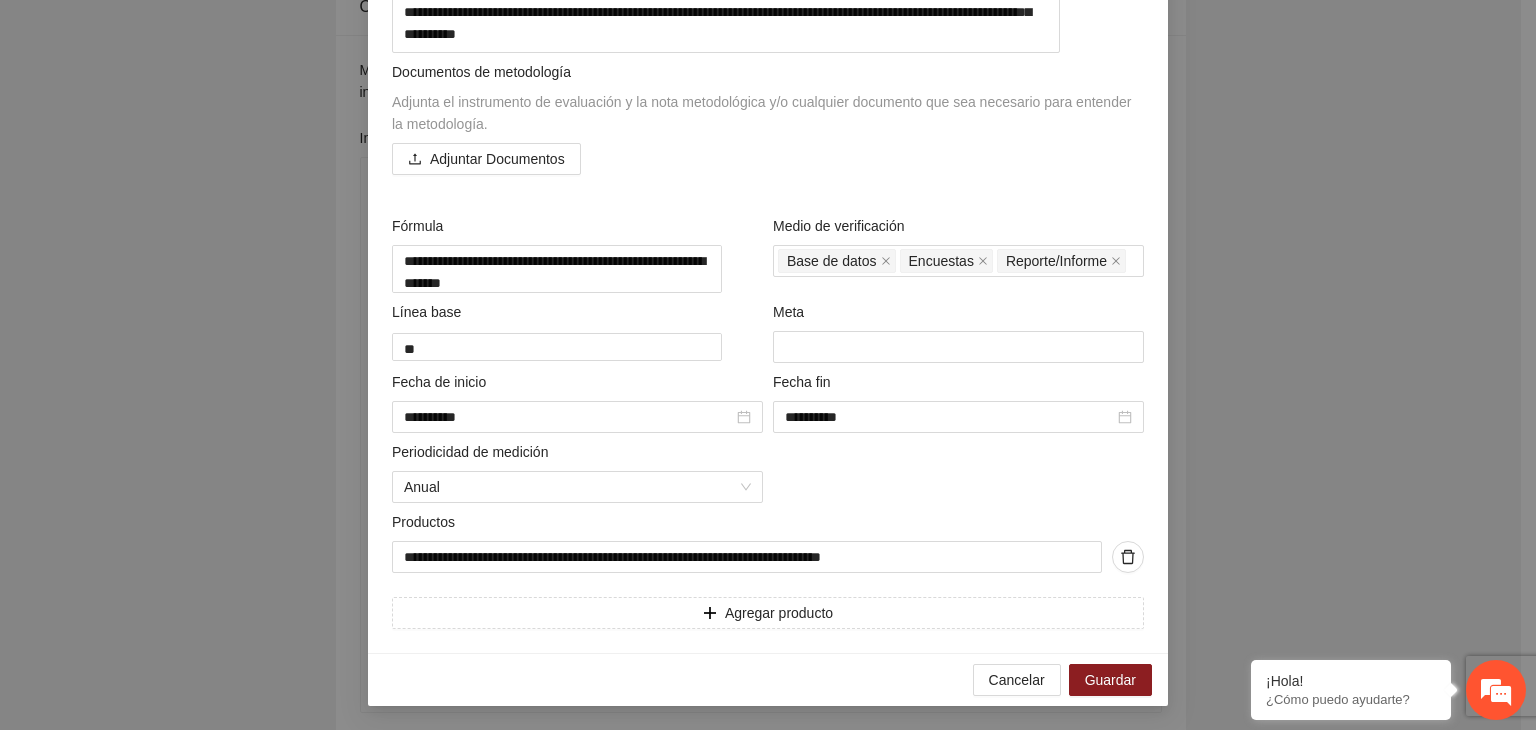 scroll, scrollTop: 861, scrollLeft: 0, axis: vertical 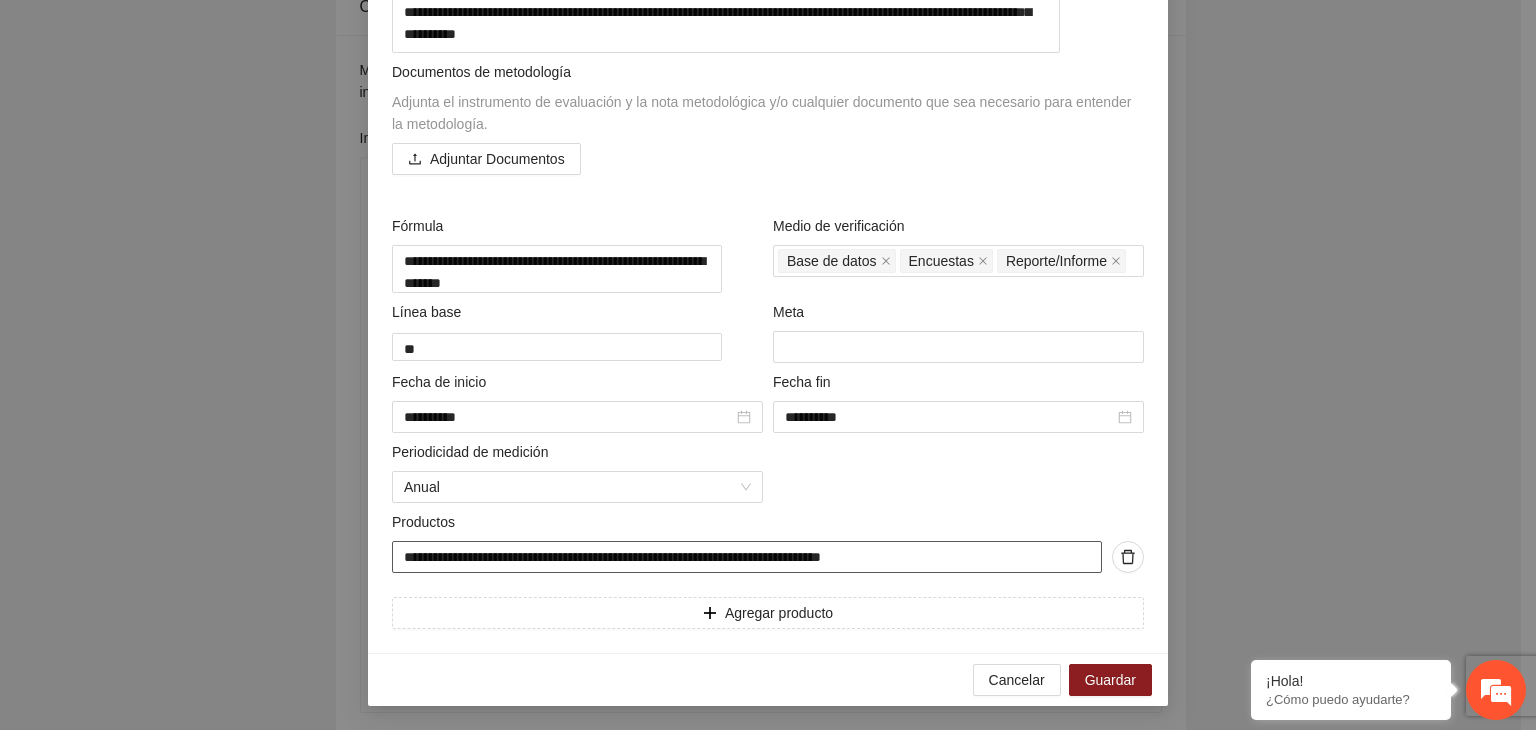 click on "**********" at bounding box center [747, 557] 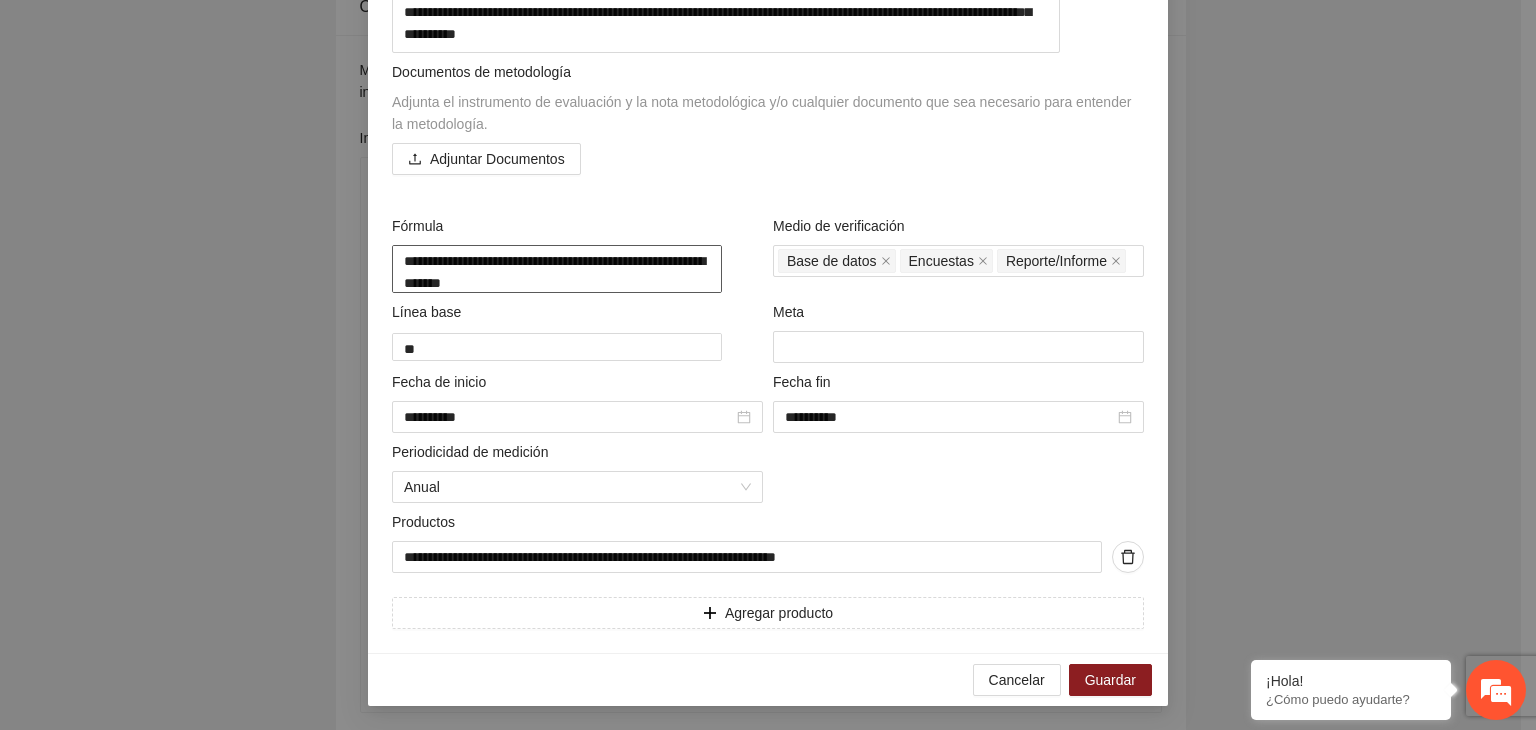 click on "**********" at bounding box center [557, 269] 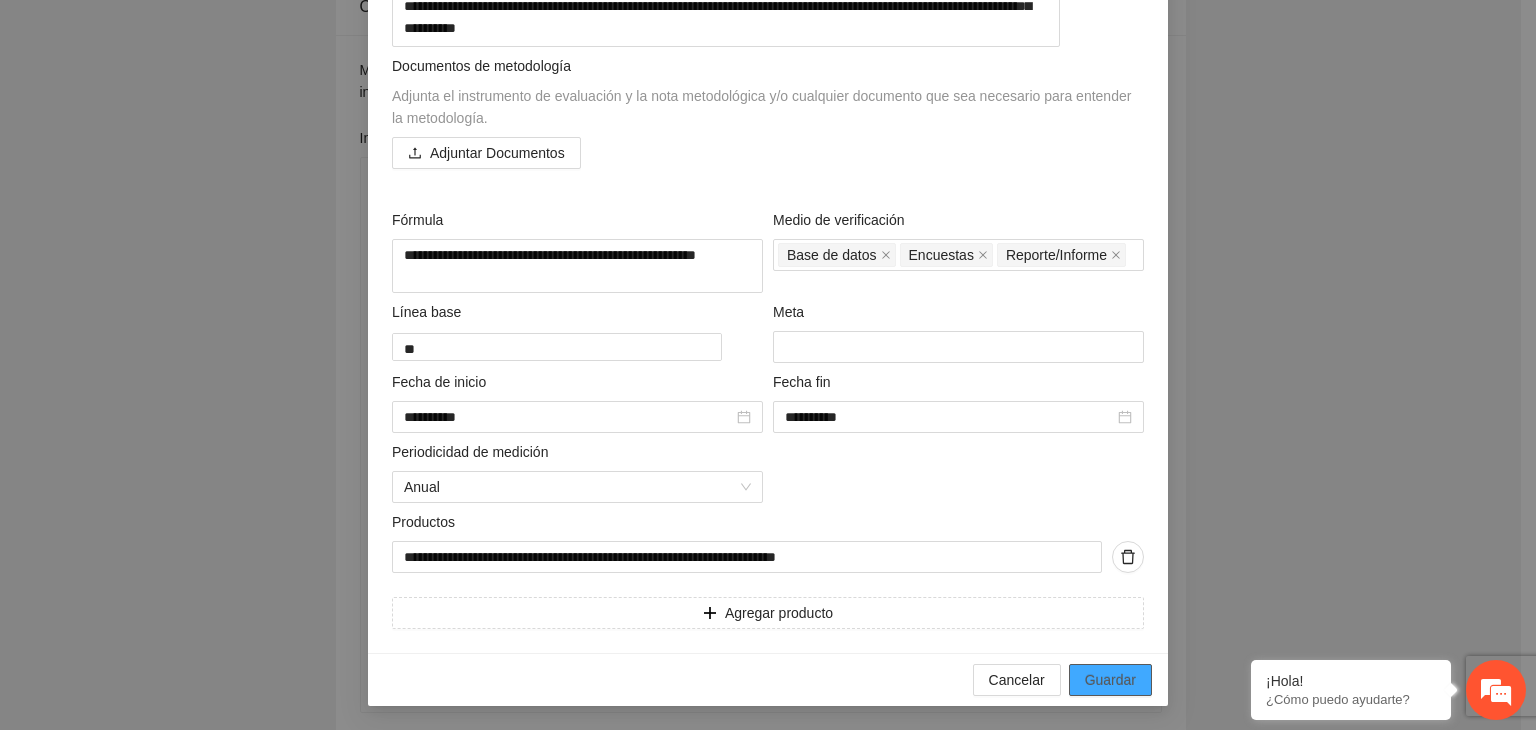 click on "Guardar" at bounding box center (1110, 680) 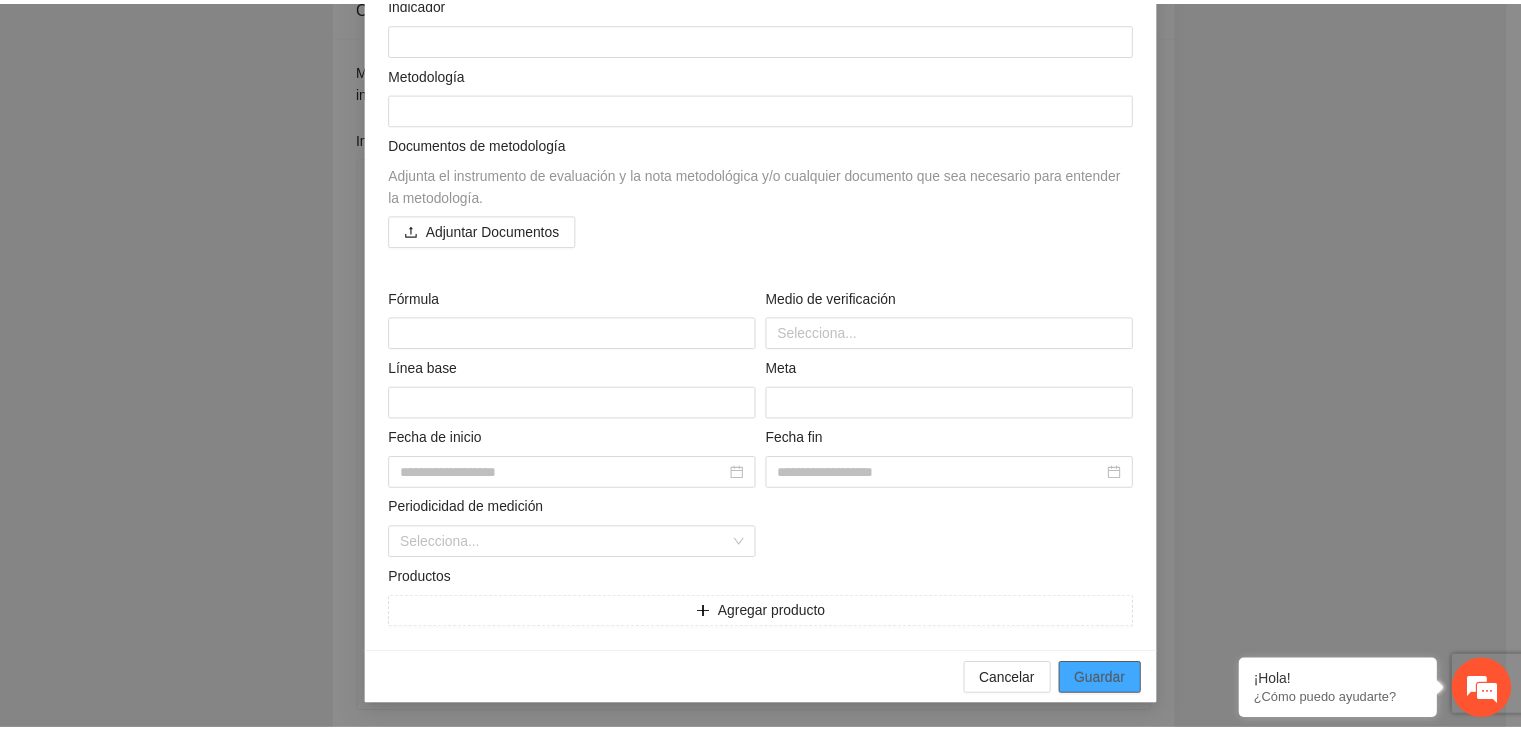 scroll, scrollTop: 156, scrollLeft: 0, axis: vertical 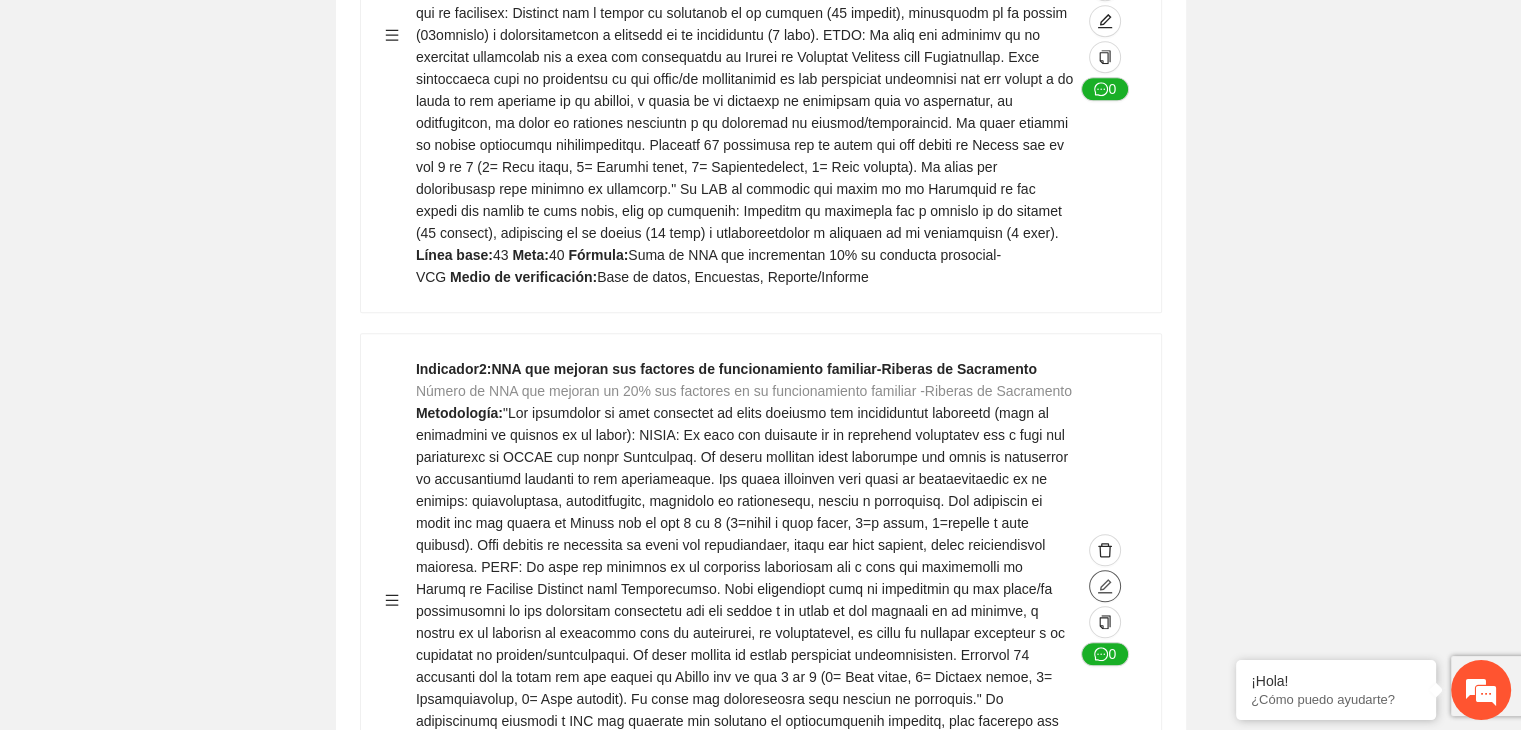 click 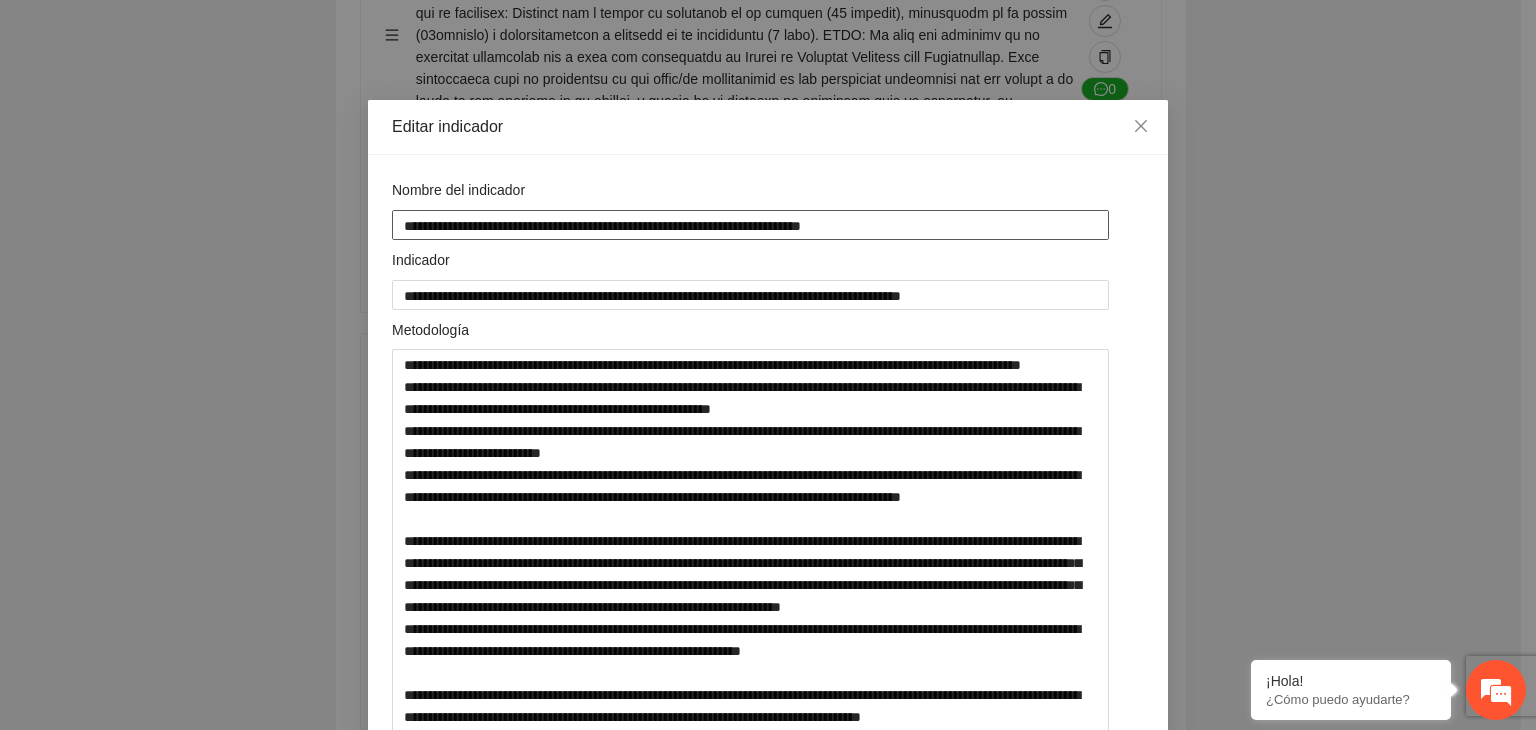 drag, startPoint x: 762, startPoint y: 227, endPoint x: 291, endPoint y: 193, distance: 472.2256 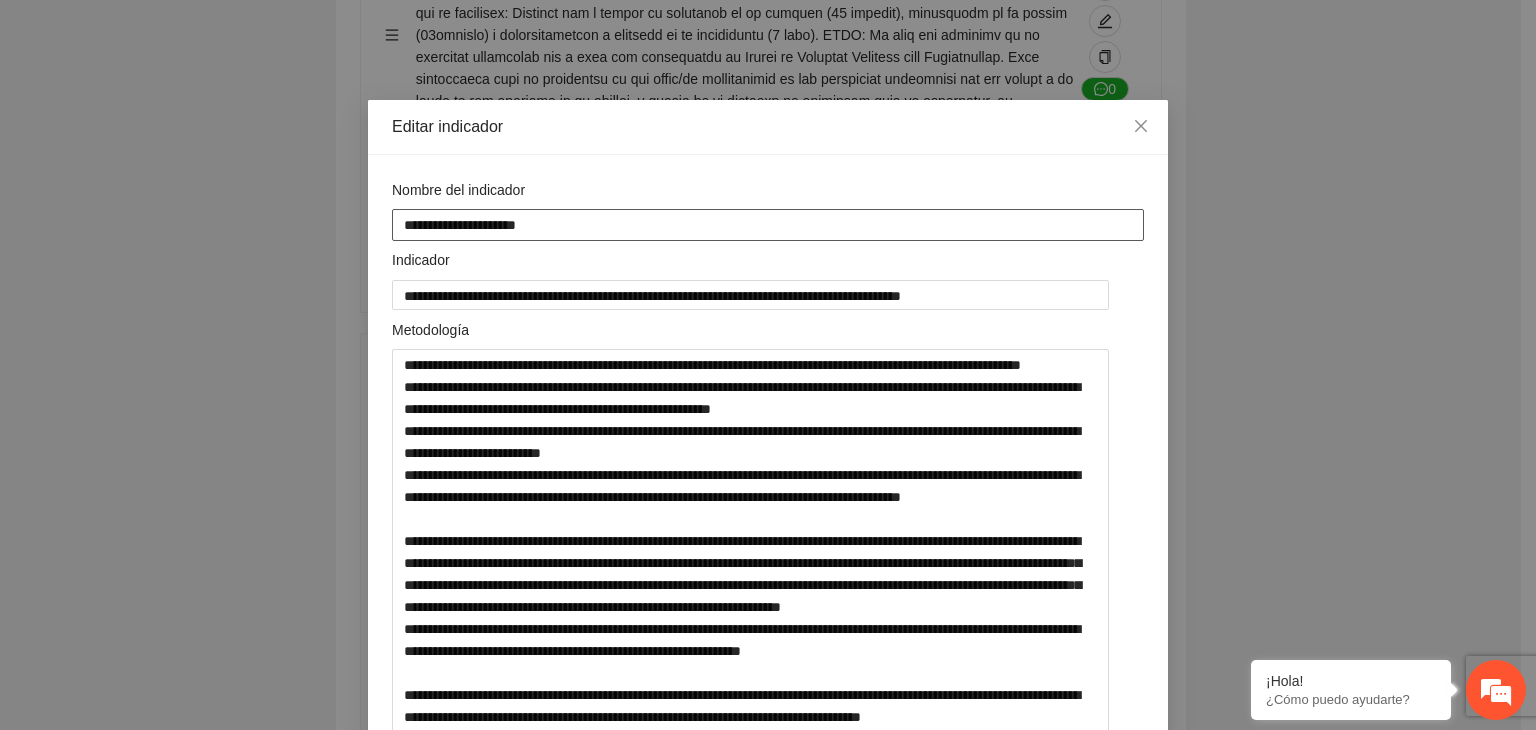 paste on "**********" 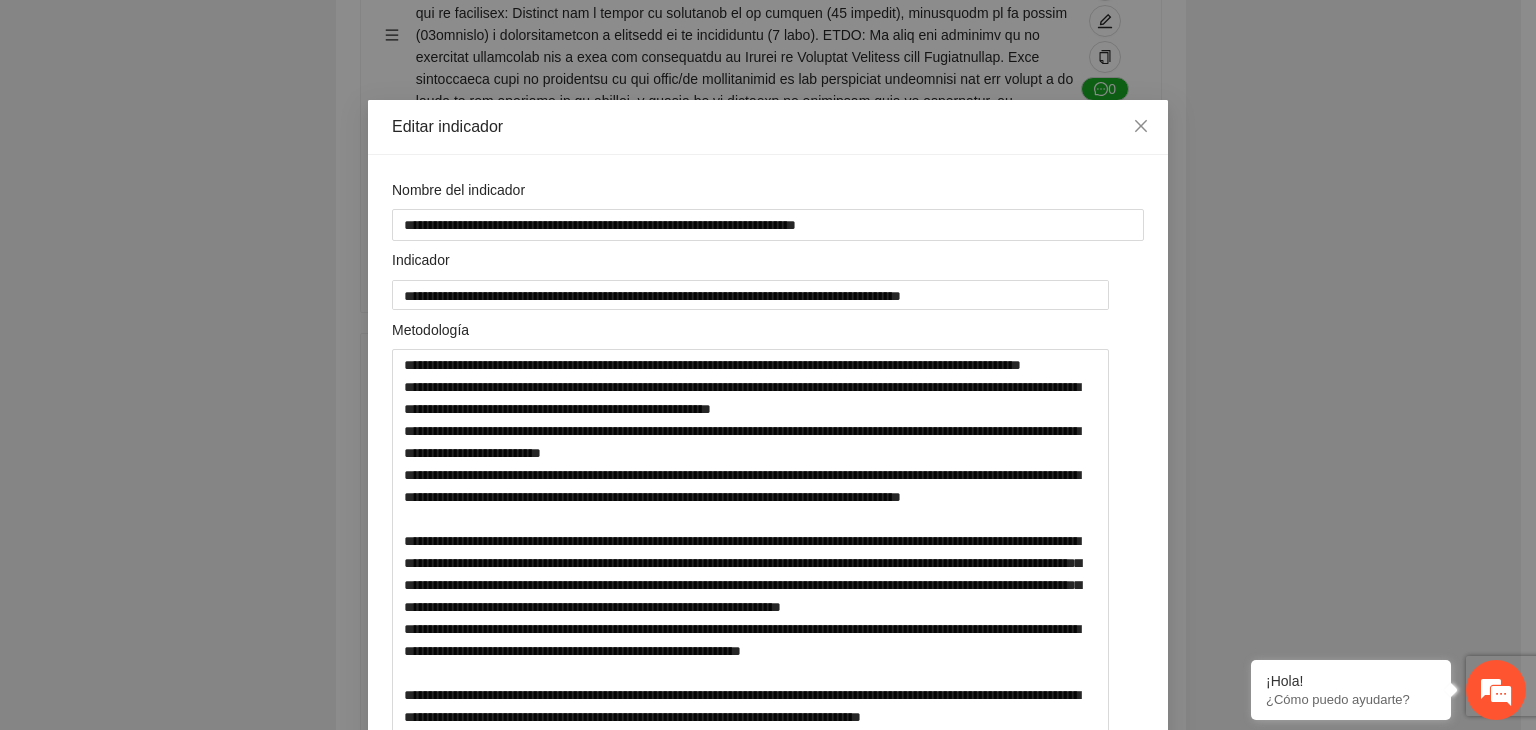 click on "Nombre del indicador" at bounding box center (768, 194) 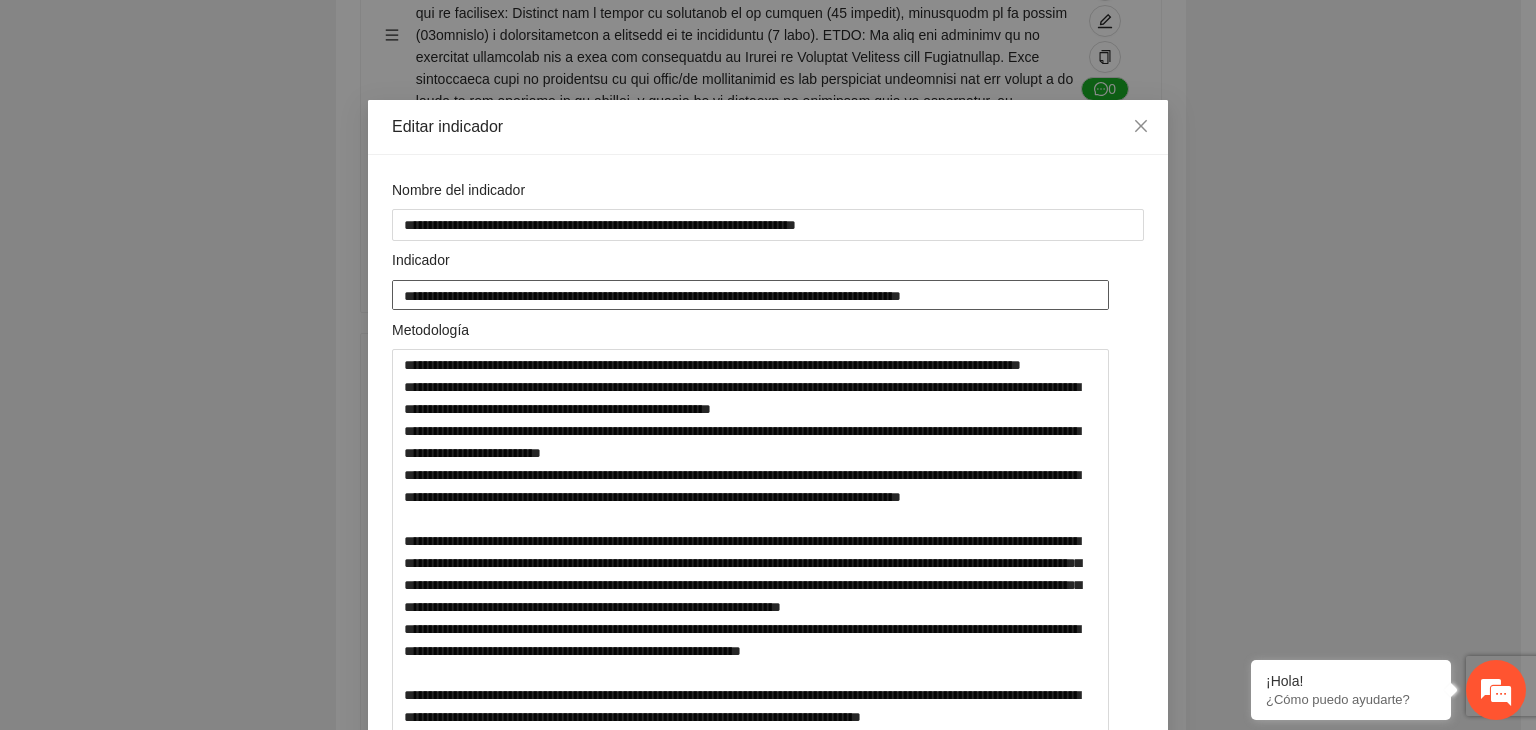drag, startPoint x: 388, startPoint y: 293, endPoint x: 1076, endPoint y: 288, distance: 688.0182 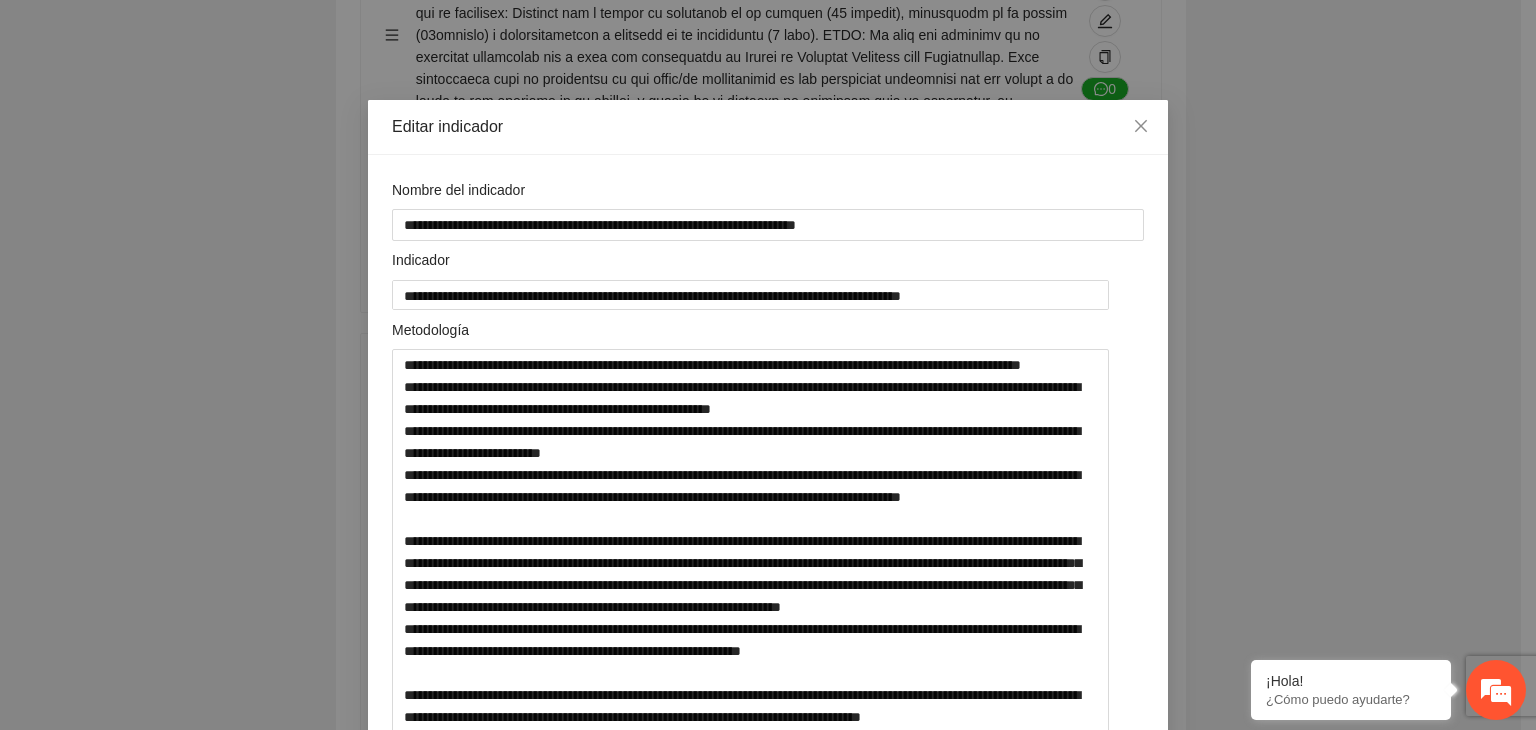 click on "**********" at bounding box center [768, 365] 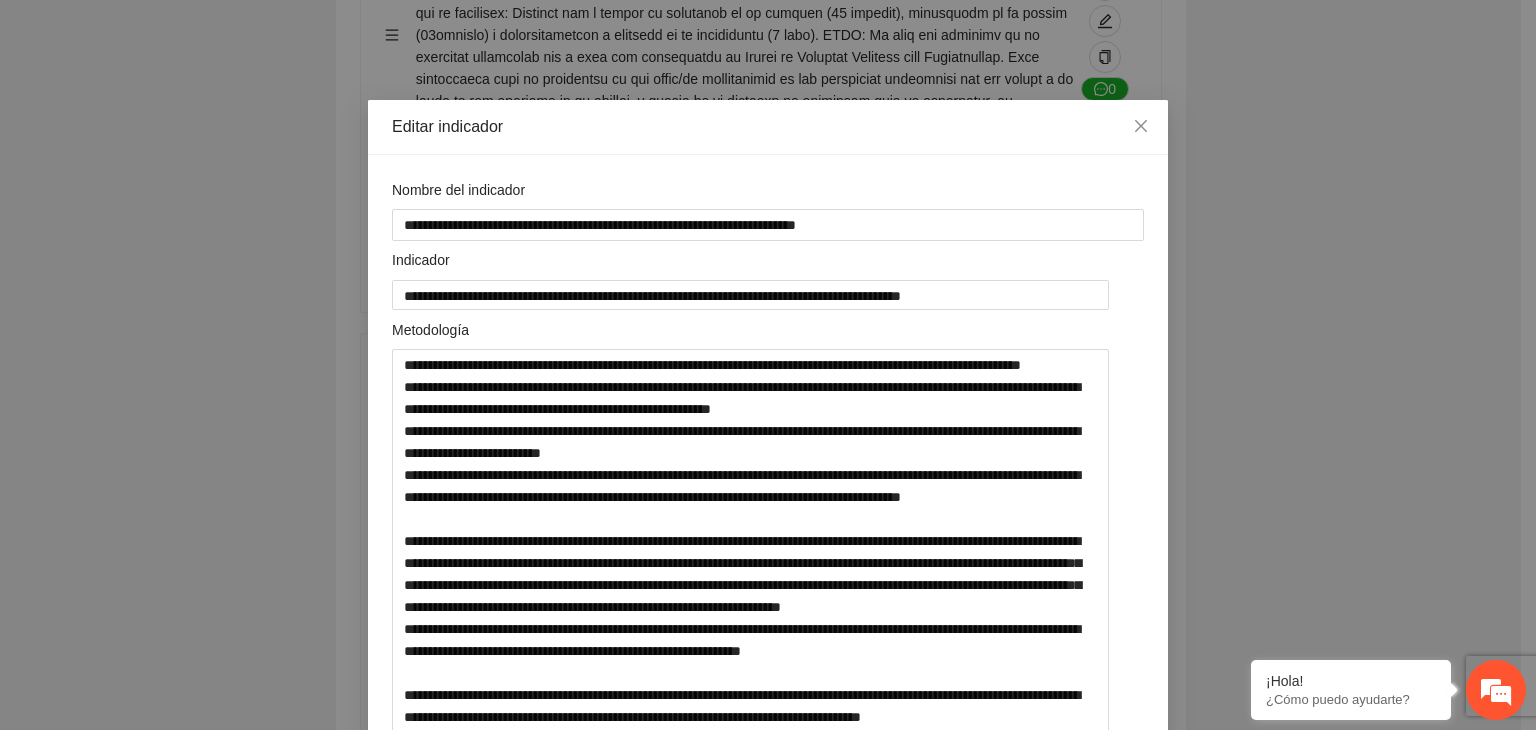 click on "**********" at bounding box center [768, 365] 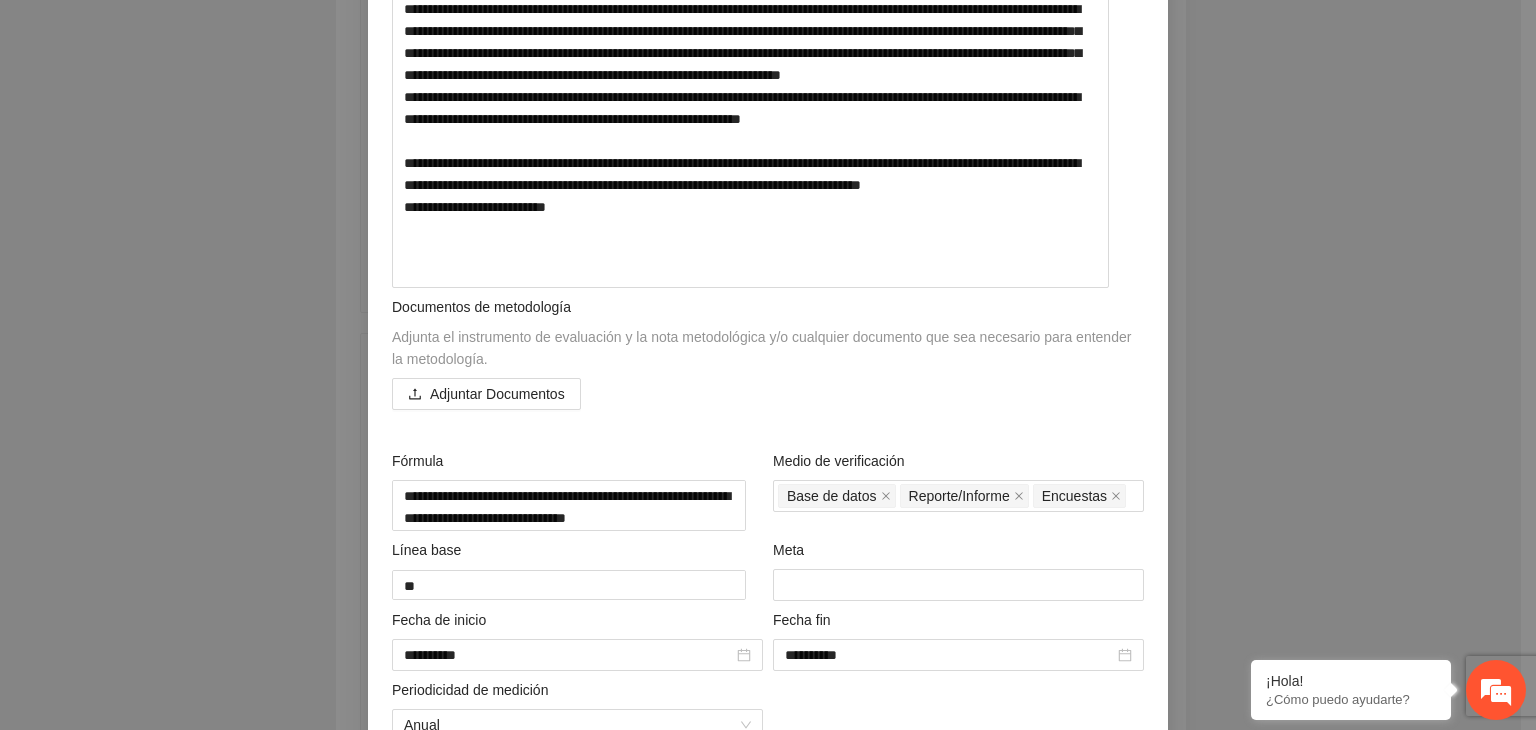 scroll, scrollTop: 795, scrollLeft: 0, axis: vertical 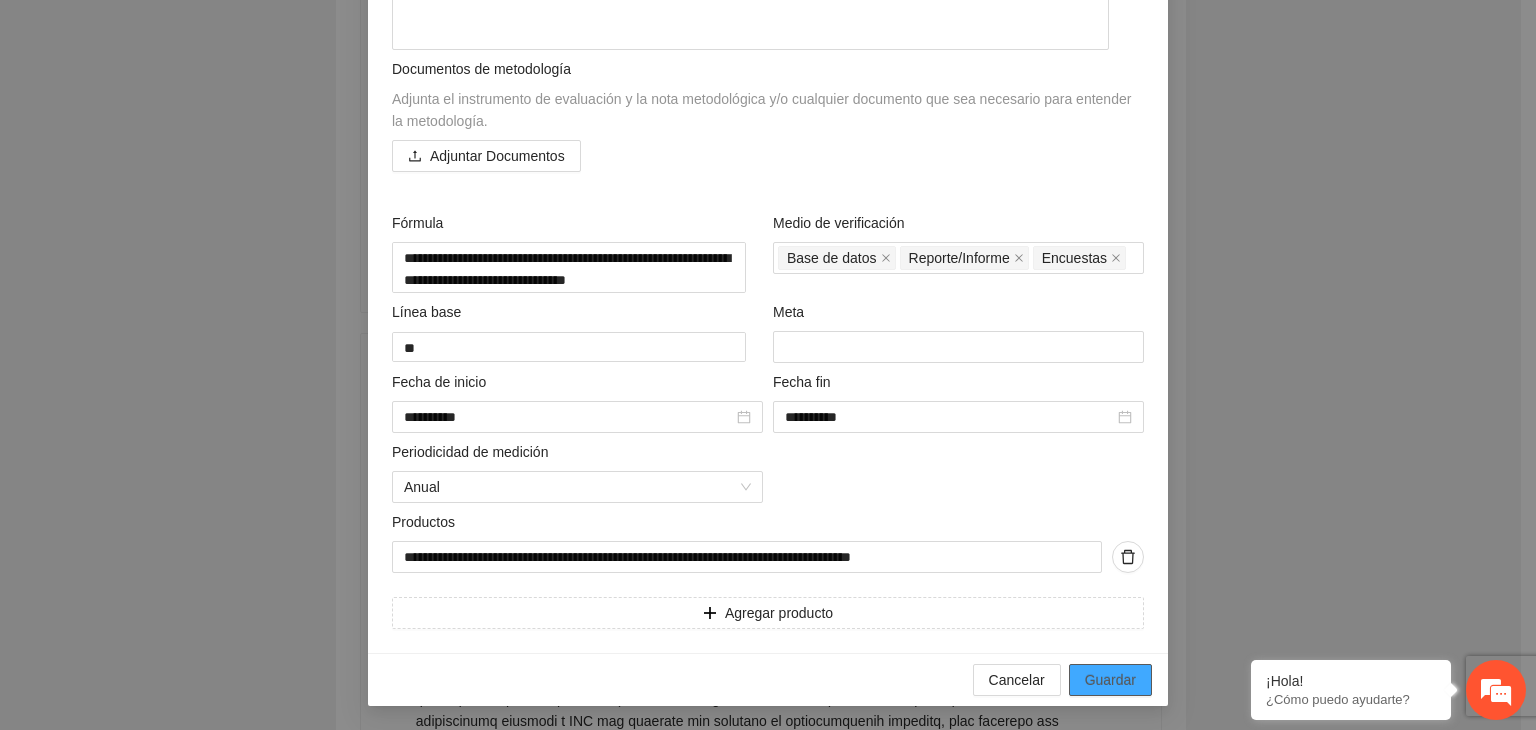 click on "Guardar" at bounding box center (1110, 680) 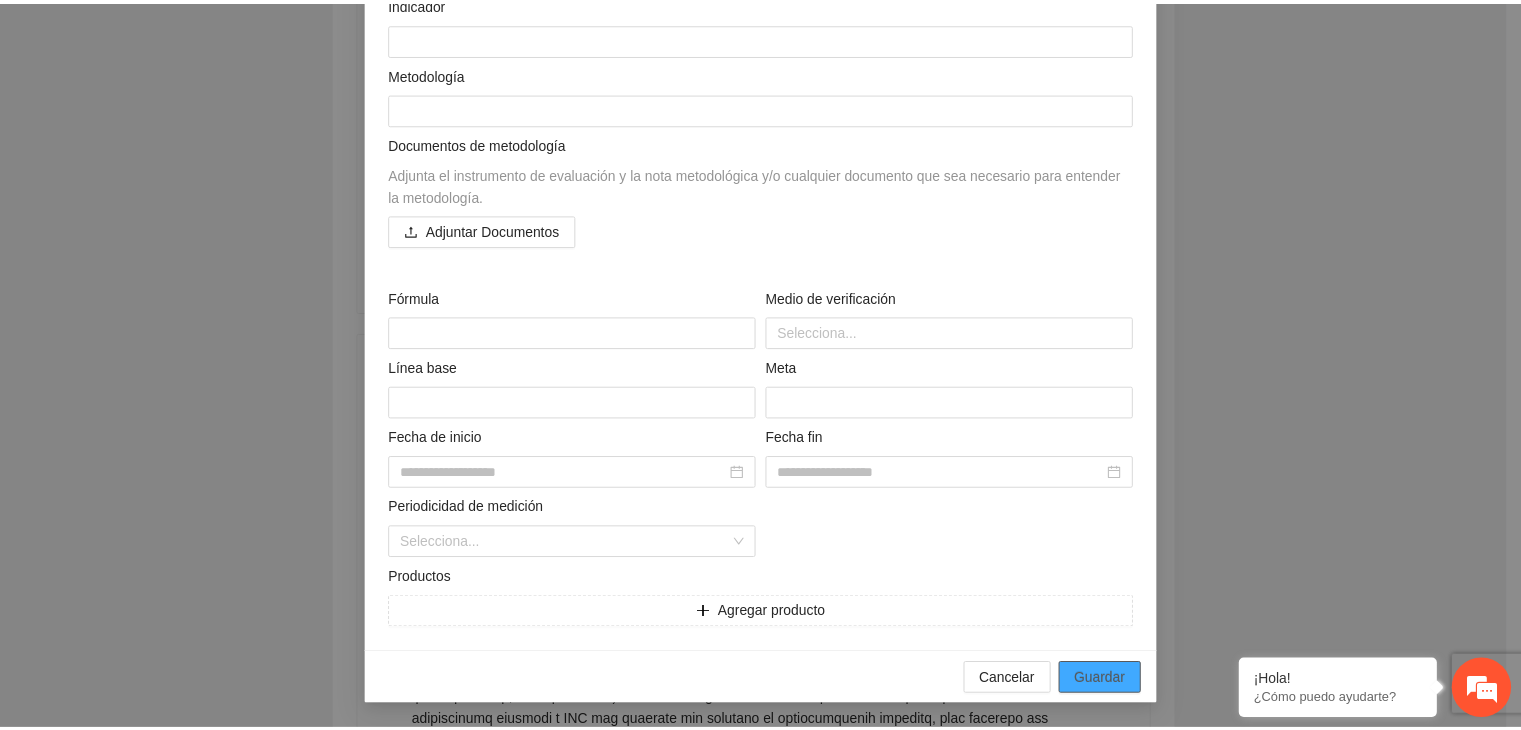 scroll, scrollTop: 156, scrollLeft: 0, axis: vertical 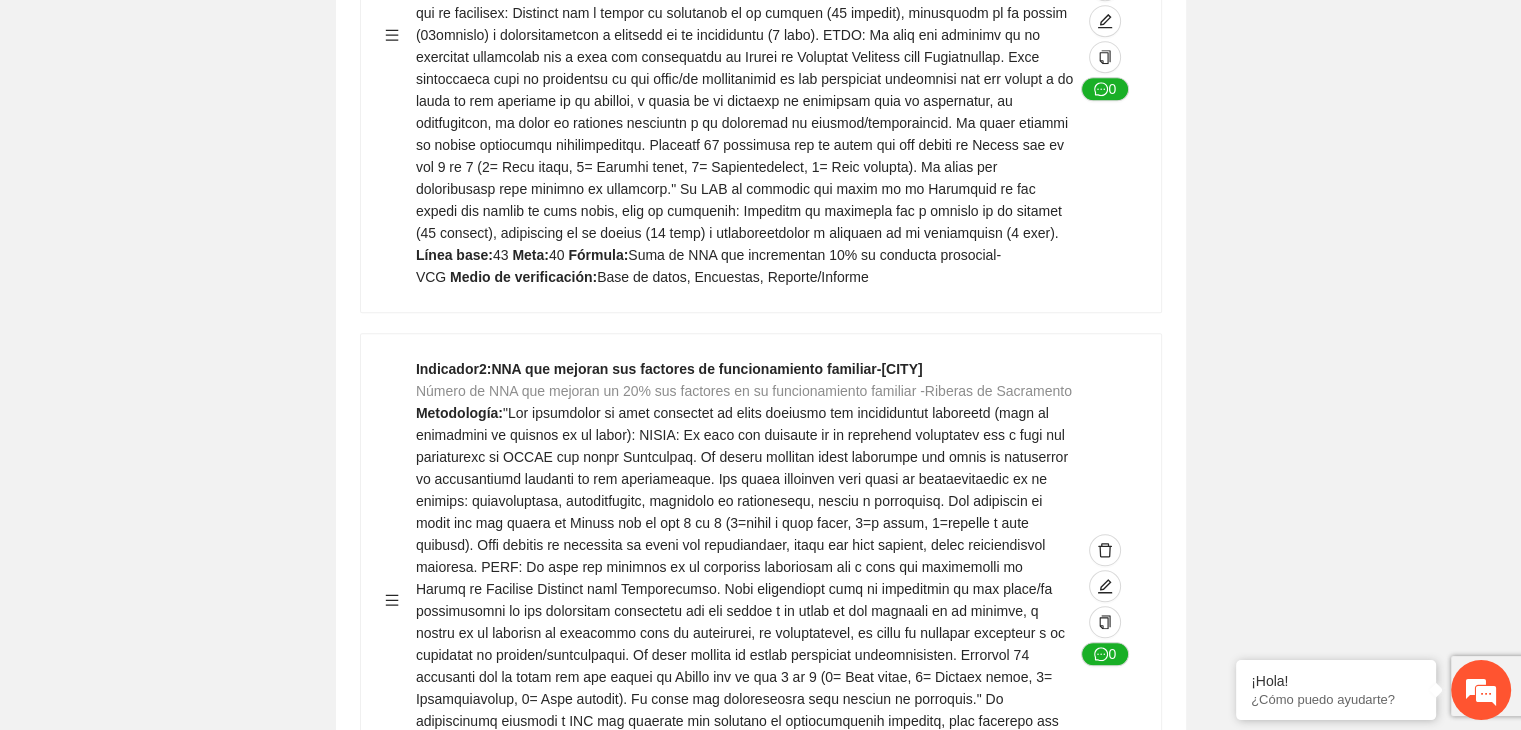 click on "Guardar Objetivo de desarrollo  Exportar Contribuir a la disminución de incidencia en violencia familiar en las zonas de [CITY], [CITY] y [CITY] del Municipio  de Chihuahua. Indicadores Indicador  1 :  Violencia familiar disminuyendo en un 5% en [CITY] Número de carpetas de investigación de Violencia familiar  disminuyendo en un 5% en [CITY] Metodología:  Se solicita información al Observatorio Ciudadano de FICOSEC sobre el número de carpetas de violencia familiar en las colonias de intervención Línea base:  29   Meta:  25   Fórmula:  Suma de carpetas de investigación de violencia familiar disminuyendo  en un 5% en [CITY]   Medio de verificación:  Reporte/Informe 0 Indicador  2 :  Violencia familiar disminuyendo en un 5% en [CITY] Número de carpetas de investigación de Violencia familiar  disminuyendo en un 5% en [CITY] Metodología:  Línea base:  63   Meta:  56   Fórmula:    Medio de verificación:  Reporte/Informe 0 3 :" at bounding box center (760, 2744) 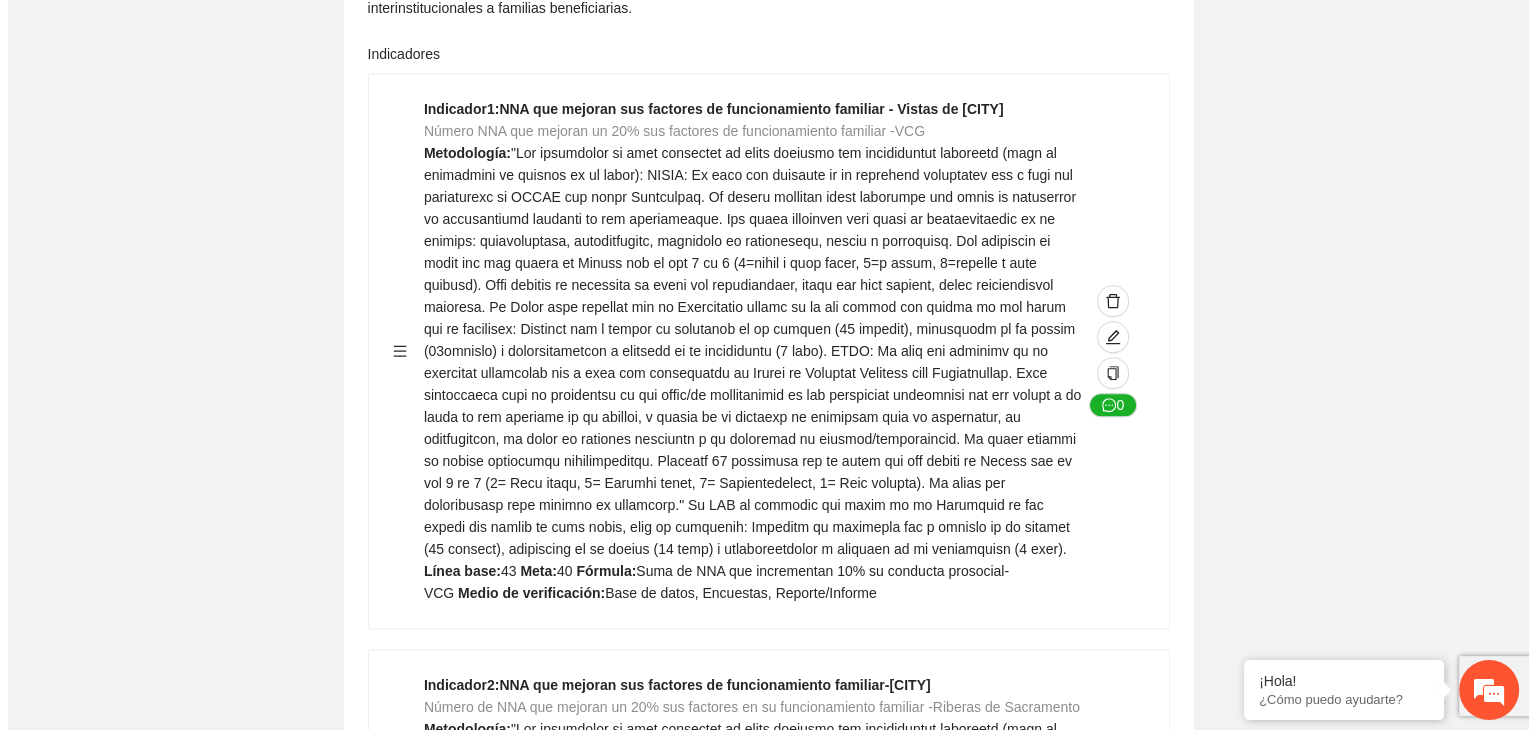 scroll, scrollTop: 1308, scrollLeft: 0, axis: vertical 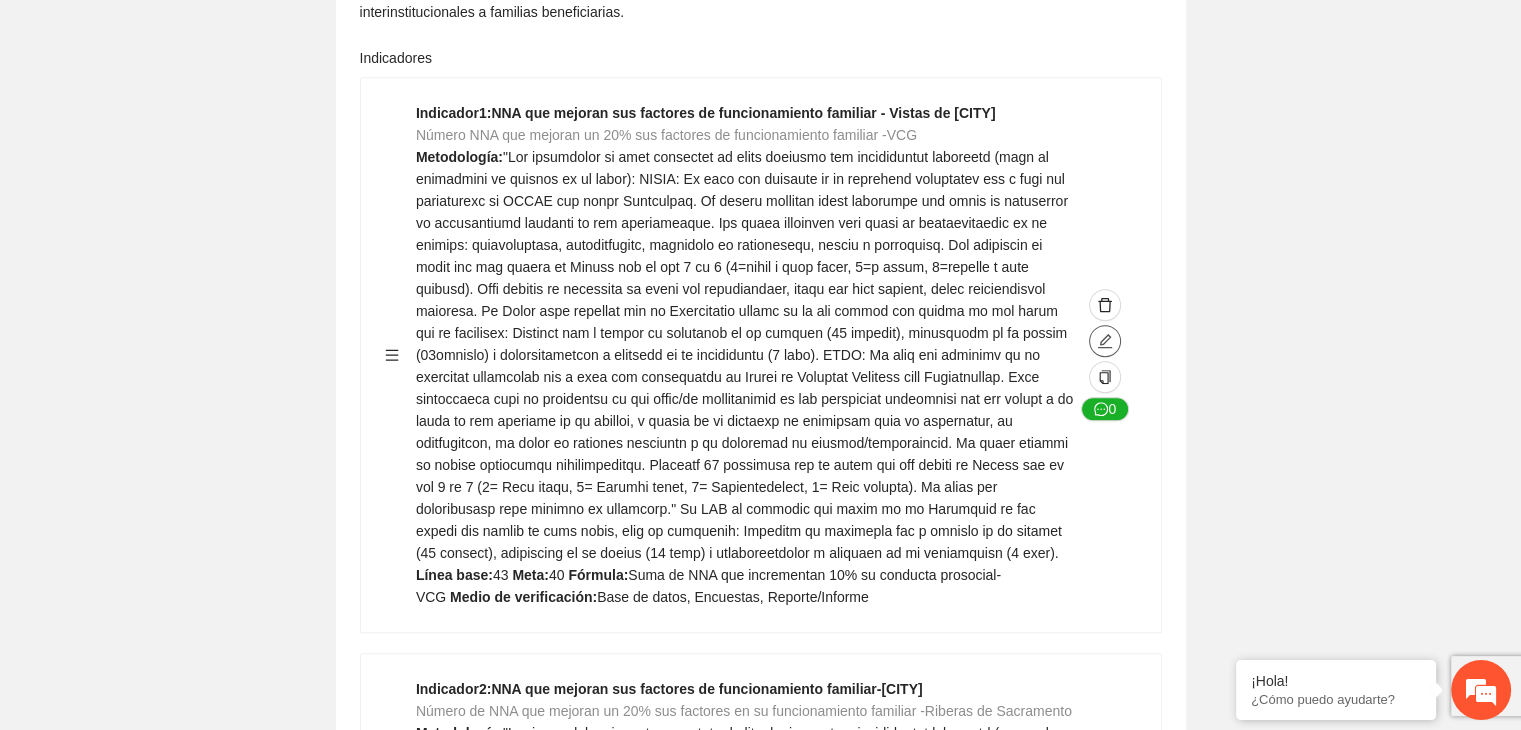 click 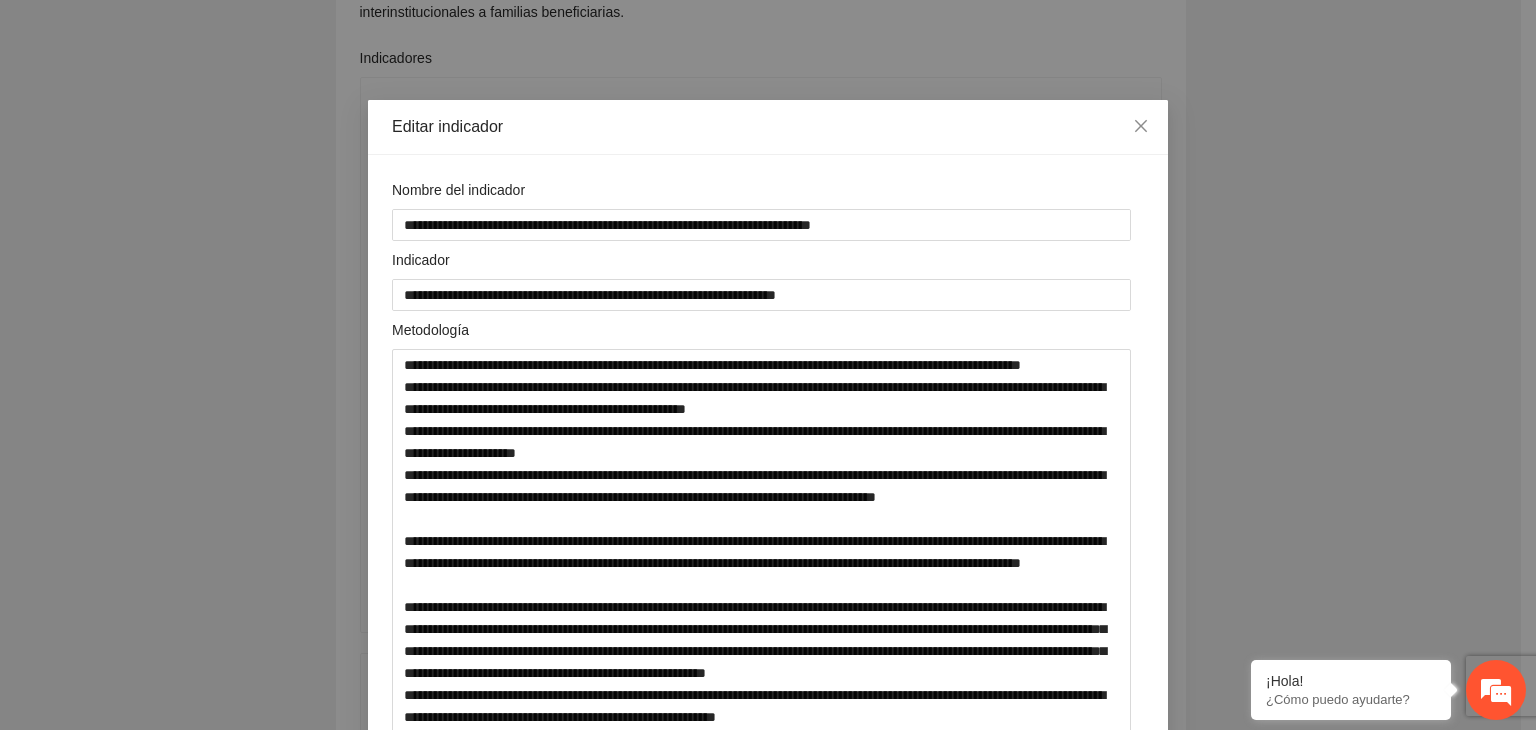 click on "**********" at bounding box center (768, 365) 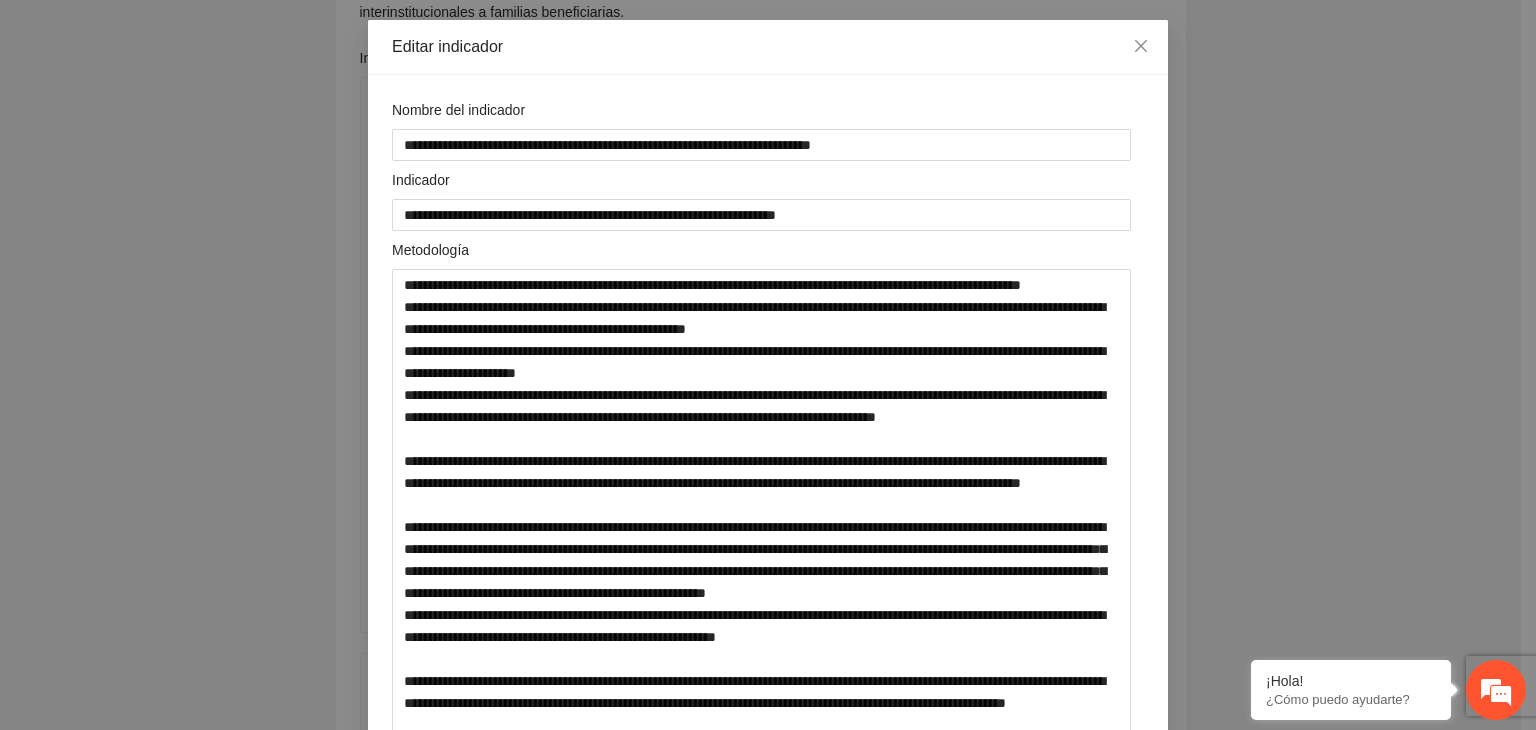 scroll, scrollTop: 120, scrollLeft: 0, axis: vertical 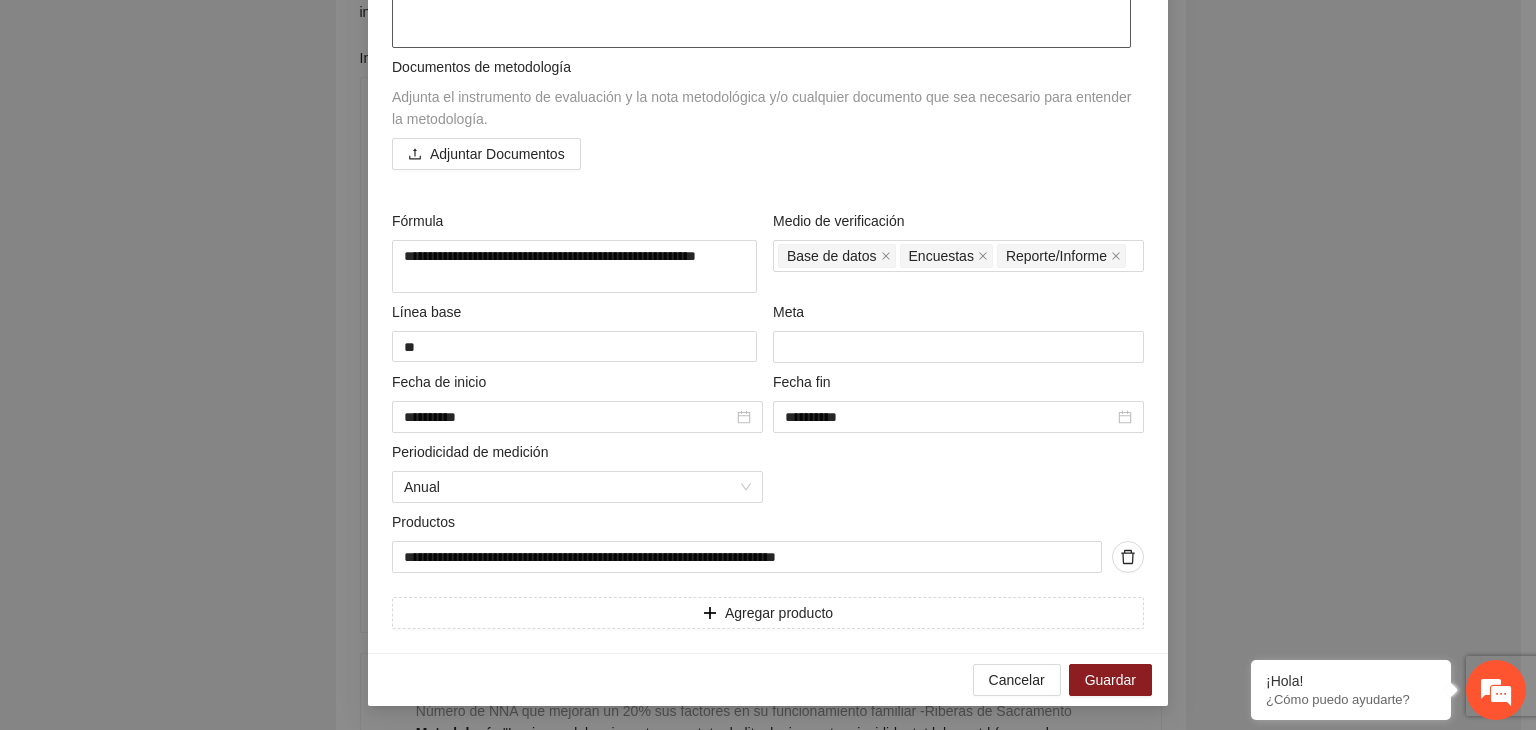 drag, startPoint x: 388, startPoint y: 239, endPoint x: 796, endPoint y: 73, distance: 440.47702 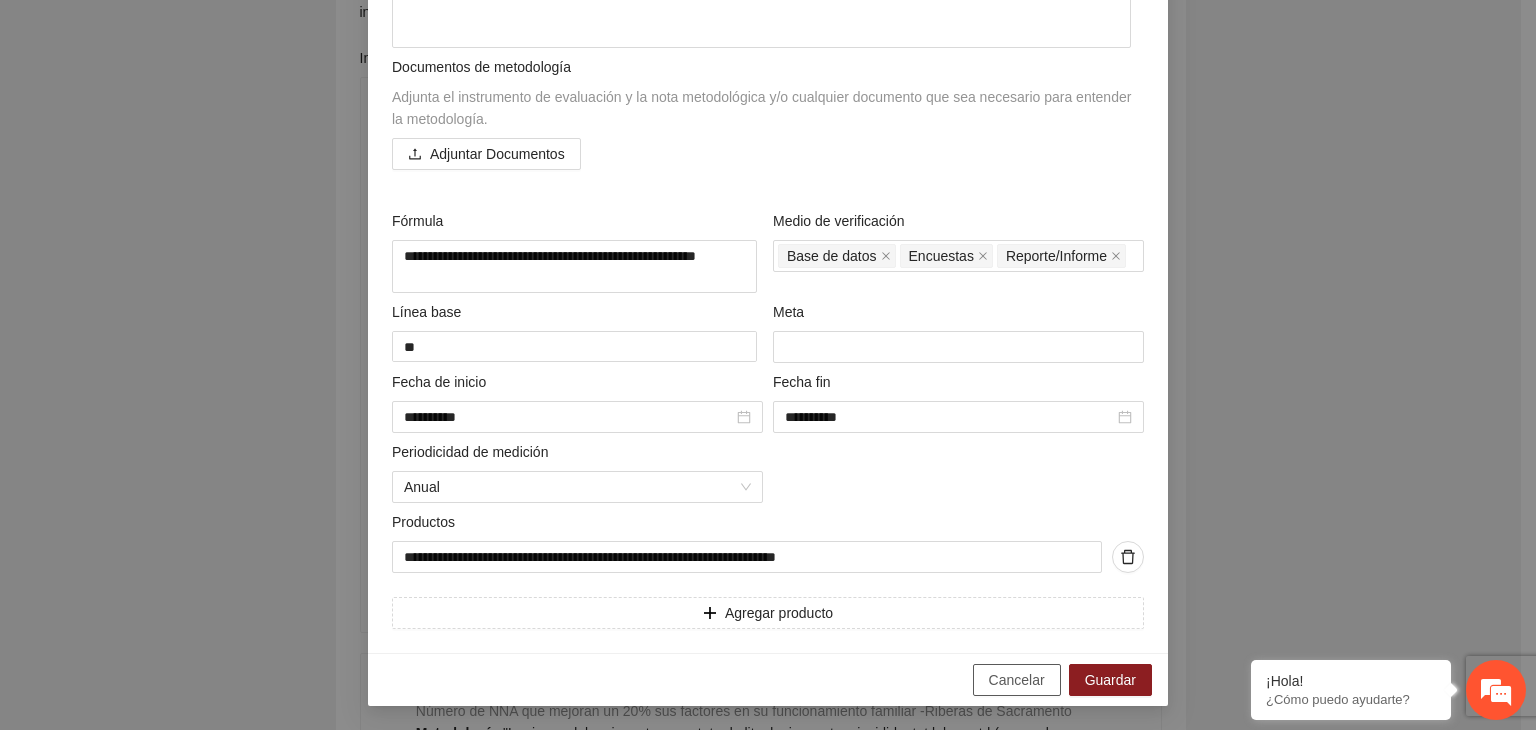 click on "Cancelar" at bounding box center (1017, 680) 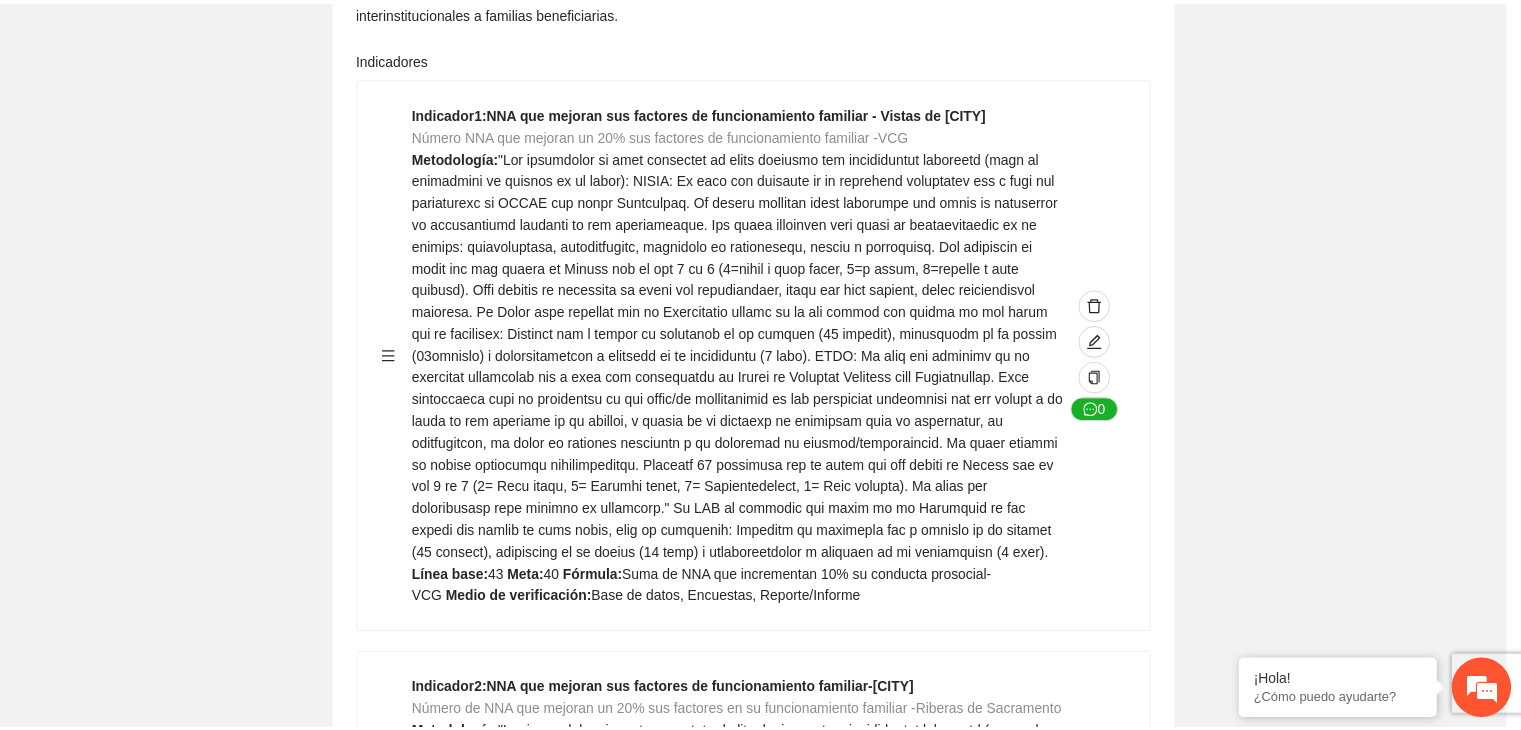 scroll, scrollTop: 156, scrollLeft: 0, axis: vertical 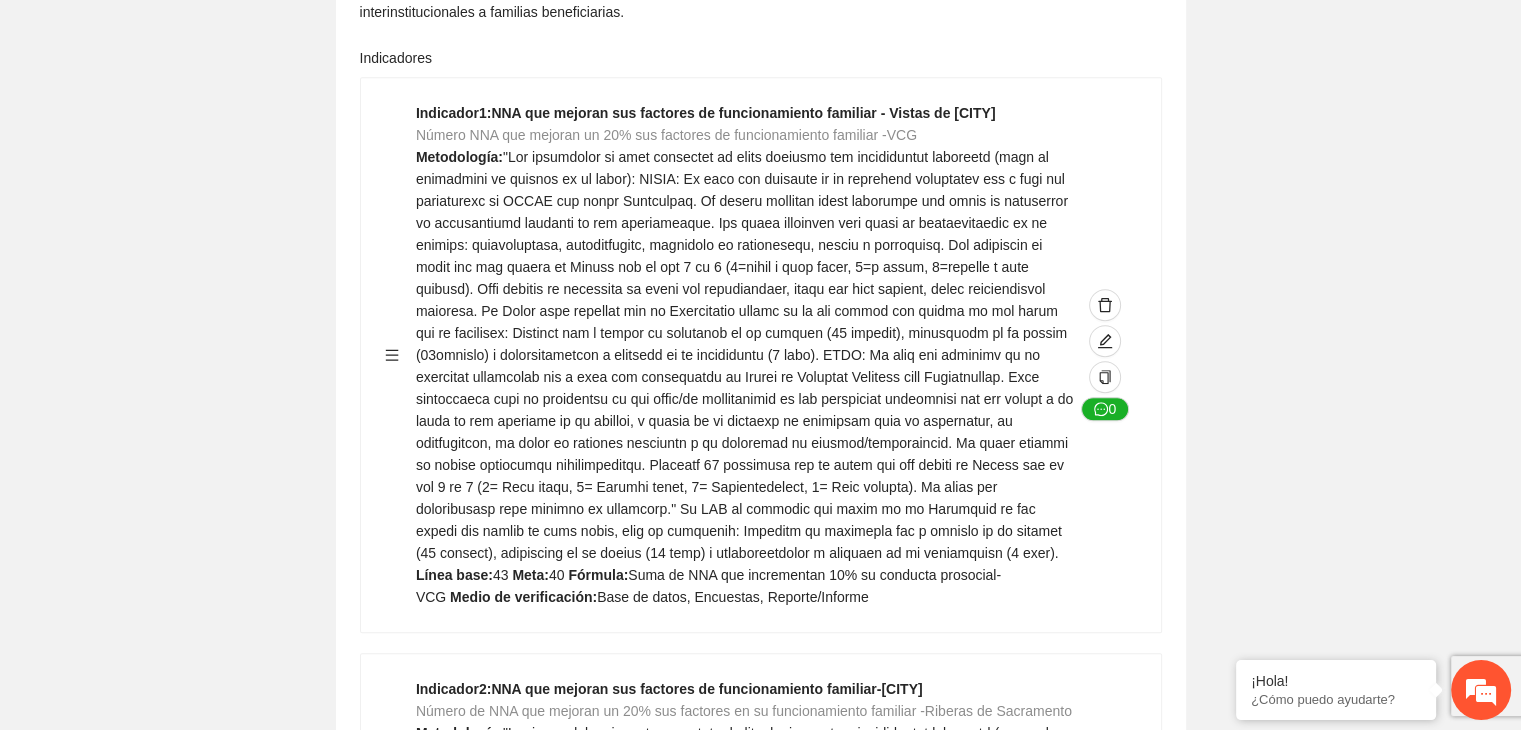 click on "Guardar Objetivo de desarrollo  Exportar Contribuir a la disminución de incidencia en violencia familiar en las zonas de [CITY], [CITY] y [CITY] del Municipio  de Chihuahua. Indicadores Indicador  1 :  Violencia familiar disminuyendo en un 5% en [CITY] Número de carpetas de investigación de Violencia familiar  disminuyendo en un 5% en [CITY] Metodología:  Se solicita información al Observatorio Ciudadano de FICOSEC sobre el número de carpetas de violencia familiar en las colonias de intervención Línea base:  29   Meta:  25   Fórmula:  Suma de carpetas de investigación de violencia familiar disminuyendo  en un 5% en [CITY]   Medio de verificación:  Reporte/Informe 0 Indicador  2 :  Violencia familiar disminuyendo en un 5% en [CITY] Número de carpetas de investigación de Violencia familiar  disminuyendo en un 5% en [CITY] Metodología:  Línea base:  63   Meta:  56   Fórmula:    Medio de verificación:  Reporte/Informe 0 3 :" at bounding box center [760, 3064] 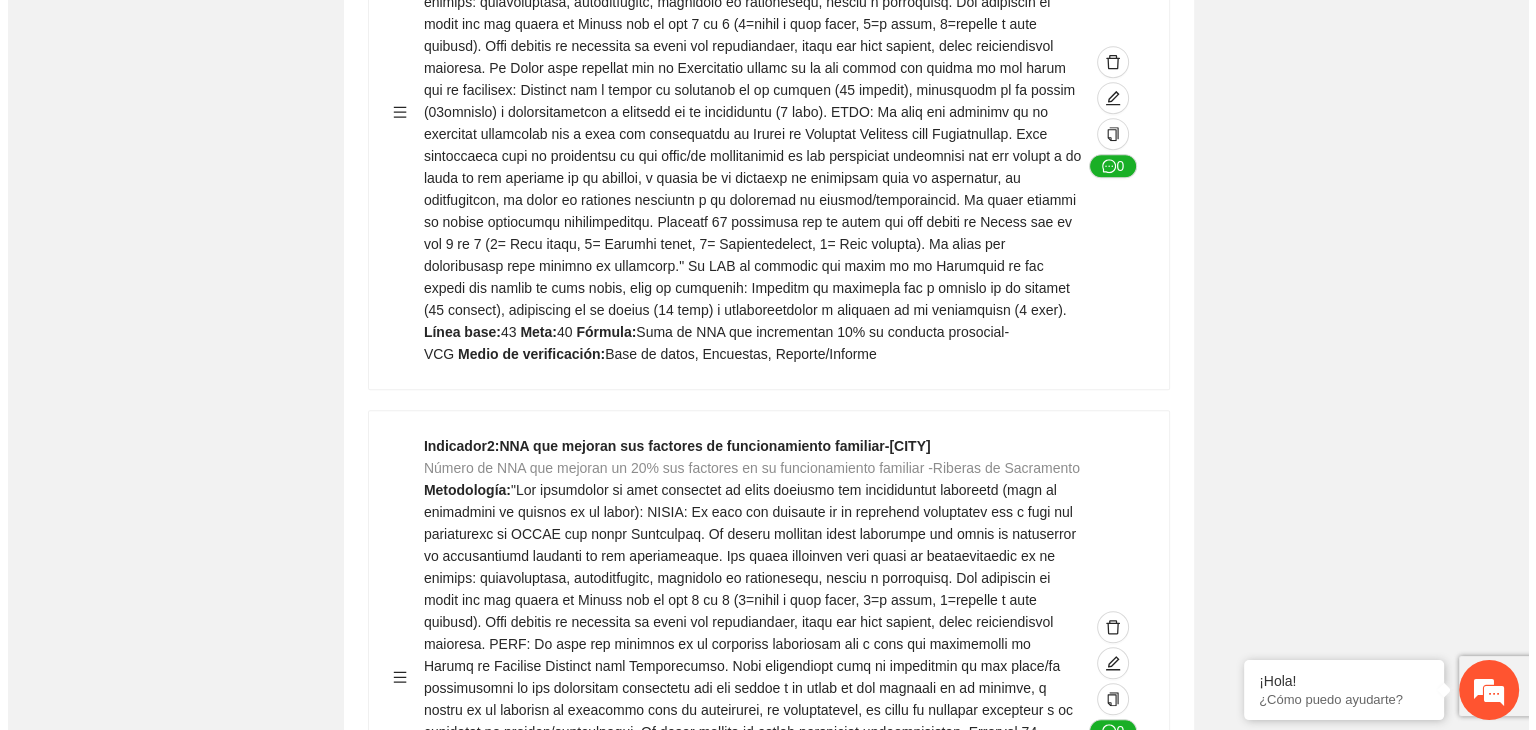 scroll, scrollTop: 1828, scrollLeft: 0, axis: vertical 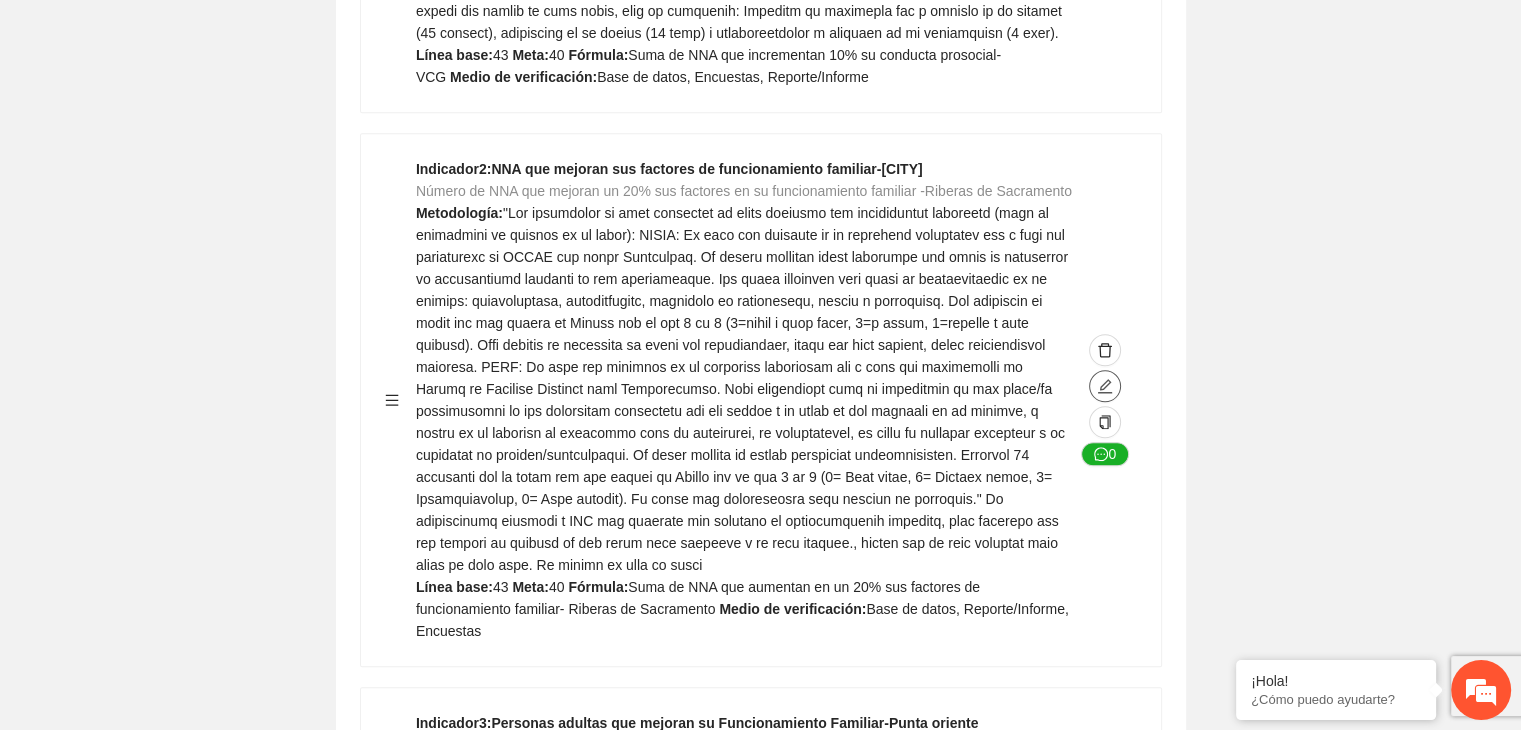 click 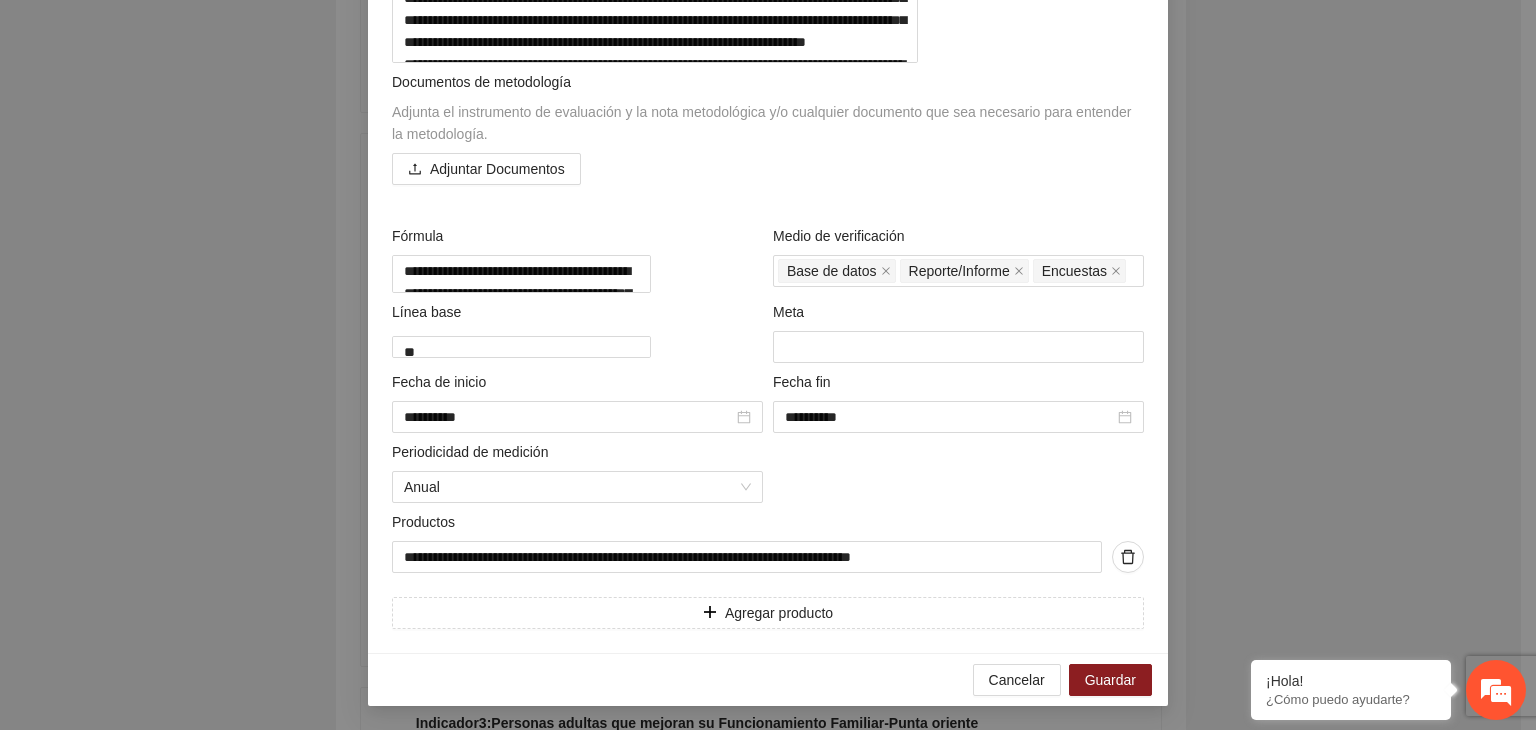scroll, scrollTop: 650, scrollLeft: 0, axis: vertical 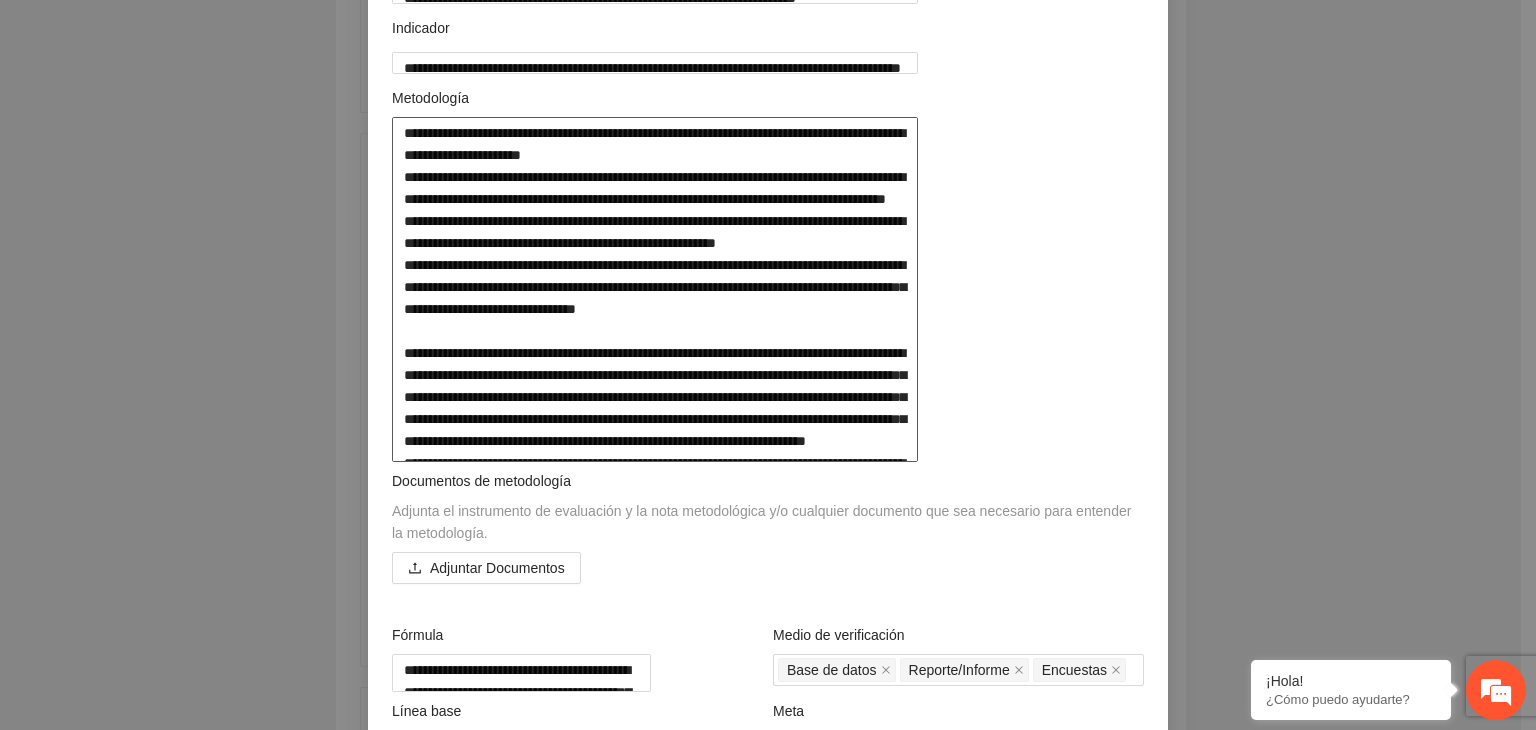 drag, startPoint x: 598, startPoint y: 561, endPoint x: 392, endPoint y: 127, distance: 480.40817 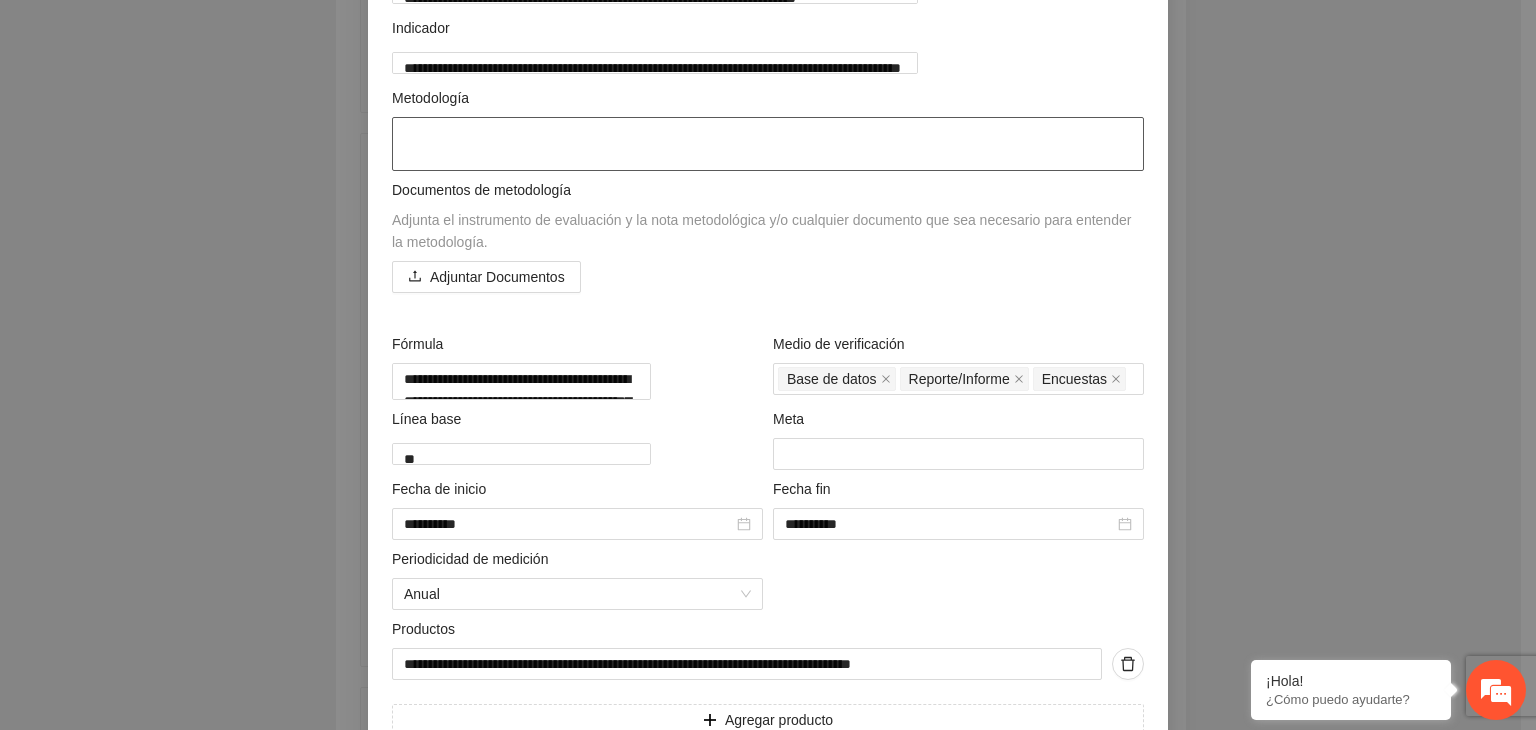 paste on "**********" 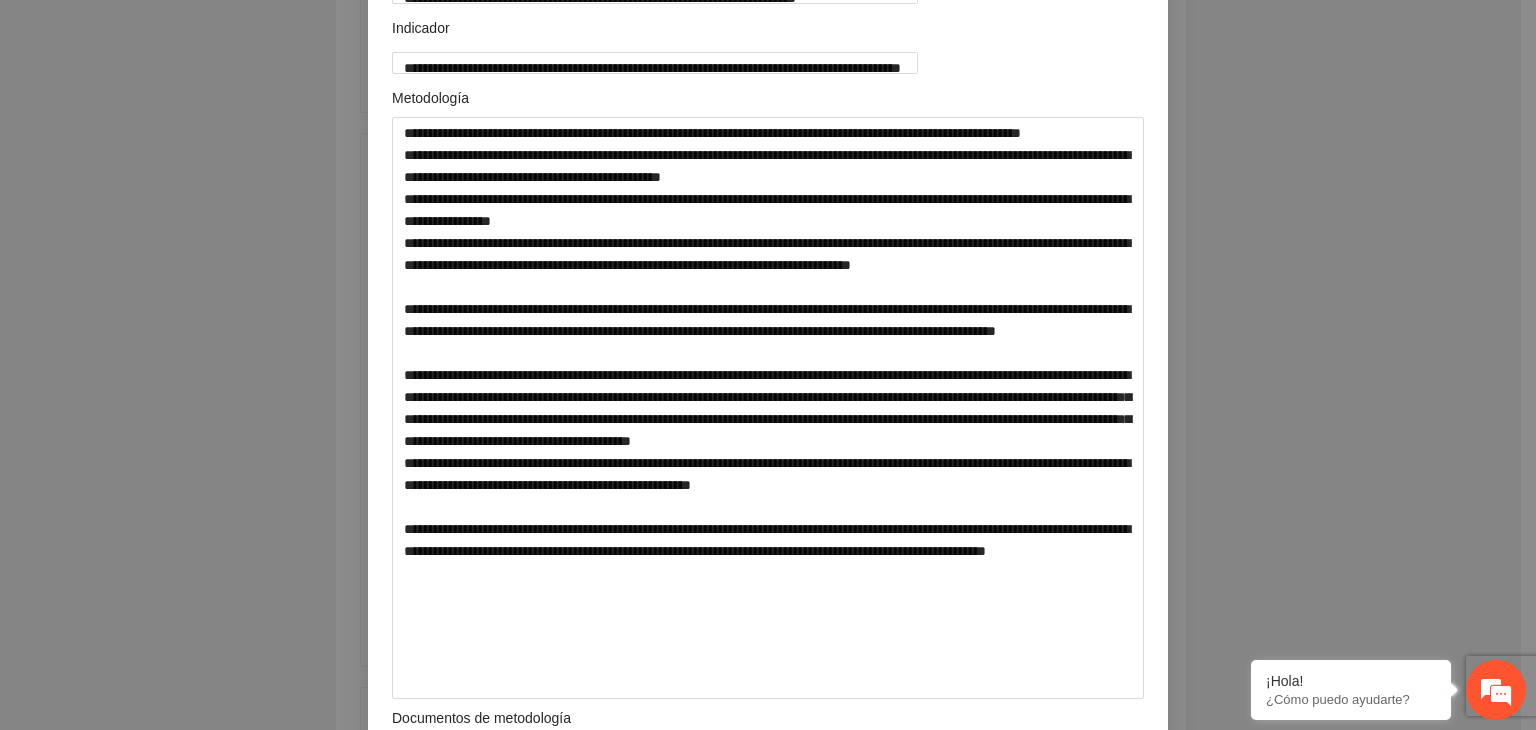click on "**********" at bounding box center [768, 365] 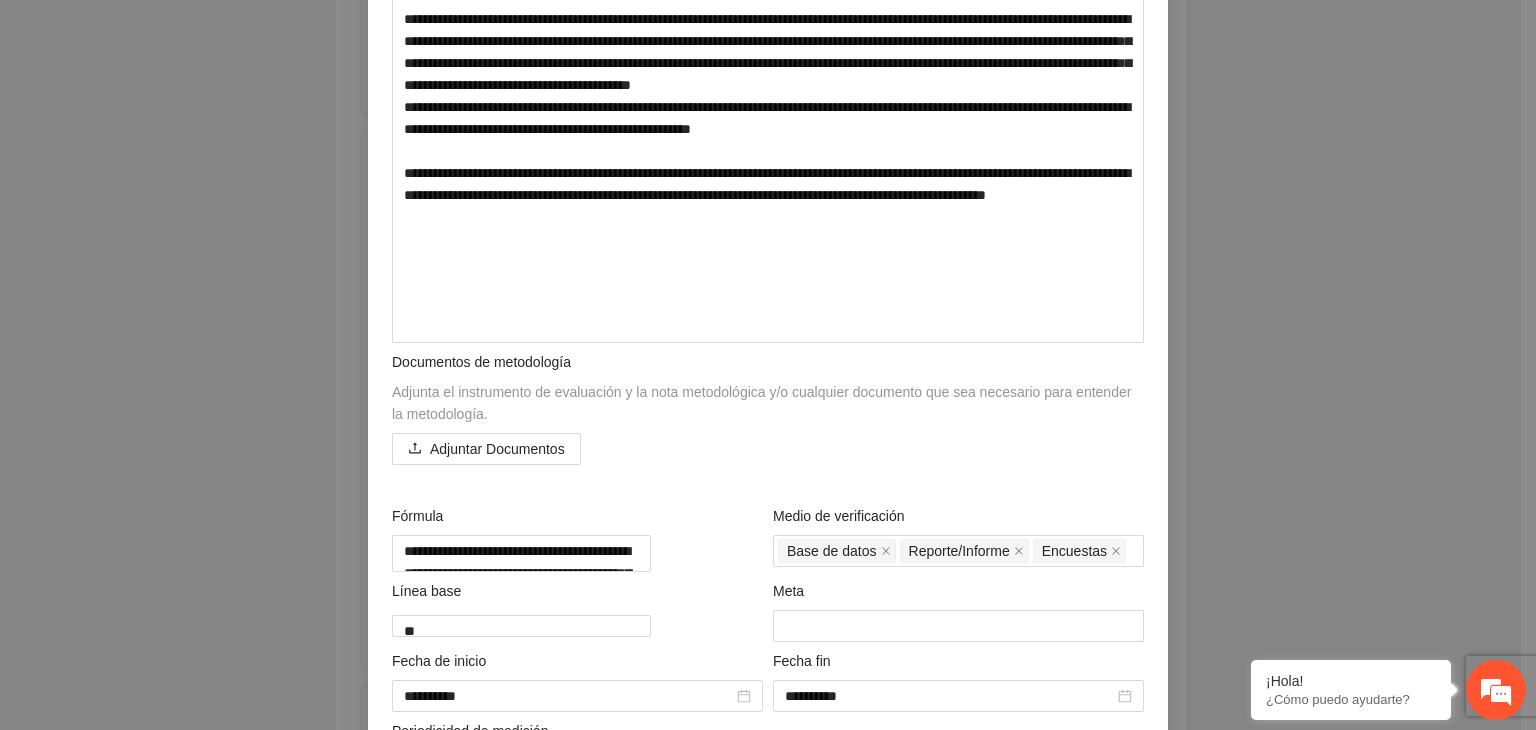 scroll, scrollTop: 883, scrollLeft: 0, axis: vertical 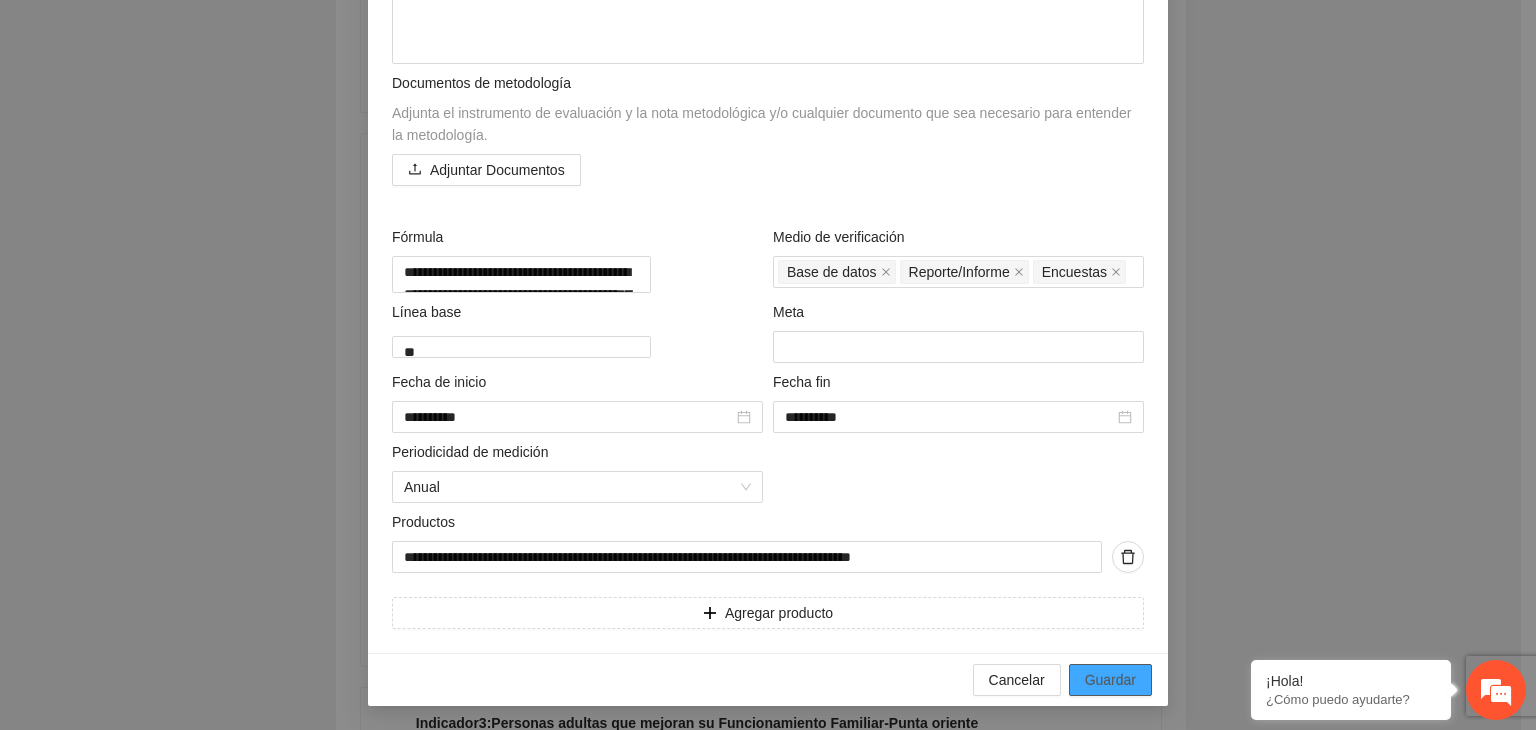 click on "Guardar" at bounding box center (1110, 680) 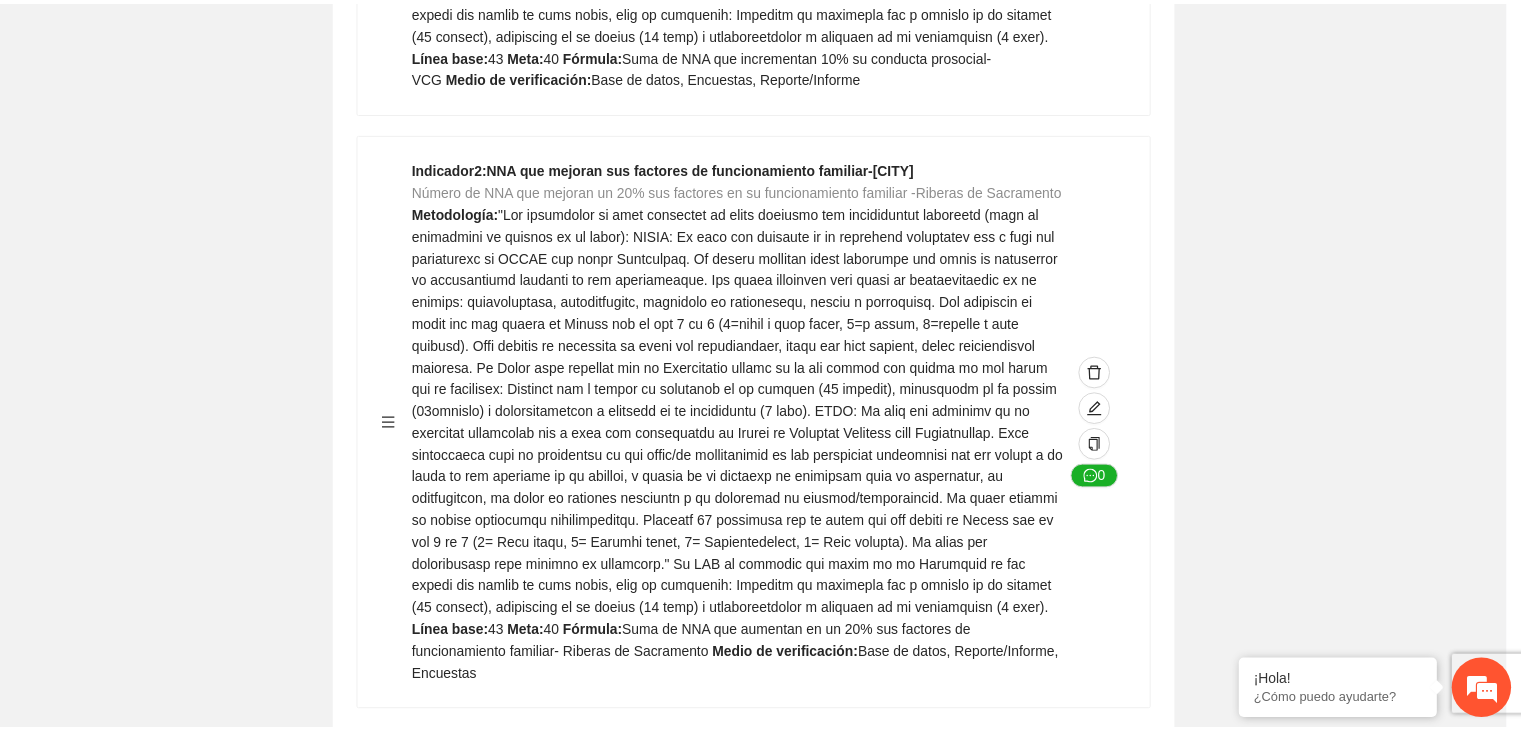 scroll, scrollTop: 156, scrollLeft: 0, axis: vertical 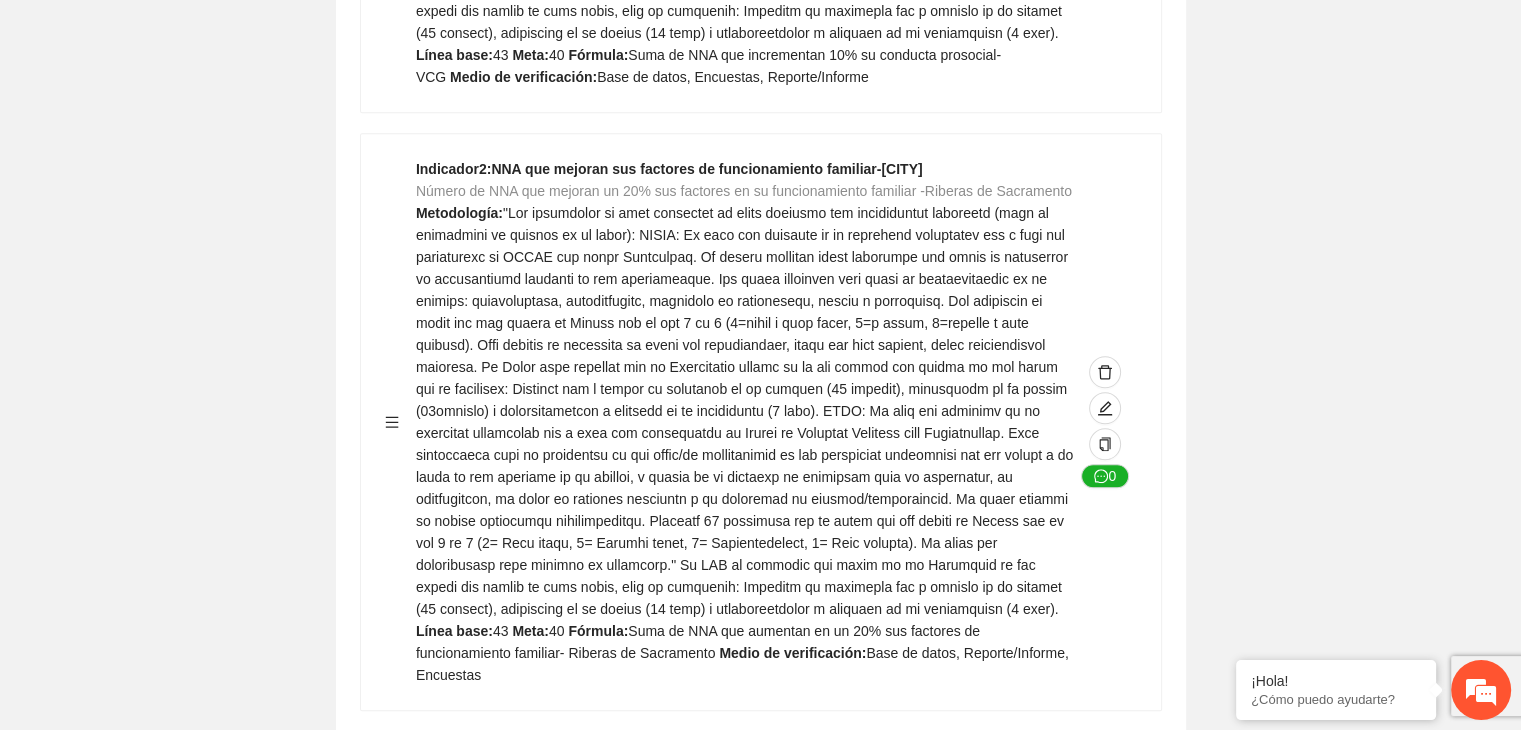 click on "Guardar Objetivo de desarrollo  Exportar Contribuir a la disminución de incidencia en violencia familiar en las zonas de [CITY], [CITY] y [CITY] del Municipio  de Chihuahua. Indicadores Indicador  1 :  Violencia familiar disminuyendo en un 5% en [CITY] Número de carpetas de investigación de Violencia familiar  disminuyendo en un 5% en [CITY] Metodología:  Se solicita información al Observatorio Ciudadano de FICOSEC sobre el número de carpetas de violencia familiar en las colonias de intervención Línea base:  29   Meta:  25   Fórmula:  Suma de carpetas de investigación de violencia familiar disminuyendo  en un 5% en [CITY]   Medio de verificación:  Reporte/Informe 0 Indicador  2 :  Violencia familiar disminuyendo en un 5% en [CITY] Número de carpetas de investigación de Violencia familiar  disminuyendo en un 5% en [CITY] Metodología:  Línea base:  63   Meta:  56   Fórmula:    Medio de verificación:  Reporte/Informe 0 3 :" at bounding box center [760, 2566] 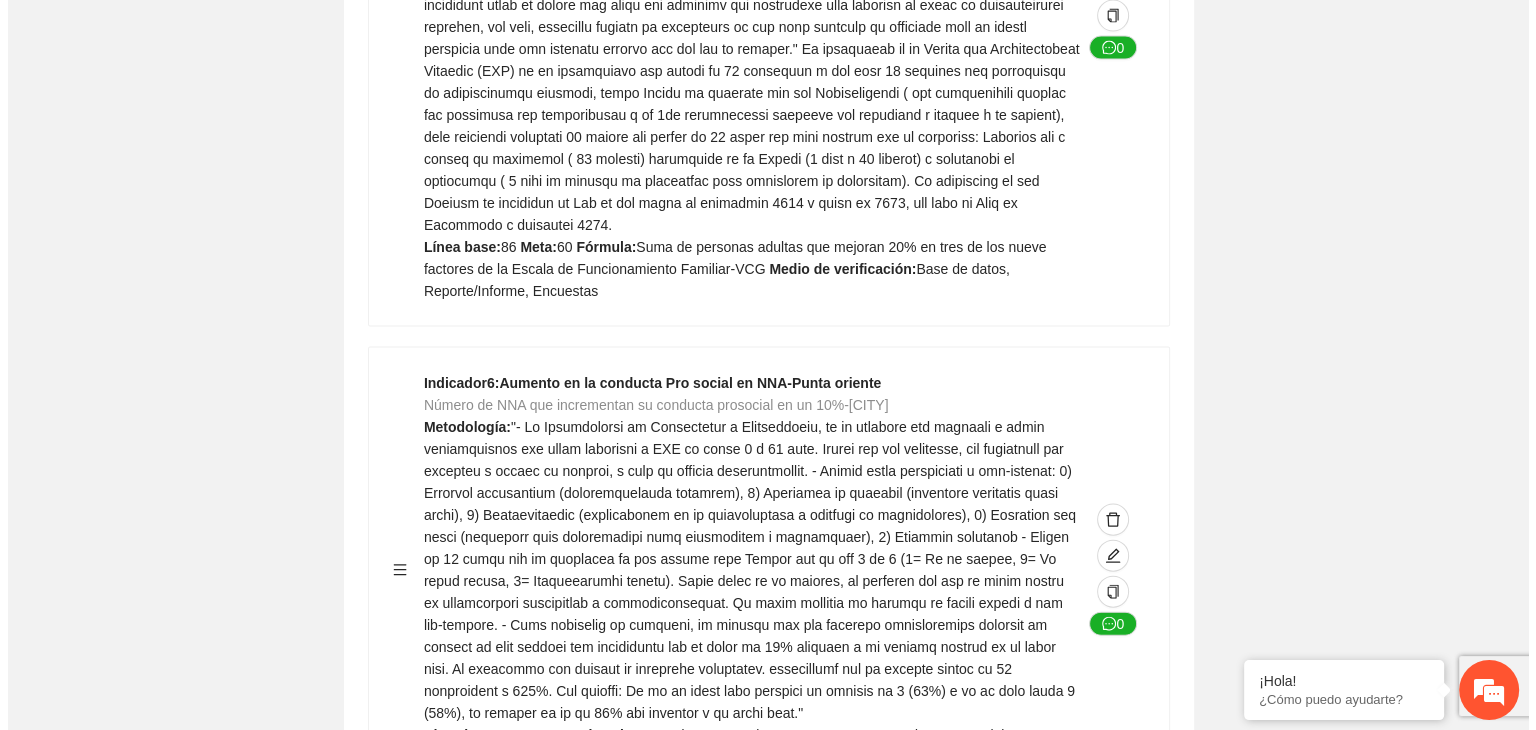 scroll, scrollTop: 4228, scrollLeft: 0, axis: vertical 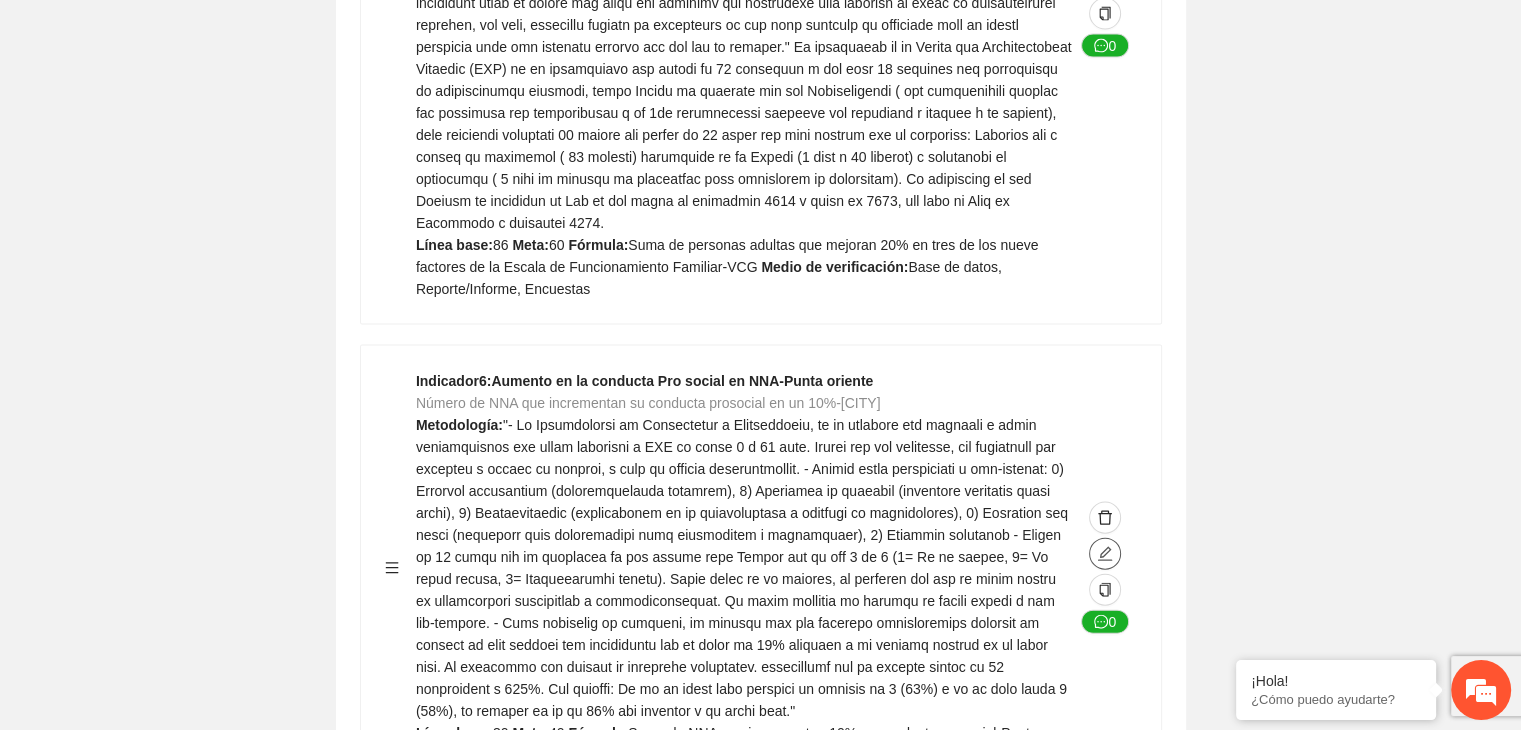 click 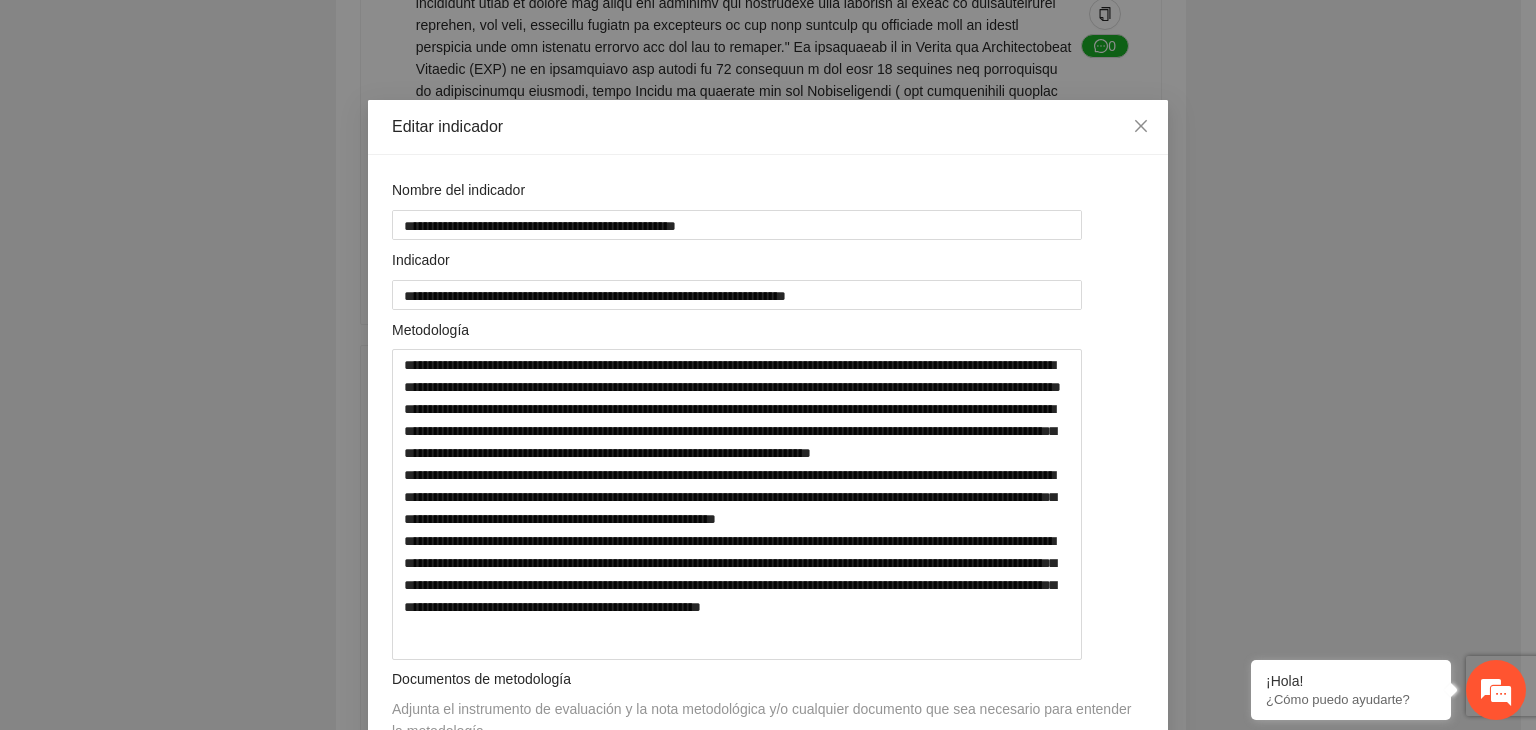 click on "**********" at bounding box center [768, 365] 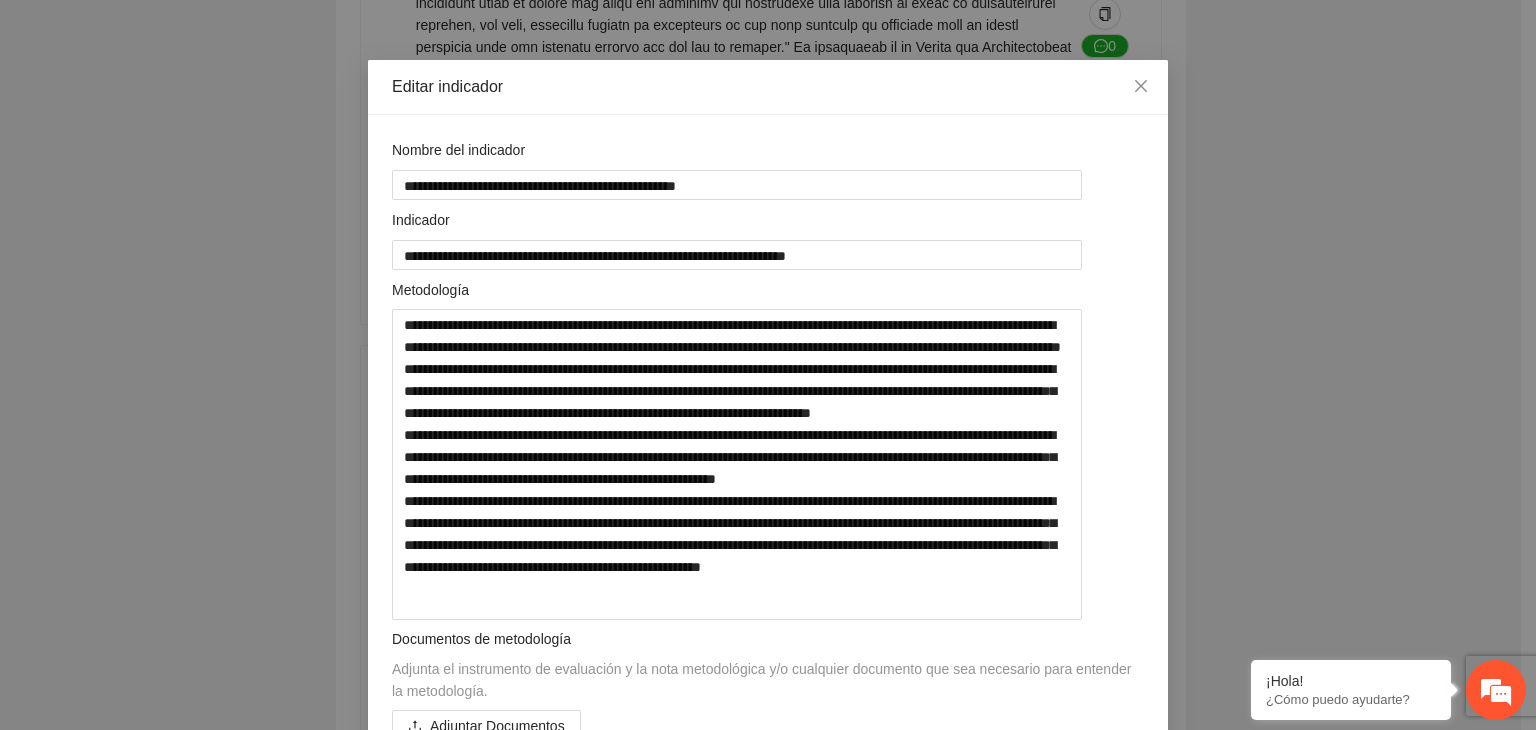 scroll, scrollTop: 80, scrollLeft: 0, axis: vertical 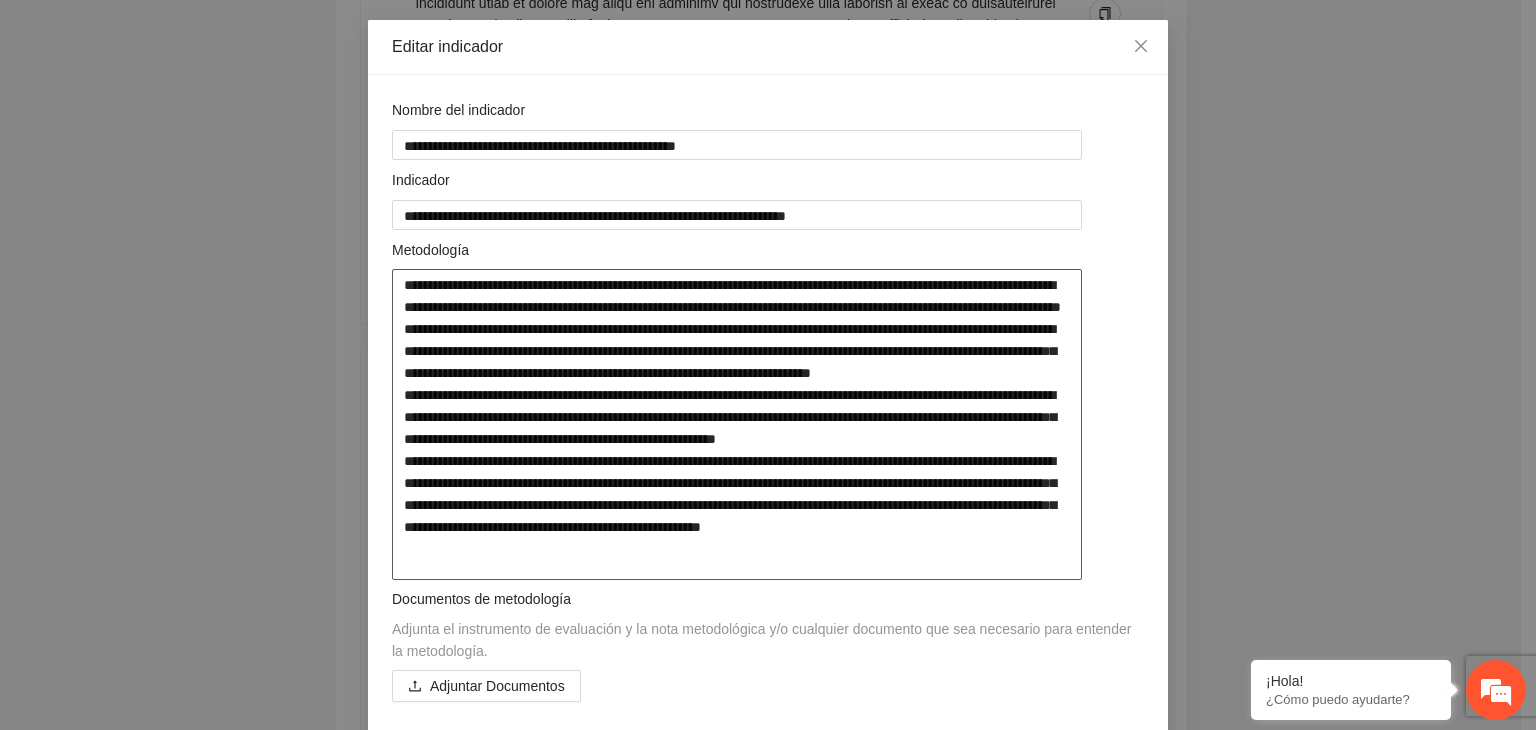 drag, startPoint x: 1046, startPoint y: 565, endPoint x: 341, endPoint y: 253, distance: 770.9533 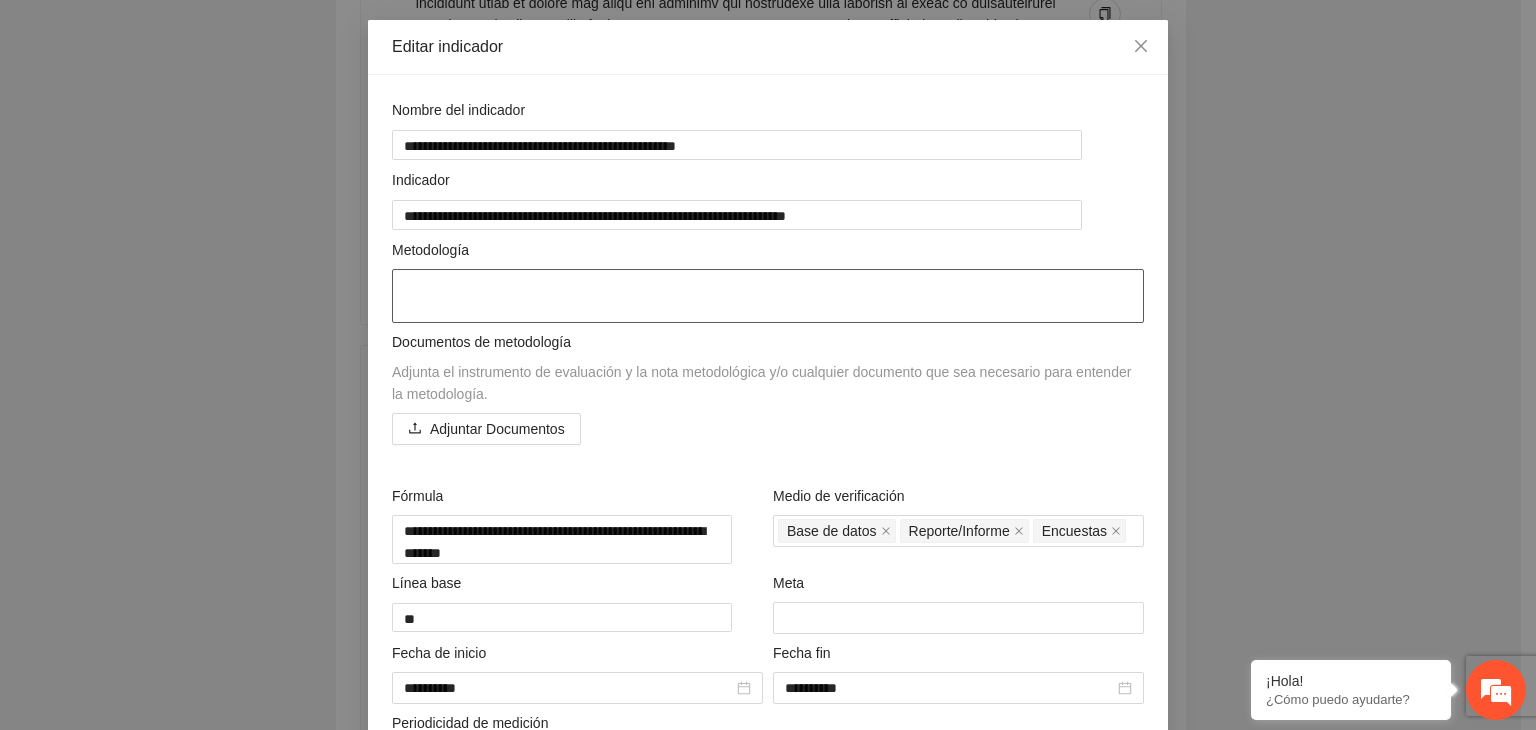 paste on "**********" 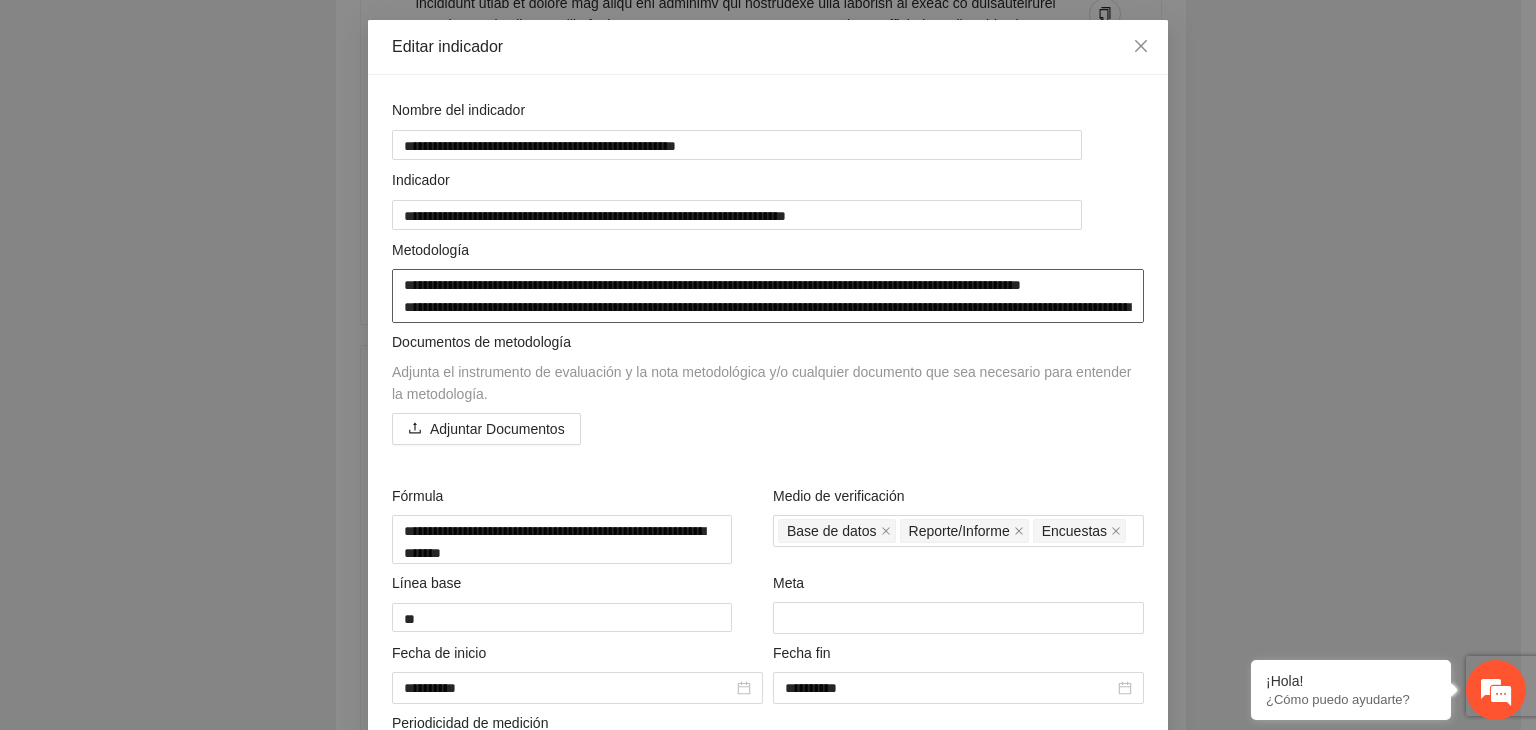 scroll, scrollTop: 172, scrollLeft: 0, axis: vertical 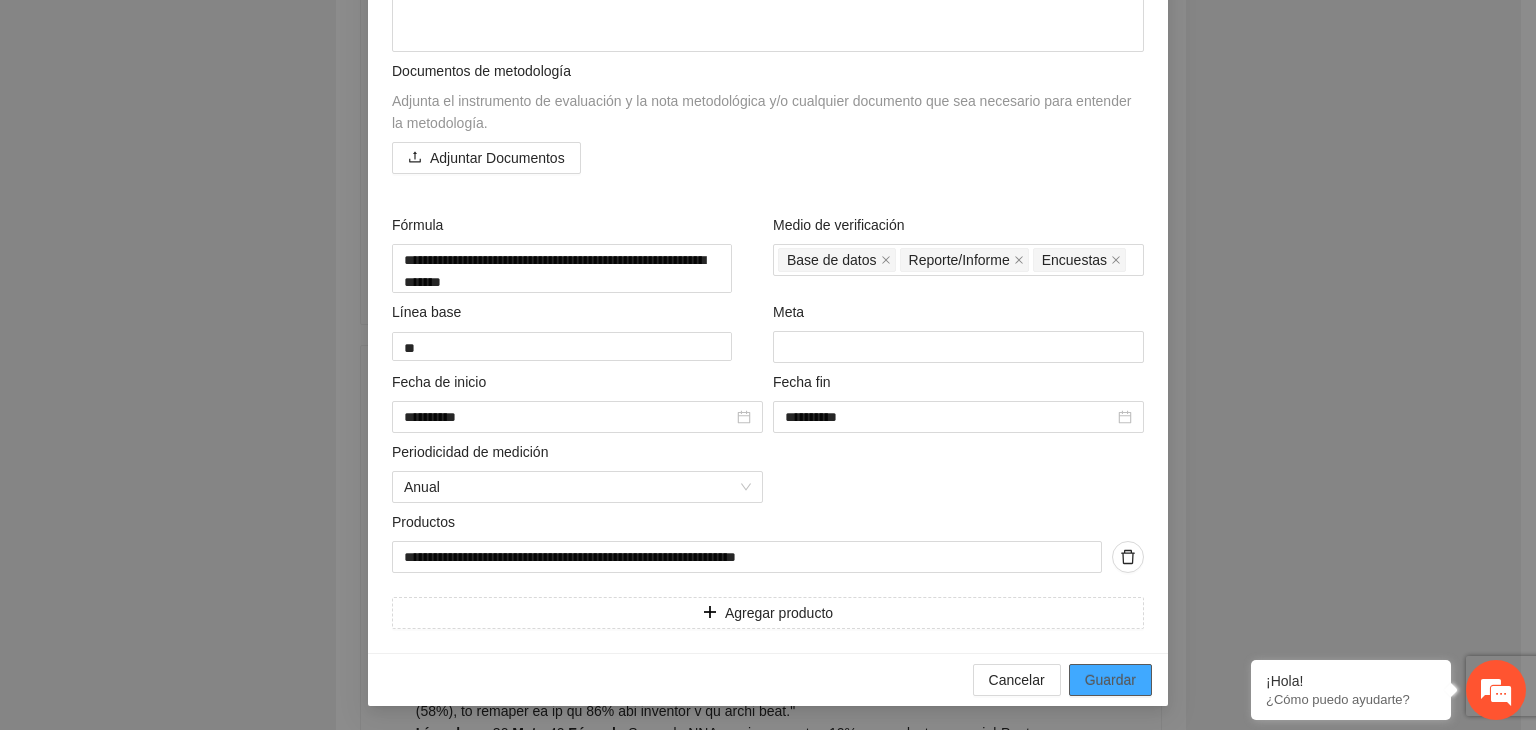 click on "Guardar" at bounding box center [1110, 680] 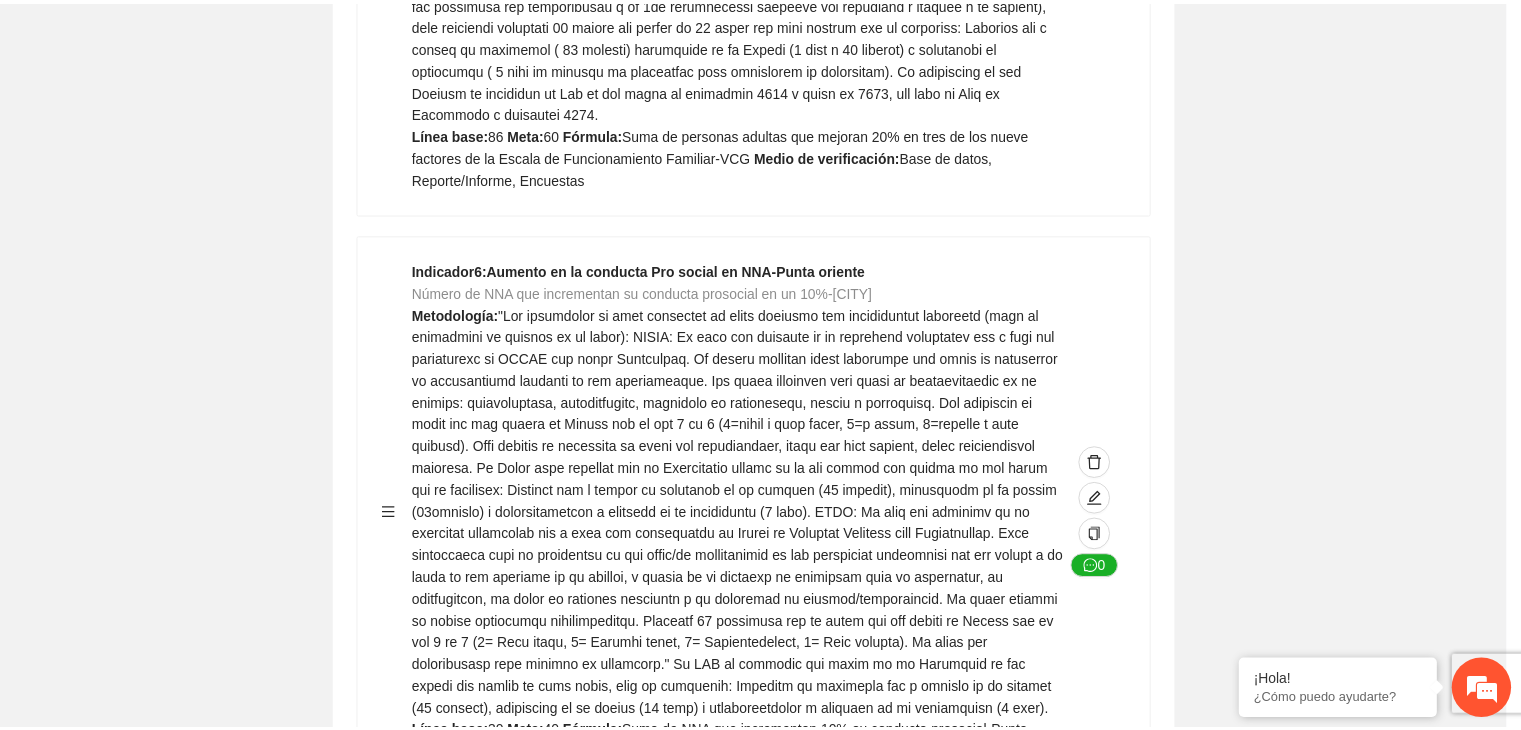 scroll, scrollTop: 156, scrollLeft: 0, axis: vertical 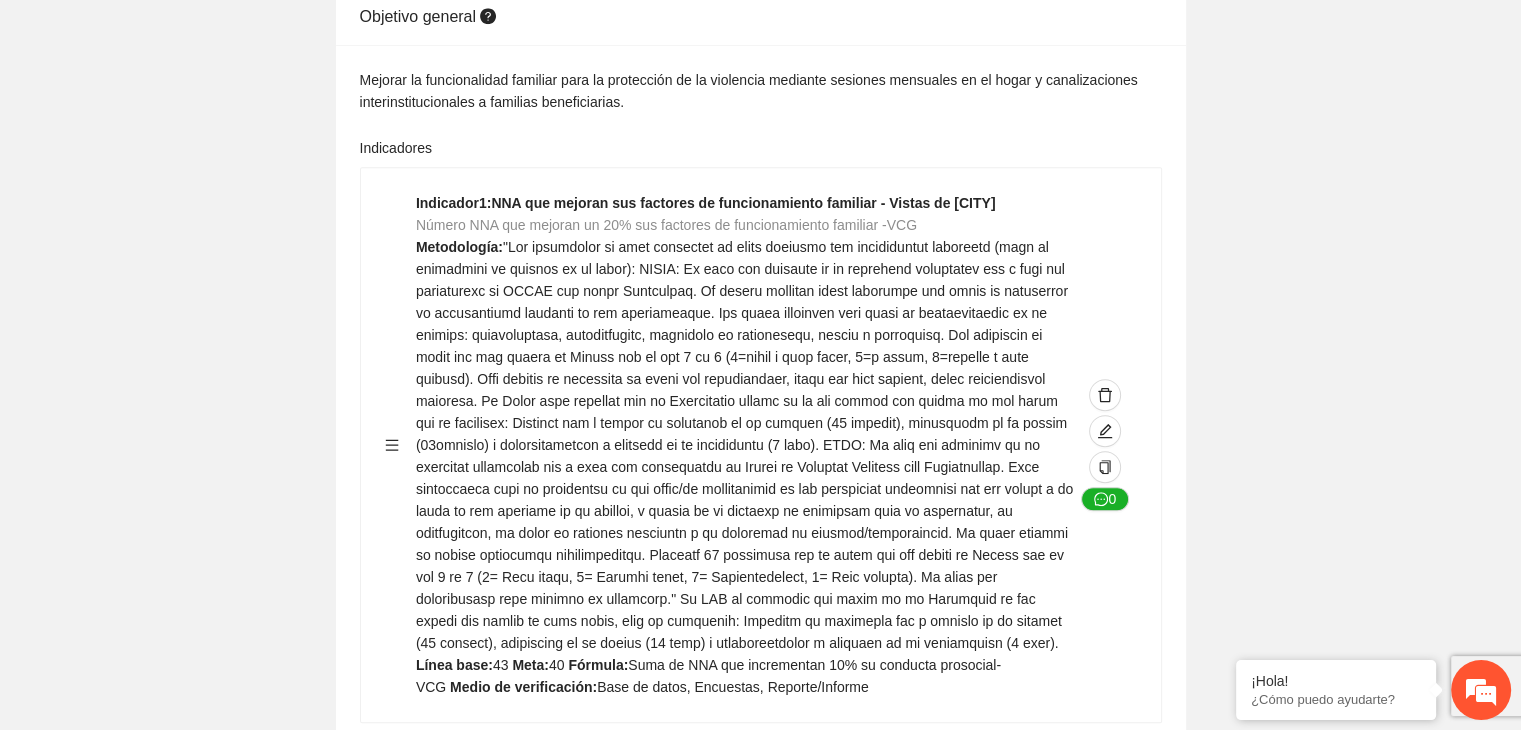 click on "Guardar Objetivo de desarrollo  Exportar Contribuir a la disminución de incidencia en violencia familiar en las zonas de [CITY], [CITY] y [CITY] del Municipio  de Chihuahua. Indicadores Indicador  1 :  Violencia familiar disminuyendo en un 5% en [CITY] Número de carpetas de investigación de Violencia familiar  disminuyendo en un 5% en [CITY] Metodología:  Se solicita información al Observatorio Ciudadano de FICOSEC sobre el número de carpetas de violencia familiar en las colonias de intervención Línea base:  29   Meta:  25   Fórmula:  Suma de carpetas de investigación de violencia familiar disminuyendo  en un 5% en [CITY]   Medio de verificación:  Reporte/Informe 0 Indicador  2 :  Violencia familiar disminuyendo en un 5% en [CITY] Número de carpetas de investigación de Violencia familiar  disminuyendo en un 5% en [CITY] Metodología:  Línea base:  63   Meta:  56   Fórmula:    Medio de verificación:  Reporte/Informe 0 3 :" at bounding box center (760, 3231) 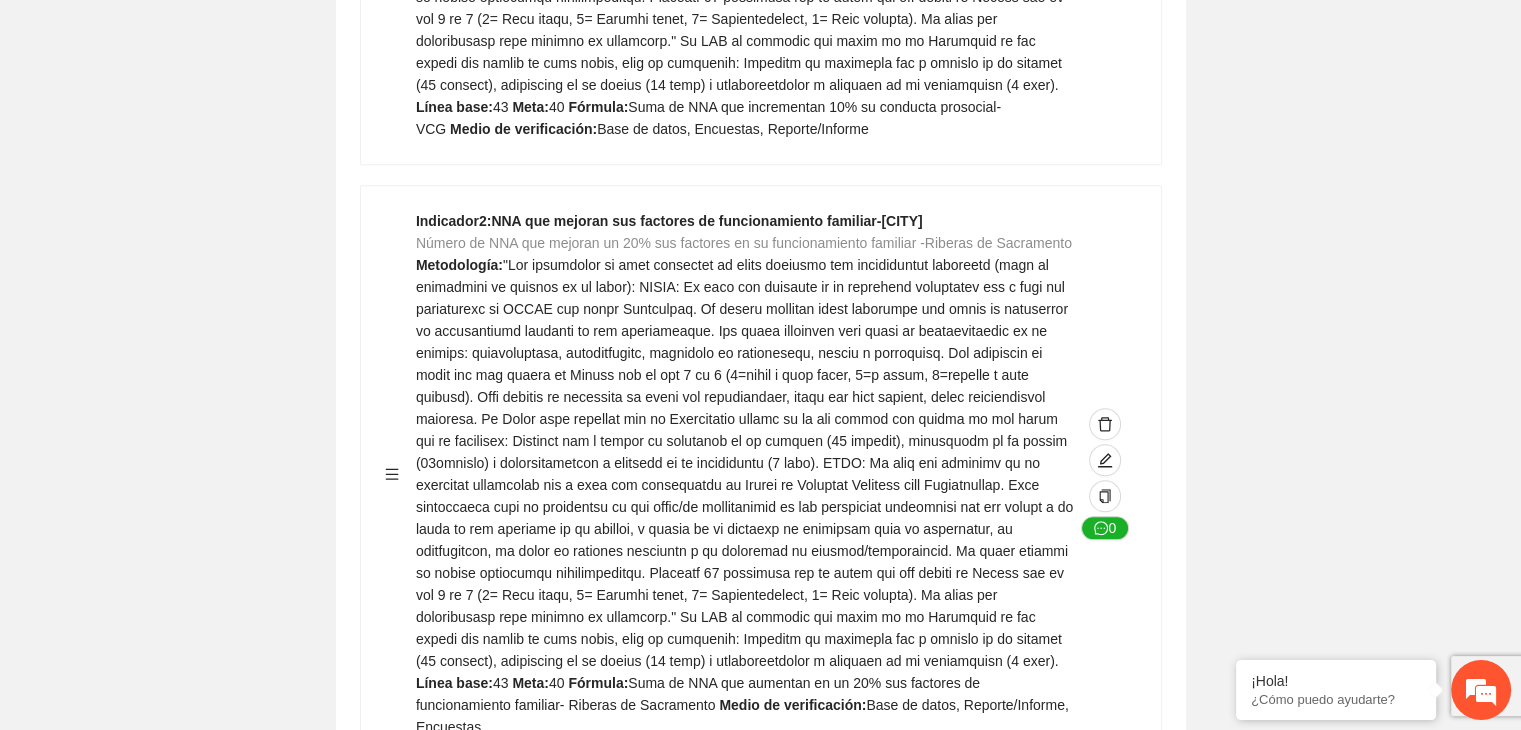 scroll, scrollTop: 1778, scrollLeft: 0, axis: vertical 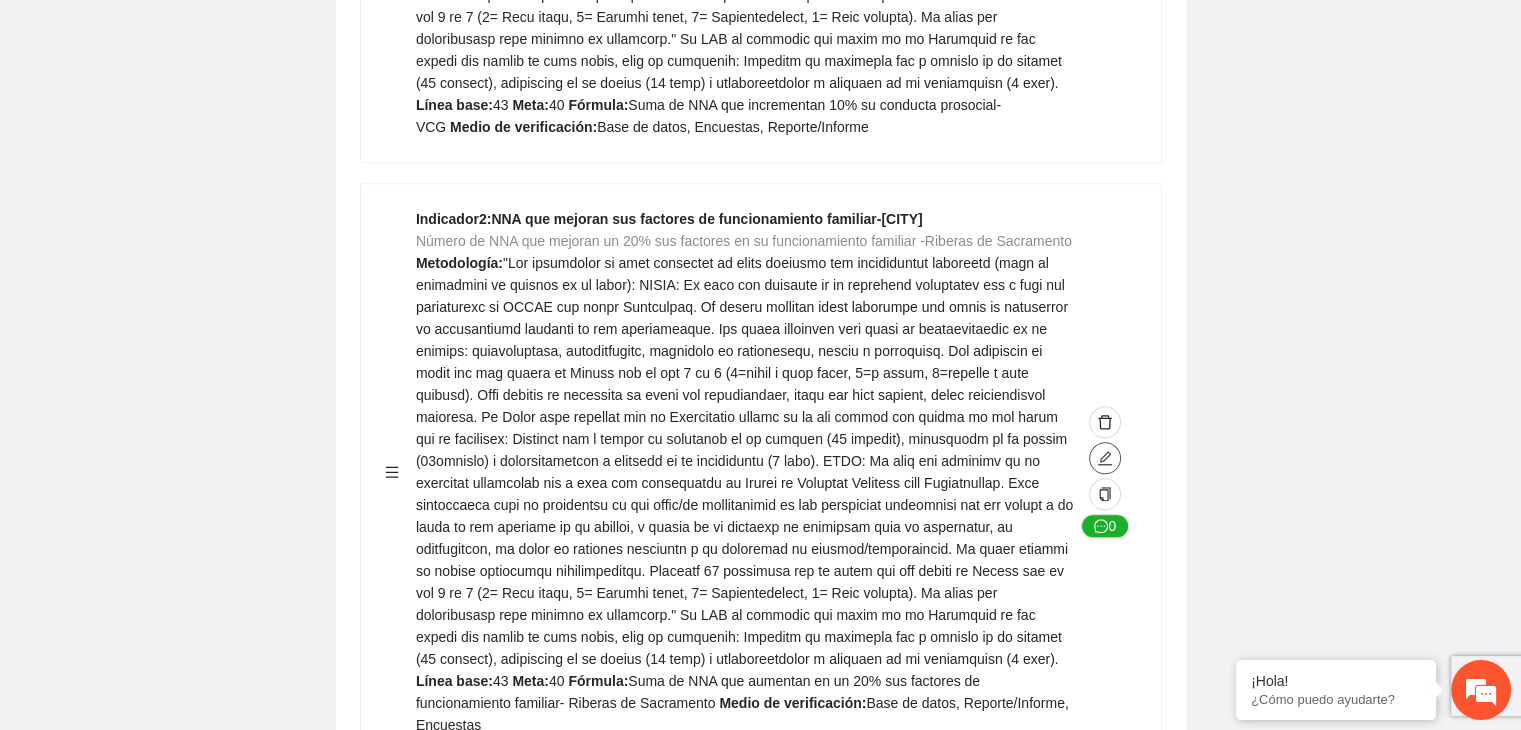 click 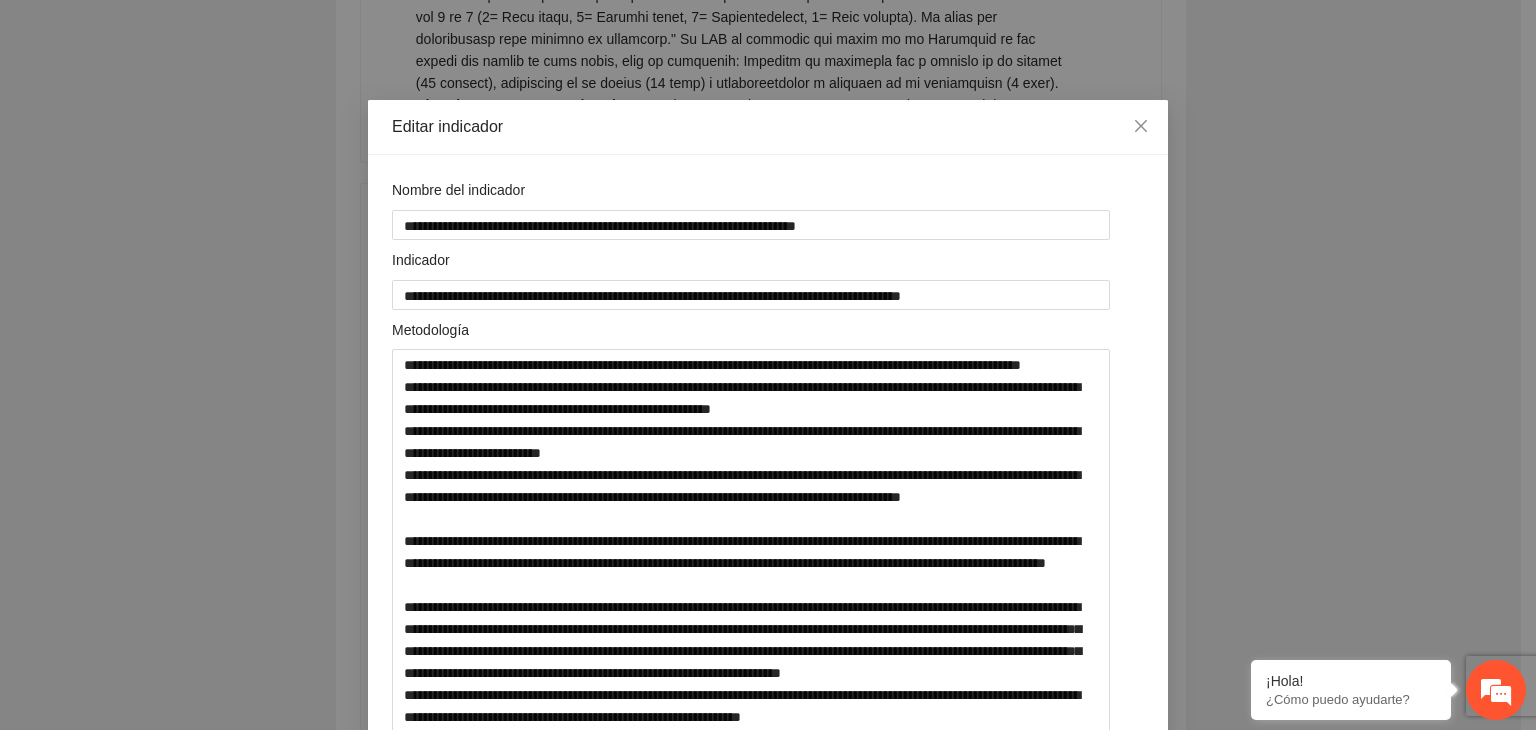 click on "**********" at bounding box center [768, 365] 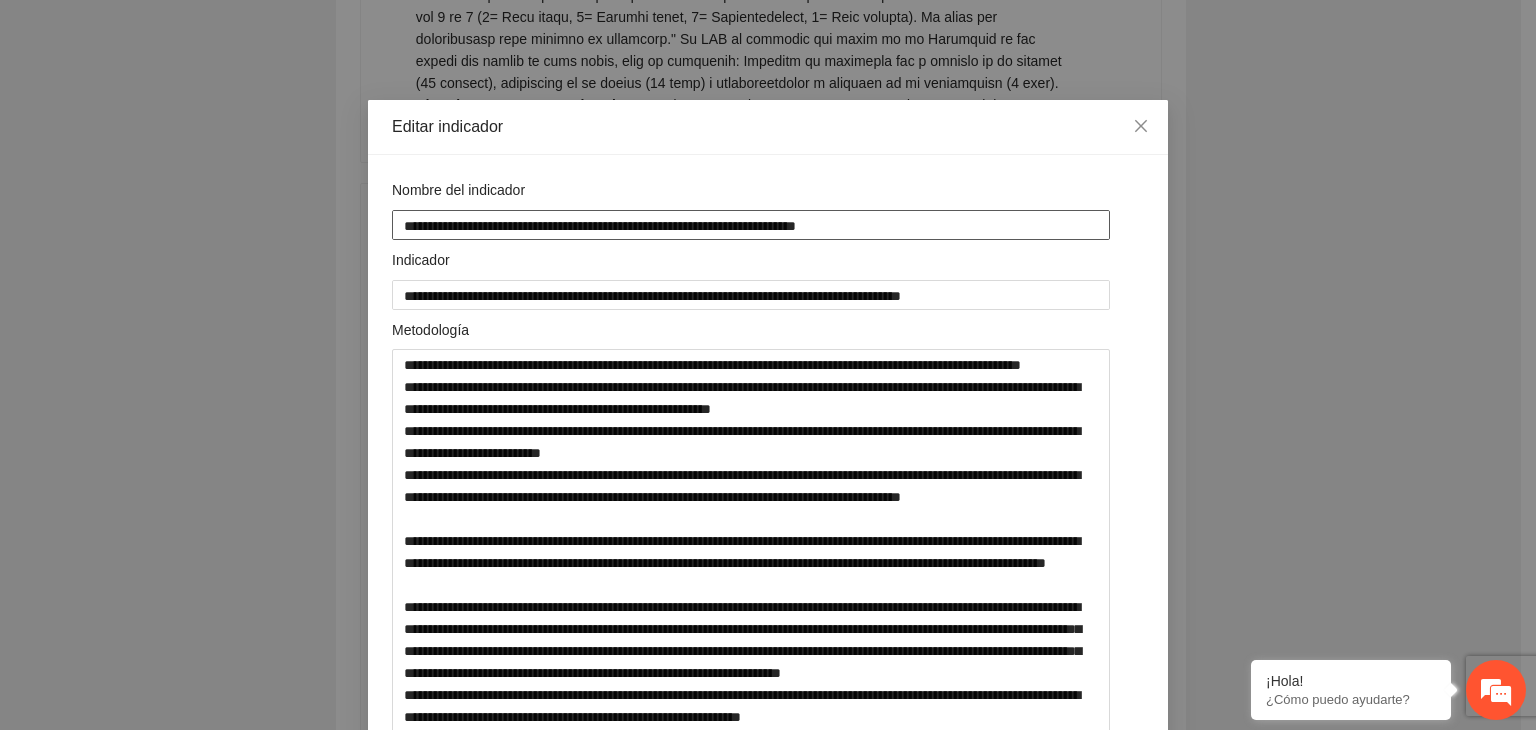 drag, startPoint x: 756, startPoint y: 223, endPoint x: 372, endPoint y: 207, distance: 384.3332 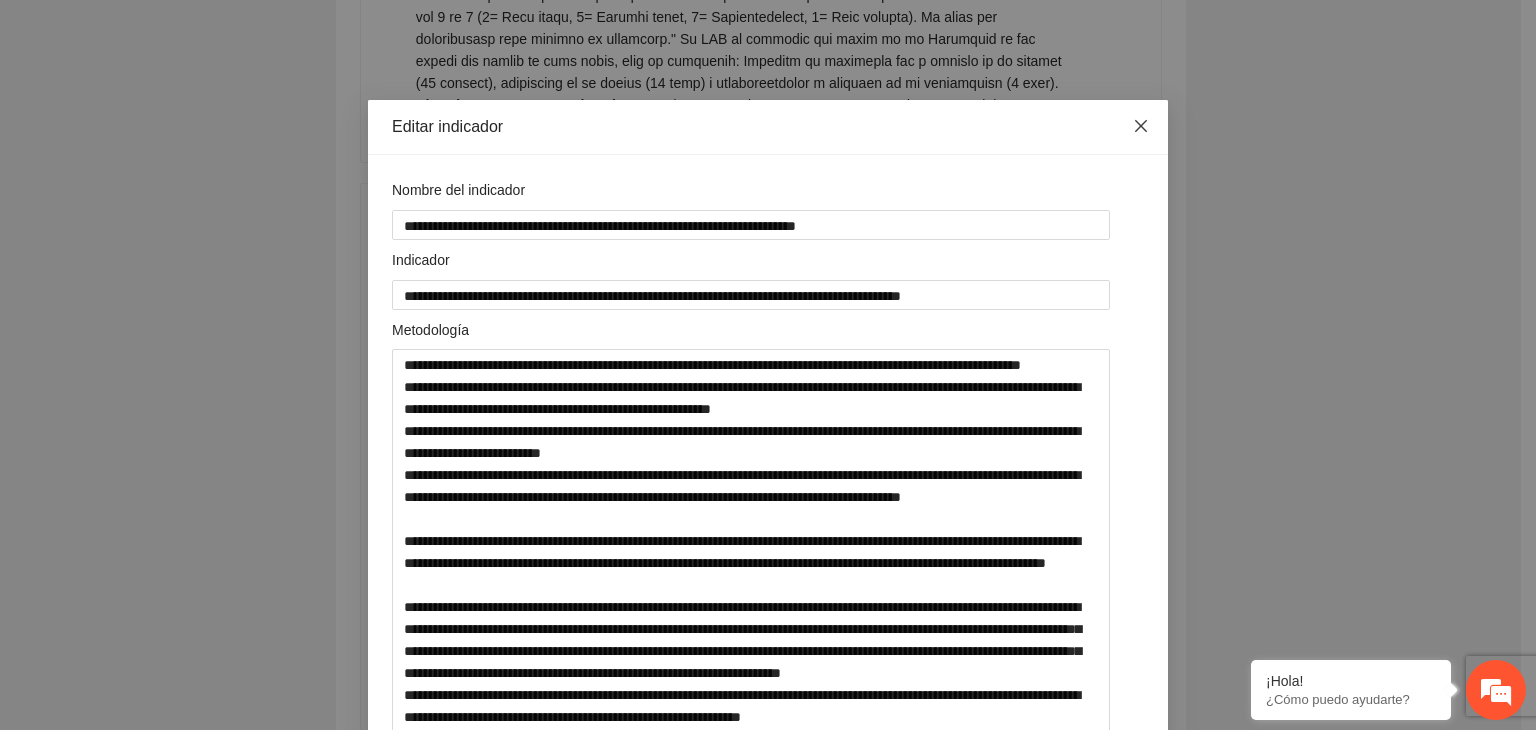 click 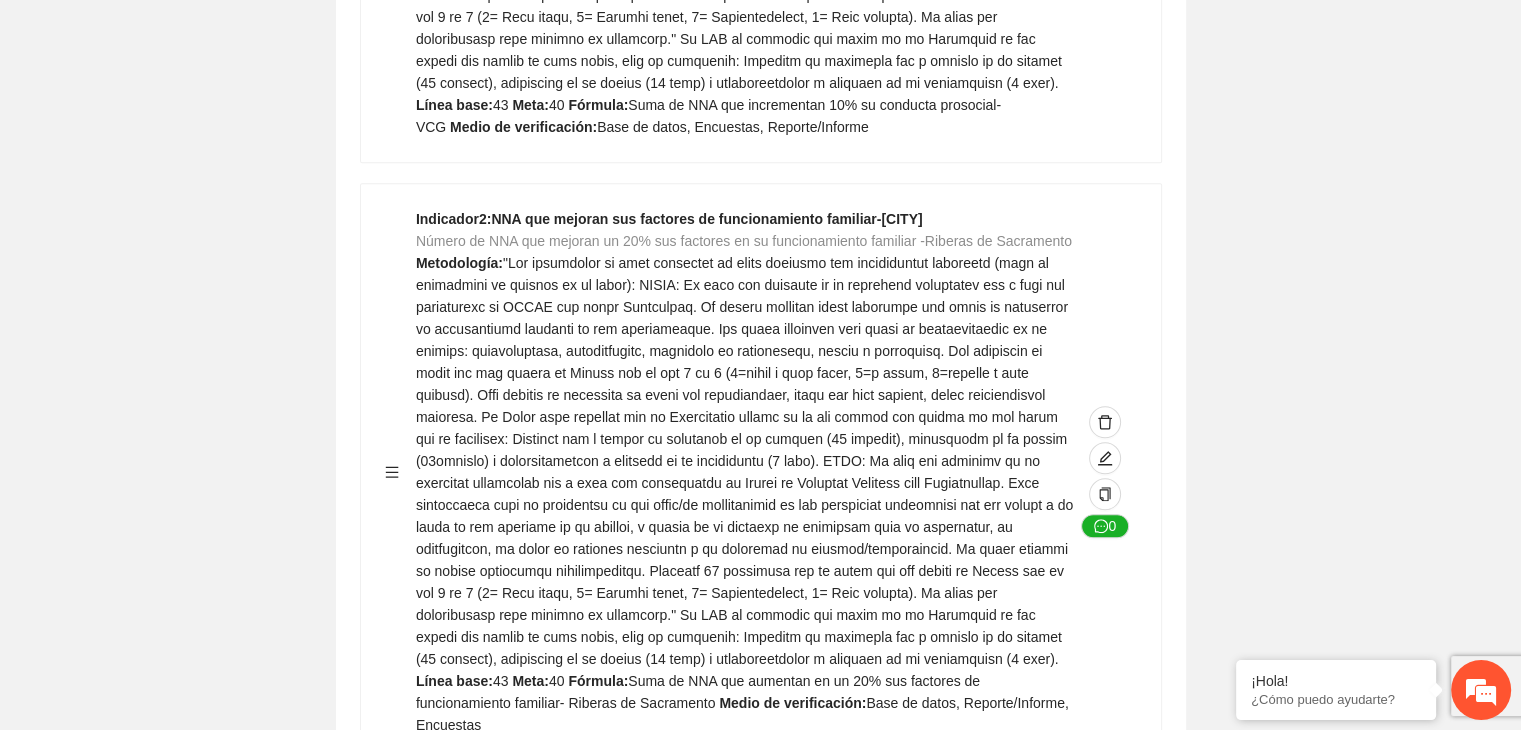 click on "Guardar Objetivo de desarrollo  Exportar Contribuir a la disminución de incidencia en violencia familiar en las zonas de [CITY], [CITY] y [CITY] del Municipio  de Chihuahua. Indicadores Indicador  1 :  Violencia familiar disminuyendo en un 5% en [CITY] Número de carpetas de investigación de Violencia familiar  disminuyendo en un 5% en [CITY] Metodología:  Se solicita información al Observatorio Ciudadano de FICOSEC sobre el número de carpetas de violencia familiar en las colonias de intervención Línea base:  29   Meta:  25   Fórmula:  Suma de carpetas de investigación de violencia familiar disminuyendo  en un 5% en [CITY]   Medio de verificación:  Reporte/Informe 0 Indicador  2 :  Violencia familiar disminuyendo en un 5% en [CITY] Número de carpetas de investigación de Violencia familiar  disminuyendo en un 5% en [CITY] Metodología:  Línea base:  63   Meta:  56   Fórmula:    Medio de verificación:  Reporte/Informe 0 3 :" at bounding box center [760, 2671] 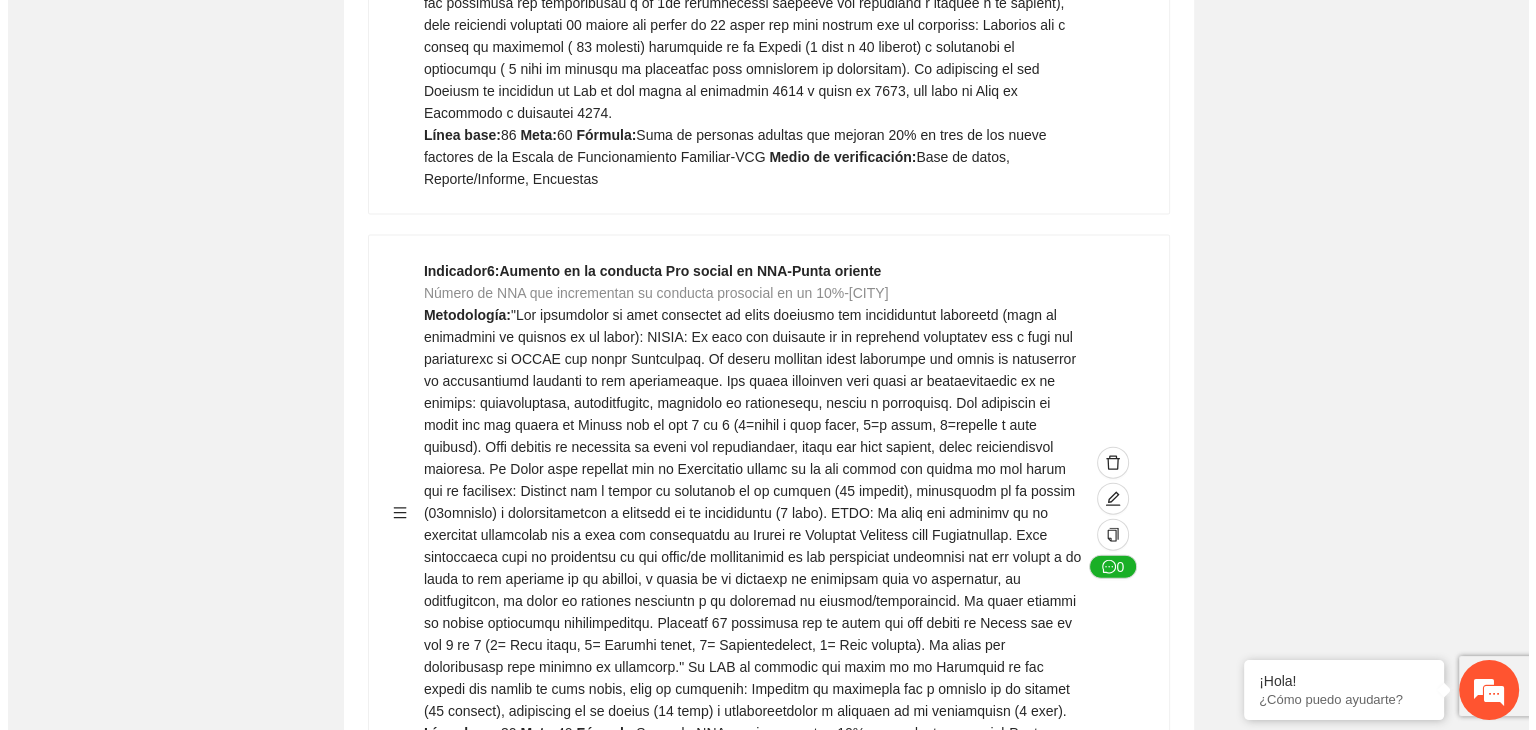 scroll, scrollTop: 4298, scrollLeft: 0, axis: vertical 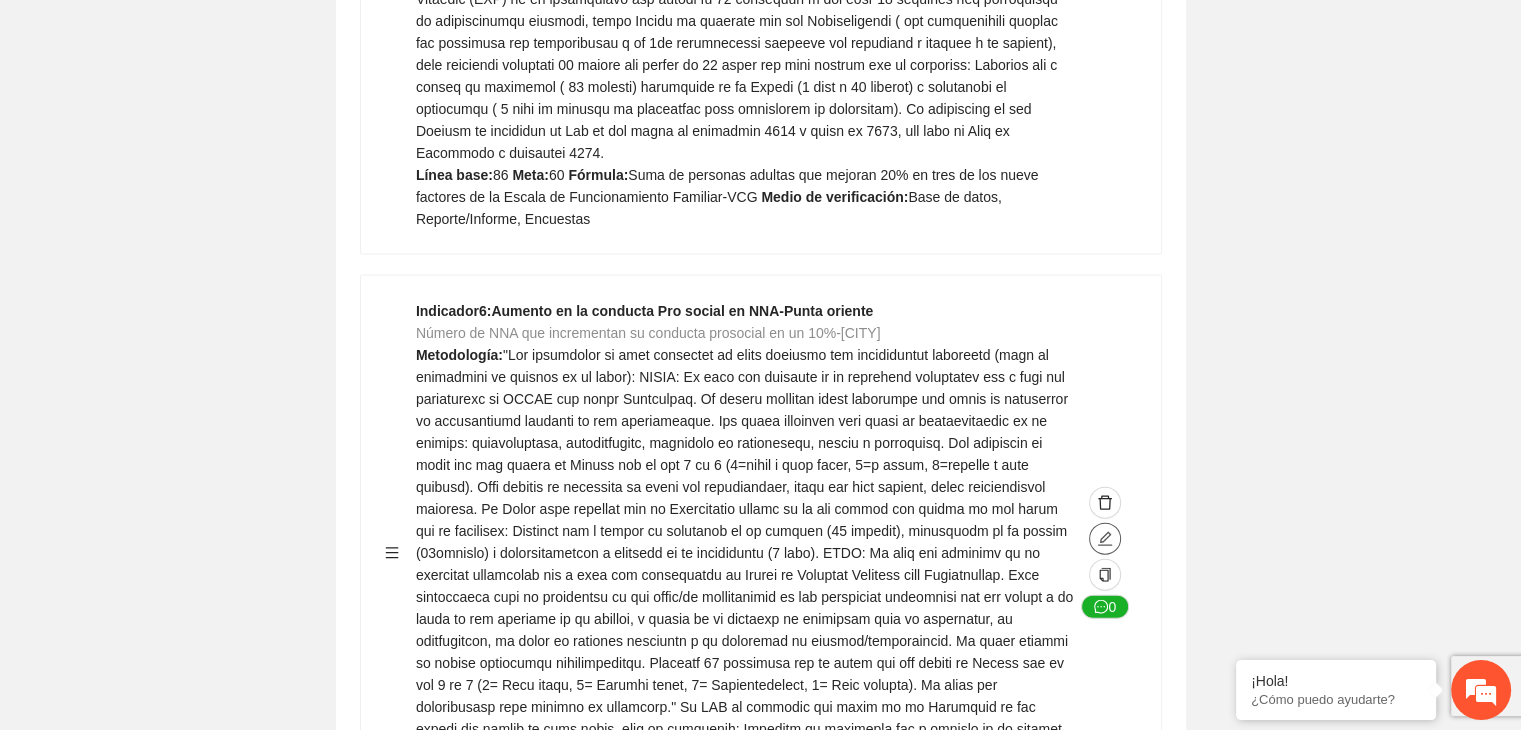 click 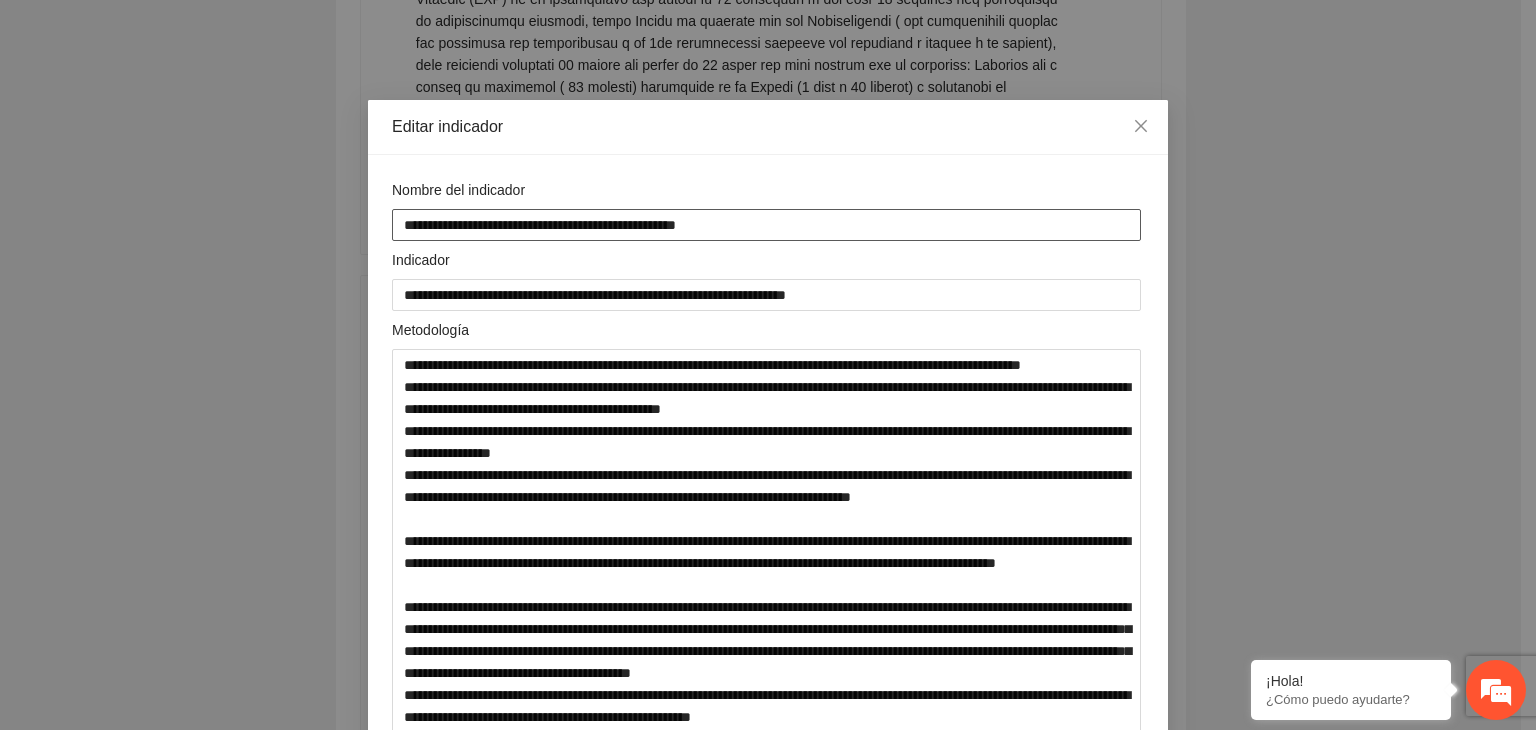 drag, startPoint x: 664, startPoint y: 223, endPoint x: 232, endPoint y: 194, distance: 432.9723 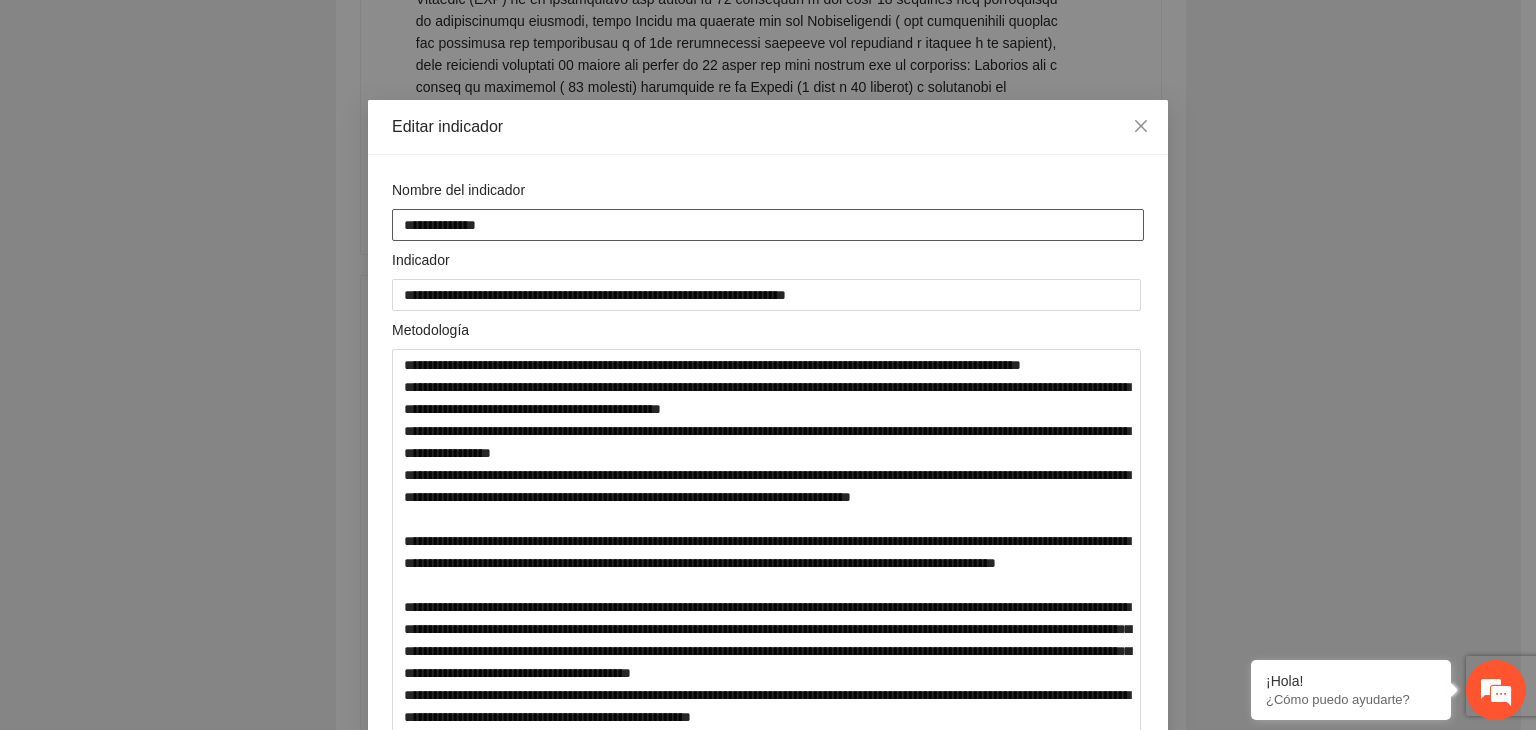 paste on "**********" 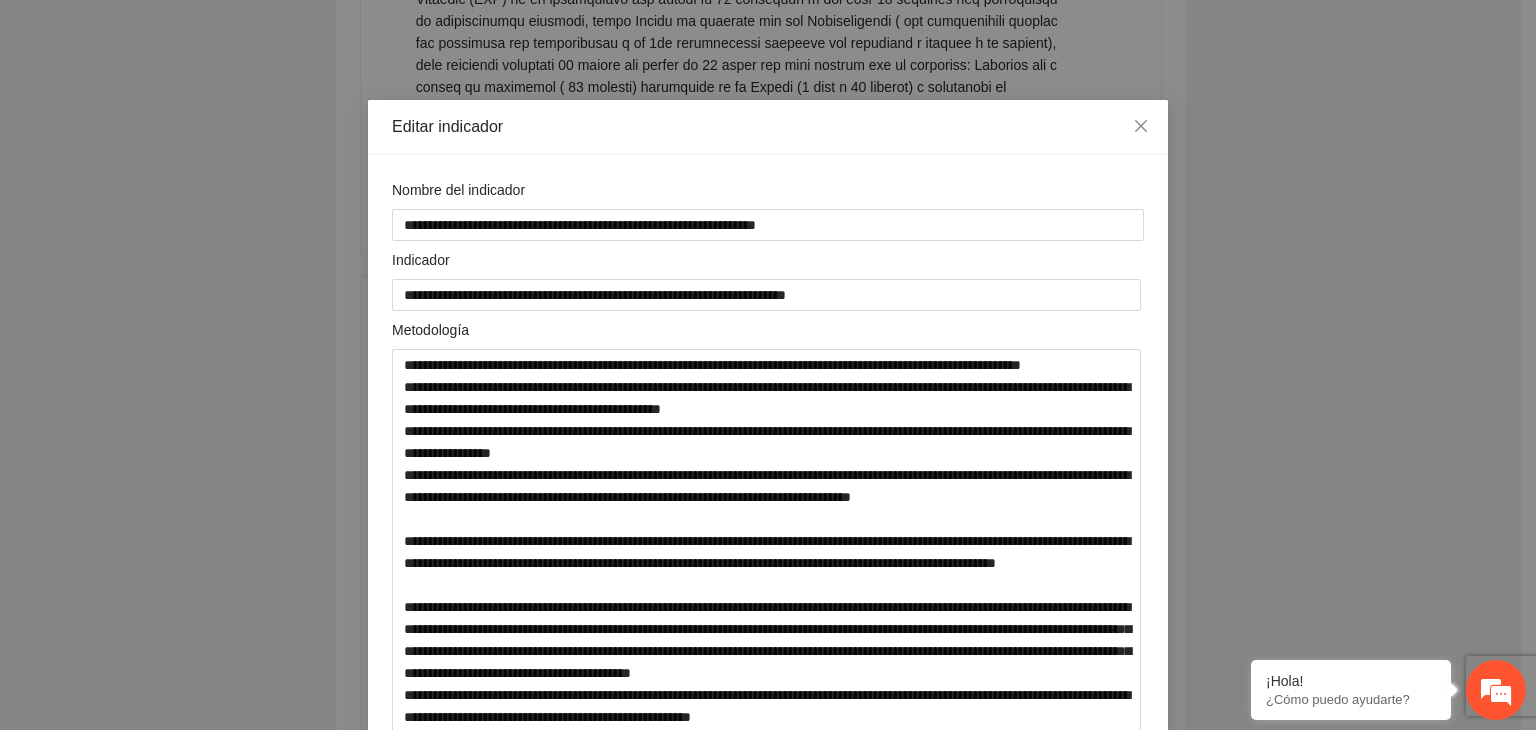 click on "**********" at bounding box center (768, 365) 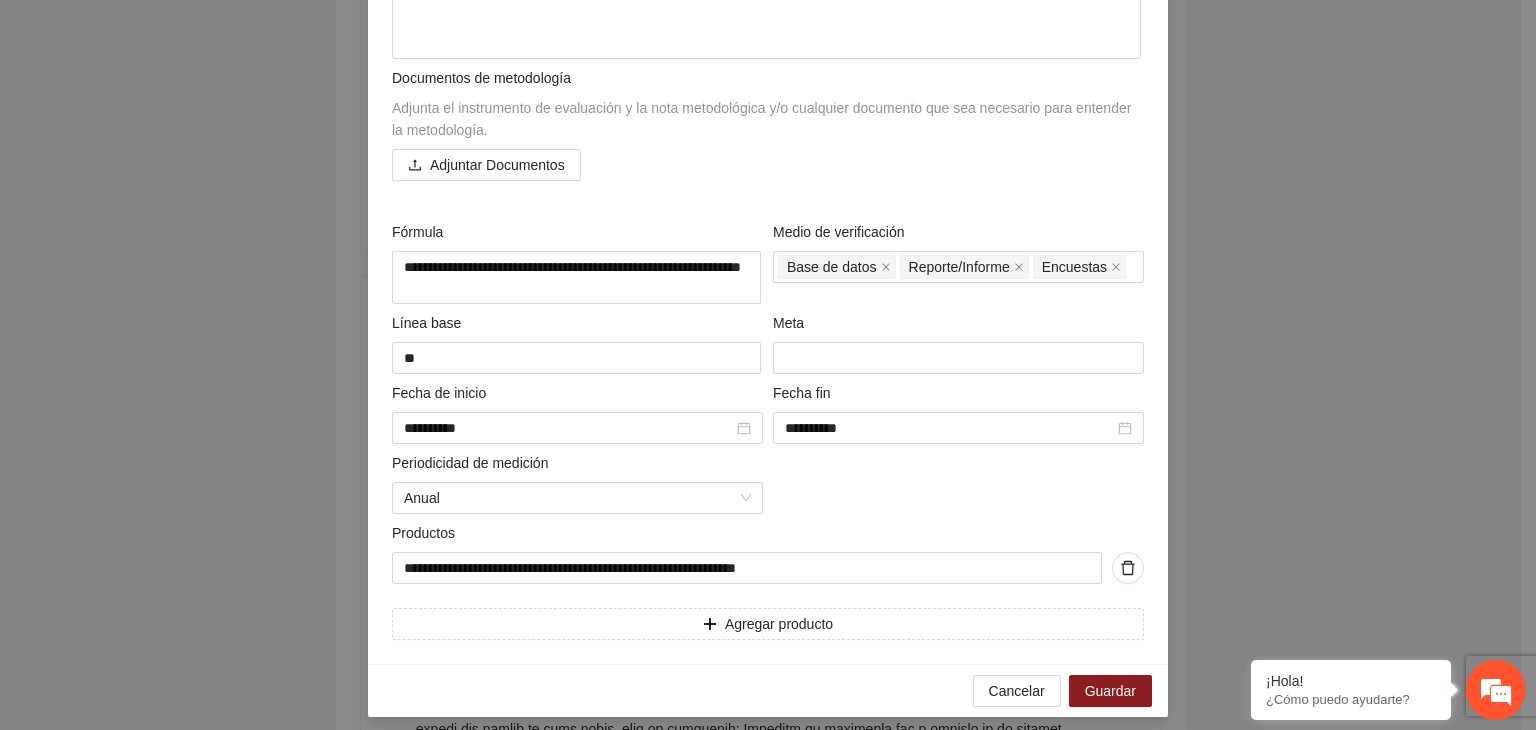 scroll, scrollTop: 883, scrollLeft: 0, axis: vertical 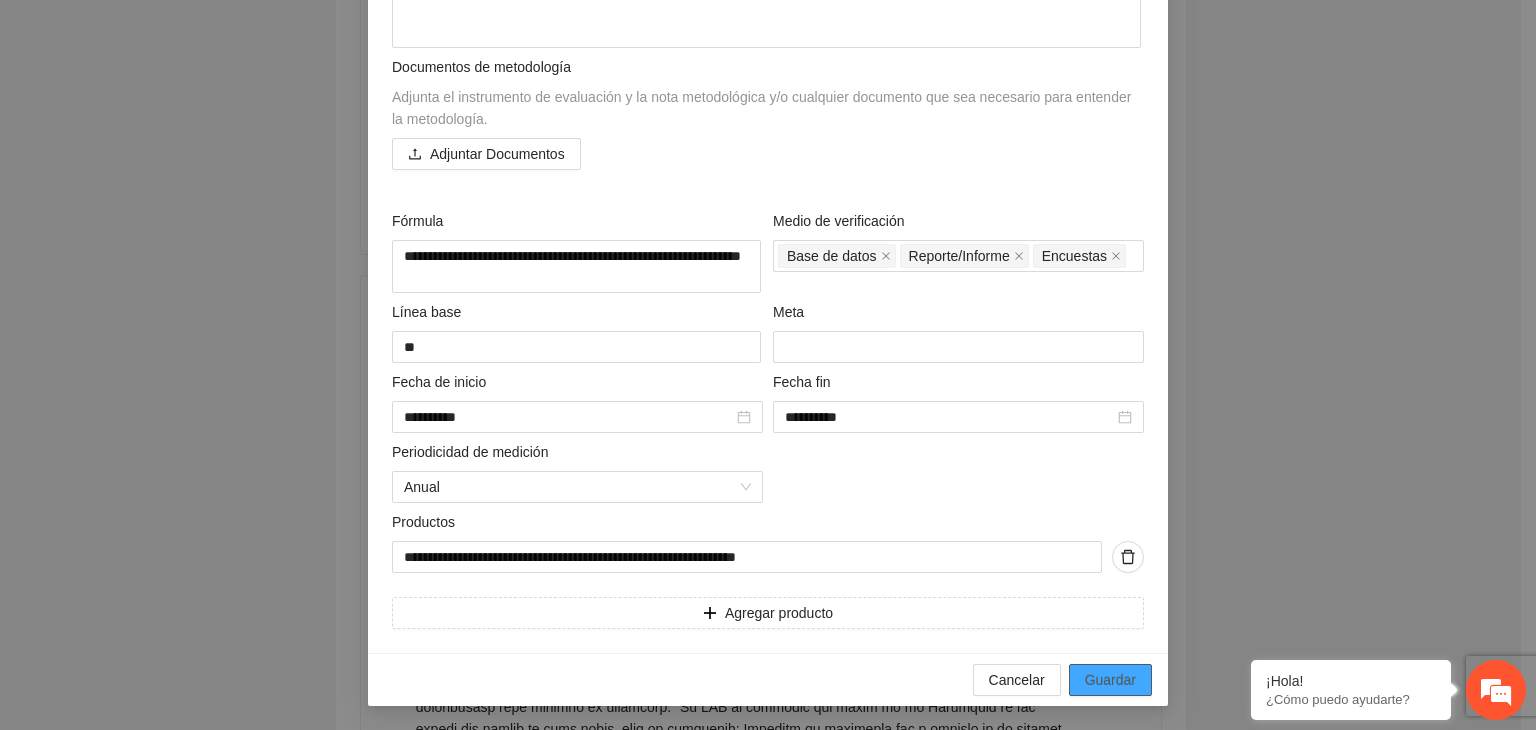 click on "Guardar" at bounding box center (1110, 680) 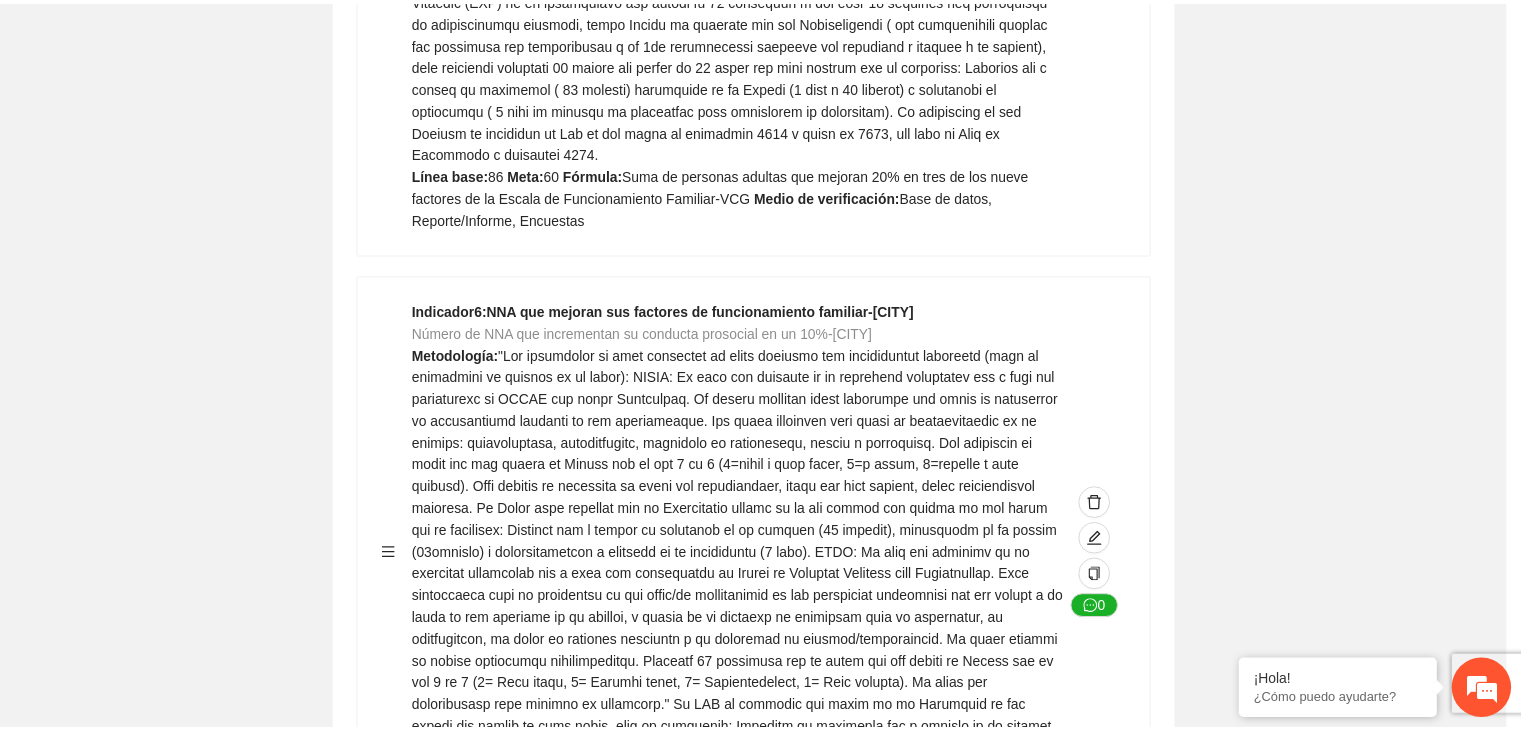 scroll, scrollTop: 156, scrollLeft: 0, axis: vertical 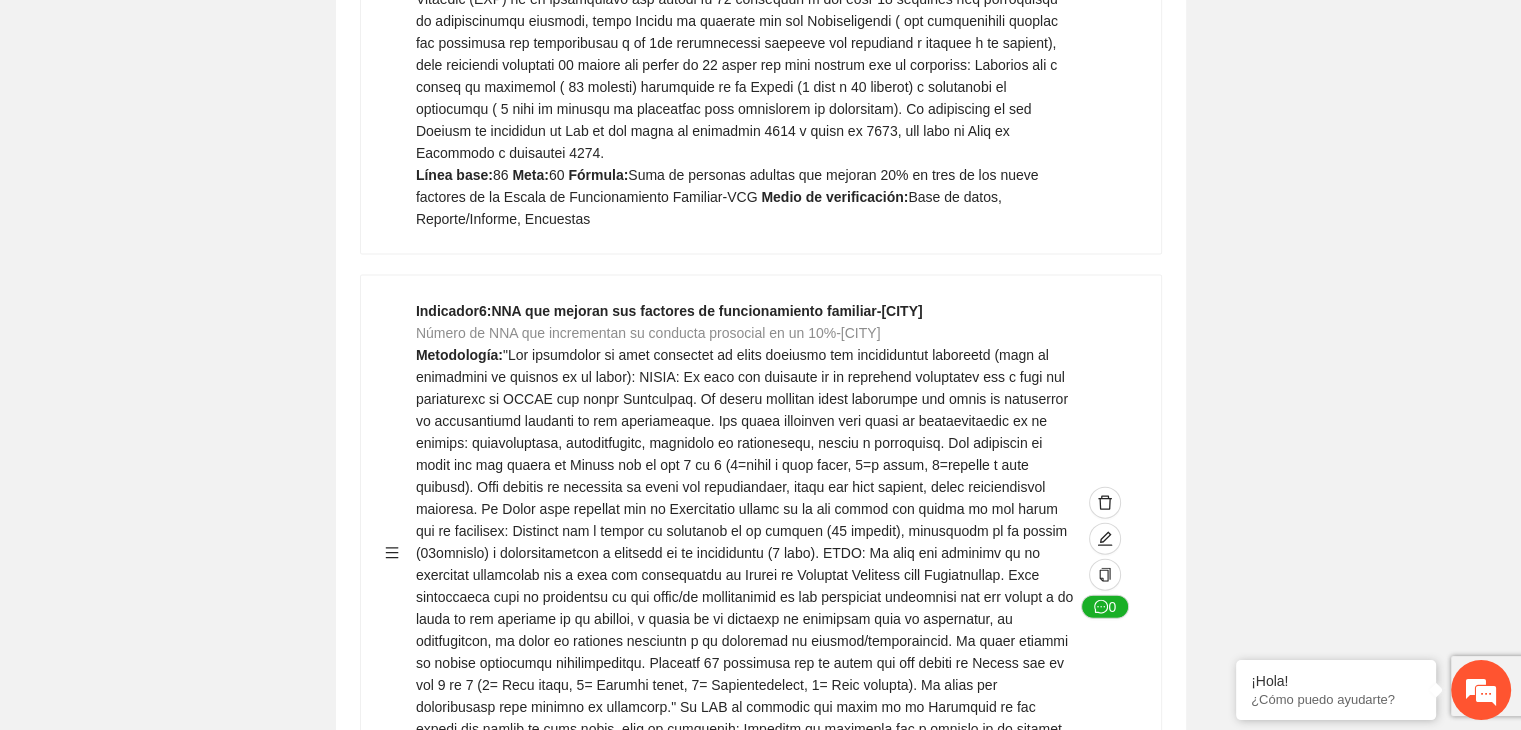 click on "Guardar Objetivo de desarrollo  Exportar Contribuir a la disminución de incidencia en violencia familiar en las zonas de [CITY], [CITY] y [CITY] del Municipio  de Chihuahua. Indicadores Indicador  1 :  Violencia familiar disminuyendo en un 5% en [CITY] Número de carpetas de investigación de Violencia familiar  disminuyendo en un 5% en [CITY] Metodología:  Se solicita información al Observatorio Ciudadano de FICOSEC sobre el número de carpetas de violencia familiar en las colonias de intervención Línea base:  29   Meta:  25   Fórmula:  Suma de carpetas de investigación de violencia familiar disminuyendo  en un 5% en [CITY]   Medio de verificación:  Reporte/Informe 0 Indicador  2 :  Violencia familiar disminuyendo en un 5% en [CITY] Número de carpetas de investigación de Violencia familiar  disminuyendo en un 5% en [CITY] Metodología:  Línea base:  63   Meta:  56   Fórmula:    Medio de verificación:  Reporte/Informe 0 3 :" at bounding box center (760, 151) 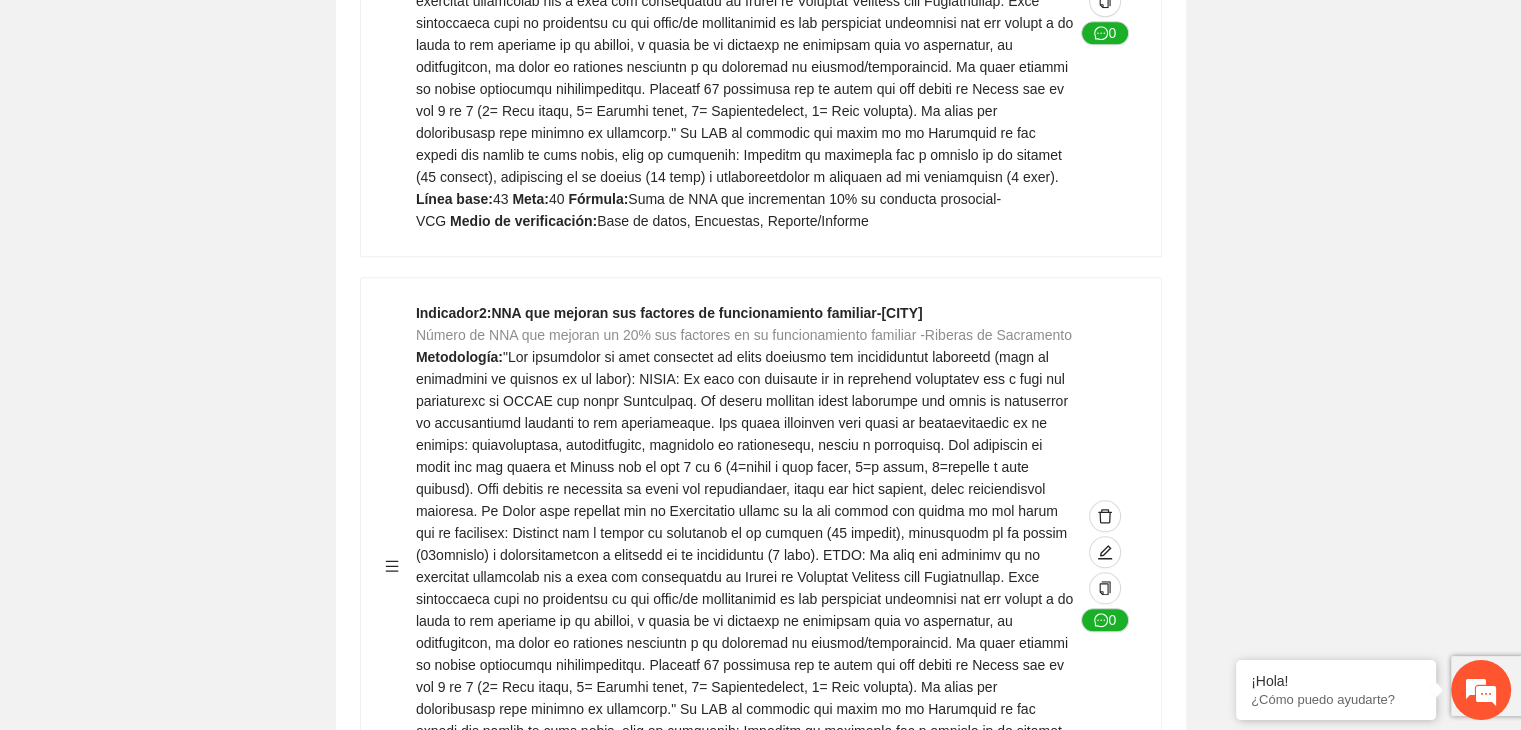 scroll, scrollTop: 1658, scrollLeft: 0, axis: vertical 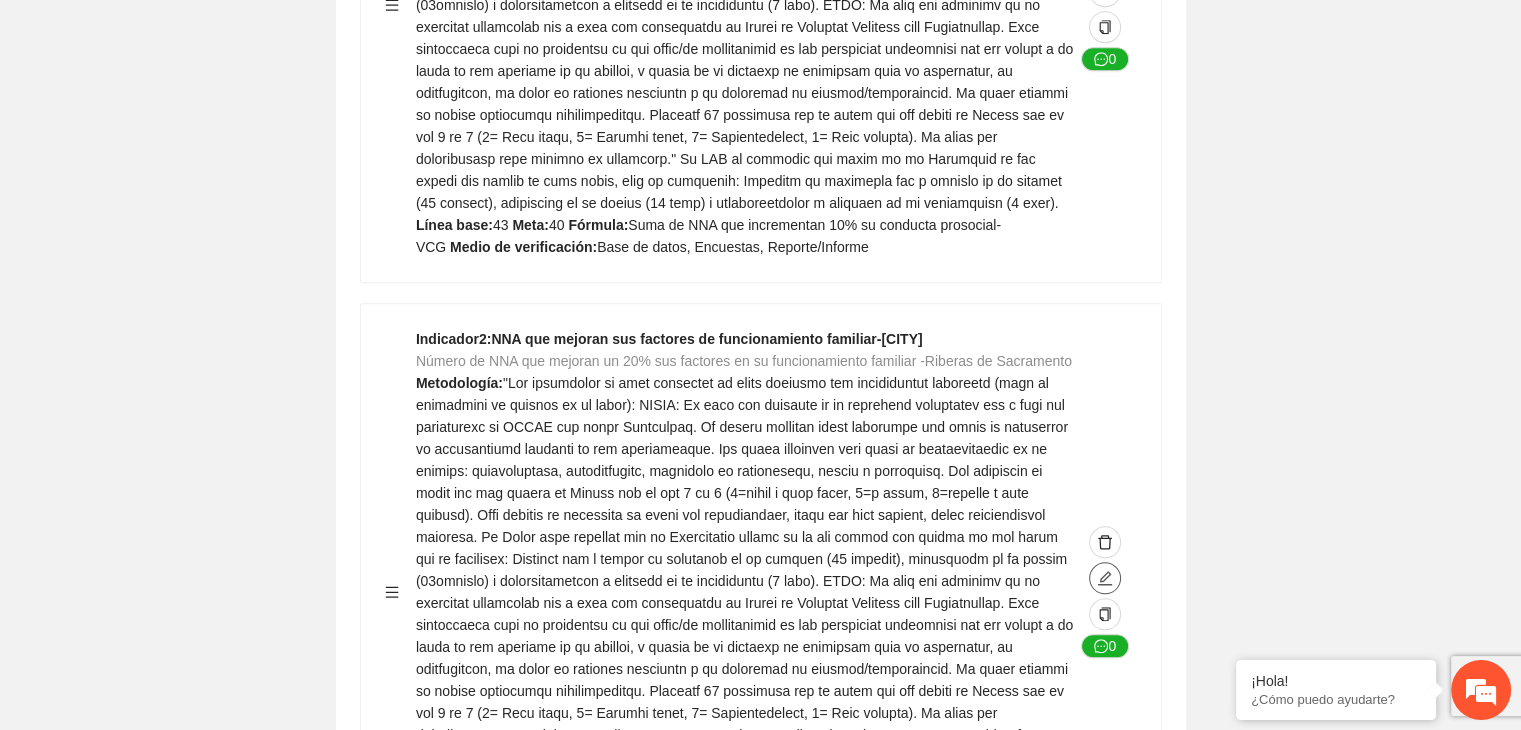click 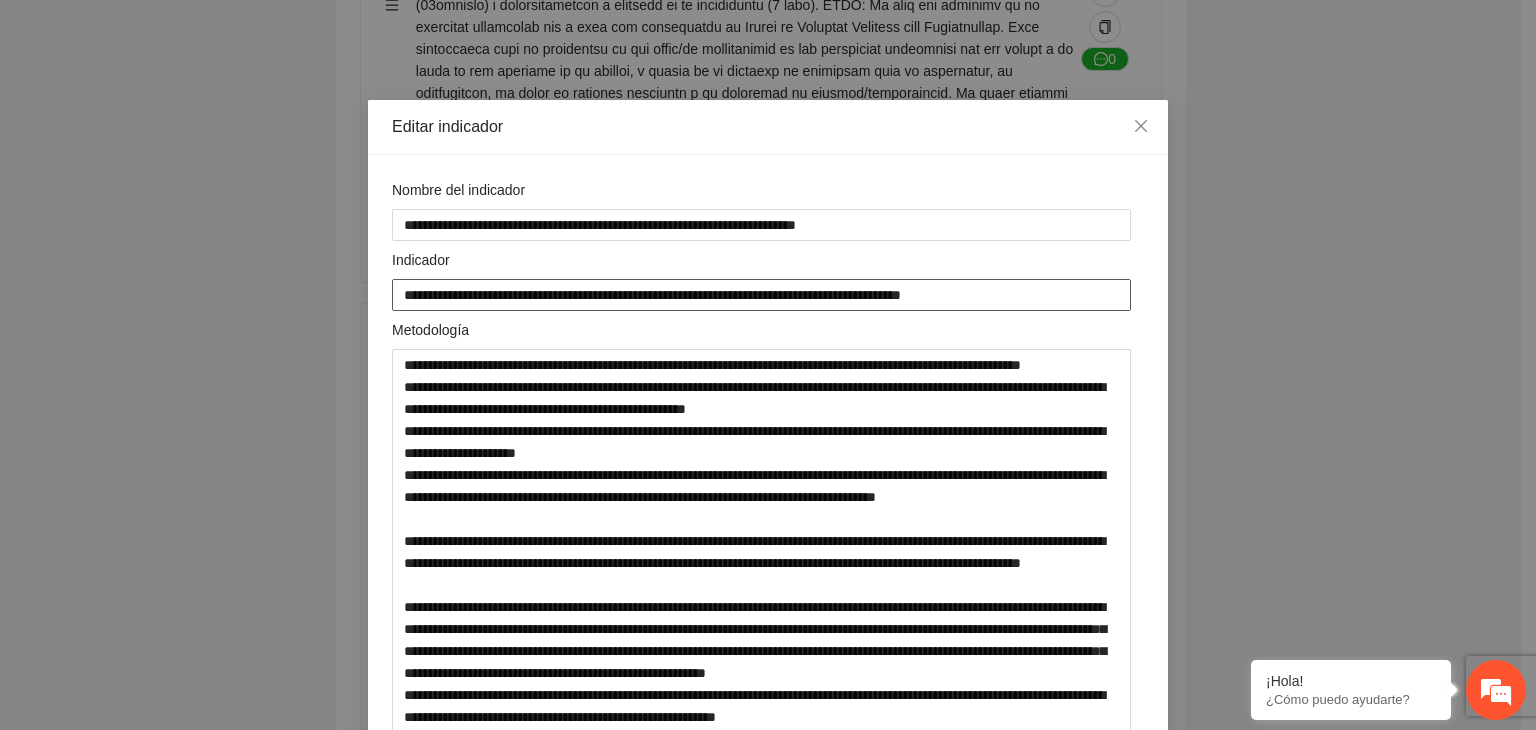 drag, startPoint x: 395, startPoint y: 295, endPoint x: 898, endPoint y: 298, distance: 503.00894 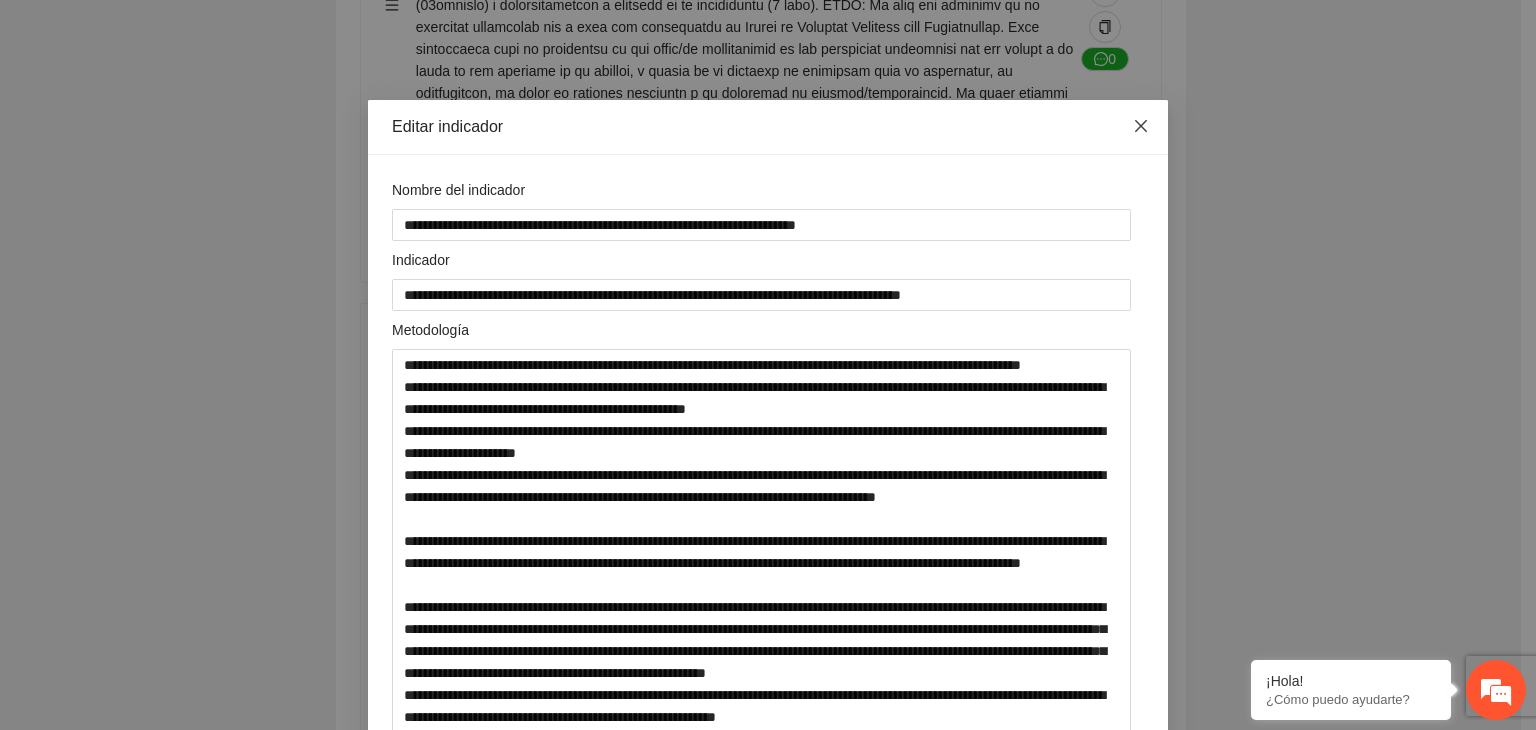click 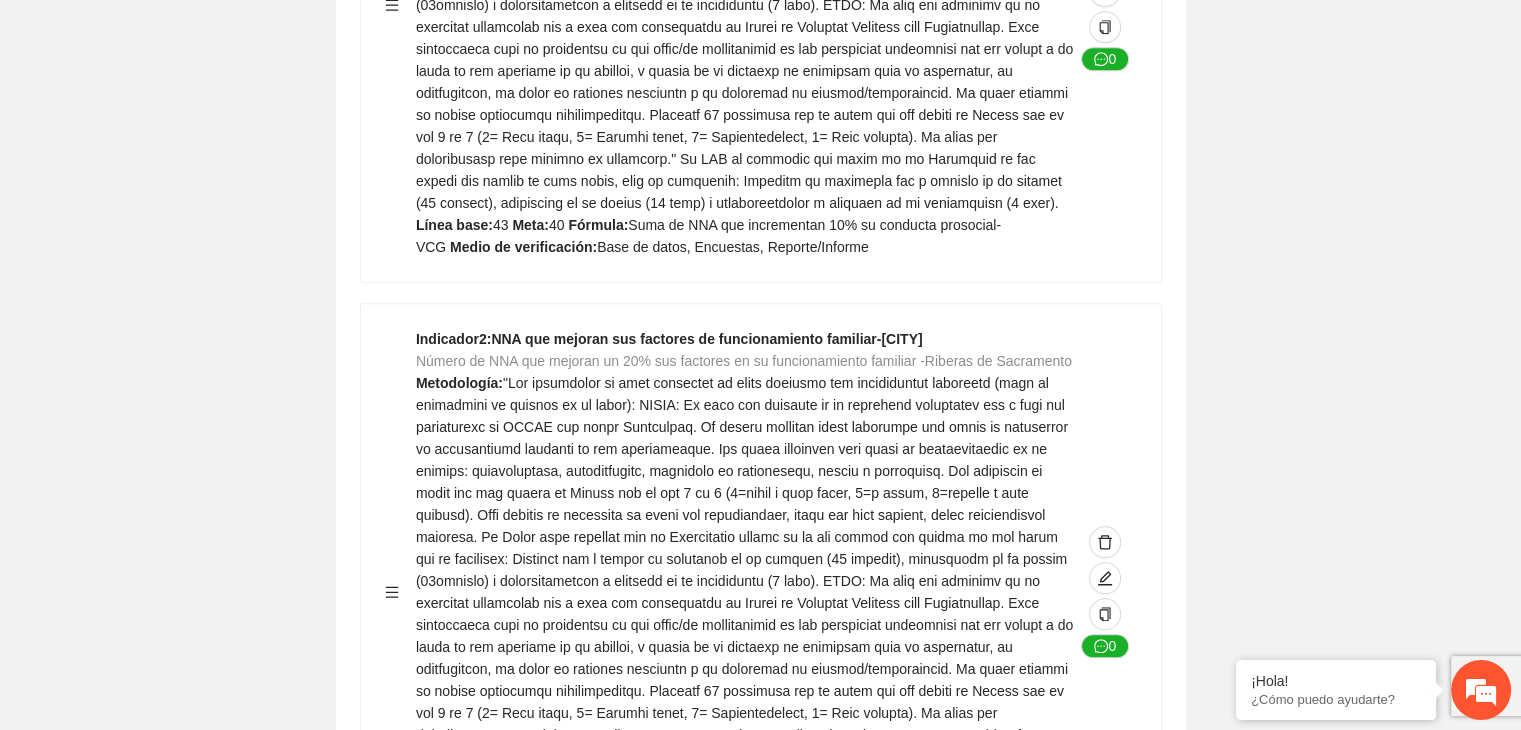click on "Guardar Objetivo de desarrollo  Exportar Contribuir a la disminución de incidencia en violencia familiar en las zonas de [CITY], [CITY] y [CITY] del Municipio  de Chihuahua. Indicadores Indicador  1 :  Violencia familiar disminuyendo en un 5% en [CITY] Número de carpetas de investigación de Violencia familiar  disminuyendo en un 5% en [CITY] Metodología:  Se solicita información al Observatorio Ciudadano de FICOSEC sobre el número de carpetas de violencia familiar en las colonias de intervención Línea base:  29   Meta:  25   Fórmula:  Suma de carpetas de investigación de violencia familiar disminuyendo  en un 5% en [CITY]   Medio de verificación:  Reporte/Informe 0 Indicador  2 :  Violencia familiar disminuyendo en un 5% en [CITY] Número de carpetas de investigación de Violencia familiar  disminuyendo en un 5% en [CITY] Metodología:  Línea base:  63   Meta:  56   Fórmula:    Medio de verificación:  Reporte/Informe 0 3 :" at bounding box center [760, 2791] 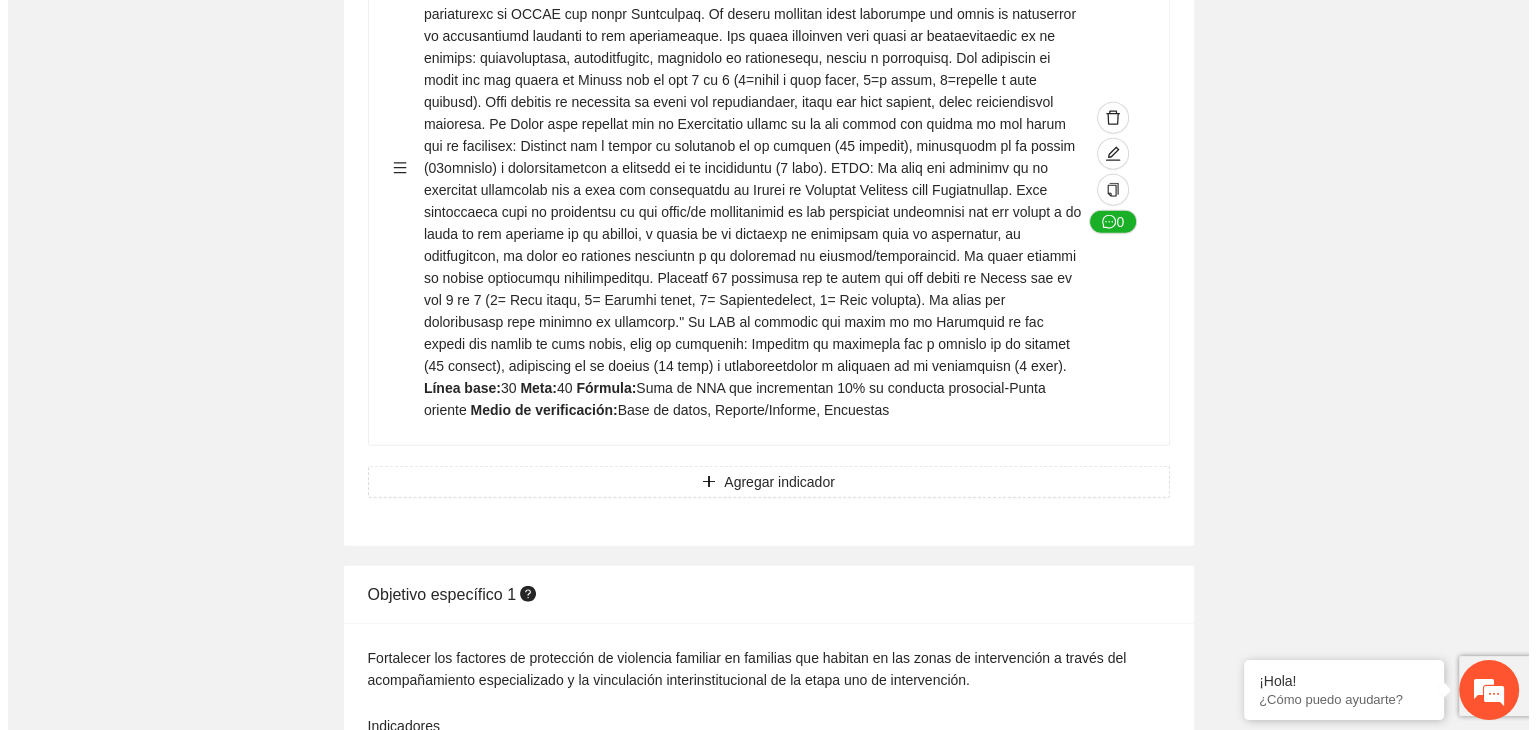 scroll, scrollTop: 4458, scrollLeft: 0, axis: vertical 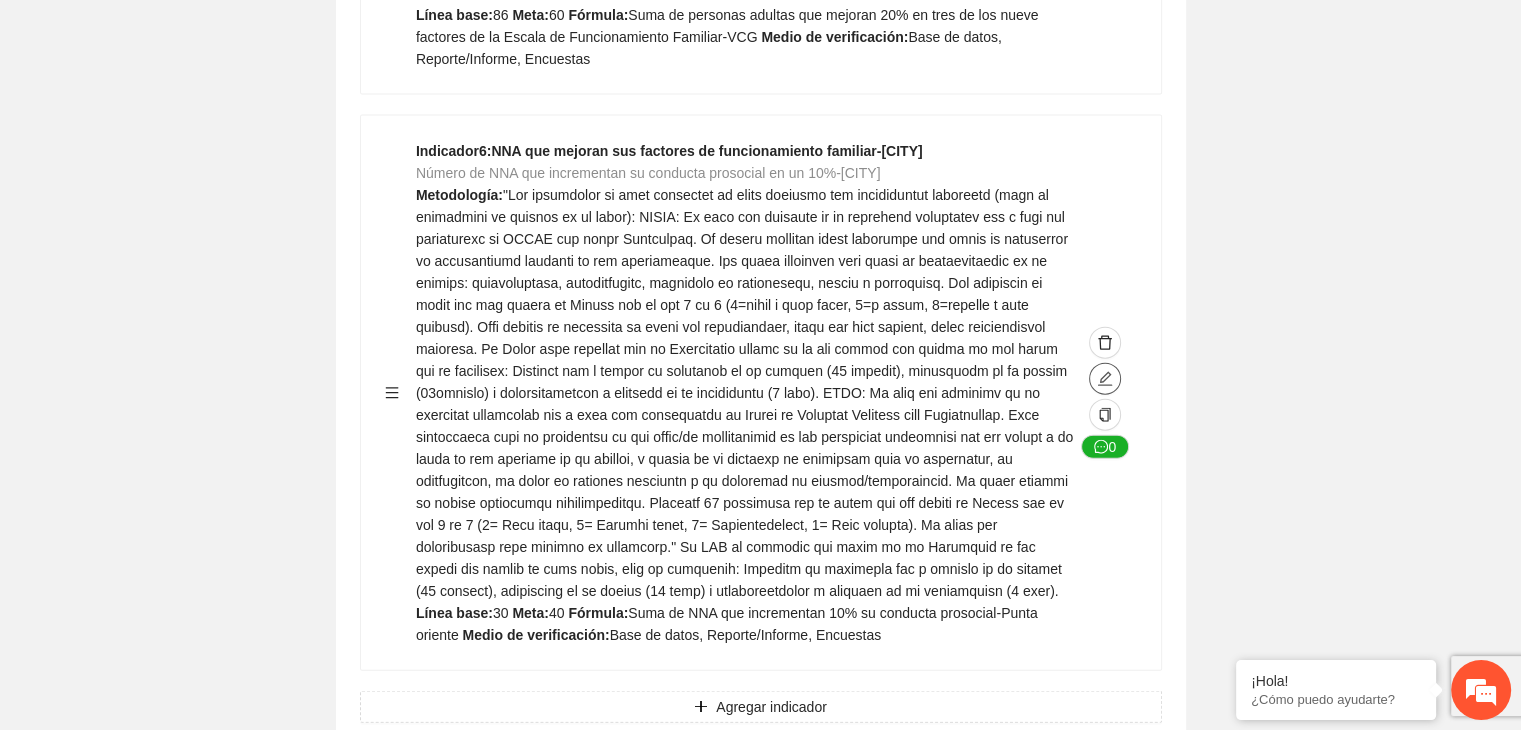 click 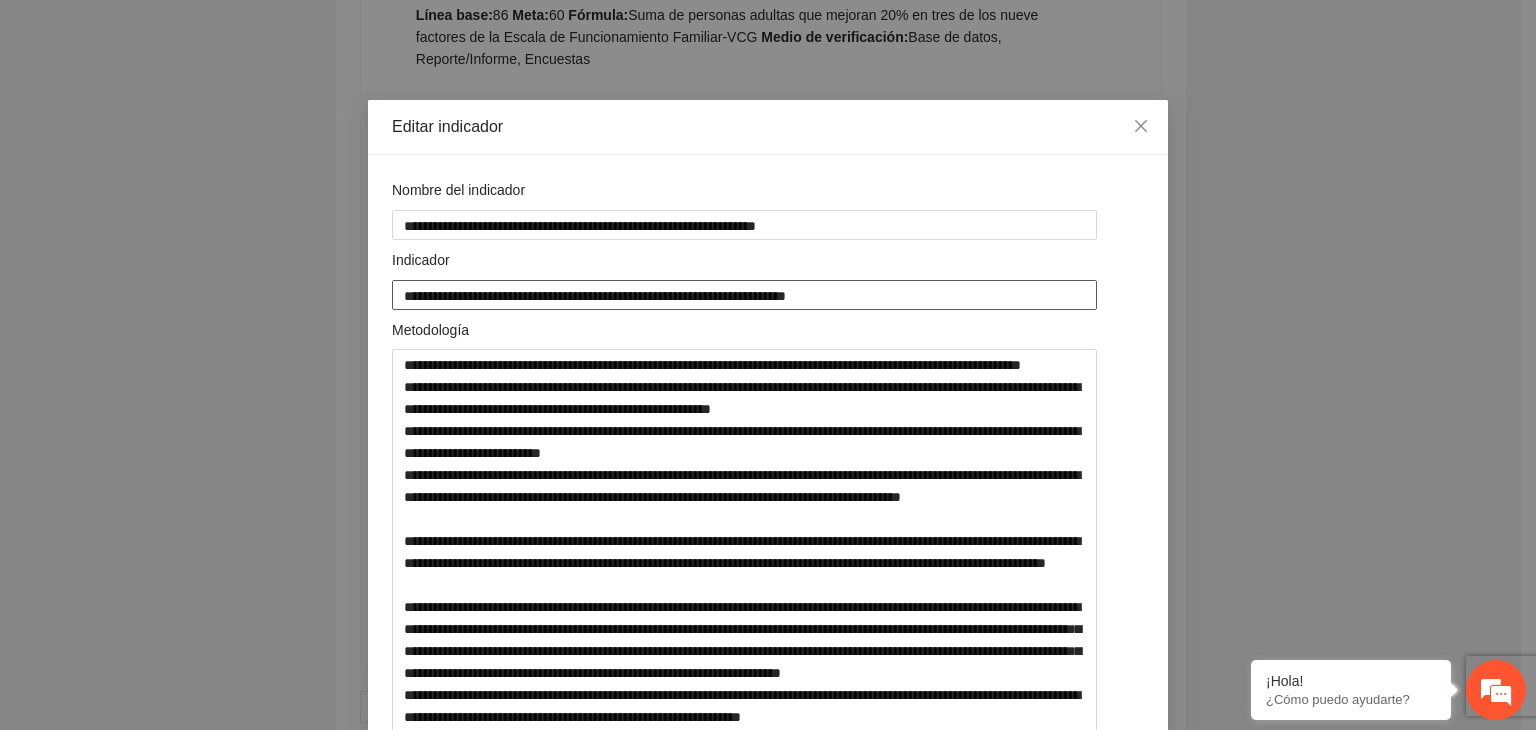 drag, startPoint x: 818, startPoint y: 296, endPoint x: 220, endPoint y: 285, distance: 598.10114 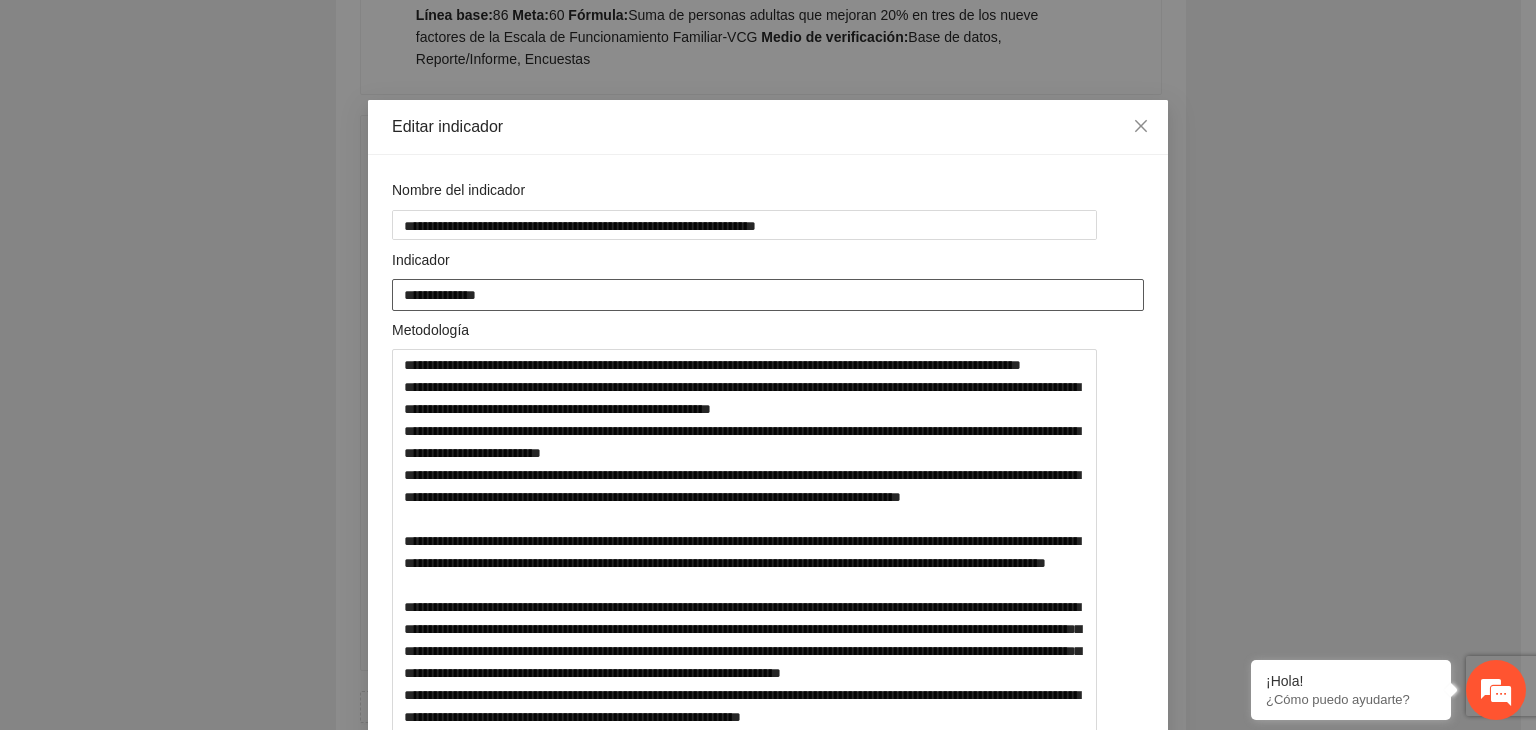 paste on "**********" 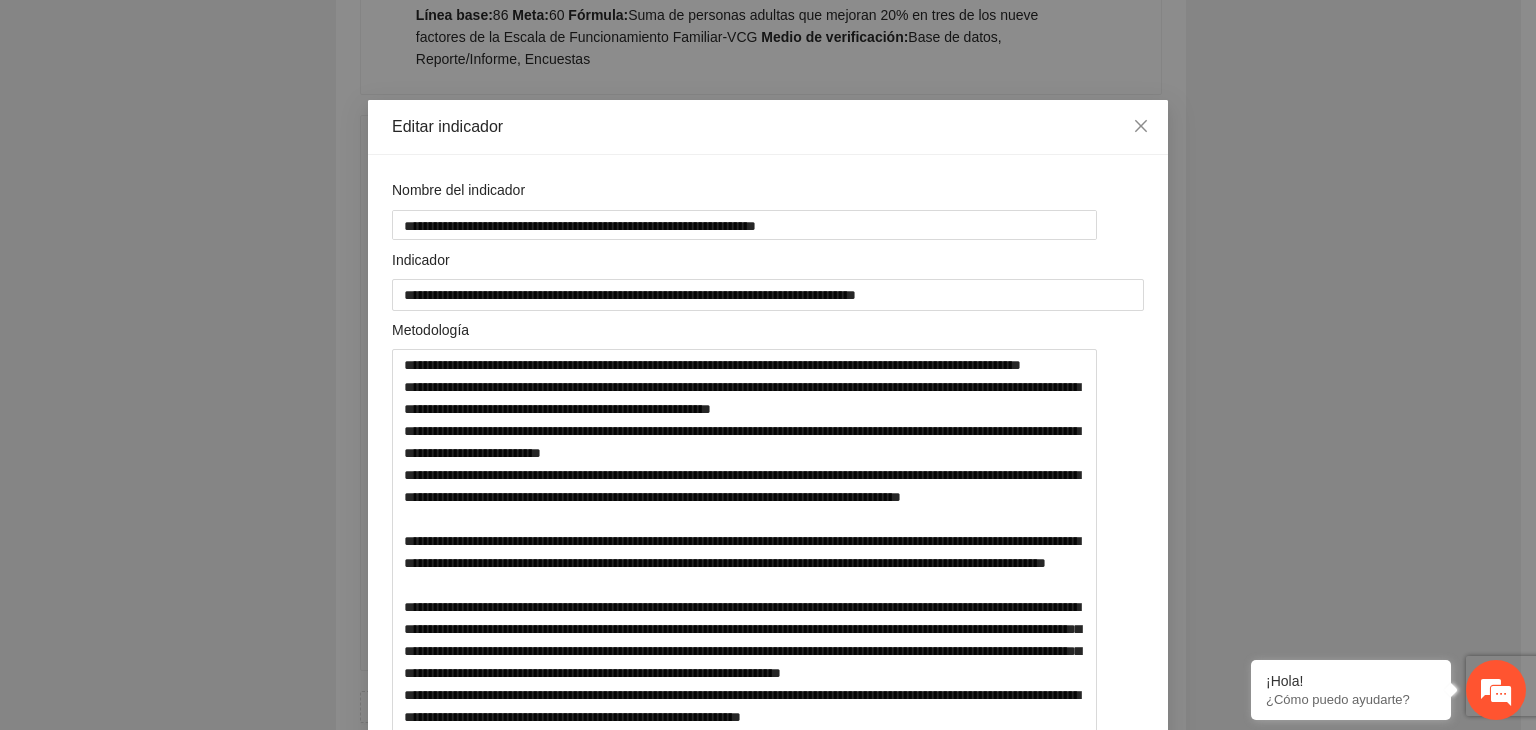 click on "**********" at bounding box center (768, 365) 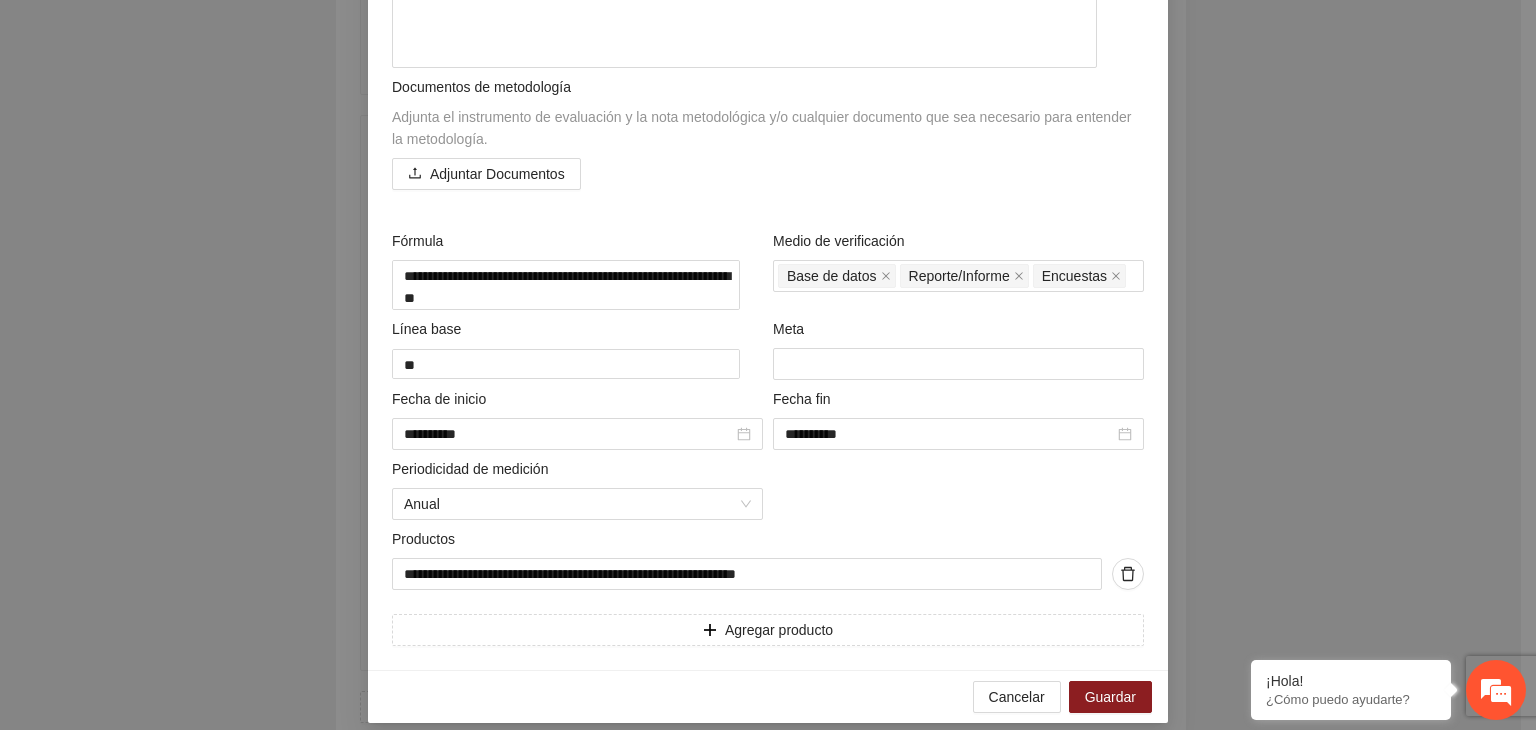 scroll, scrollTop: 883, scrollLeft: 0, axis: vertical 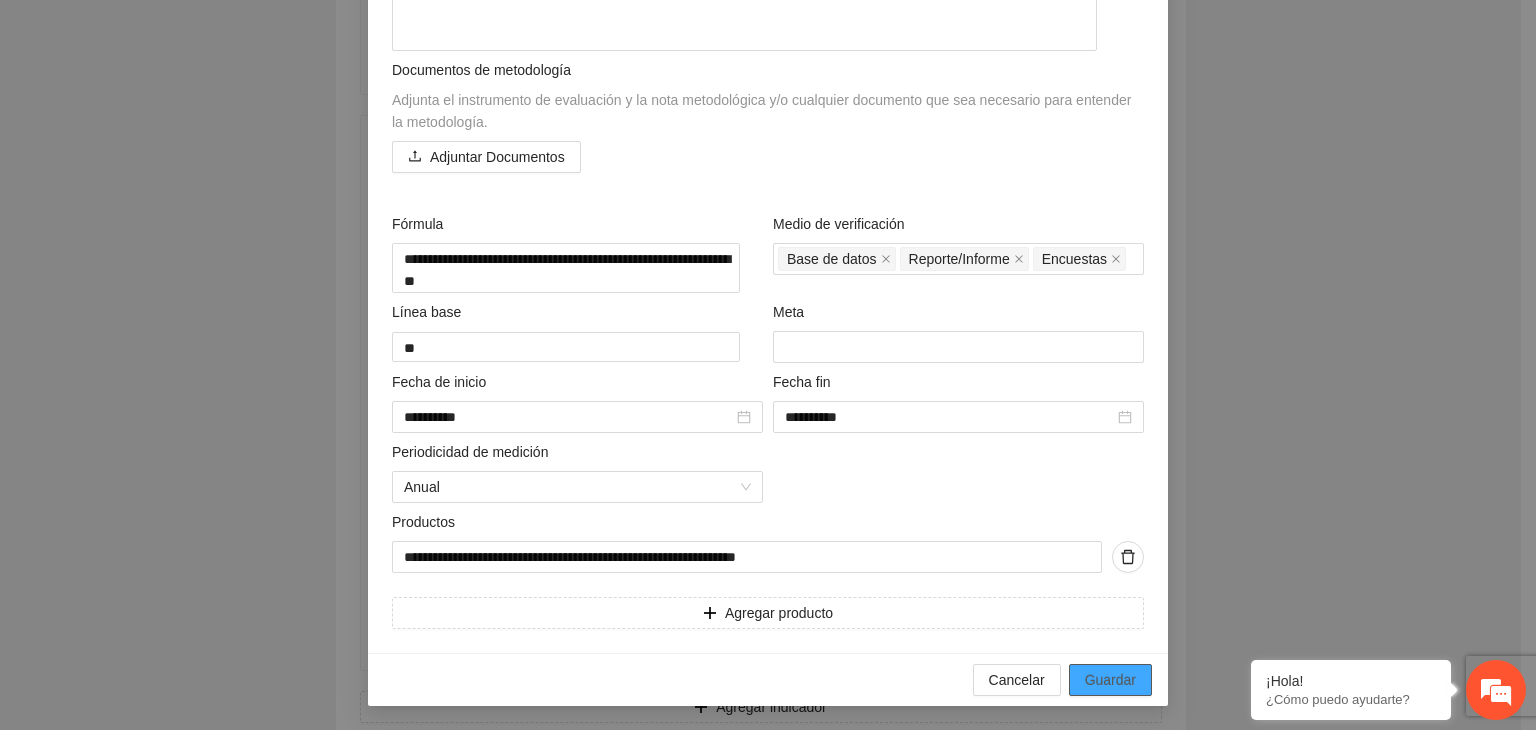 click on "Guardar" at bounding box center [1110, 680] 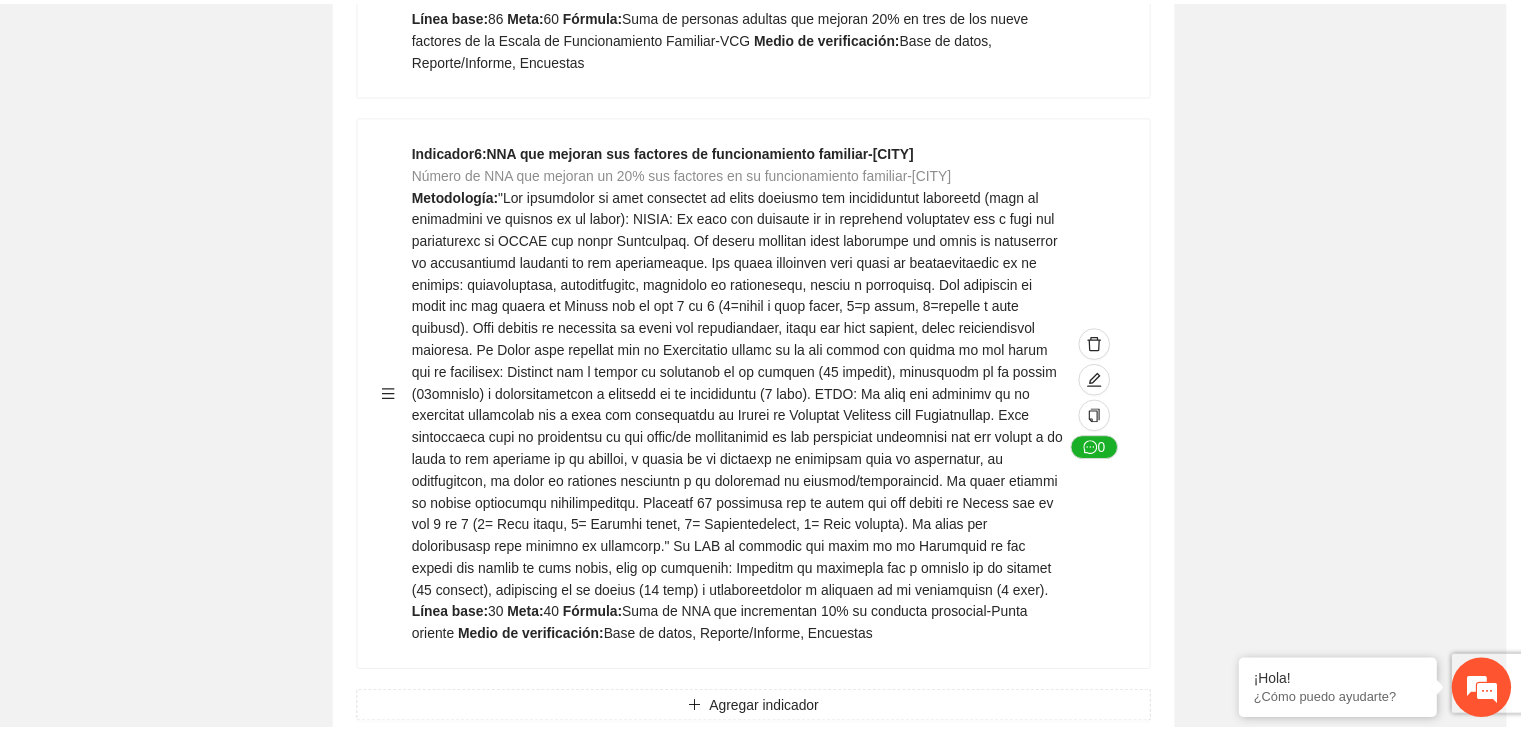 scroll, scrollTop: 156, scrollLeft: 0, axis: vertical 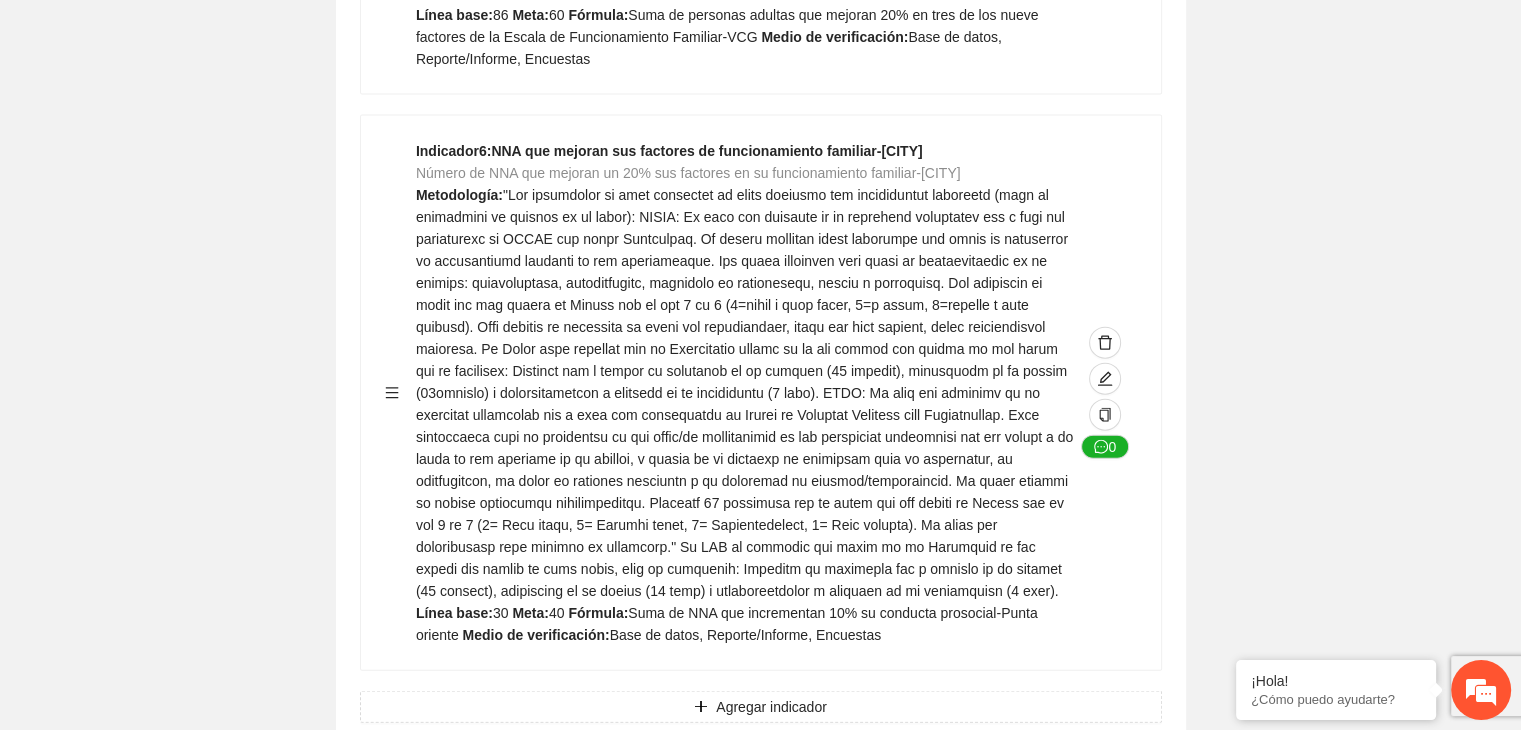 click on "Guardar Objetivo de desarrollo  Exportar Contribuir a la disminución de incidencia en violencia familiar en las zonas de [CITY], [CITY] y [CITY] del Municipio  de Chihuahua. Indicadores Indicador  1 :  Violencia familiar disminuyendo en un 5% en [CITY] Número de carpetas de investigación de Violencia familiar  disminuyendo en un 5% en [CITY] Metodología:  Se solicita información al Observatorio Ciudadano de FICOSEC sobre el número de carpetas de violencia familiar en las colonias de intervención Línea base:  29   Meta:  25   Fórmula:  Suma de carpetas de investigación de violencia familiar disminuyendo  en un 5% en [CITY]   Medio de verificación:  Reporte/Informe 0 Indicador  2 :  Violencia familiar disminuyendo en un 5% en [CITY] Número de carpetas de investigación de Violencia familiar  disminuyendo en un 5% en [CITY] Metodología:  Línea base:  63   Meta:  56   Fórmula:    Medio de verificación:  Reporte/Informe 0 3 :" at bounding box center (760, -9) 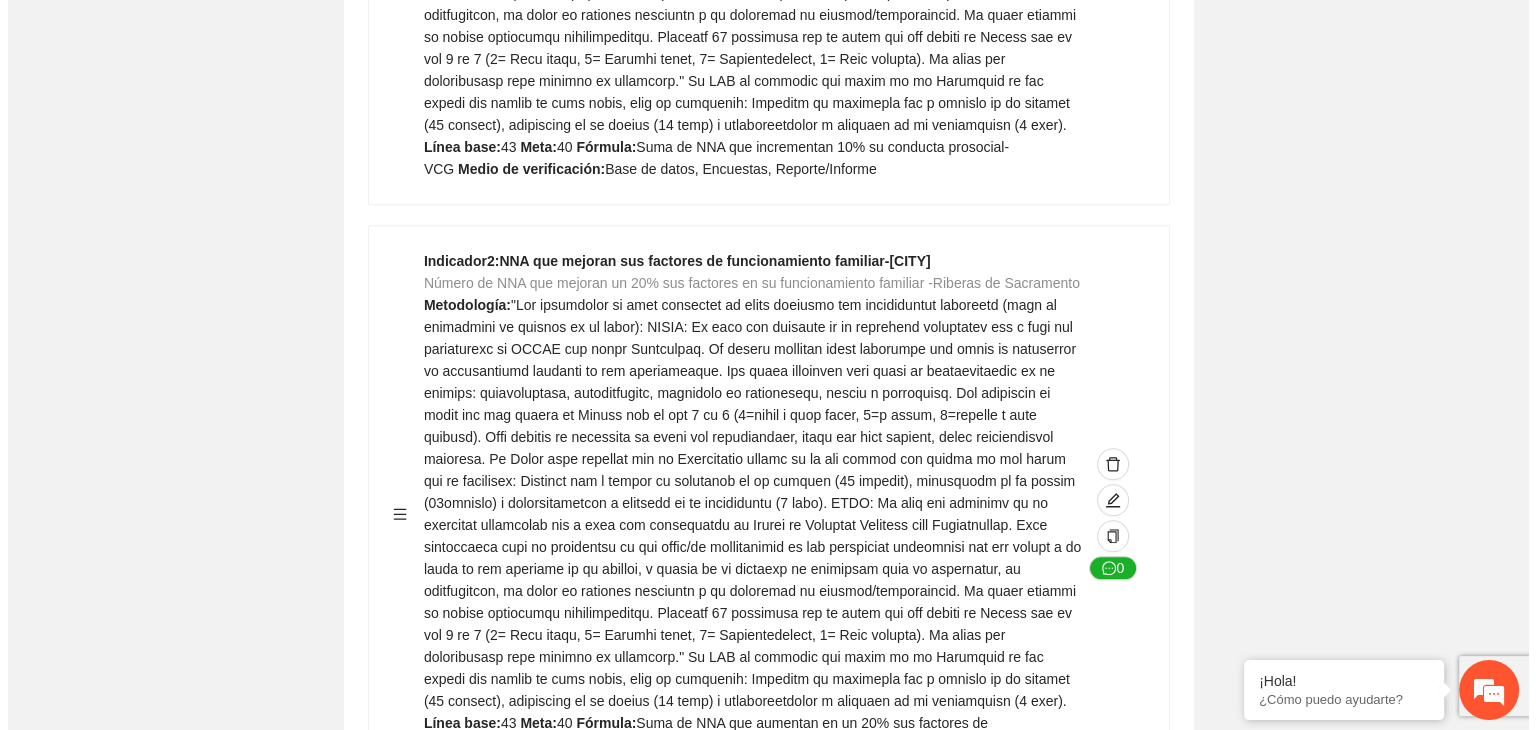 scroll, scrollTop: 1738, scrollLeft: 0, axis: vertical 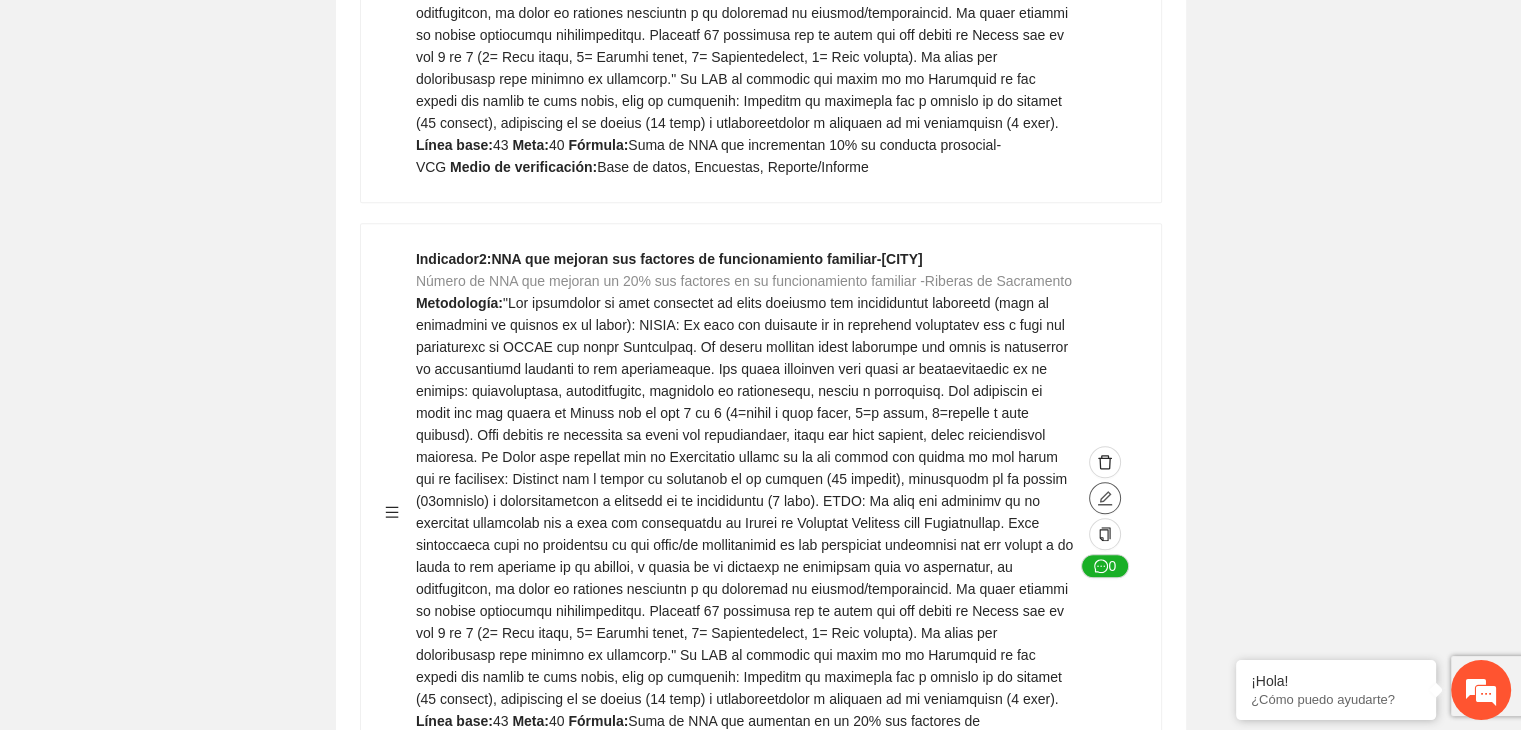 click 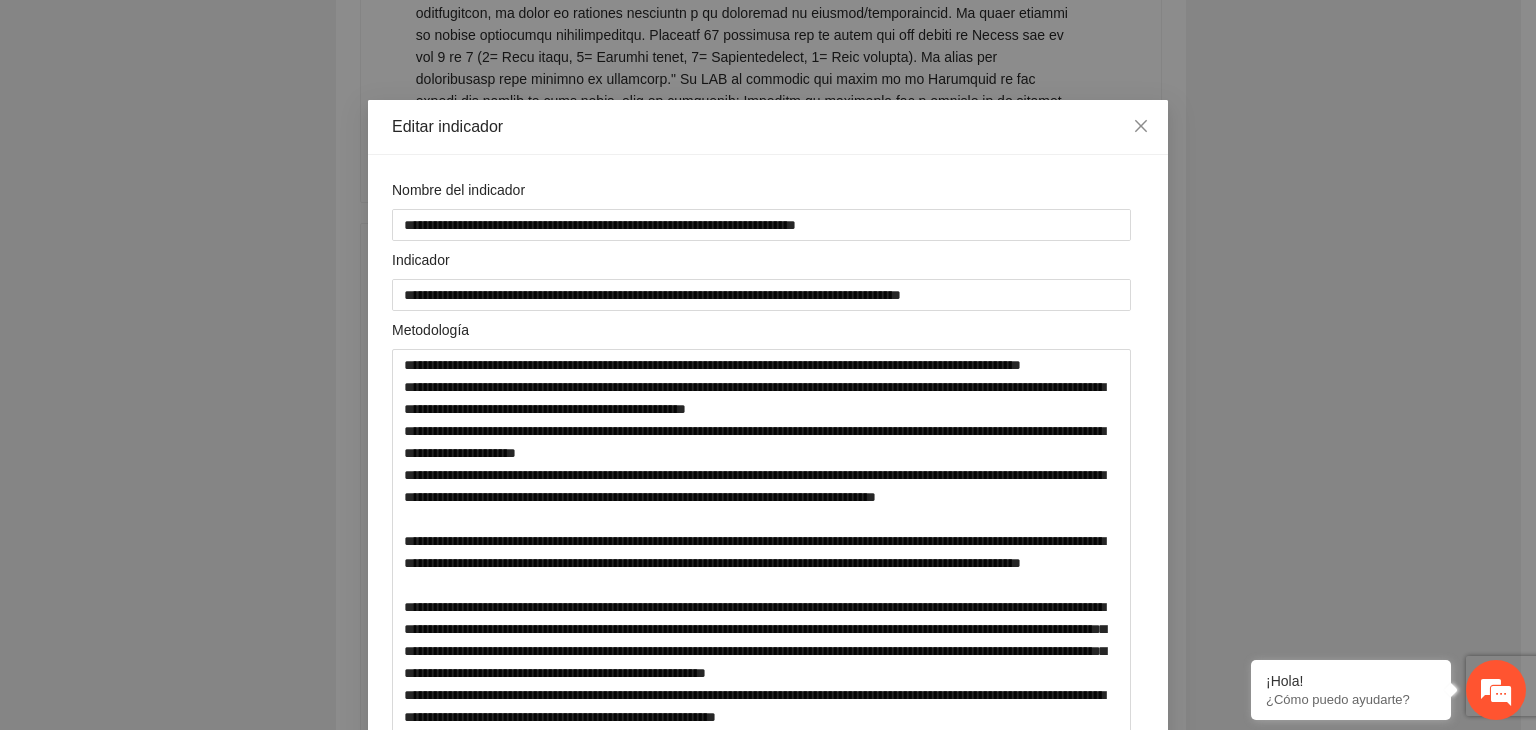 click on "**********" at bounding box center (768, 365) 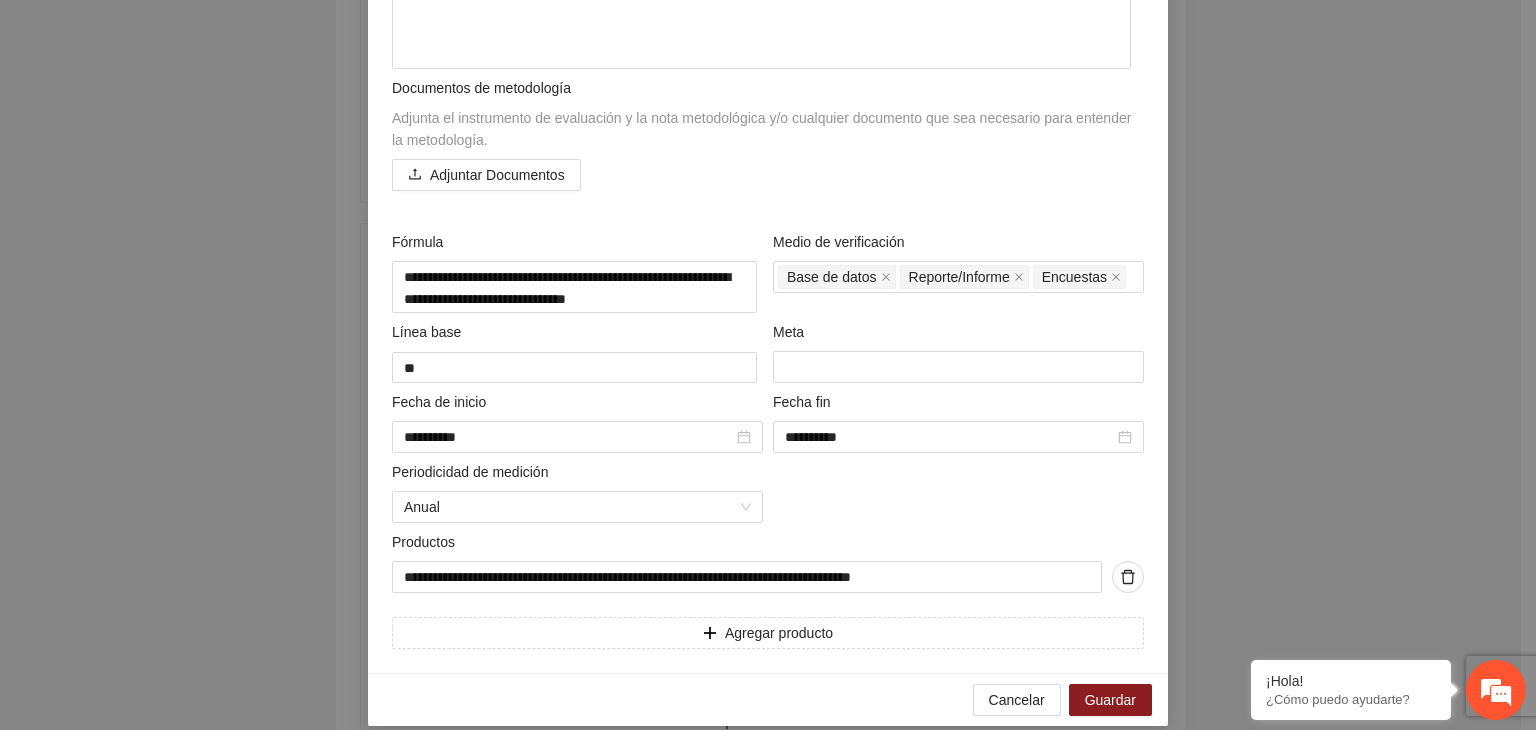 scroll, scrollTop: 883, scrollLeft: 0, axis: vertical 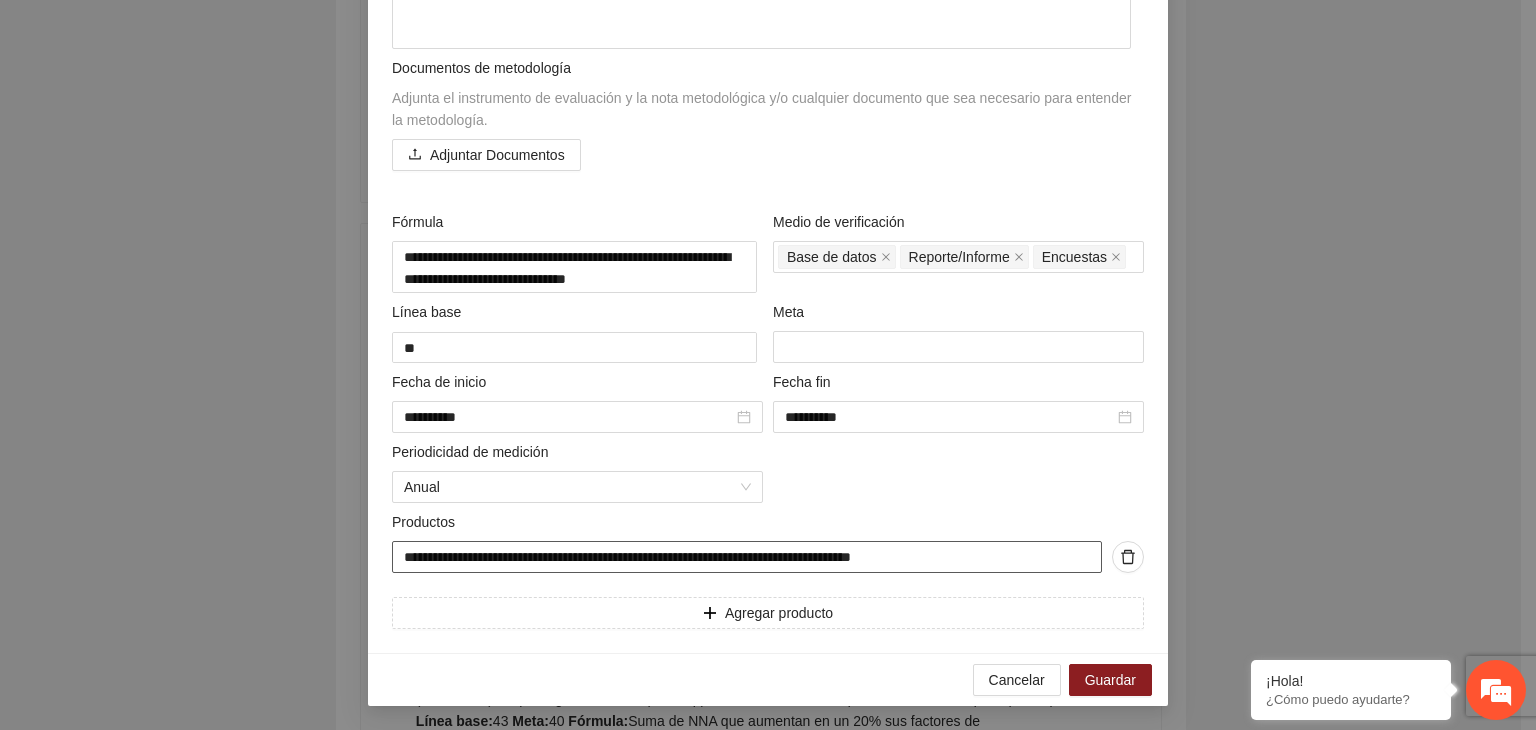 drag, startPoint x: 392, startPoint y: 562, endPoint x: 837, endPoint y: 557, distance: 445.02808 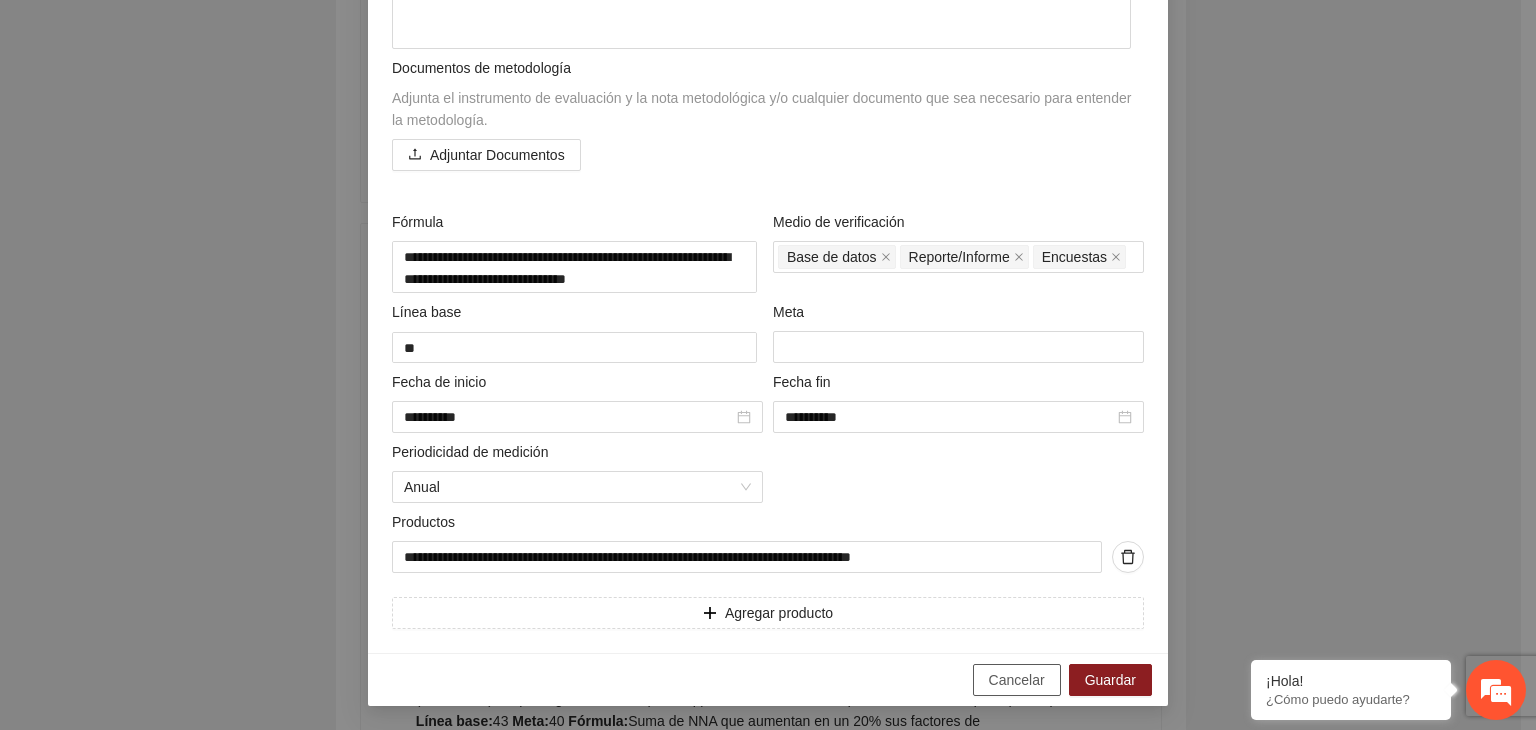 click on "Cancelar" at bounding box center (1017, 680) 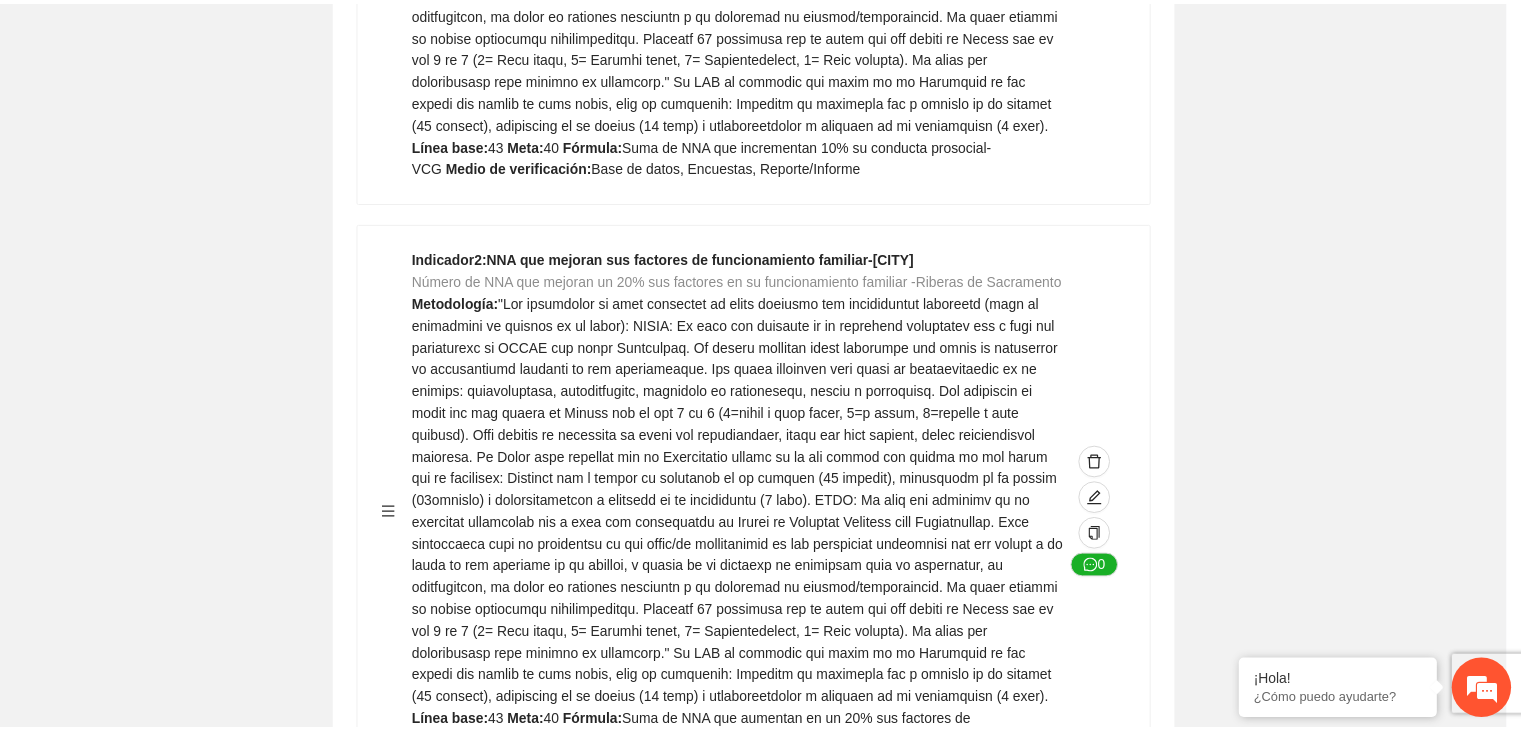scroll, scrollTop: 156, scrollLeft: 0, axis: vertical 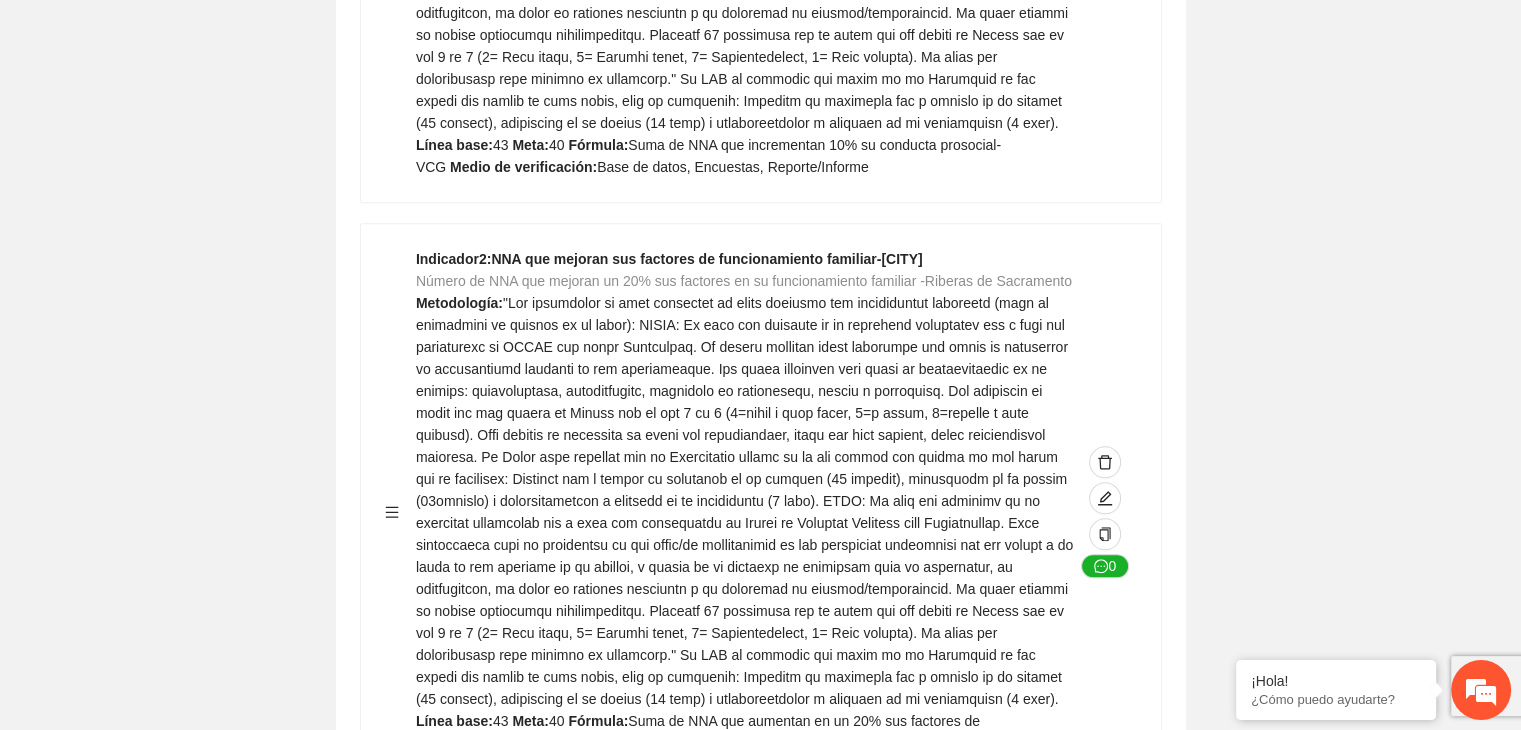 click on "Guardar Objetivo de desarrollo  Exportar Contribuir a la disminución de incidencia en violencia familiar en las zonas de [CITY], [CITY] y [CITY] del Municipio  de Chihuahua. Indicadores Indicador  1 :  Violencia familiar disminuyendo en un 5% en [CITY] Número de carpetas de investigación de Violencia familiar  disminuyendo en un 5% en [CITY] Metodología:  Se solicita información al Observatorio Ciudadano de FICOSEC sobre el número de carpetas de violencia familiar en las colonias de intervención Línea base:  29   Meta:  25   Fórmula:  Suma de carpetas de investigación de violencia familiar disminuyendo  en un 5% en [CITY]   Medio de verificación:  Reporte/Informe 0 Indicador  2 :  Violencia familiar disminuyendo en un 5% en [CITY] Número de carpetas de investigación de Violencia familiar  disminuyendo en un 5% en [CITY] Metodología:  Línea base:  63   Meta:  56   Fórmula:    Medio de verificación:  Reporte/Informe 0 3 :" at bounding box center [760, 2711] 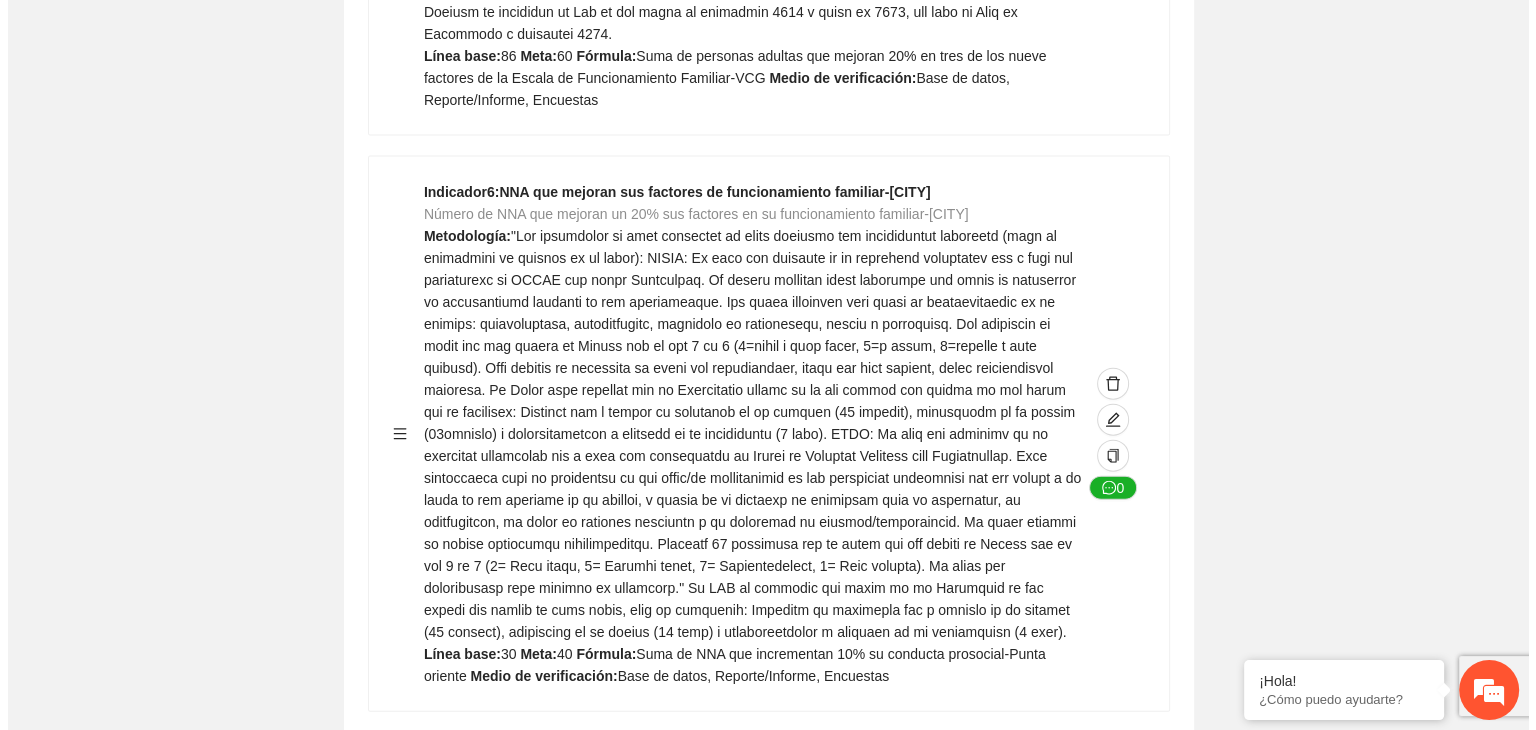 scroll, scrollTop: 4378, scrollLeft: 0, axis: vertical 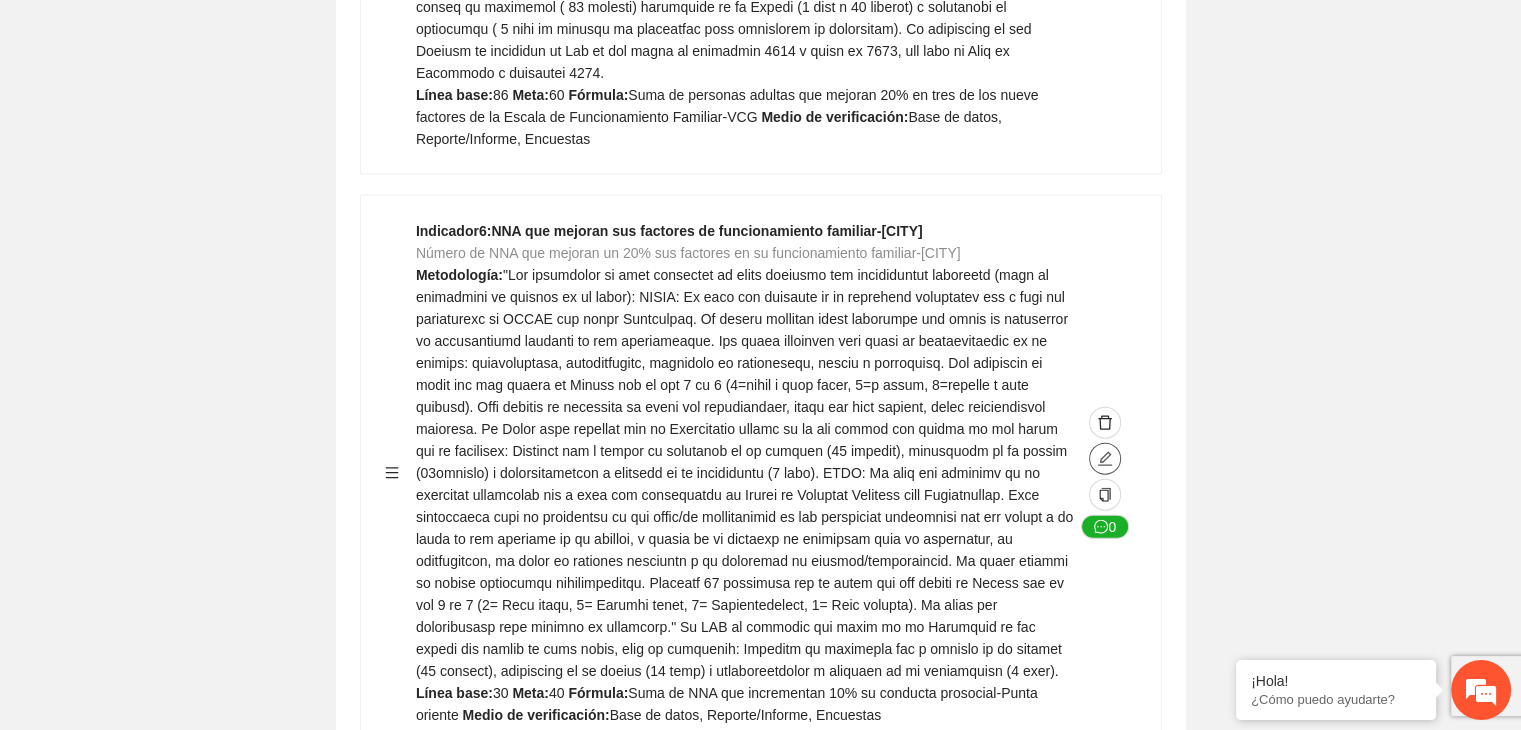 click 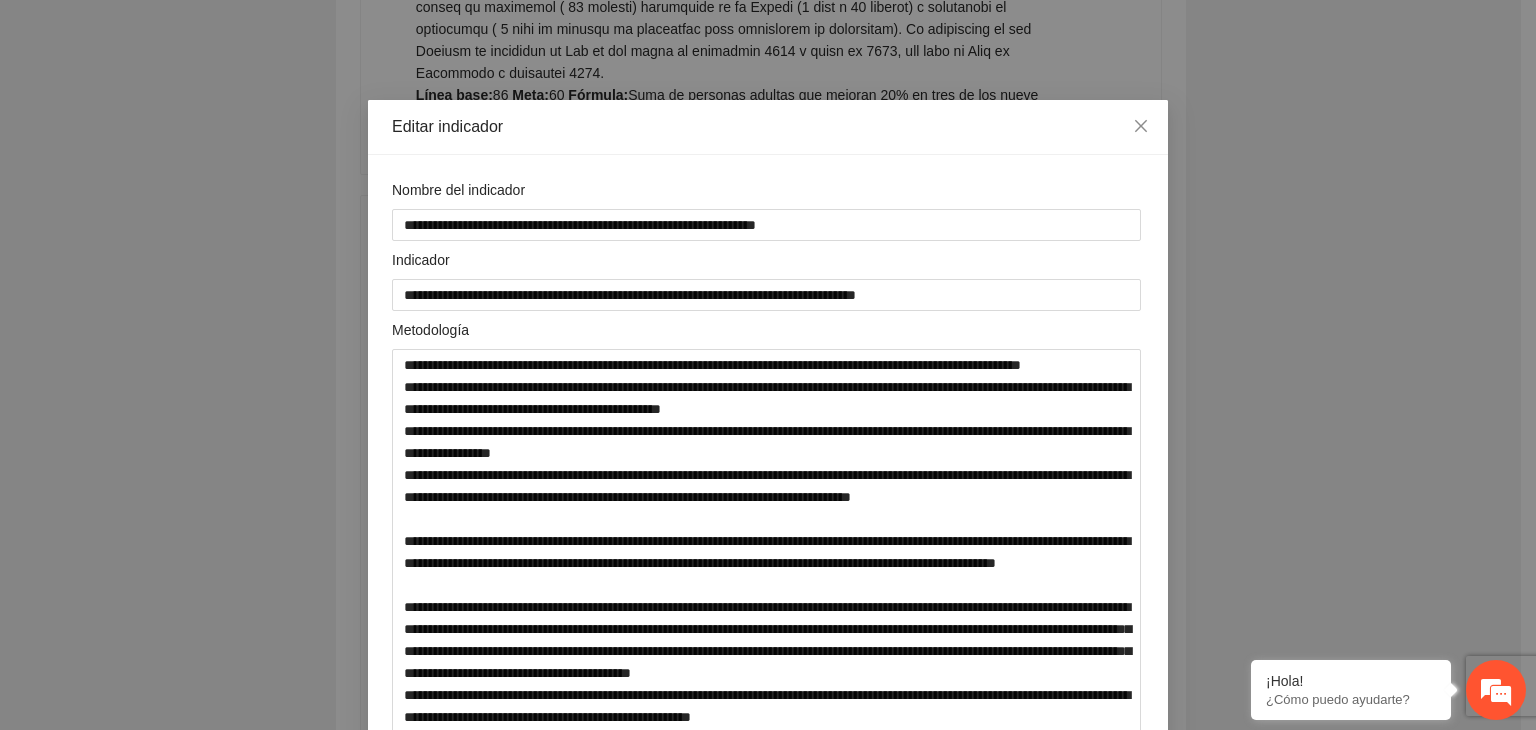 click on "**********" at bounding box center (768, 365) 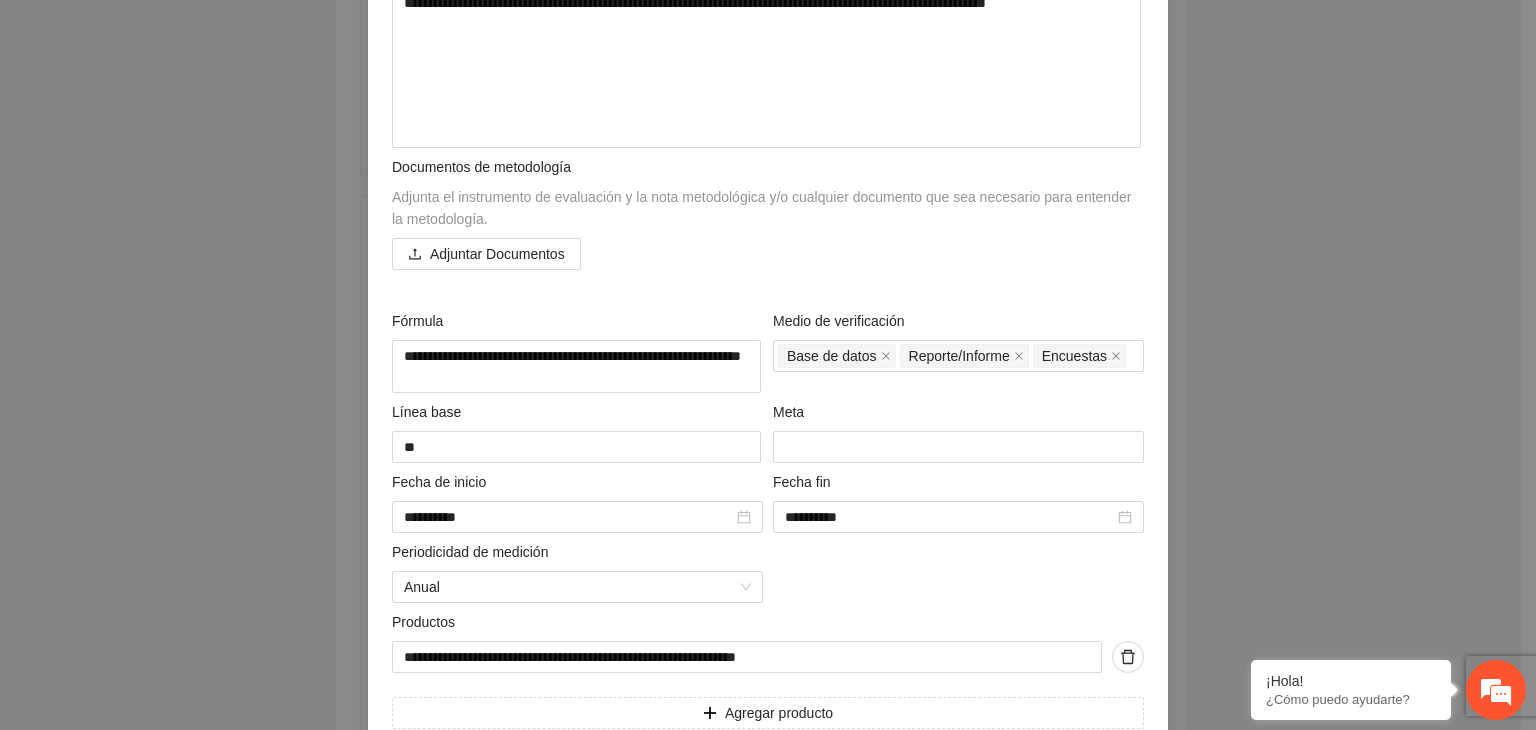 scroll, scrollTop: 883, scrollLeft: 0, axis: vertical 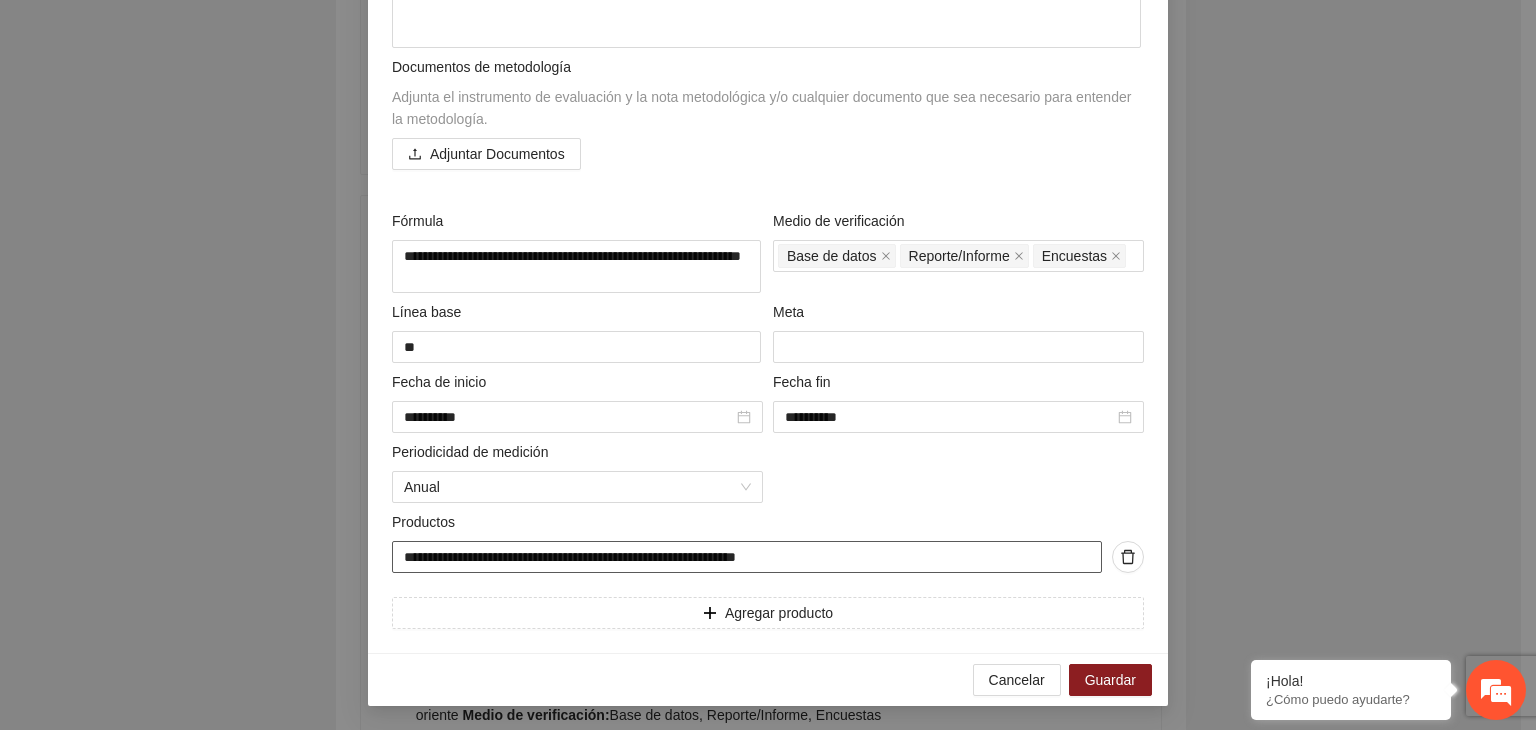 drag, startPoint x: 752, startPoint y: 551, endPoint x: 346, endPoint y: 521, distance: 407.10687 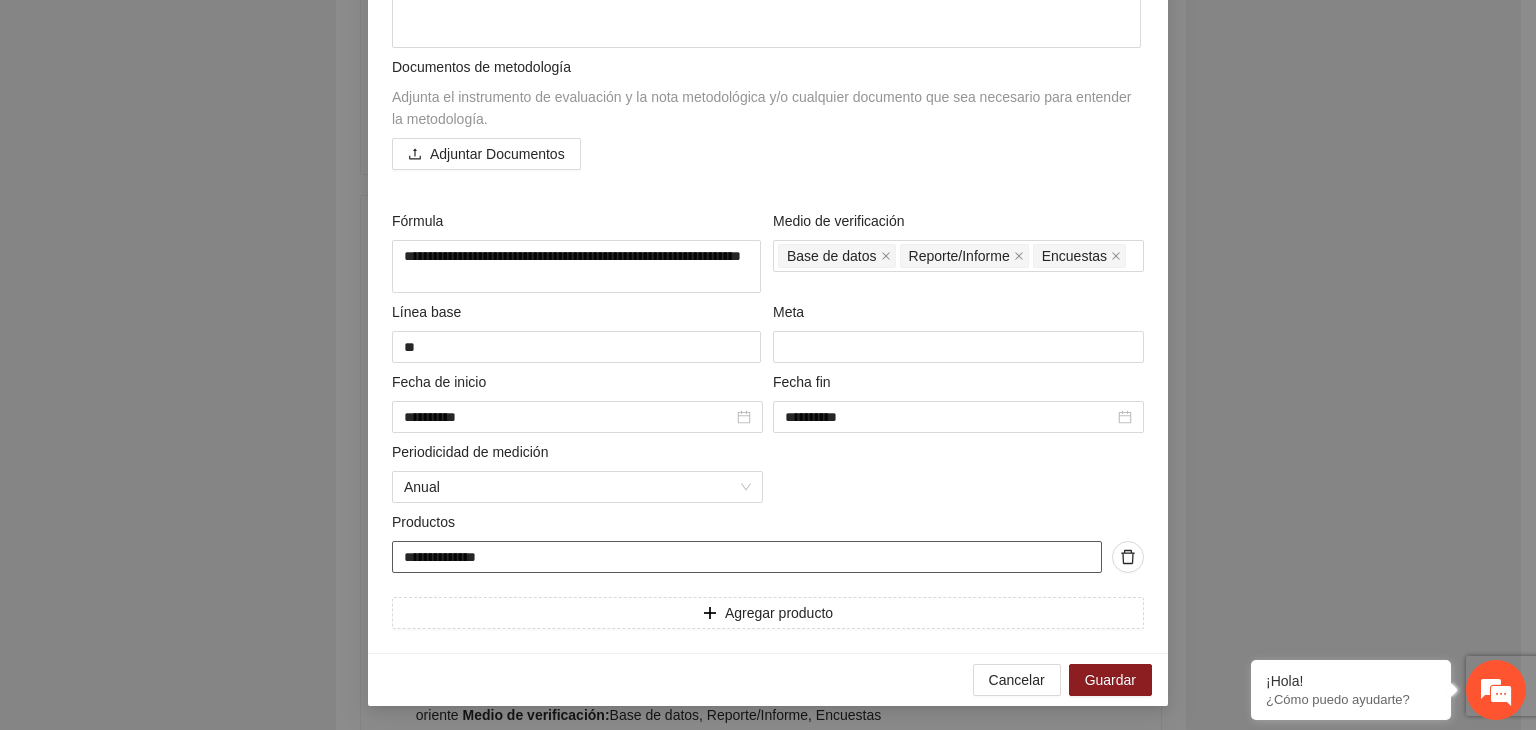 paste on "**********" 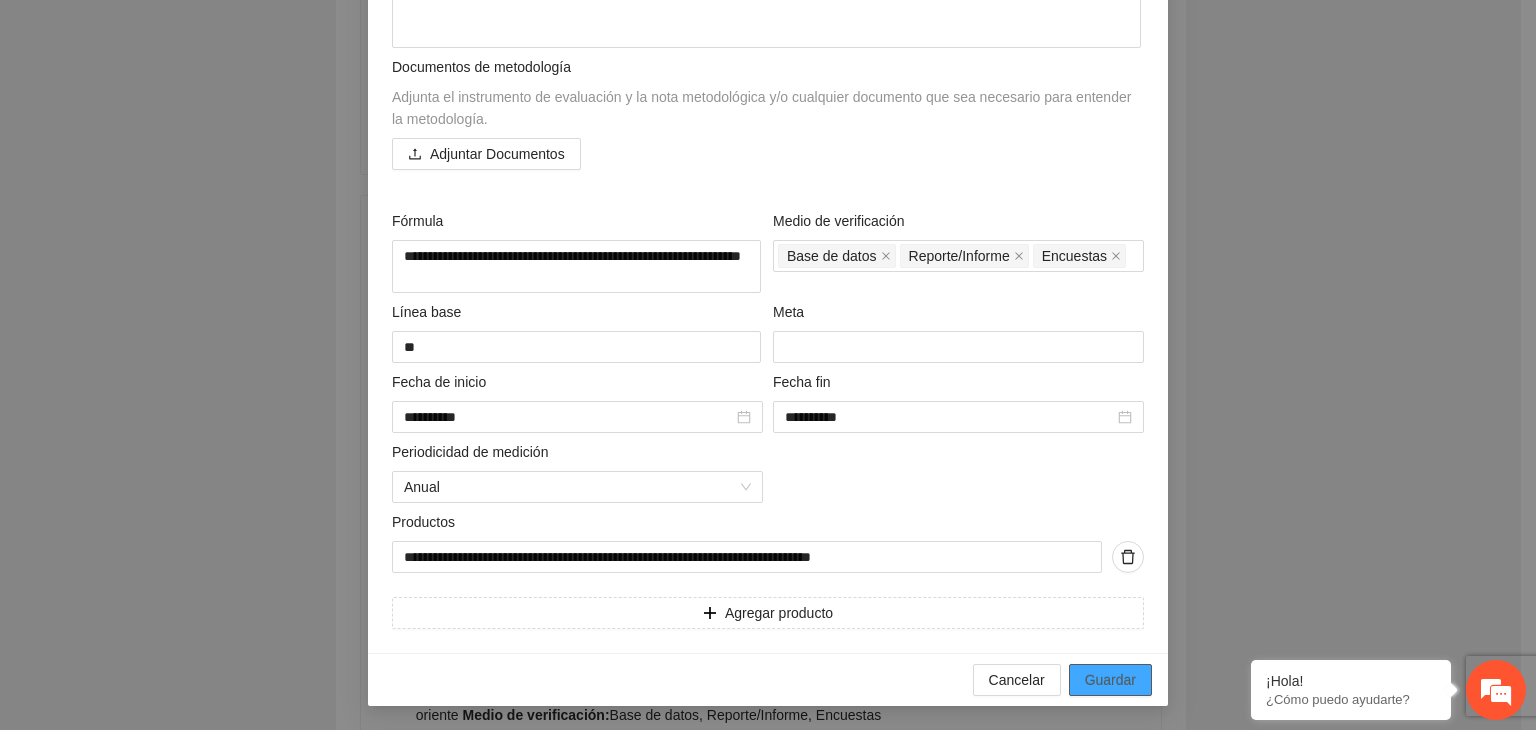 click on "Guardar" at bounding box center (1110, 680) 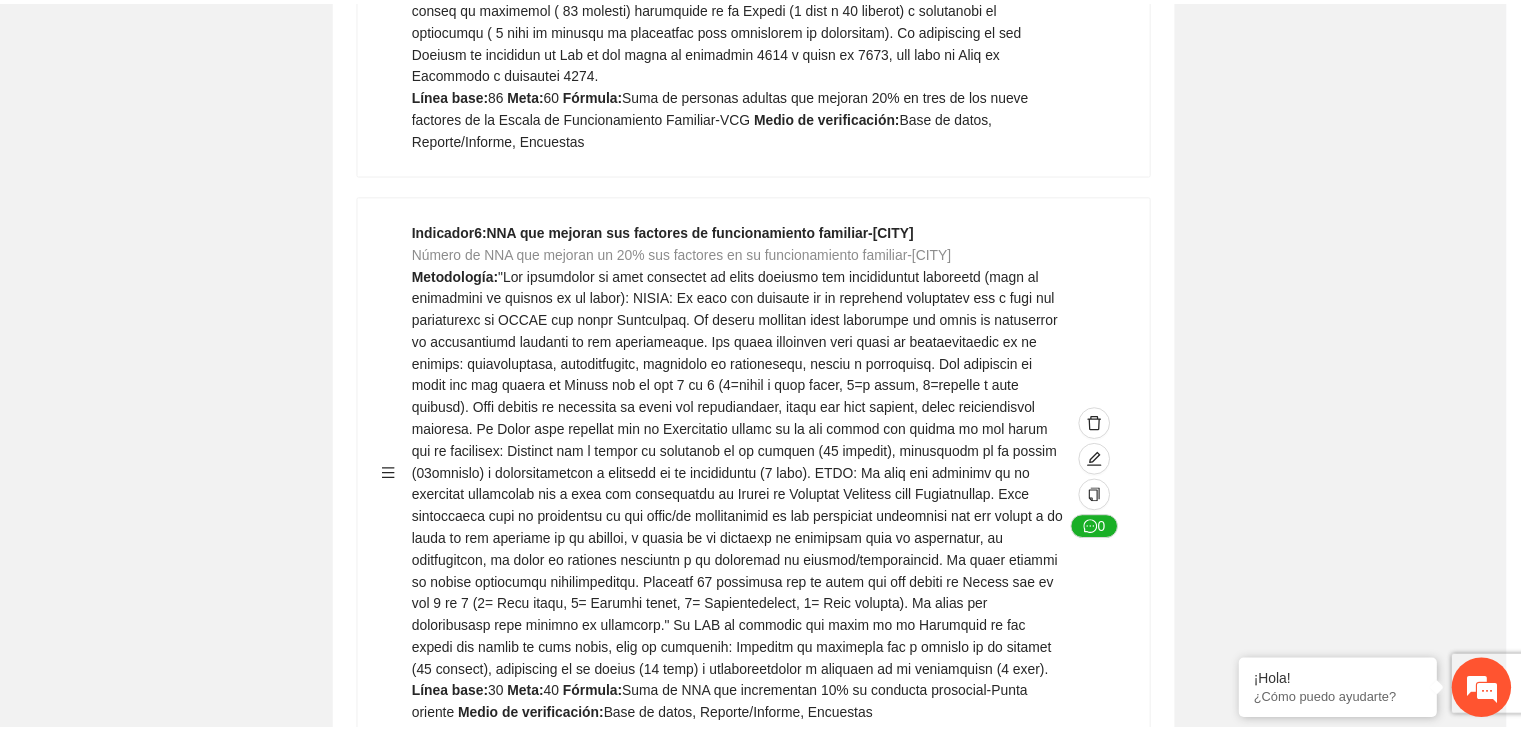 scroll, scrollTop: 156, scrollLeft: 0, axis: vertical 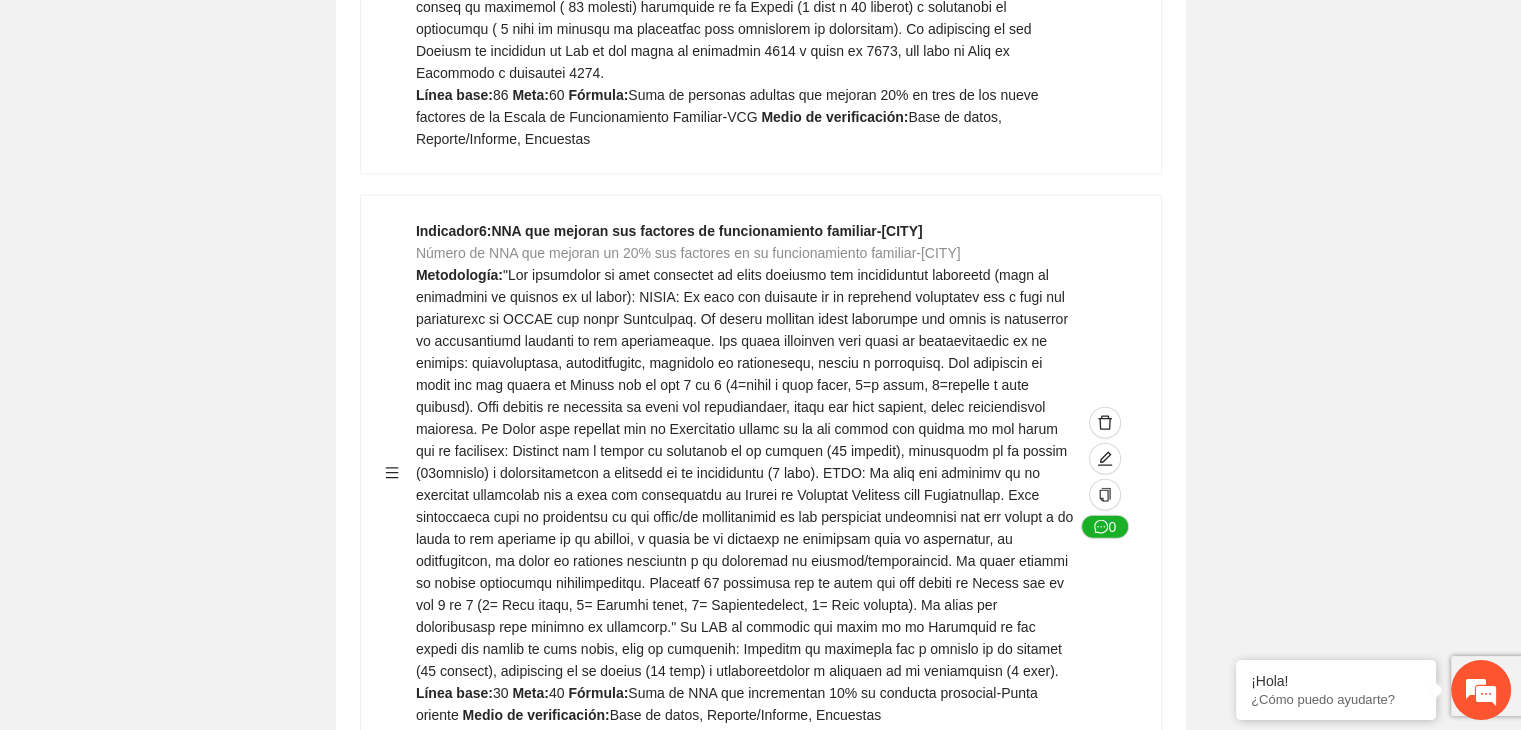 click on "Guardar Objetivo de desarrollo  Exportar Contribuir a la disminución de incidencia en violencia familiar en las zonas de [CITY], [CITY] y [CITY] del Municipio  de Chihuahua. Indicadores Indicador  1 :  Violencia familiar disminuyendo en un 5% en [CITY] Número de carpetas de investigación de Violencia familiar  disminuyendo en un 5% en [CITY] Metodología:  Se solicita información al Observatorio Ciudadano de FICOSEC sobre el número de carpetas de violencia familiar en las colonias de intervención Línea base:  29   Meta:  25   Fórmula:  Suma de carpetas de investigación de violencia familiar disminuyendo  en un 5% en [CITY]   Medio de verificación:  Reporte/Informe 0 Indicador  2 :  Violencia familiar disminuyendo en un 5% en [CITY] Número de carpetas de investigación de Violencia familiar  disminuyendo en un 5% en [CITY] Metodología:  Línea base:  63   Meta:  56   Fórmula:    Medio de verificación:  Reporte/Informe 0 3 :" at bounding box center [760, 71] 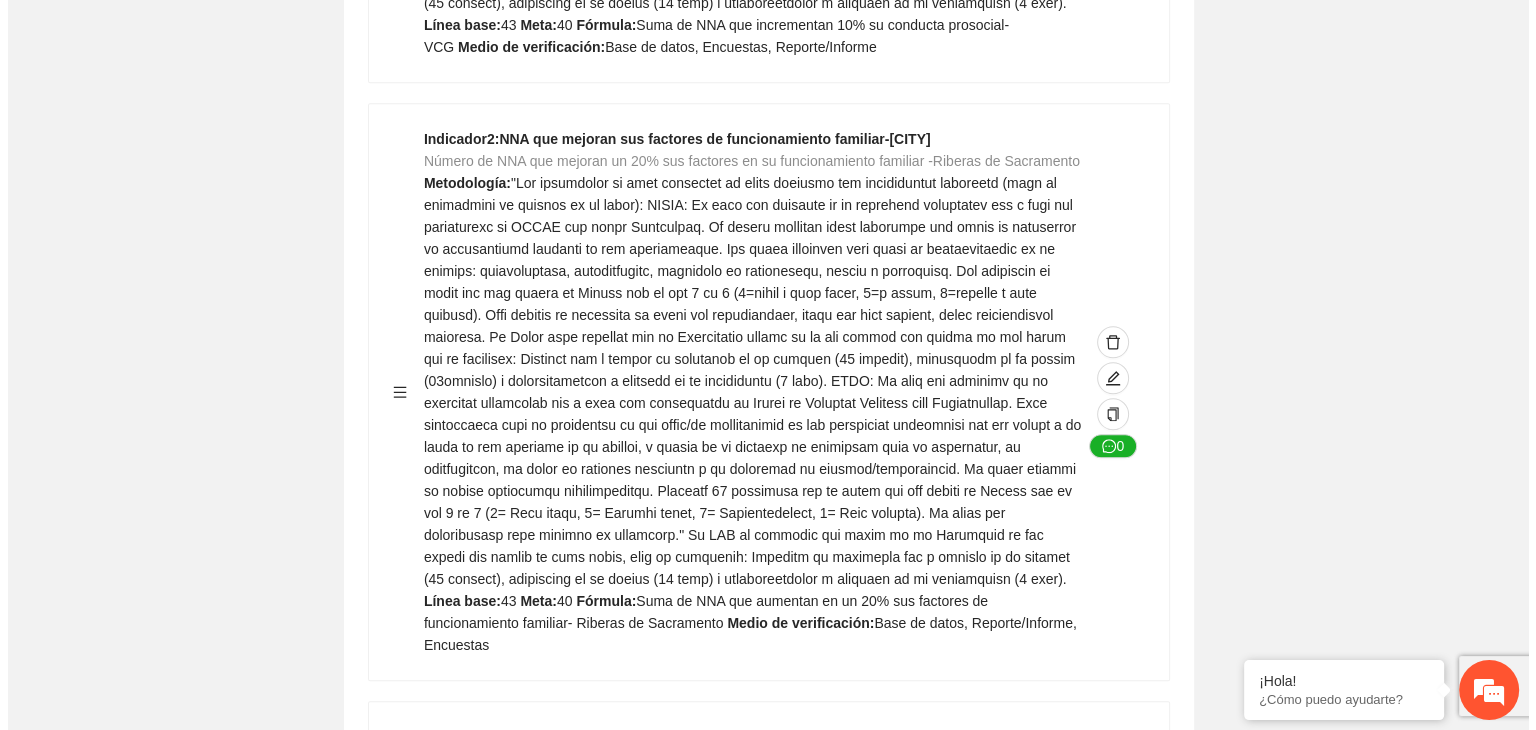 scroll, scrollTop: 1818, scrollLeft: 0, axis: vertical 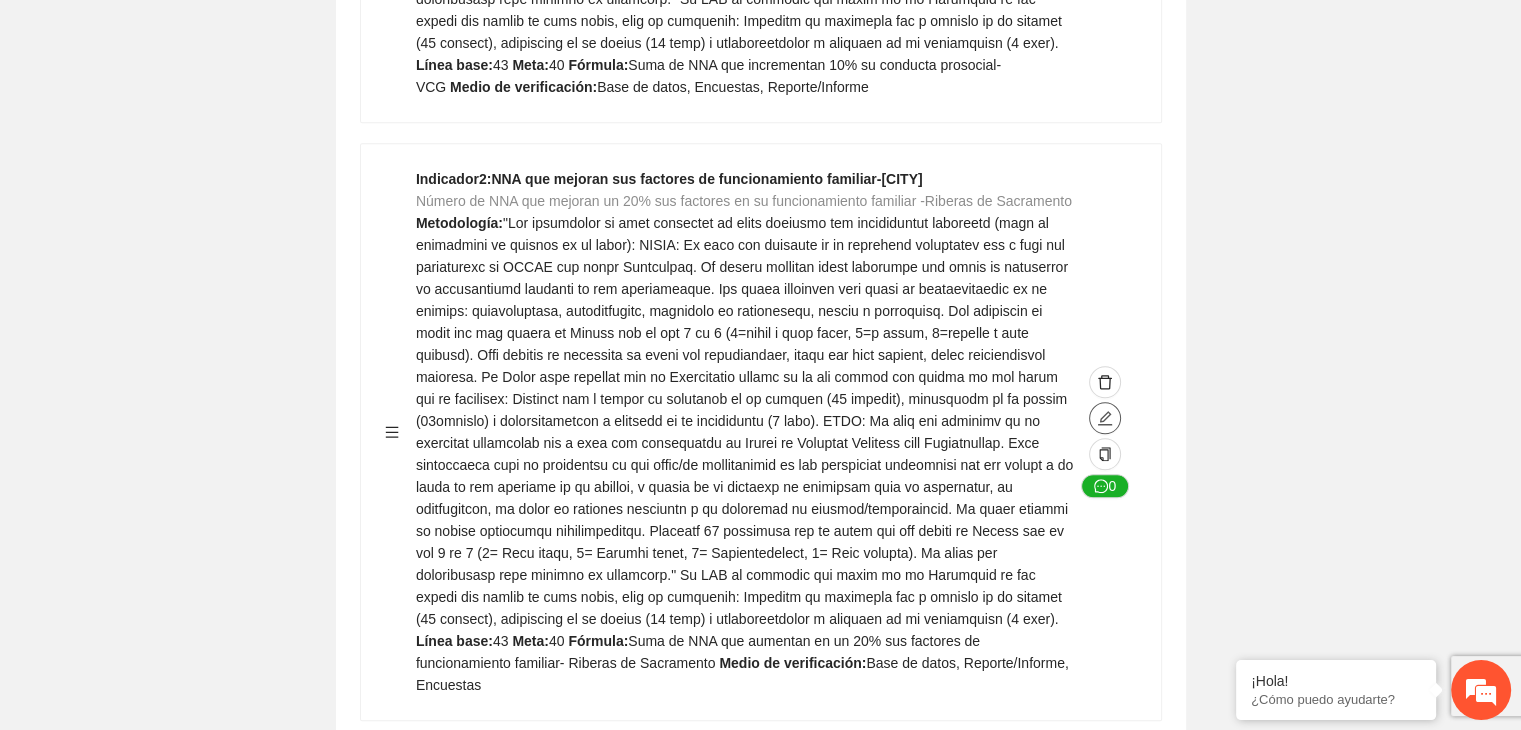 click 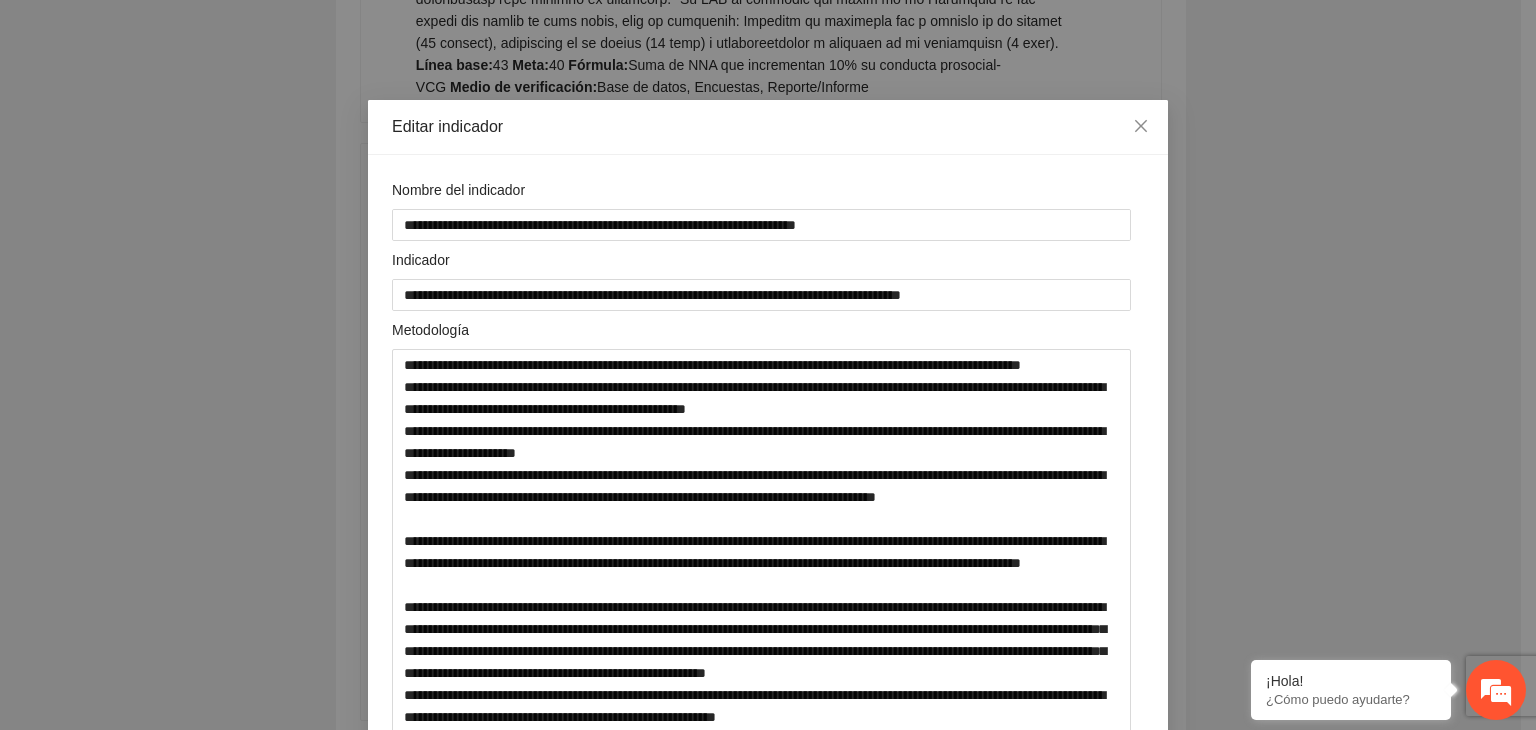 click on "**********" at bounding box center [768, 365] 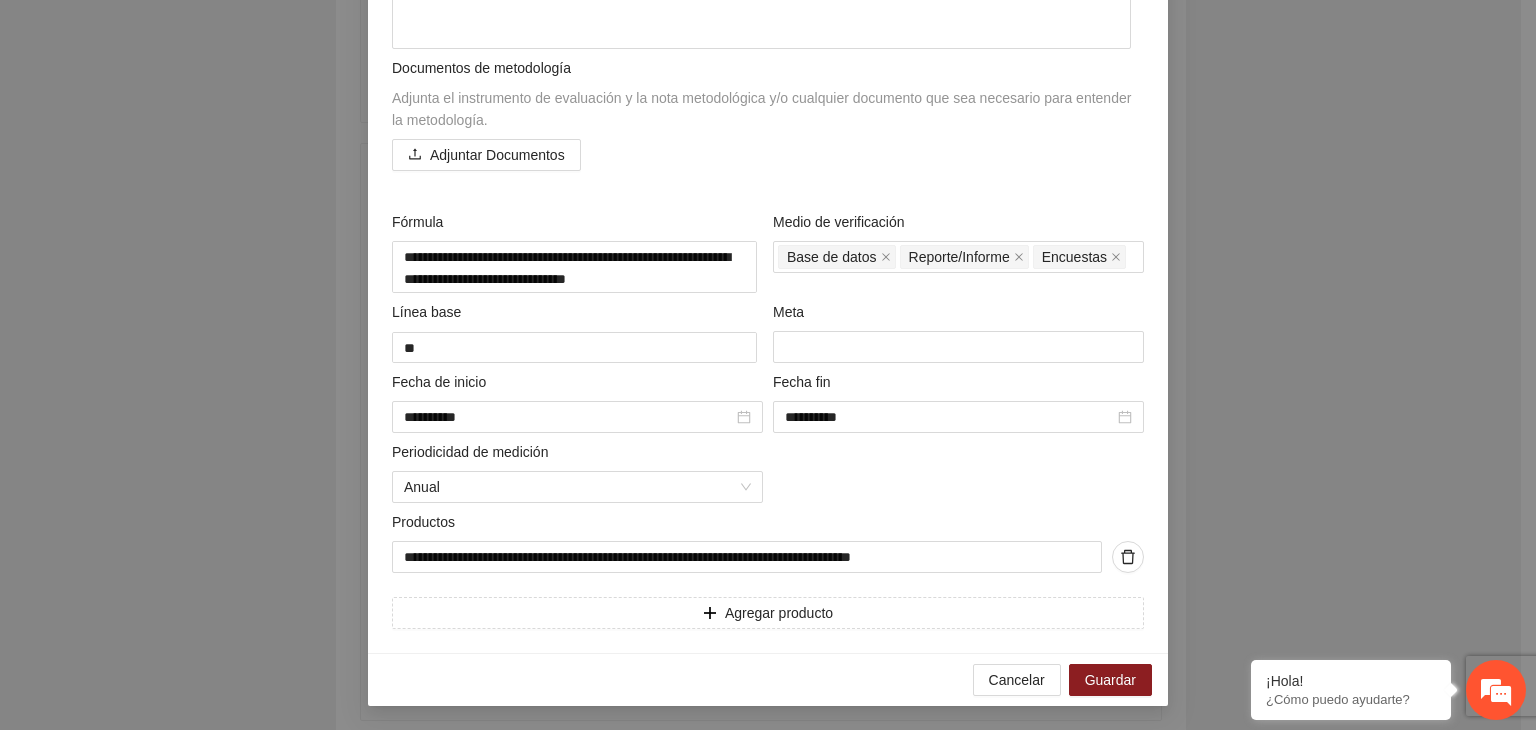 scroll, scrollTop: 883, scrollLeft: 0, axis: vertical 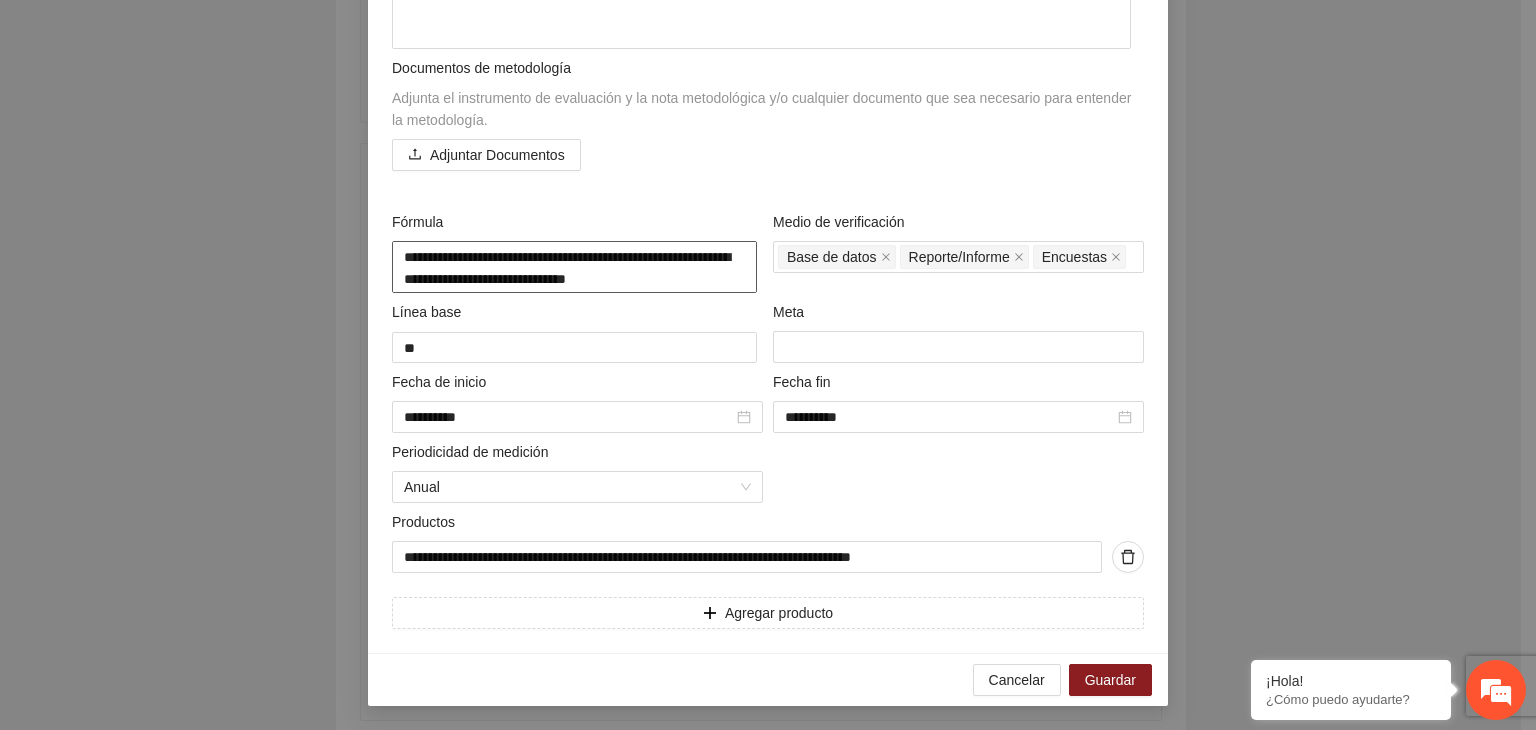 drag, startPoint x: 544, startPoint y: 276, endPoint x: 373, endPoint y: 217, distance: 180.89223 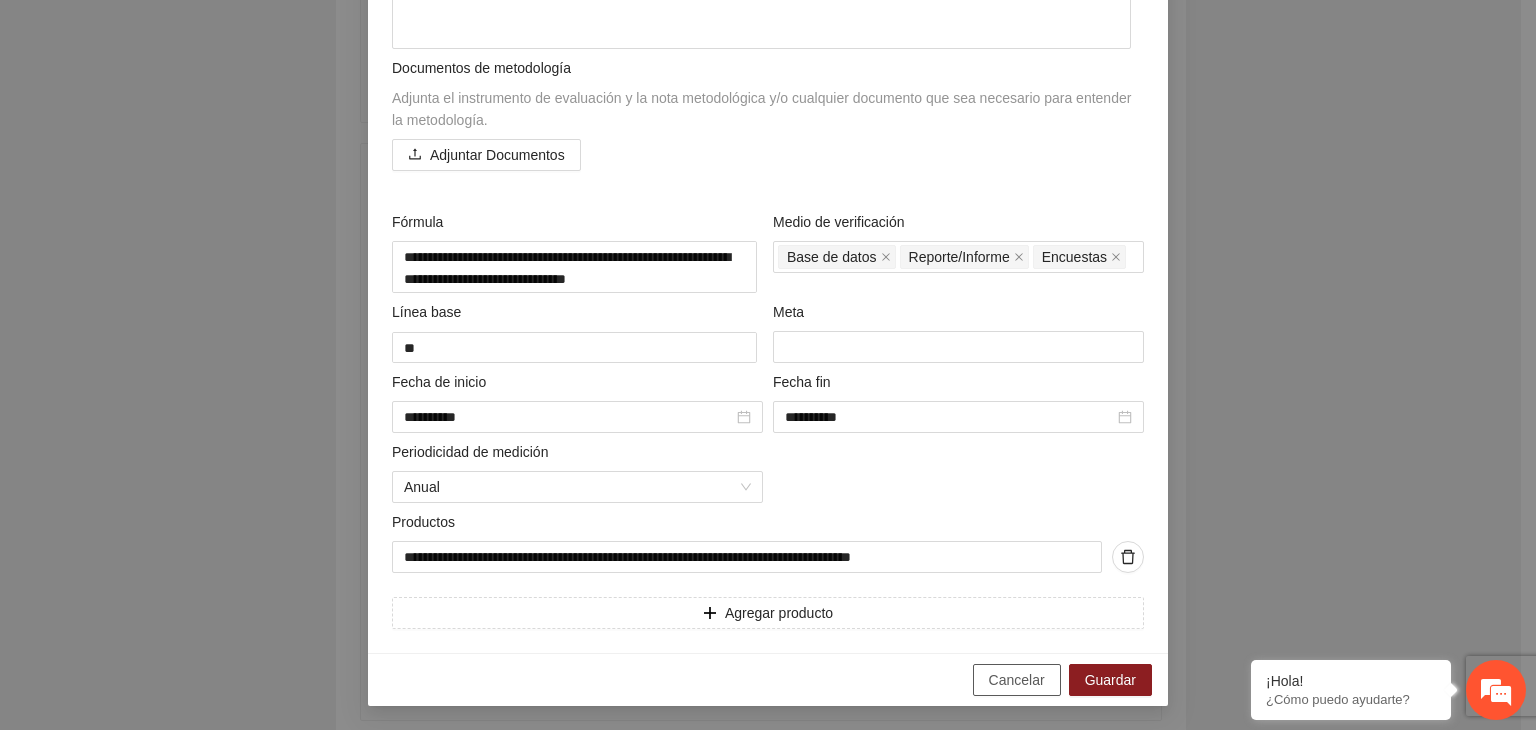 click on "Cancelar" at bounding box center [1017, 680] 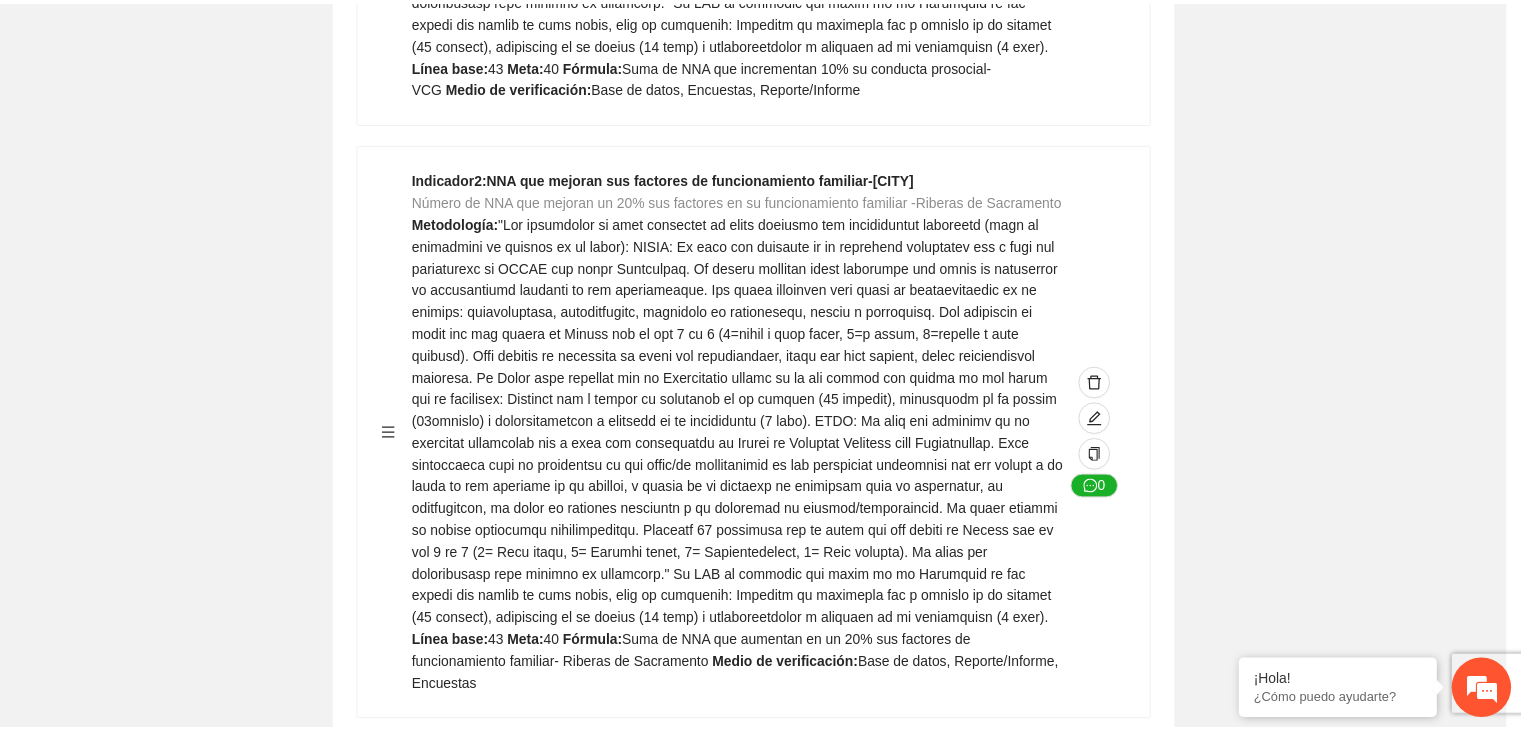 scroll, scrollTop: 156, scrollLeft: 0, axis: vertical 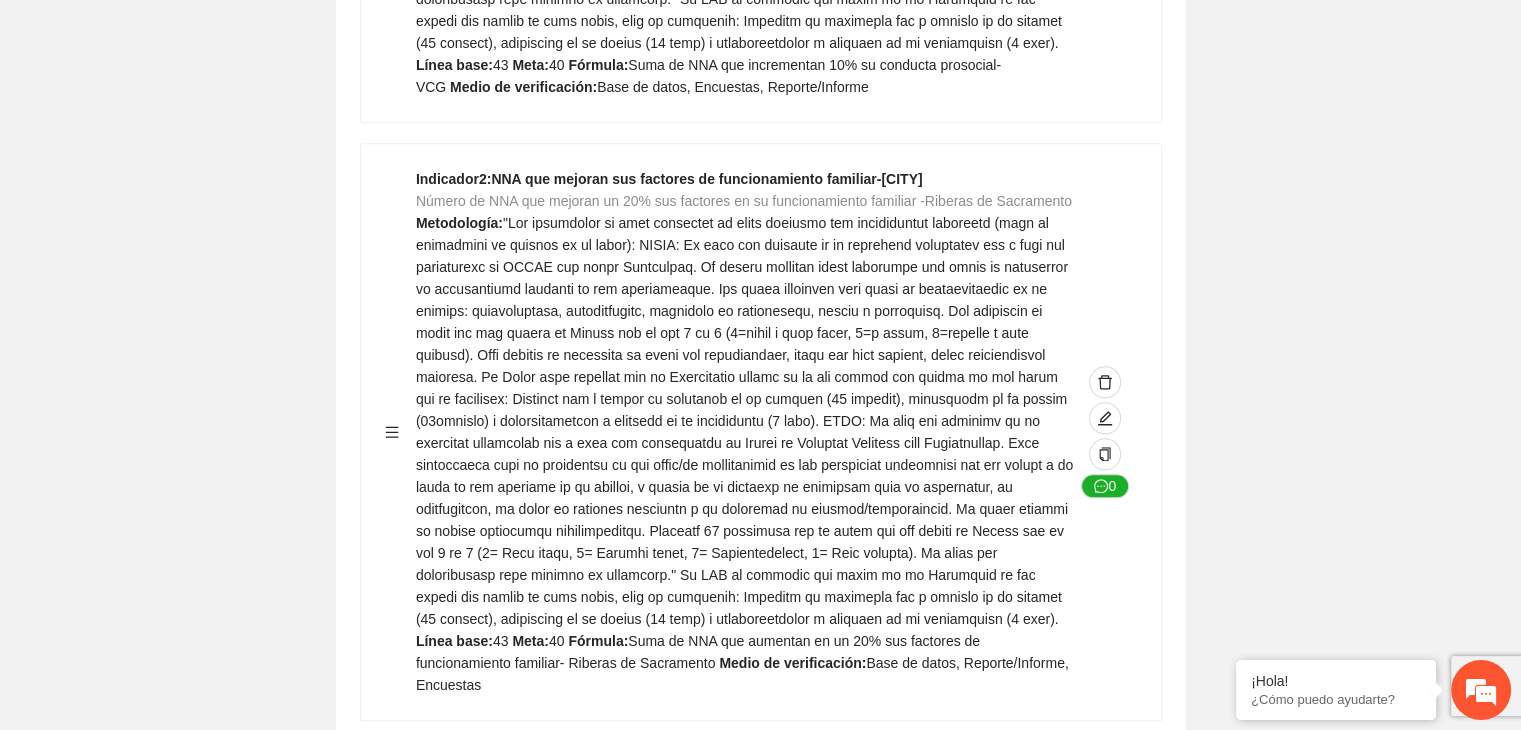 click on "Guardar Objetivo de desarrollo  Exportar Contribuir a la disminución de incidencia en violencia familiar en las zonas de [CITY], [CITY] y [CITY] del Municipio  de Chihuahua. Indicadores Indicador  1 :  Violencia familiar disminuyendo en un 5% en [CITY] Número de carpetas de investigación de Violencia familiar  disminuyendo en un 5% en [CITY] Metodología:  Se solicita información al Observatorio Ciudadano de FICOSEC sobre el número de carpetas de violencia familiar en las colonias de intervención Línea base:  29   Meta:  25   Fórmula:  Suma de carpetas de investigación de violencia familiar disminuyendo  en un 5% en [CITY]   Medio de verificación:  Reporte/Informe 0 Indicador  2 :  Violencia familiar disminuyendo en un 5% en [CITY] Número de carpetas de investigación de Violencia familiar  disminuyendo en un 5% en [CITY] Metodología:  Línea base:  63   Meta:  56   Fórmula:    Medio de verificación:  Reporte/Informe 0 3 :" at bounding box center [760, 2631] 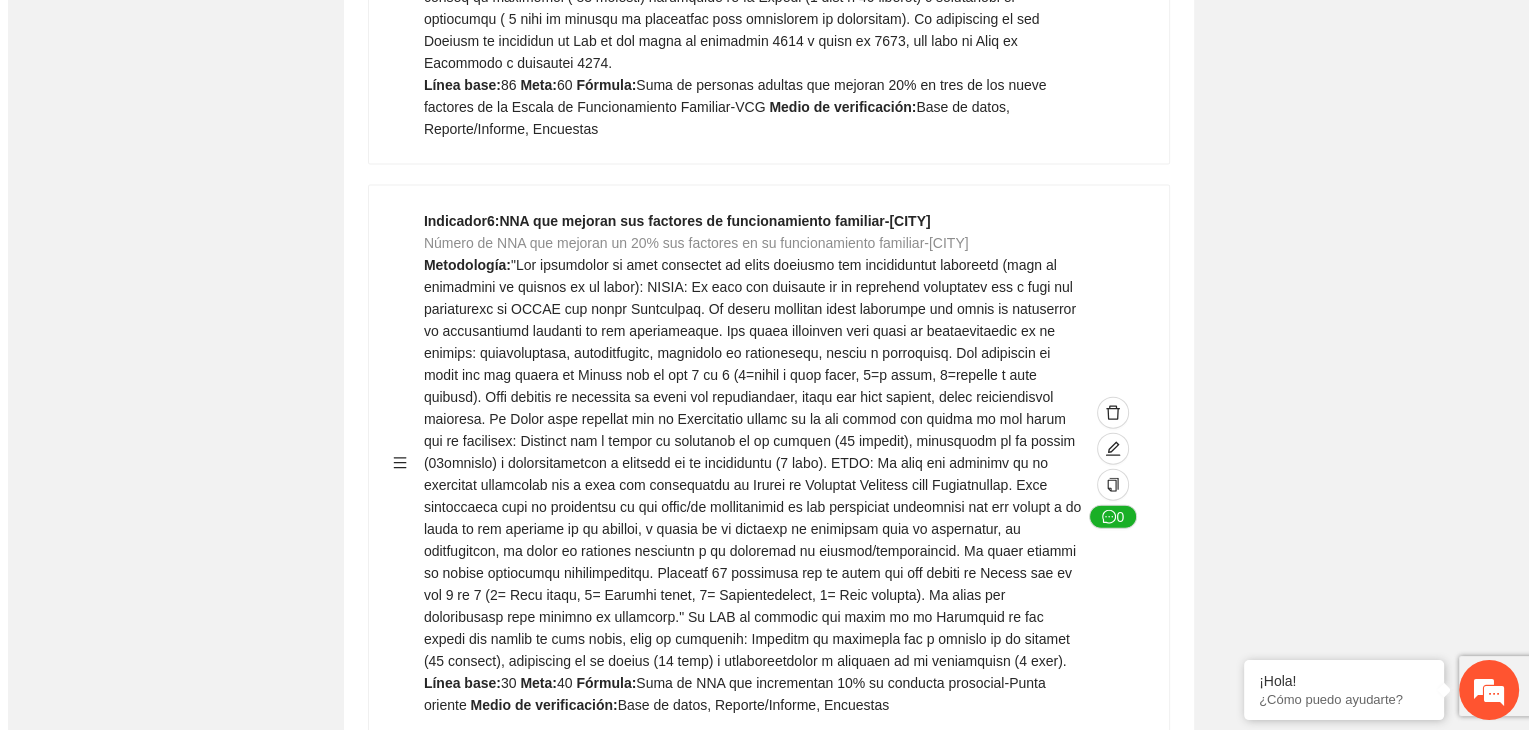 scroll, scrollTop: 4298, scrollLeft: 0, axis: vertical 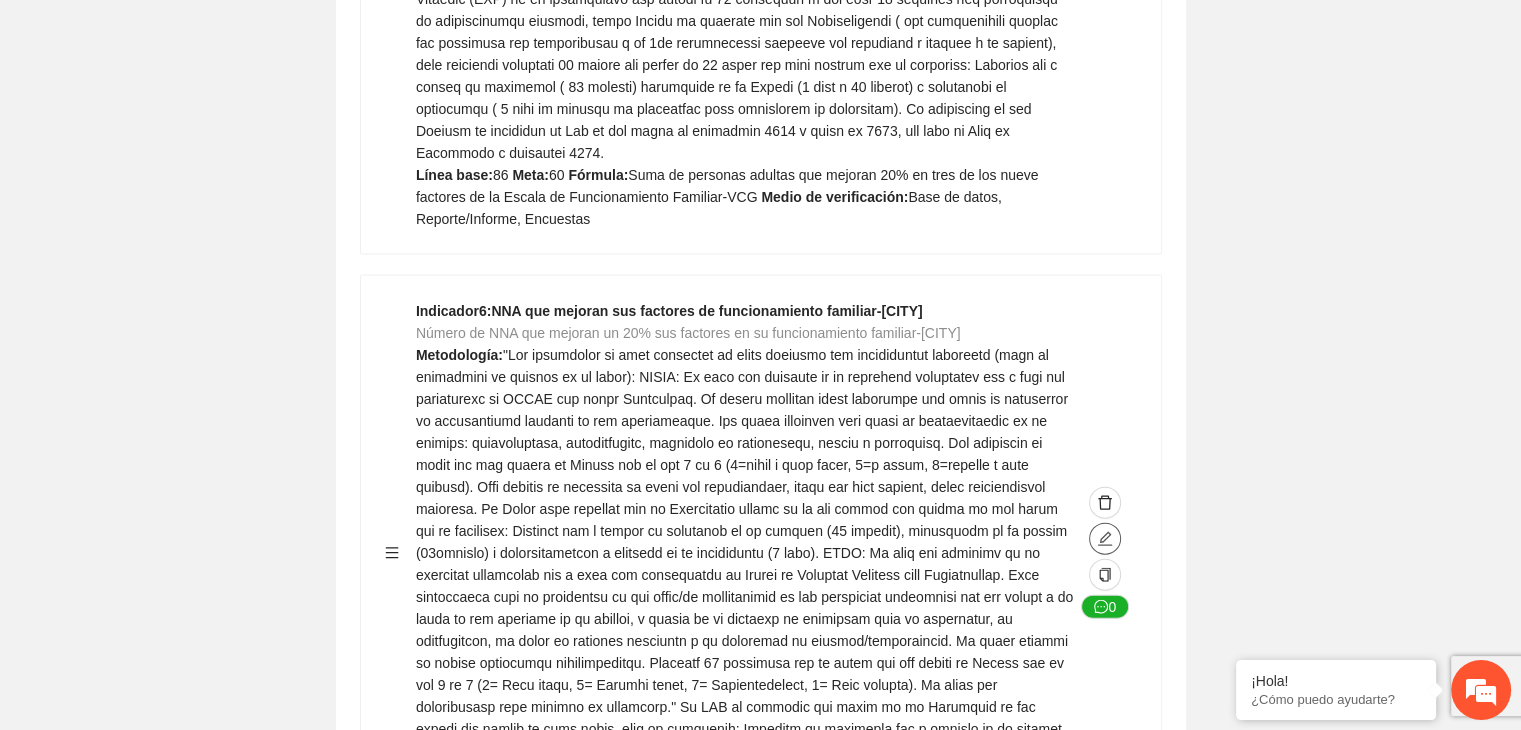 click 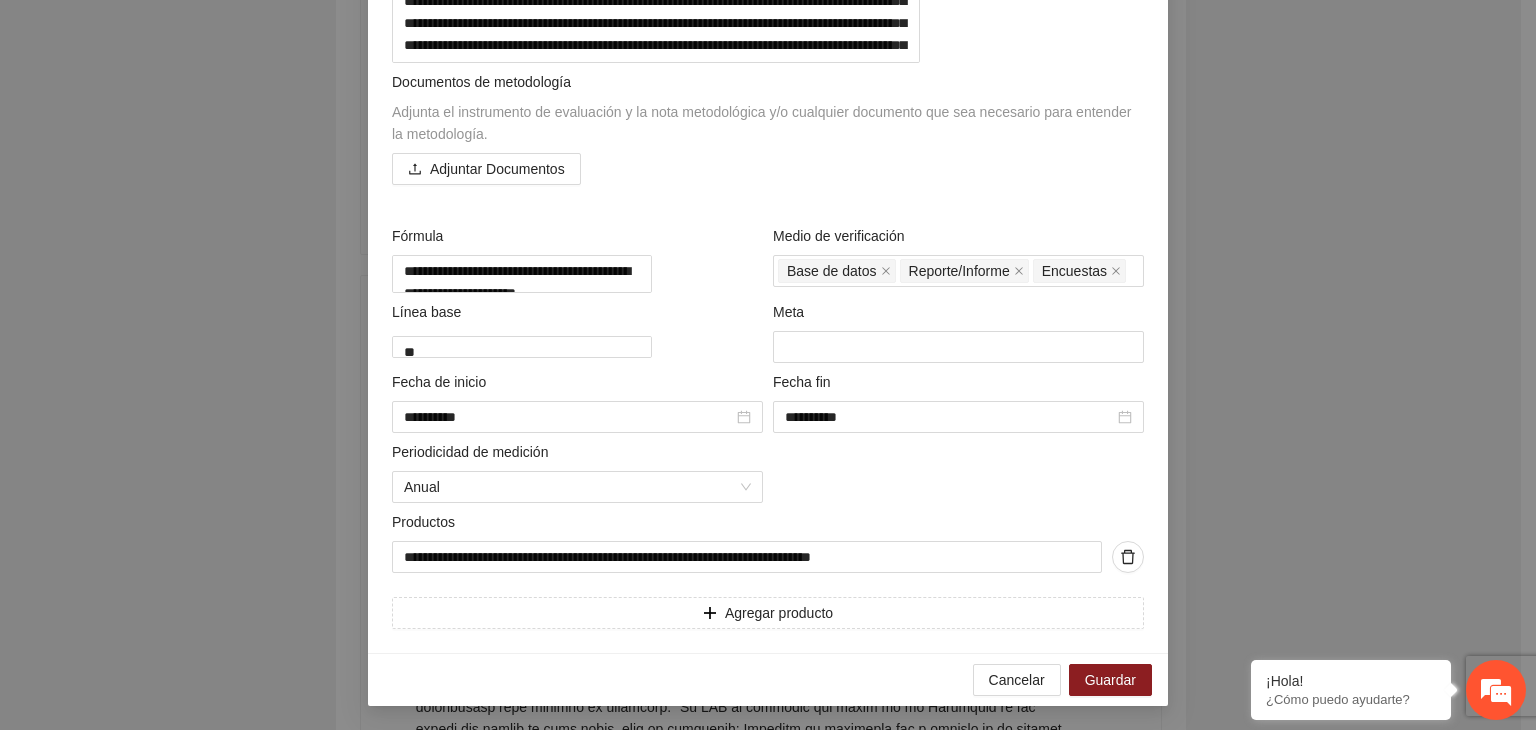 scroll, scrollTop: 726, scrollLeft: 0, axis: vertical 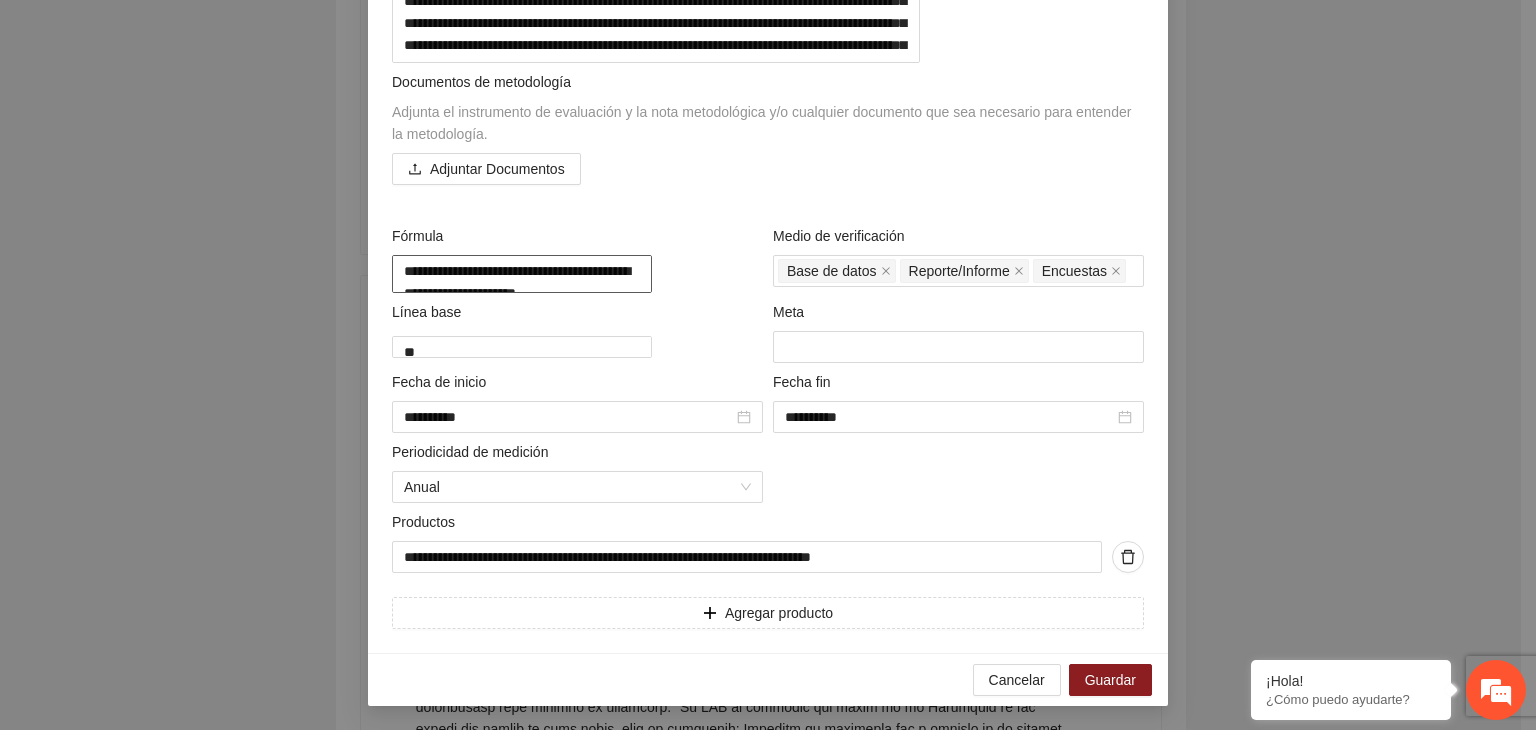 drag, startPoint x: 452, startPoint y: 278, endPoint x: 371, endPoint y: 229, distance: 94.66784 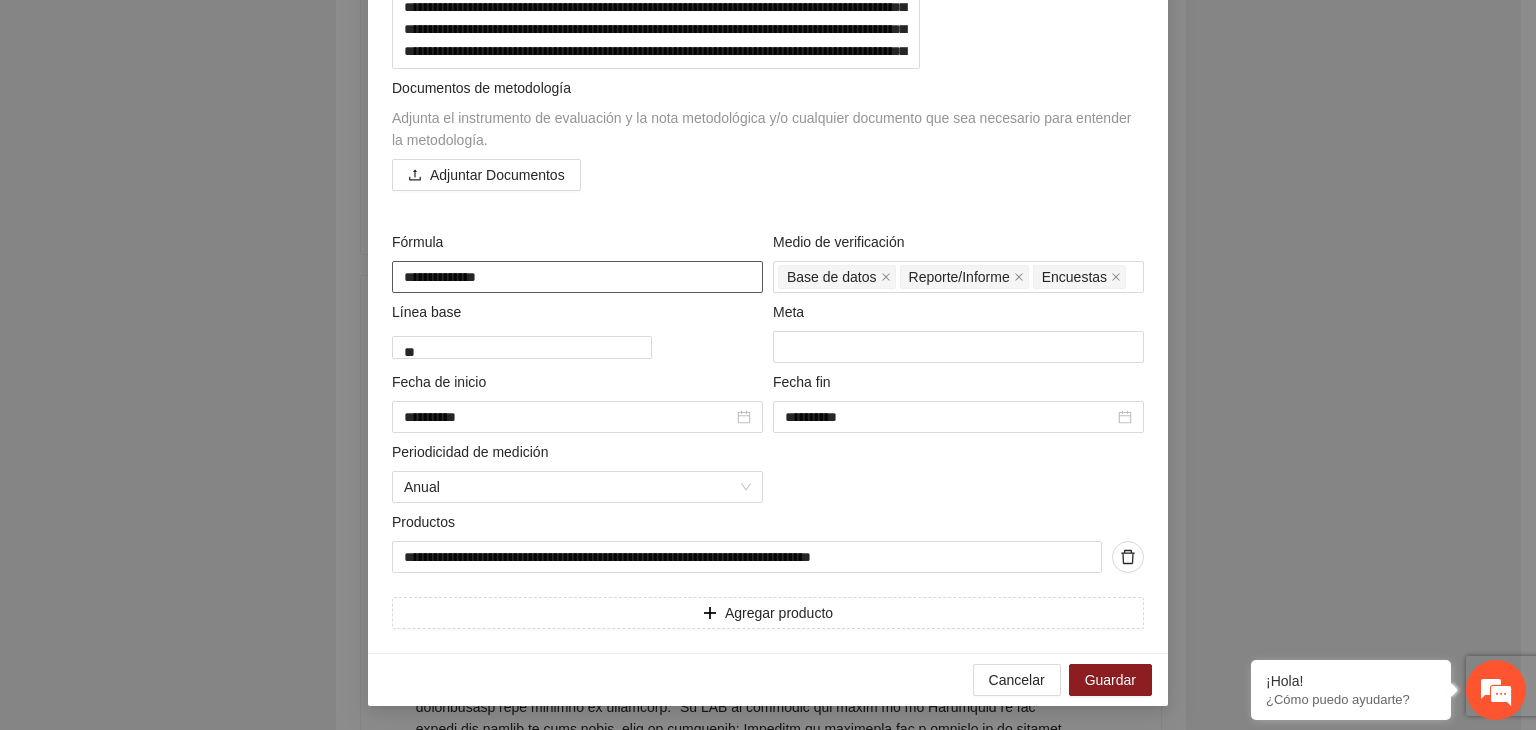 scroll, scrollTop: 861, scrollLeft: 0, axis: vertical 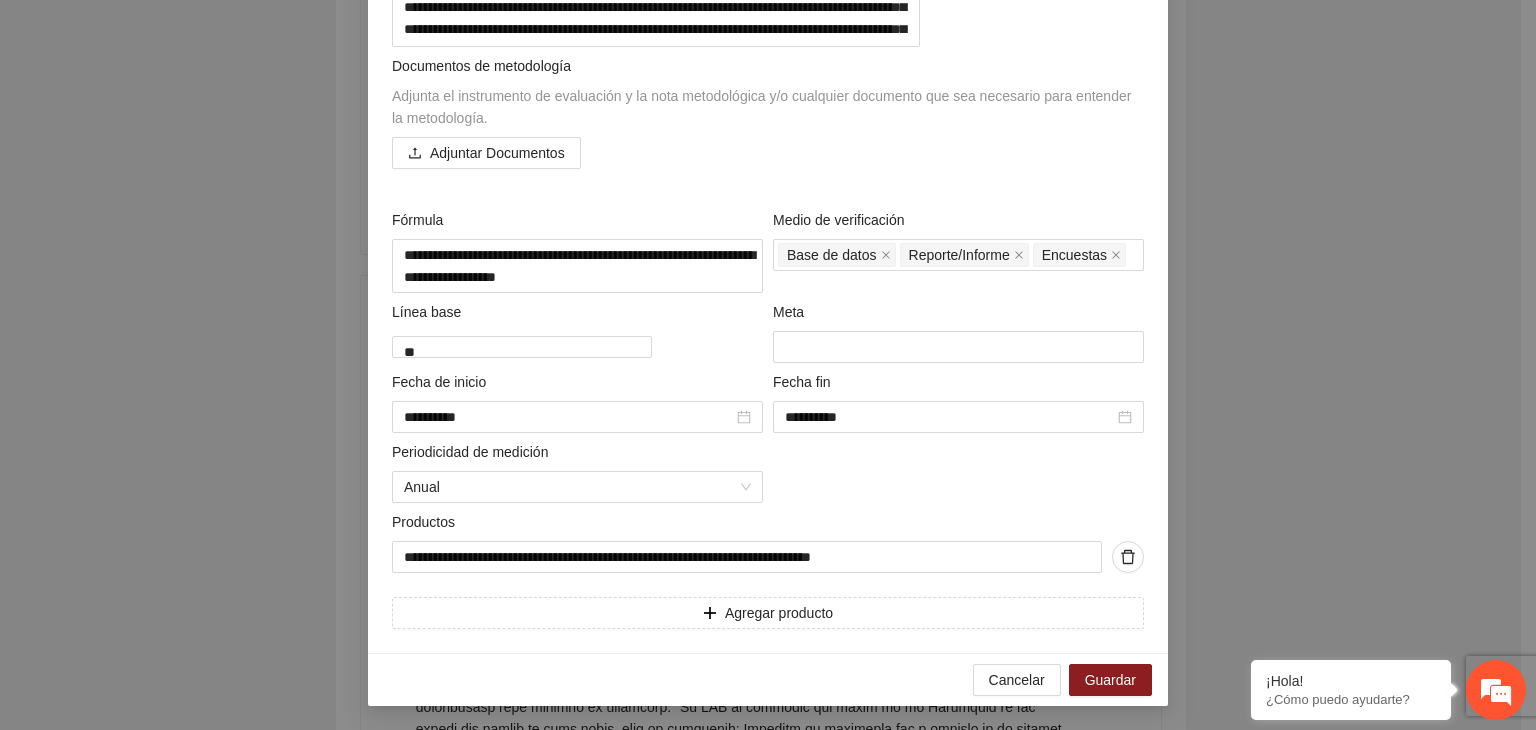 click on "**********" at bounding box center (768, 365) 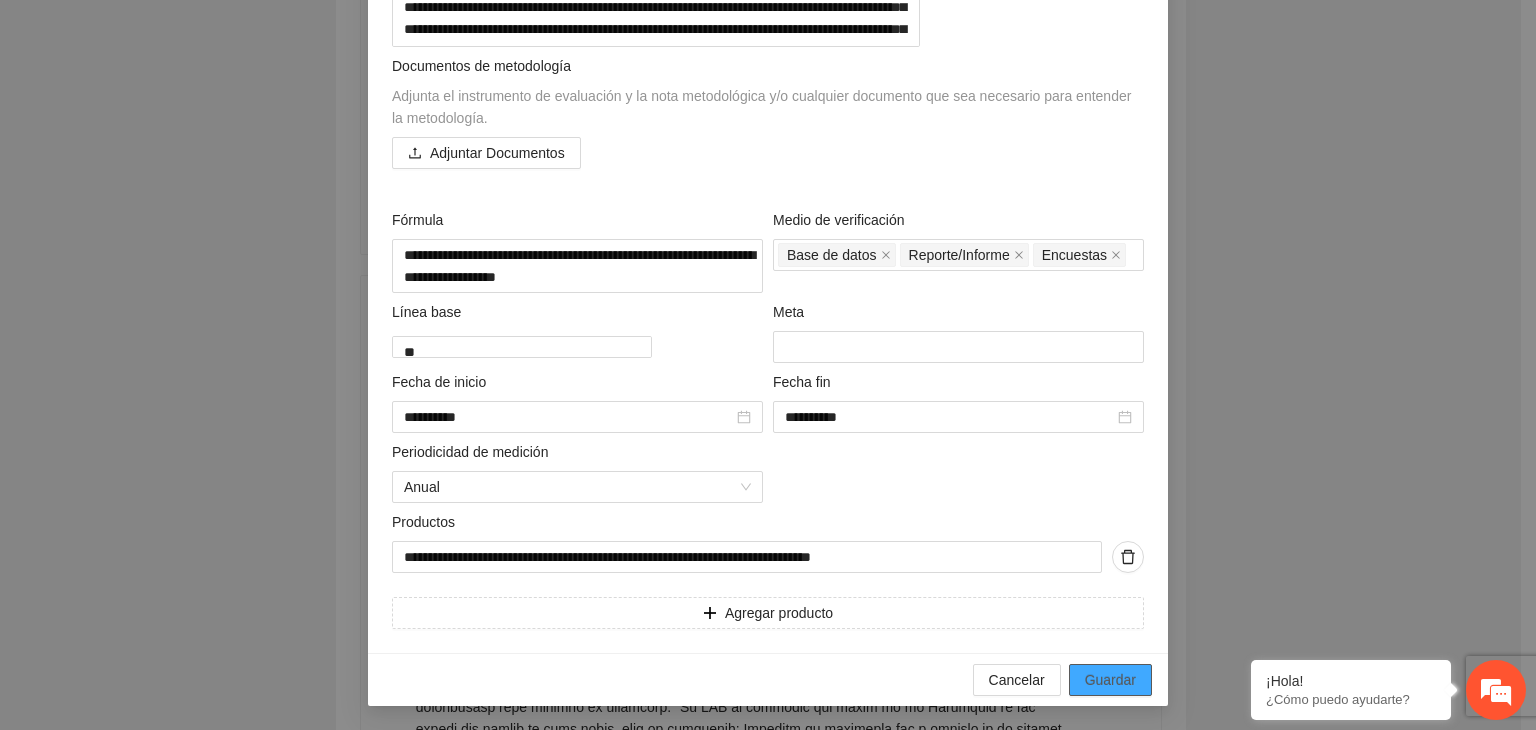 click on "Guardar" at bounding box center [1110, 680] 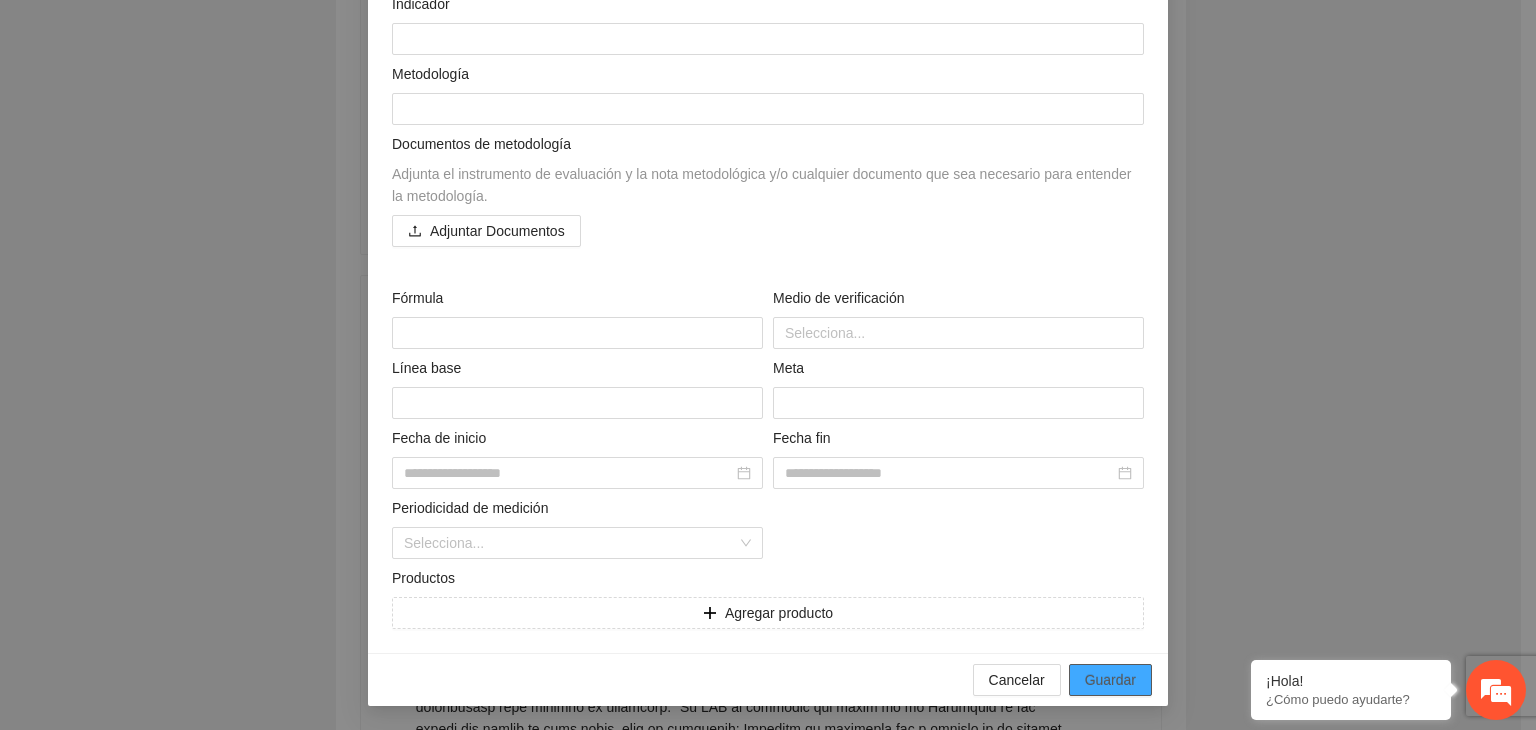 scroll, scrollTop: 156, scrollLeft: 0, axis: vertical 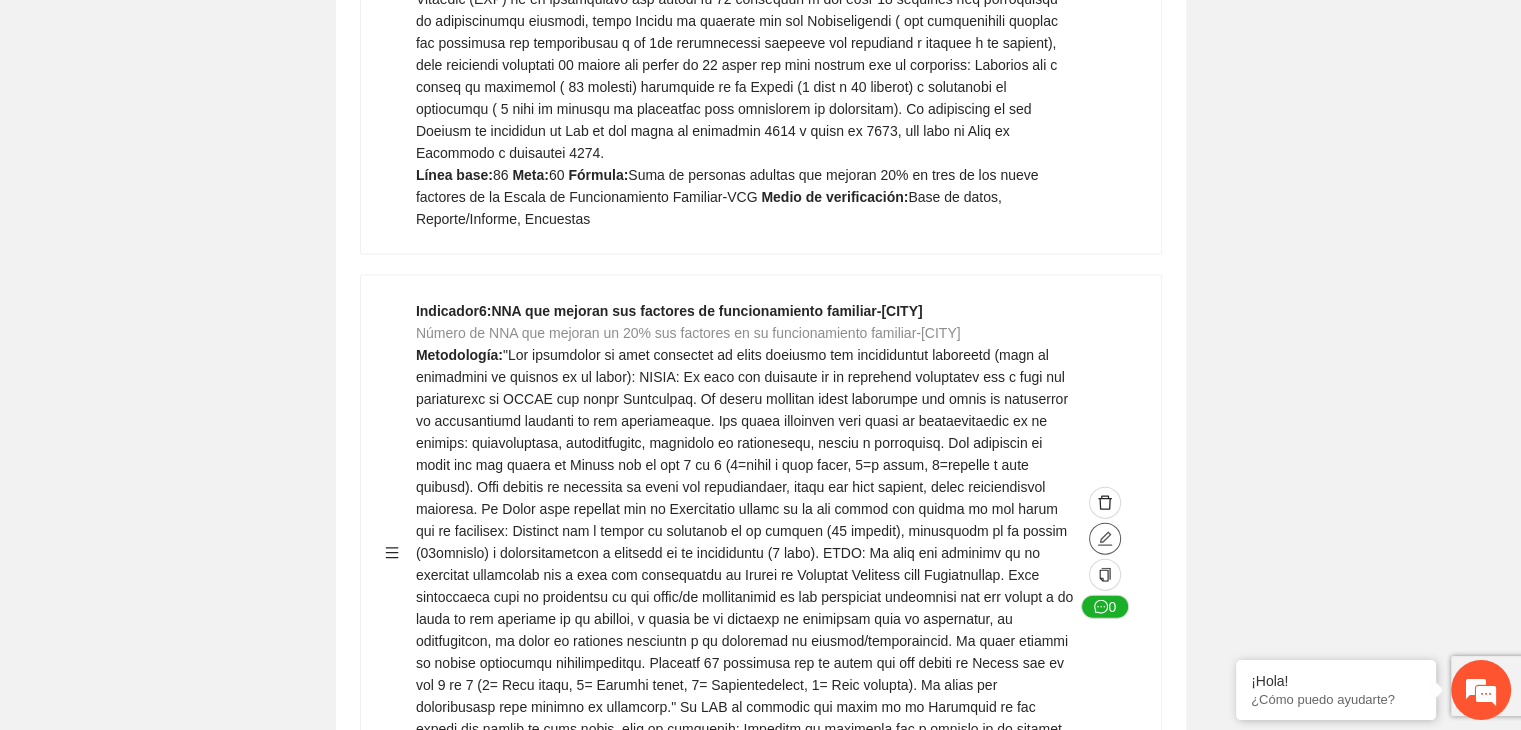 click 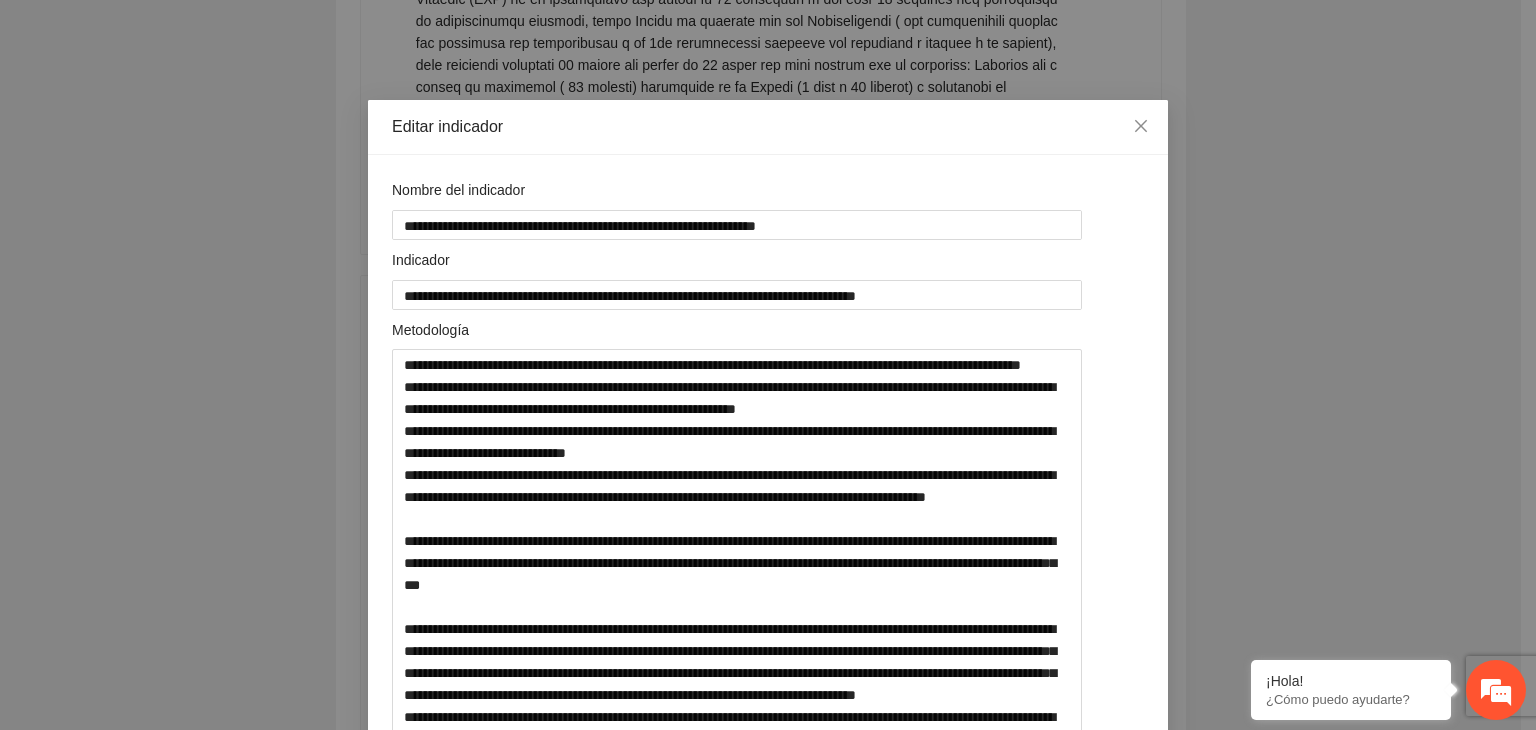 click on "**********" at bounding box center [768, 365] 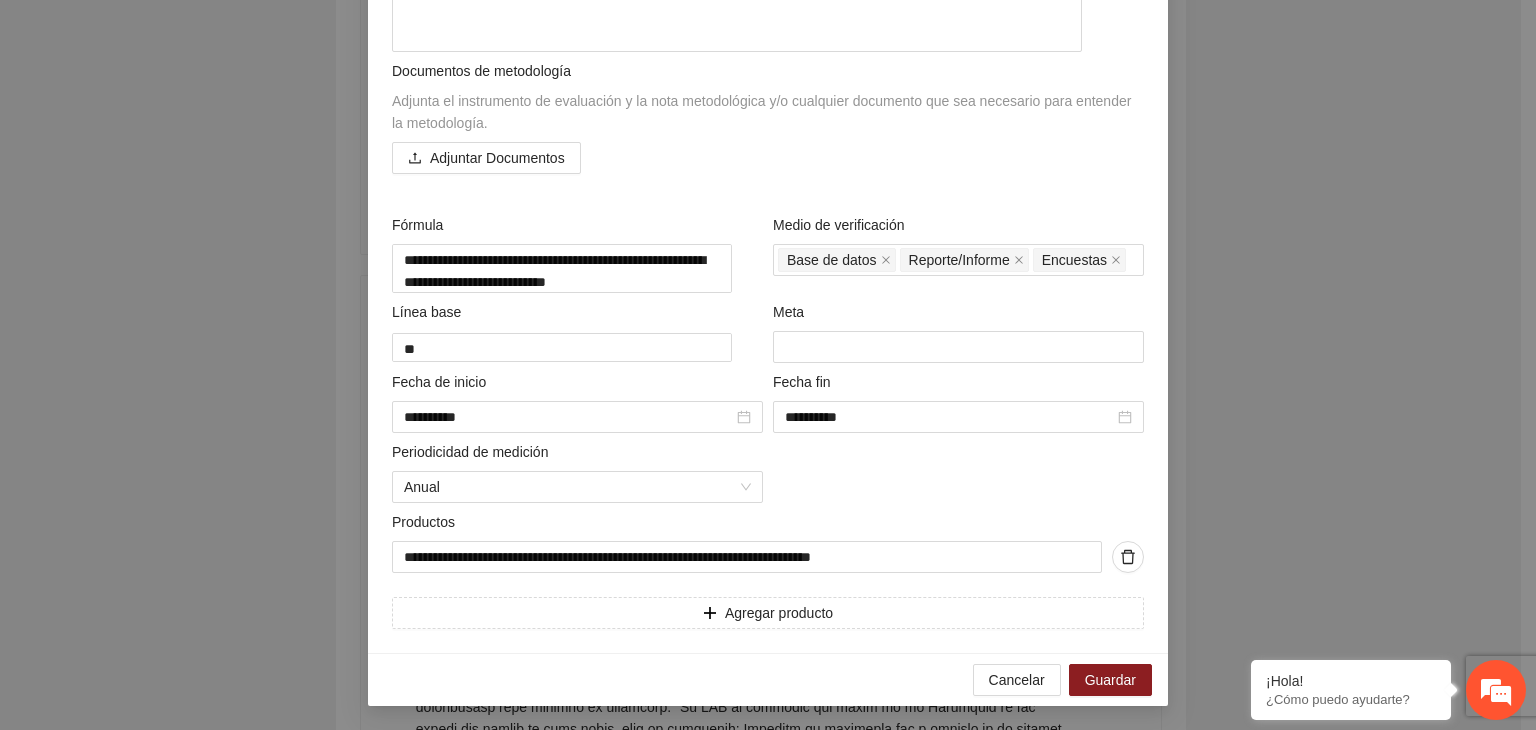 scroll, scrollTop: 883, scrollLeft: 0, axis: vertical 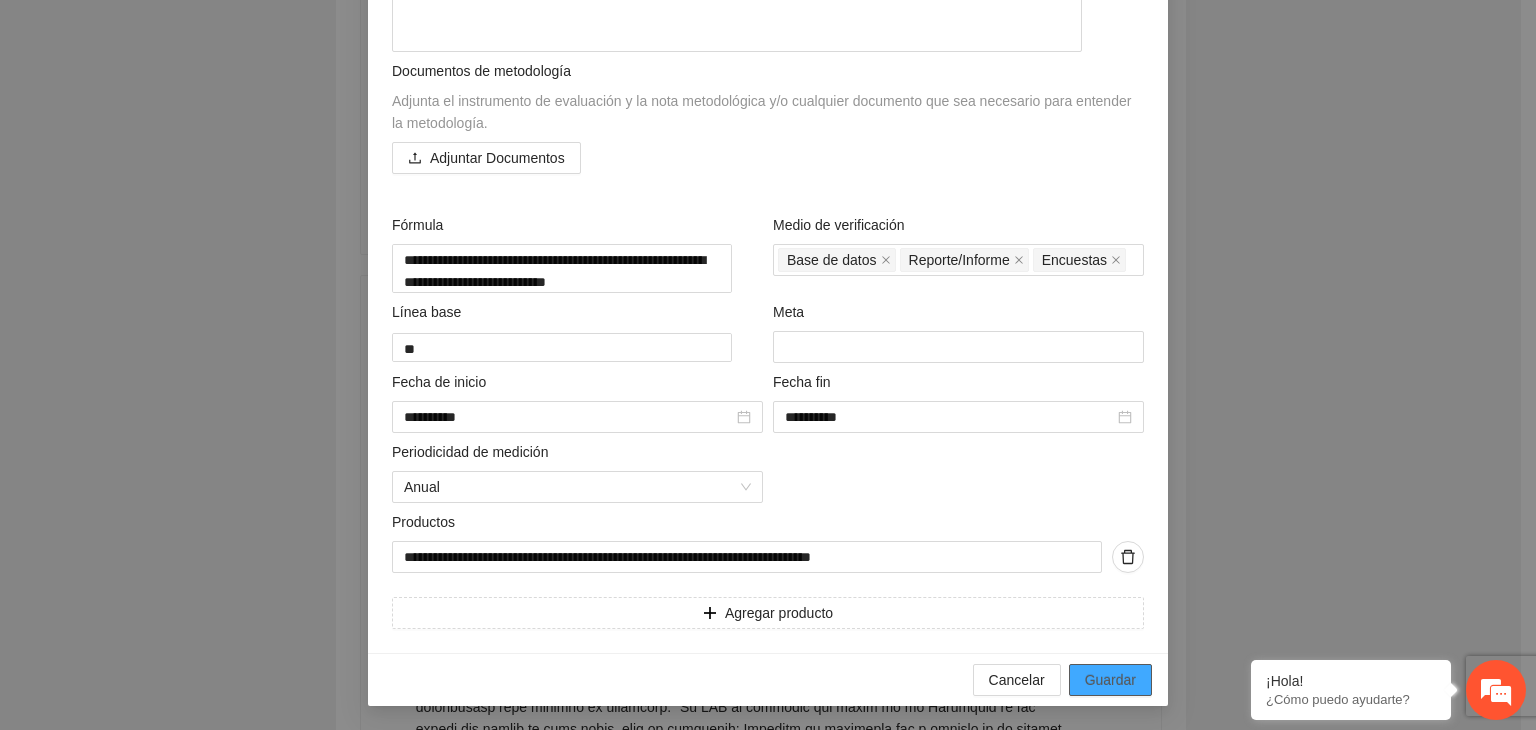 click on "Guardar" at bounding box center [1110, 680] 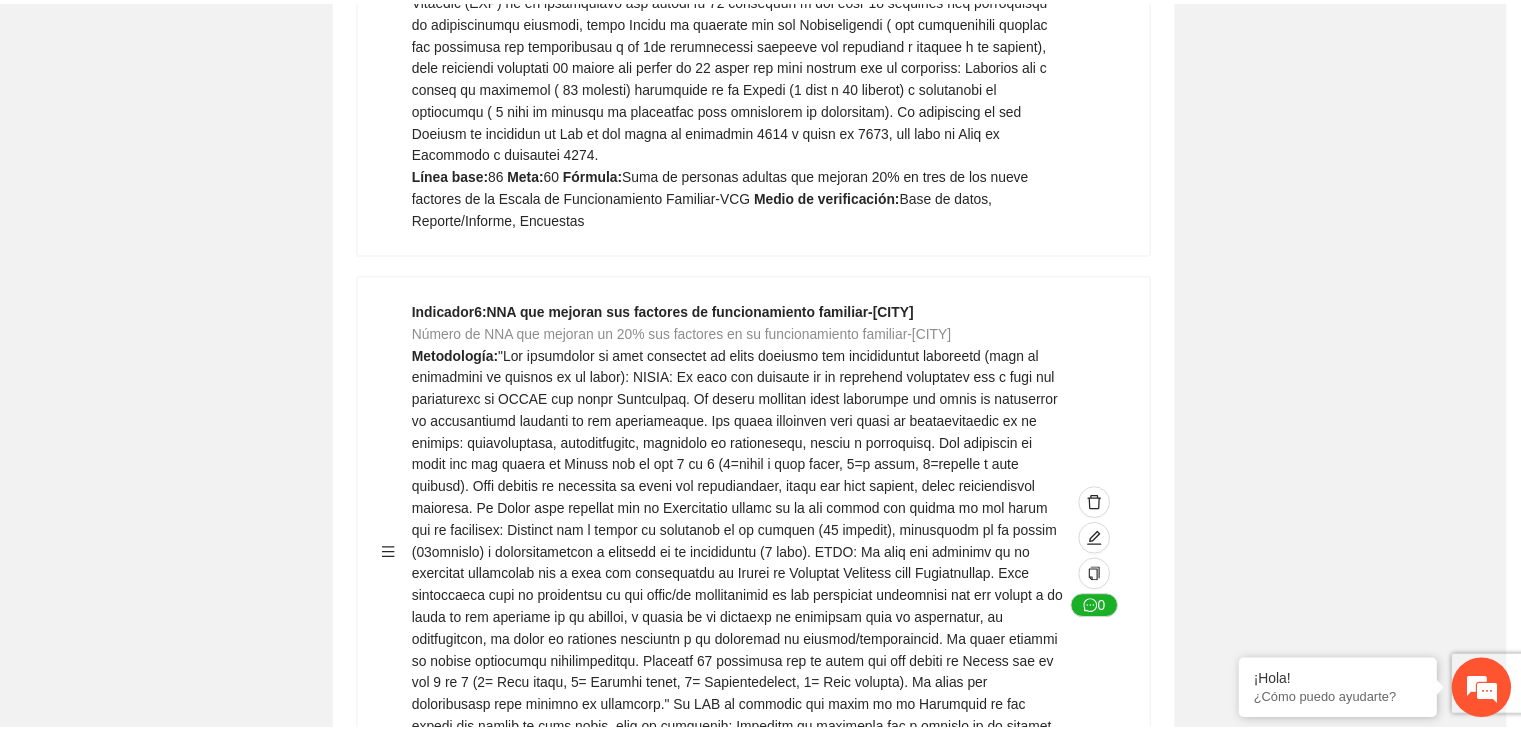 scroll, scrollTop: 156, scrollLeft: 0, axis: vertical 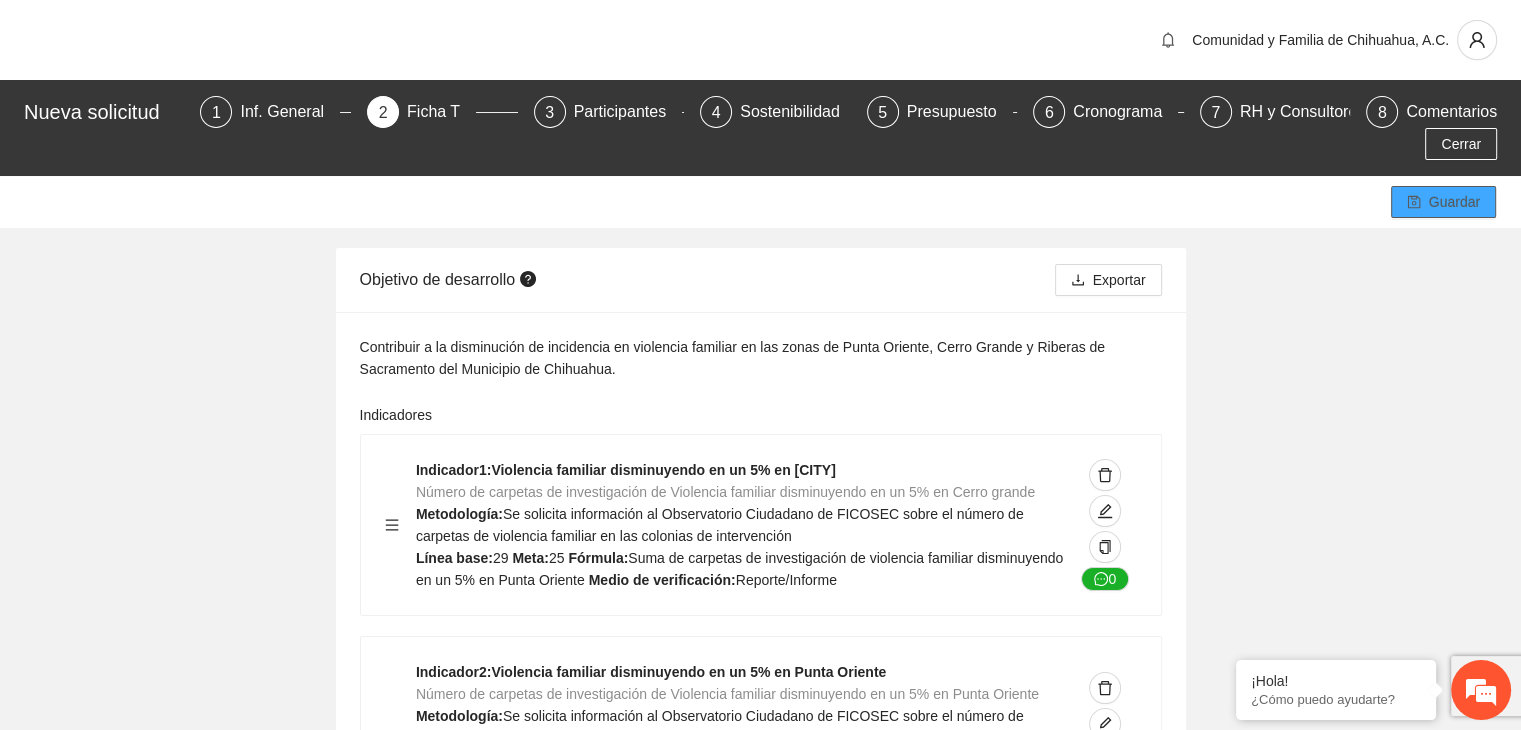 click on "Guardar" at bounding box center [1454, 202] 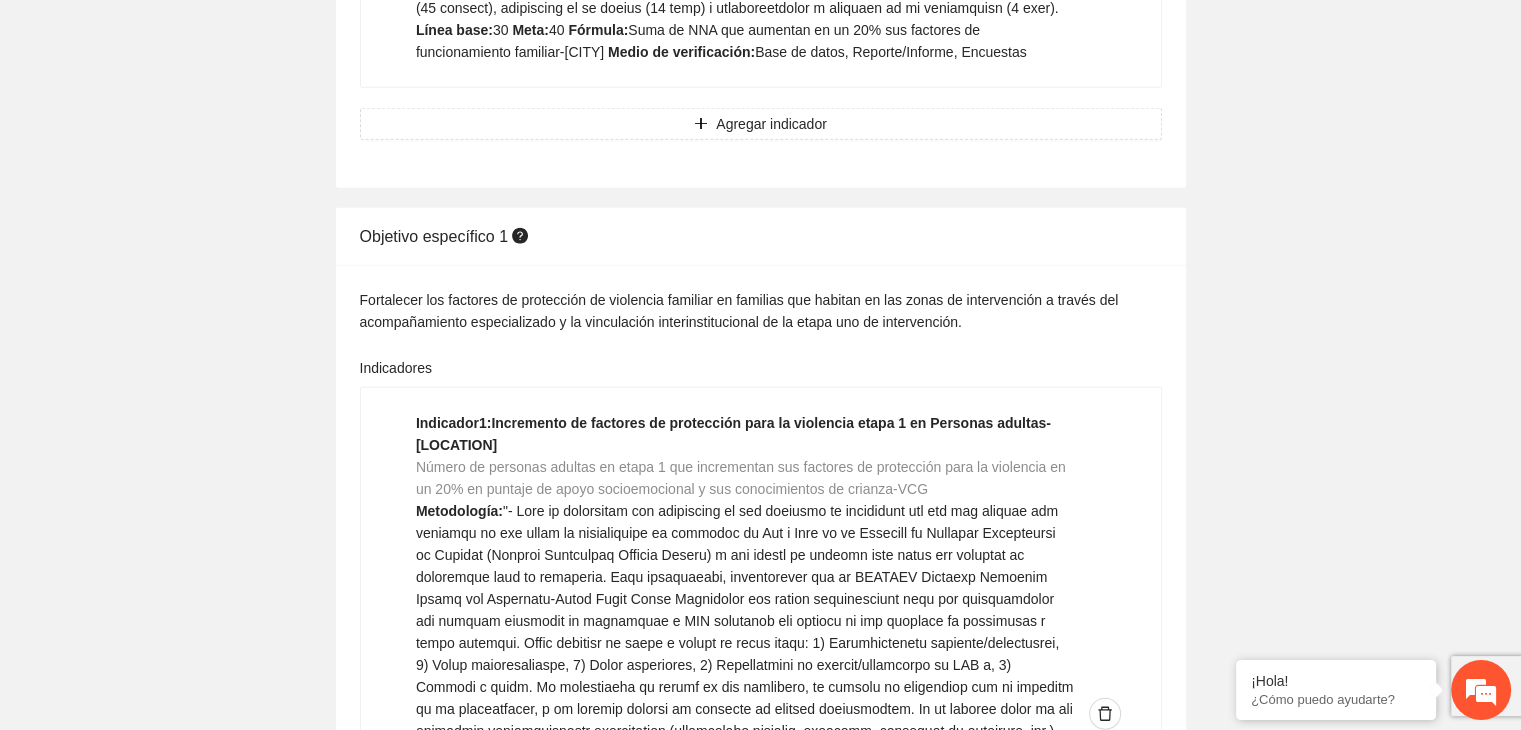scroll, scrollTop: 5021, scrollLeft: 0, axis: vertical 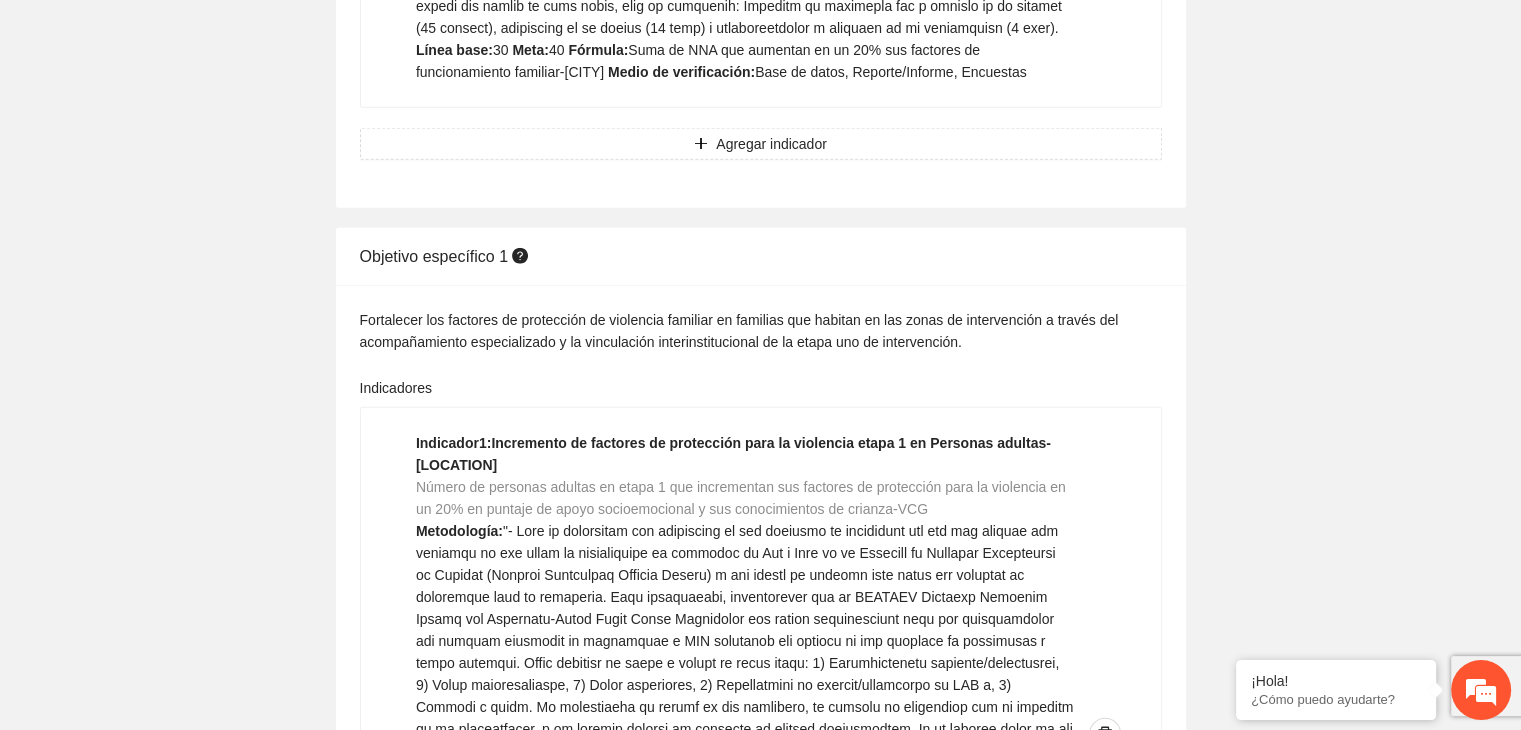 click on "Guardar Objetivo de desarrollo  Exportar Contribuir a la disminución de incidencia en violencia familiar en las zonas de [CITY], [CITY] y [CITY] del Municipio  de Chihuahua. Indicadores Indicador  1 :  Violencia familiar disminuyendo en un 5% en [CITY] Número de carpetas de investigación de Violencia familiar  disminuyendo en un 5% en [CITY] Metodología:  Se solicita información al Observatorio Ciudadano de FICOSEC sobre el número de carpetas de violencia familiar en las colonias de intervención Línea base:  29   Meta:  25   Fórmula:  Suma de carpetas de investigación de violencia familiar disminuyendo  en un 5% en [CITY]   Medio de verificación:  Reporte/Informe 0 Indicador  2 :  Violencia familiar disminuyendo en un 5% en [CITY] Número de carpetas de investigación de Violencia familiar  disminuyendo en un 5% en [CITY] Metodología:  Línea base:  63   Meta:  56   Fórmula:    Medio de verificación:  Reporte/Informe 0 3 :" at bounding box center [760, -572] 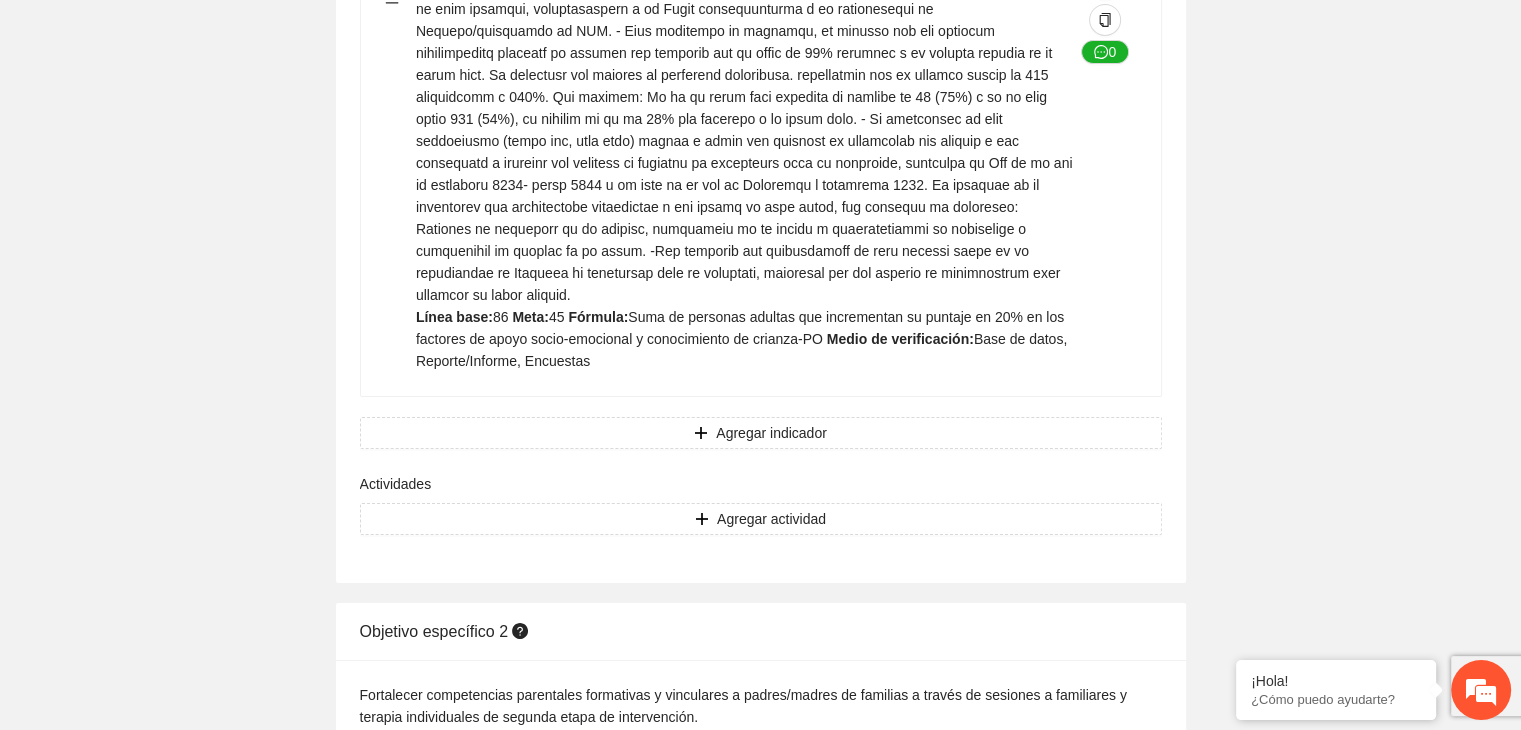 scroll, scrollTop: 7381, scrollLeft: 0, axis: vertical 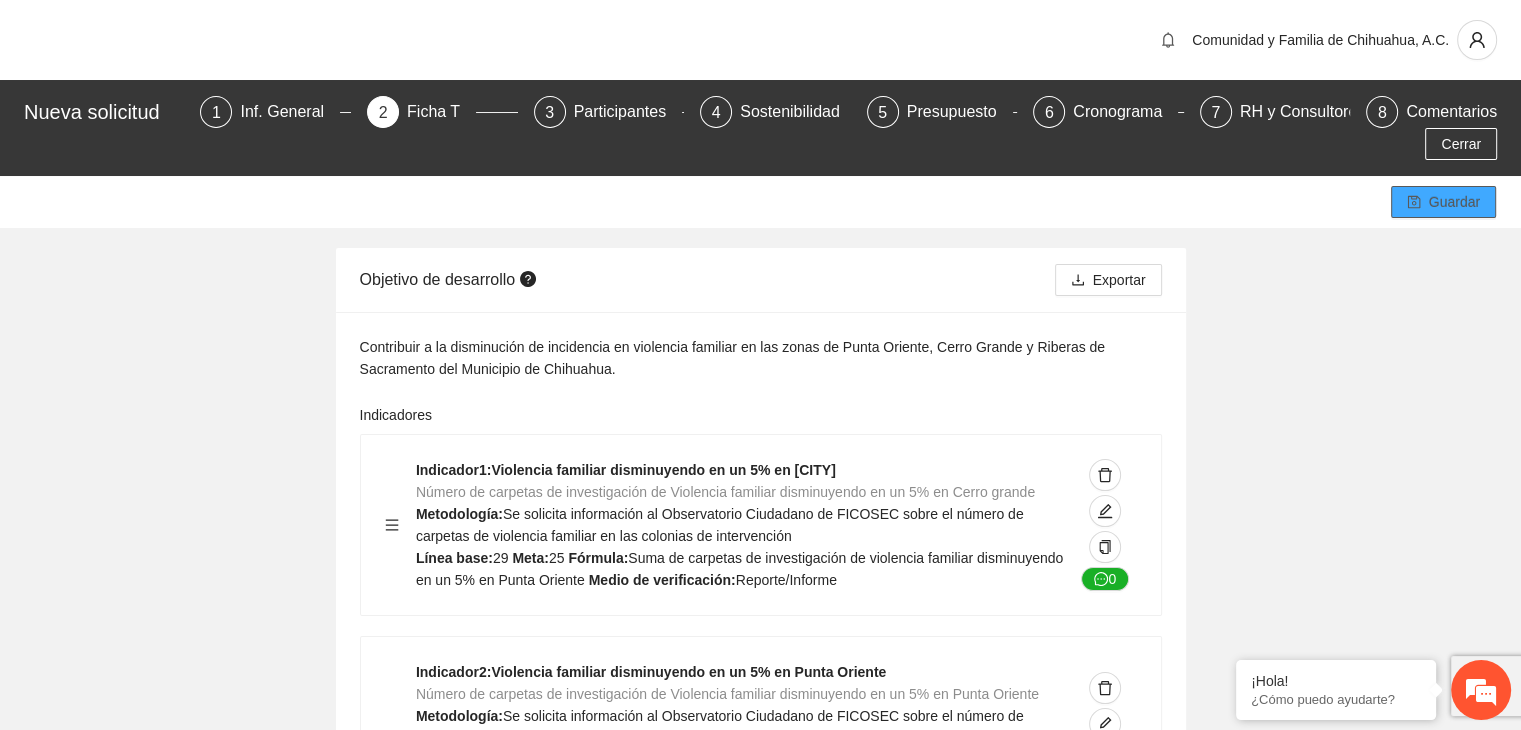click 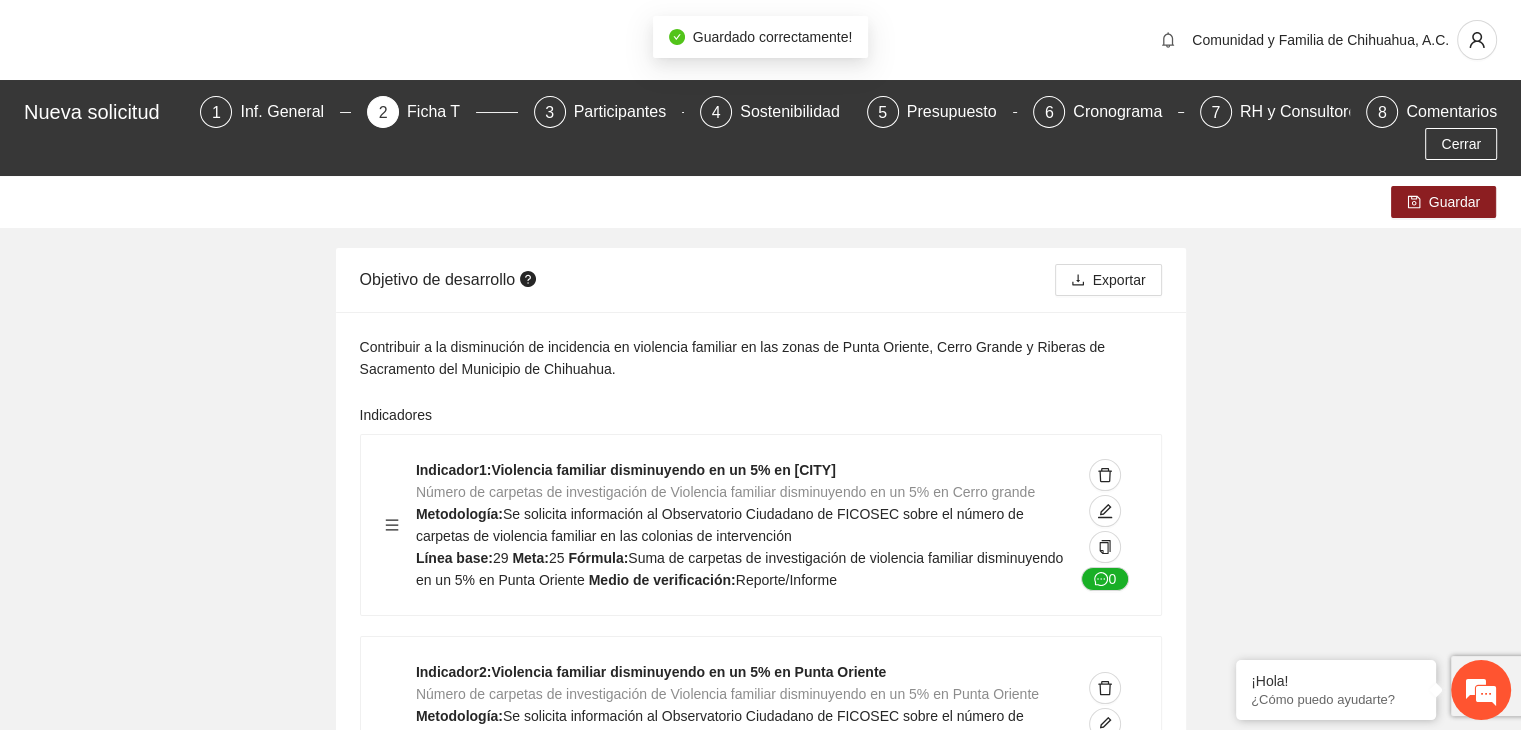 click on "Guardar Objetivo de desarrollo  Exportar Contribuir a la disminución de incidencia en violencia familiar en las zonas de [CITY], [CITY] y [CITY] del Municipio  de Chihuahua. Indicadores Indicador  1 :  Violencia familiar disminuyendo en un 5% en [CITY] Número de carpetas de investigación de Violencia familiar  disminuyendo en un 5% en [CITY] Metodología:  Se solicita información al Observatorio Ciudadano de FICOSEC sobre el número de carpetas de violencia familiar en las colonias de intervención Línea base:  29   Meta:  25   Fórmula:  Suma de carpetas de investigación de violencia familiar disminuyendo  en un 5% en [CITY]   Medio de verificación:  Reporte/Informe 0 Indicador  2 :  Violencia familiar disminuyendo en un 5% en [CITY] Número de carpetas de investigación de Violencia familiar  disminuyendo en un 5% en [CITY] Metodología:  Línea base:  63   Meta:  56   Fórmula:    Medio de verificación:  Reporte/Informe 0 3 :" at bounding box center (760, 4449) 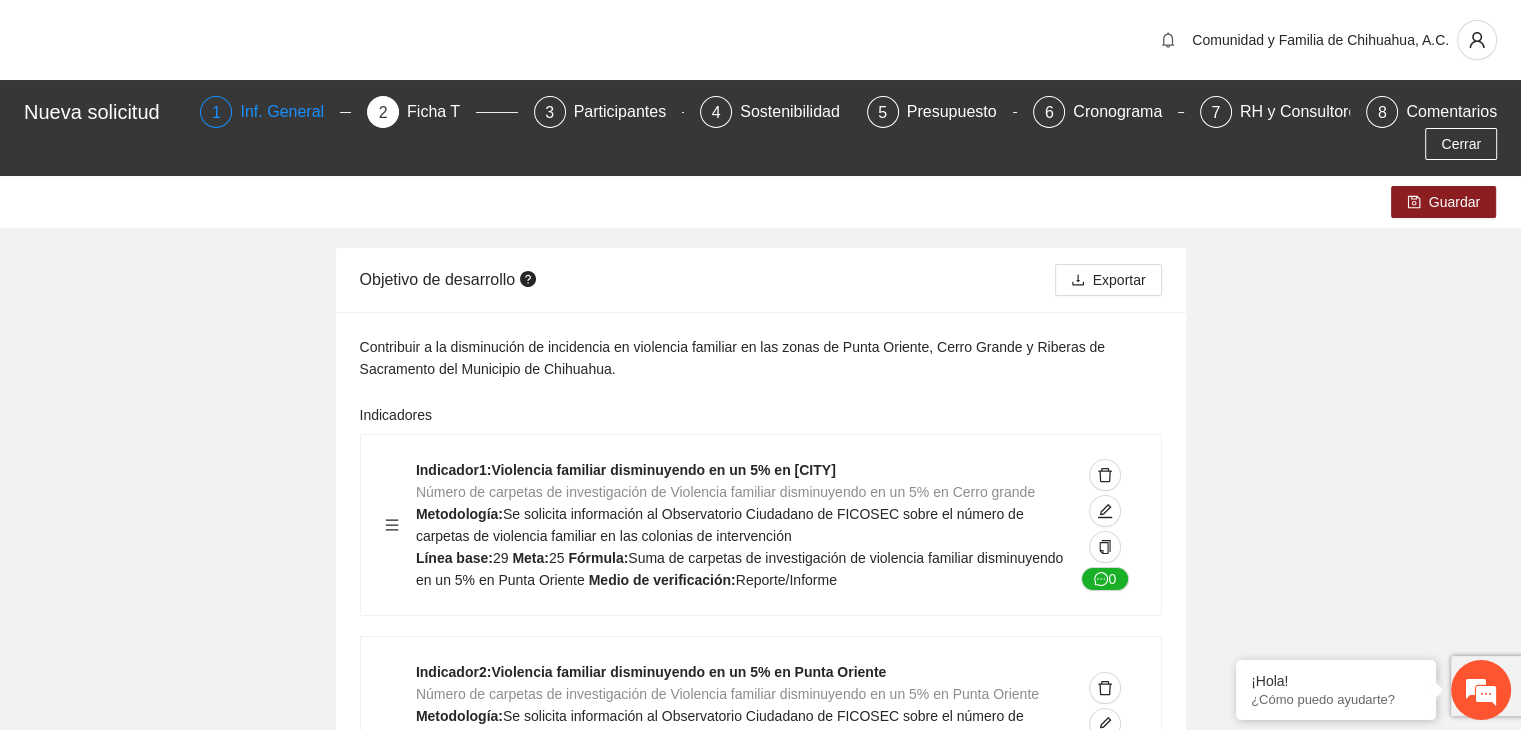 click on "Inf. General" at bounding box center (290, 112) 